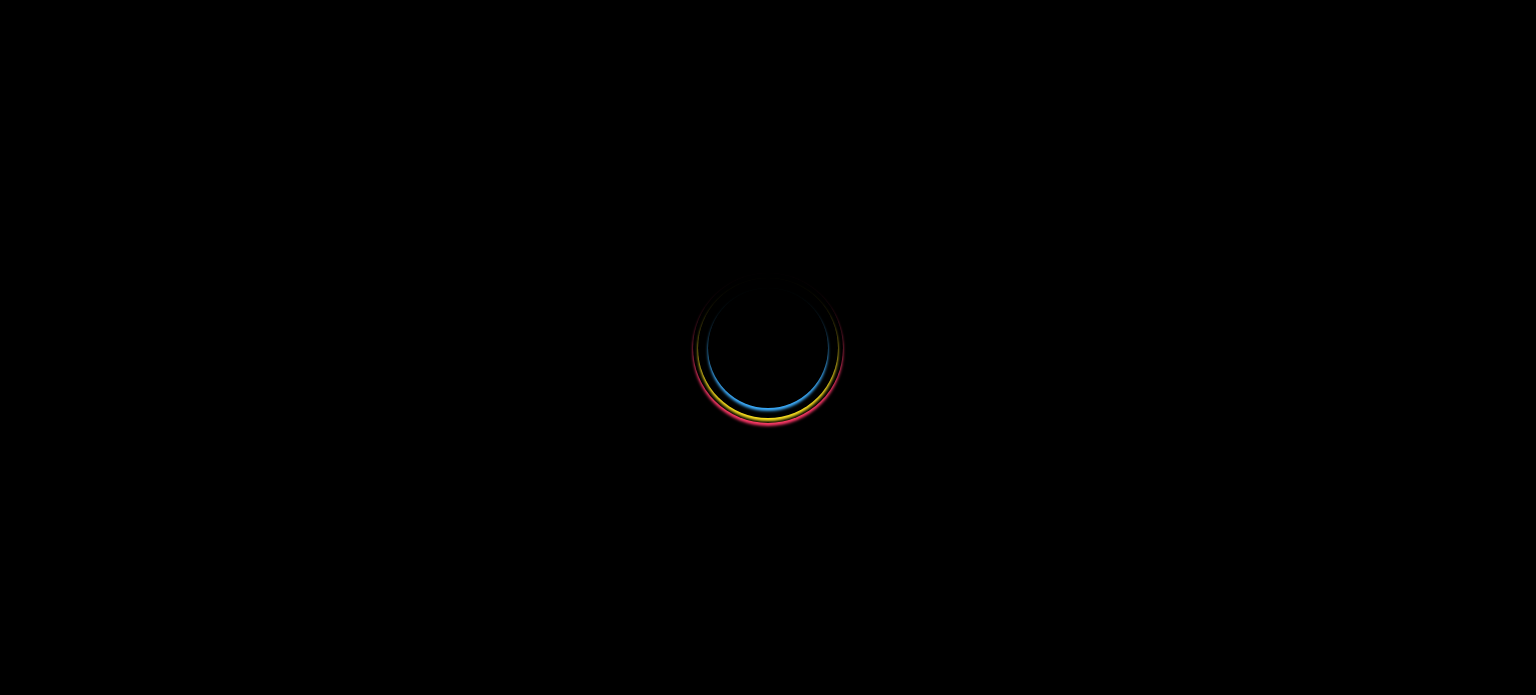 scroll, scrollTop: 0, scrollLeft: 0, axis: both 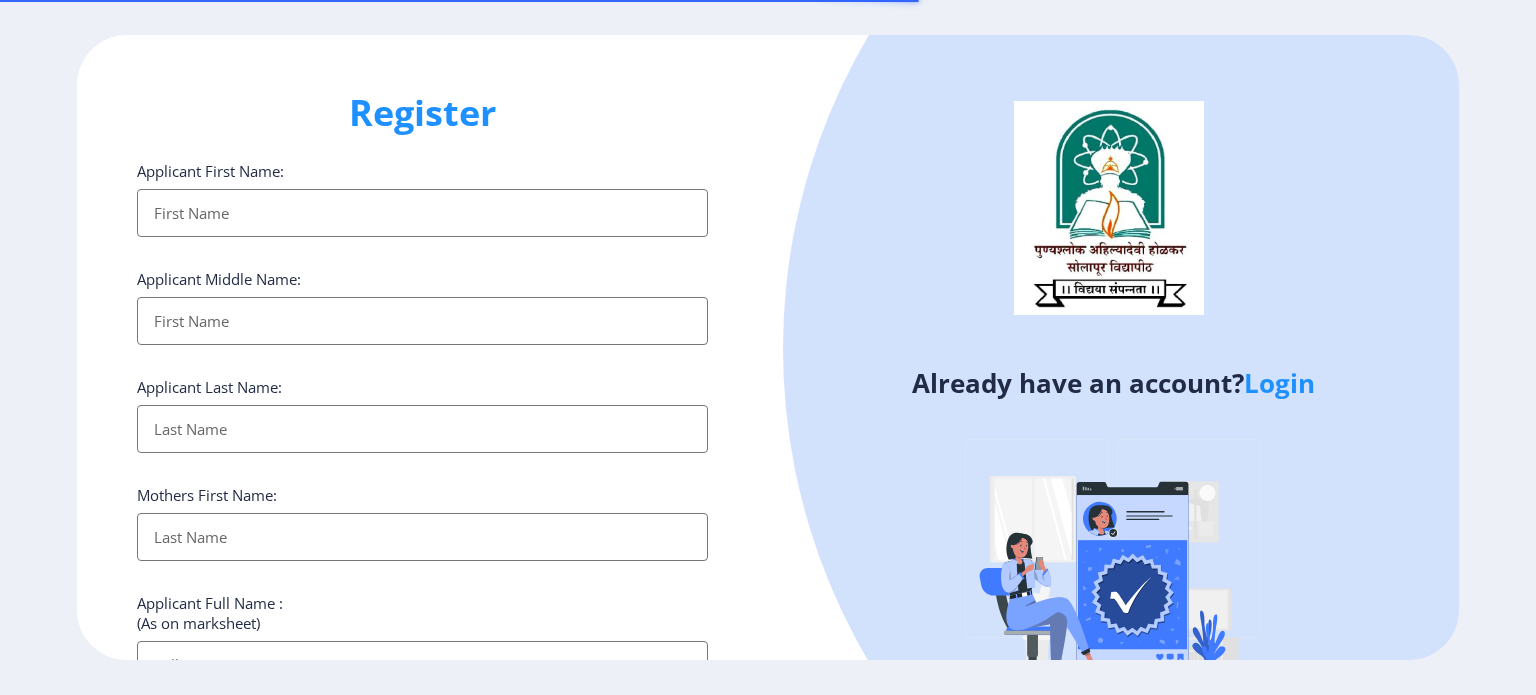 select 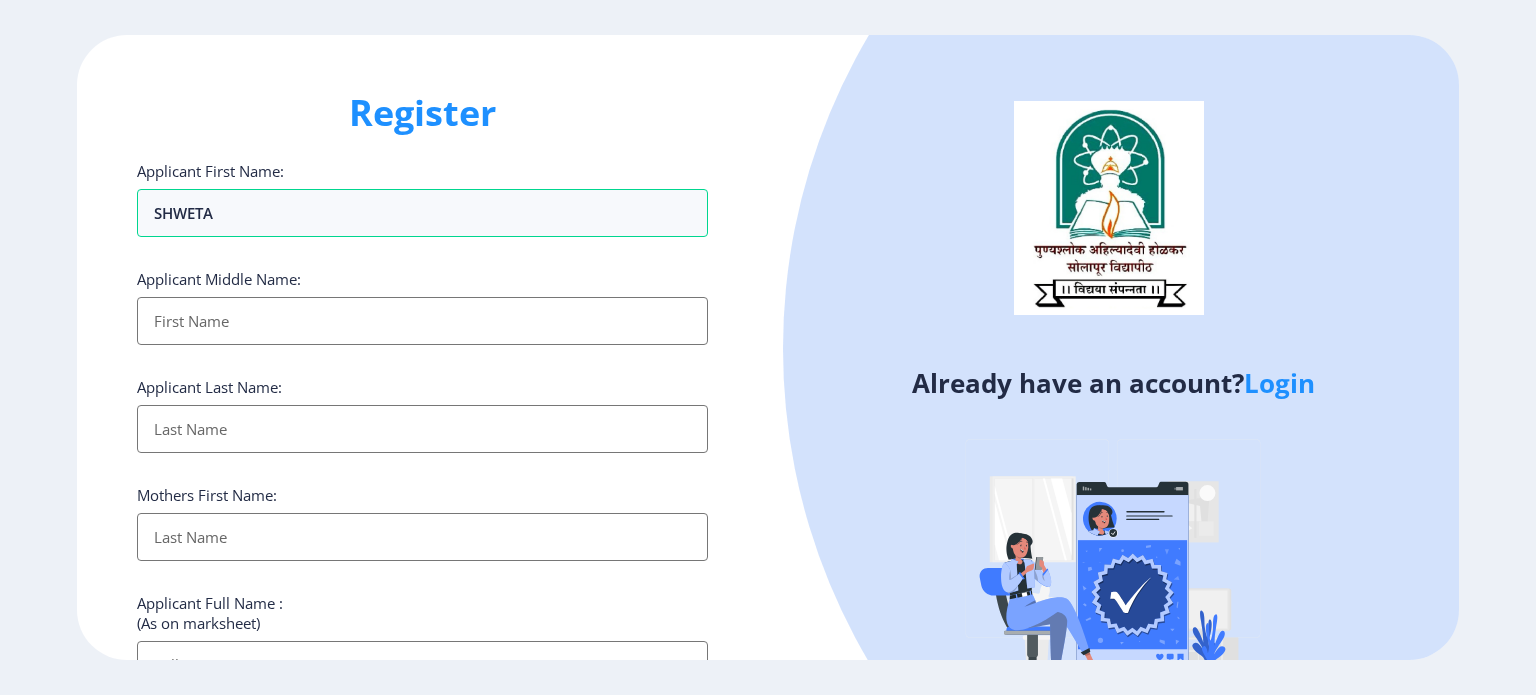 type on "SHWETA" 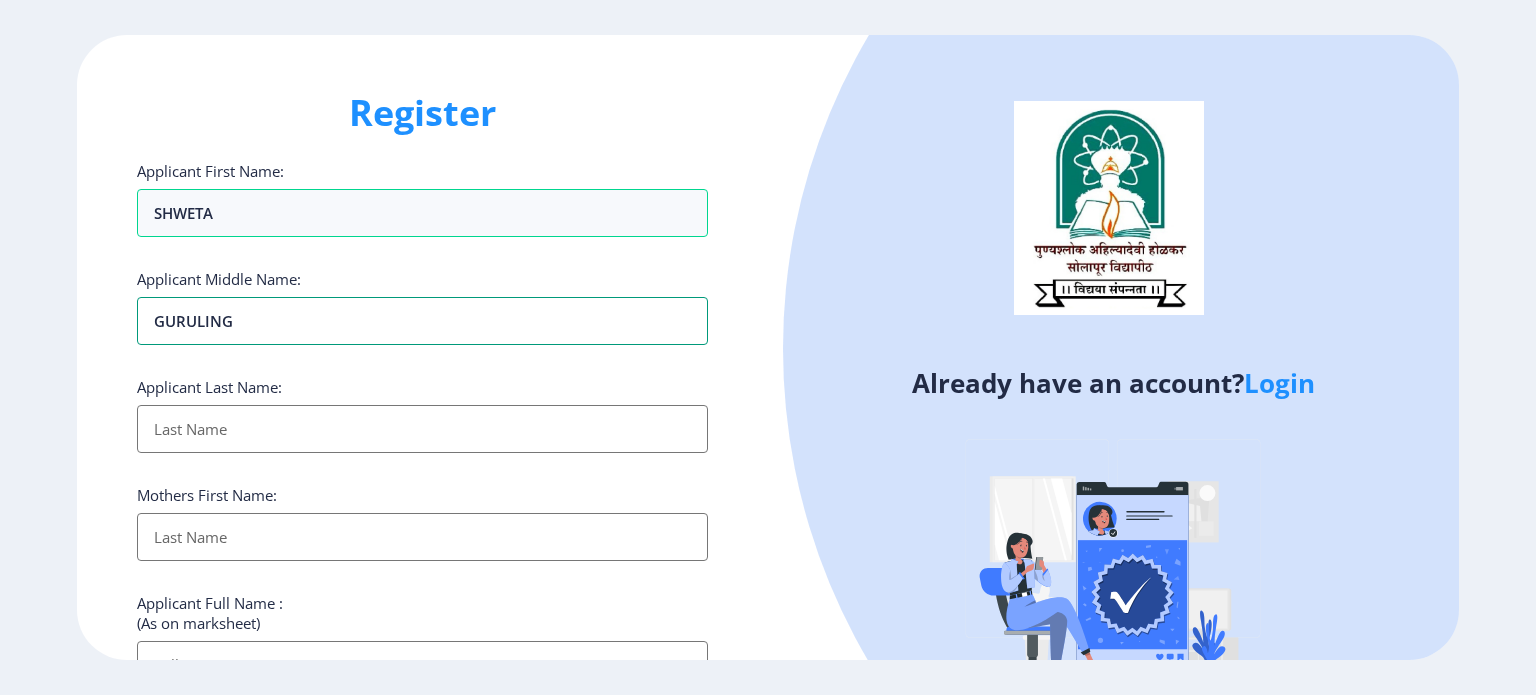 type on "GURULING" 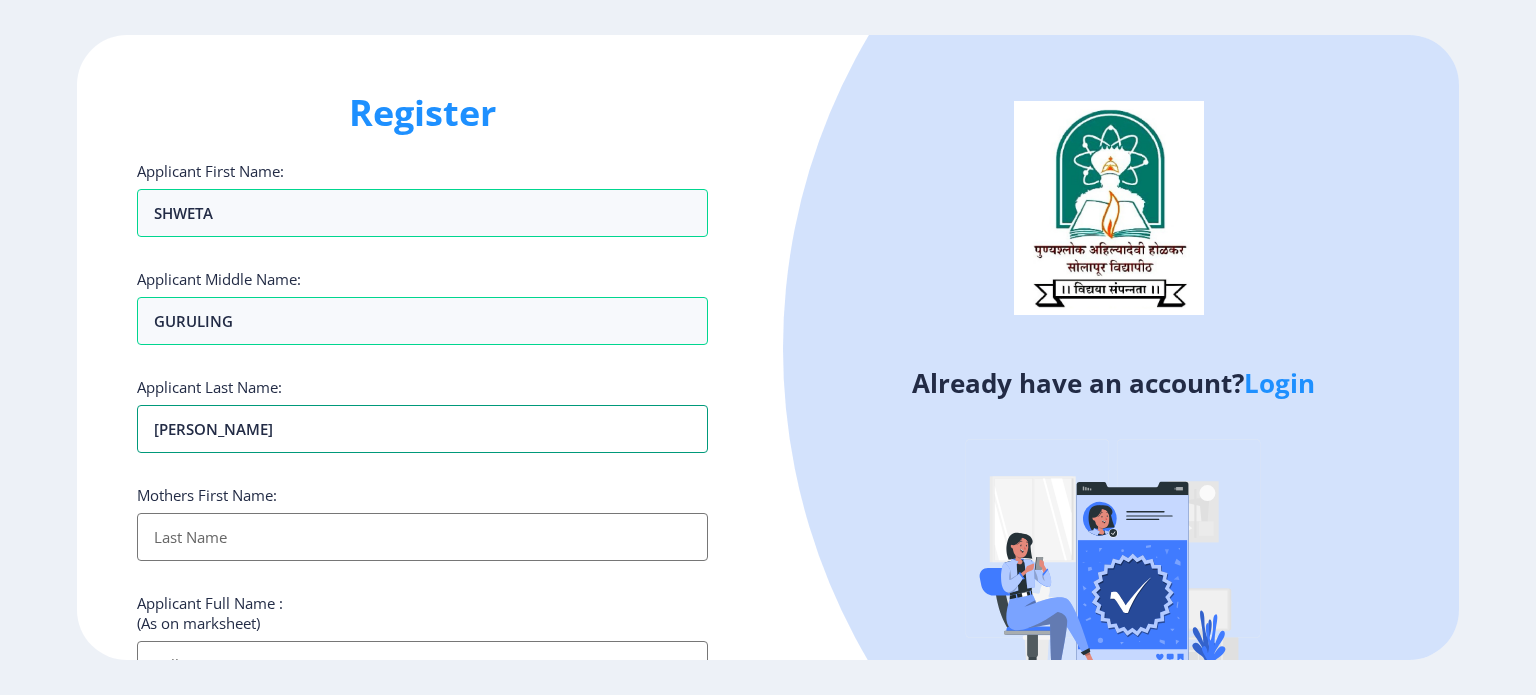 type on "[PERSON_NAME]" 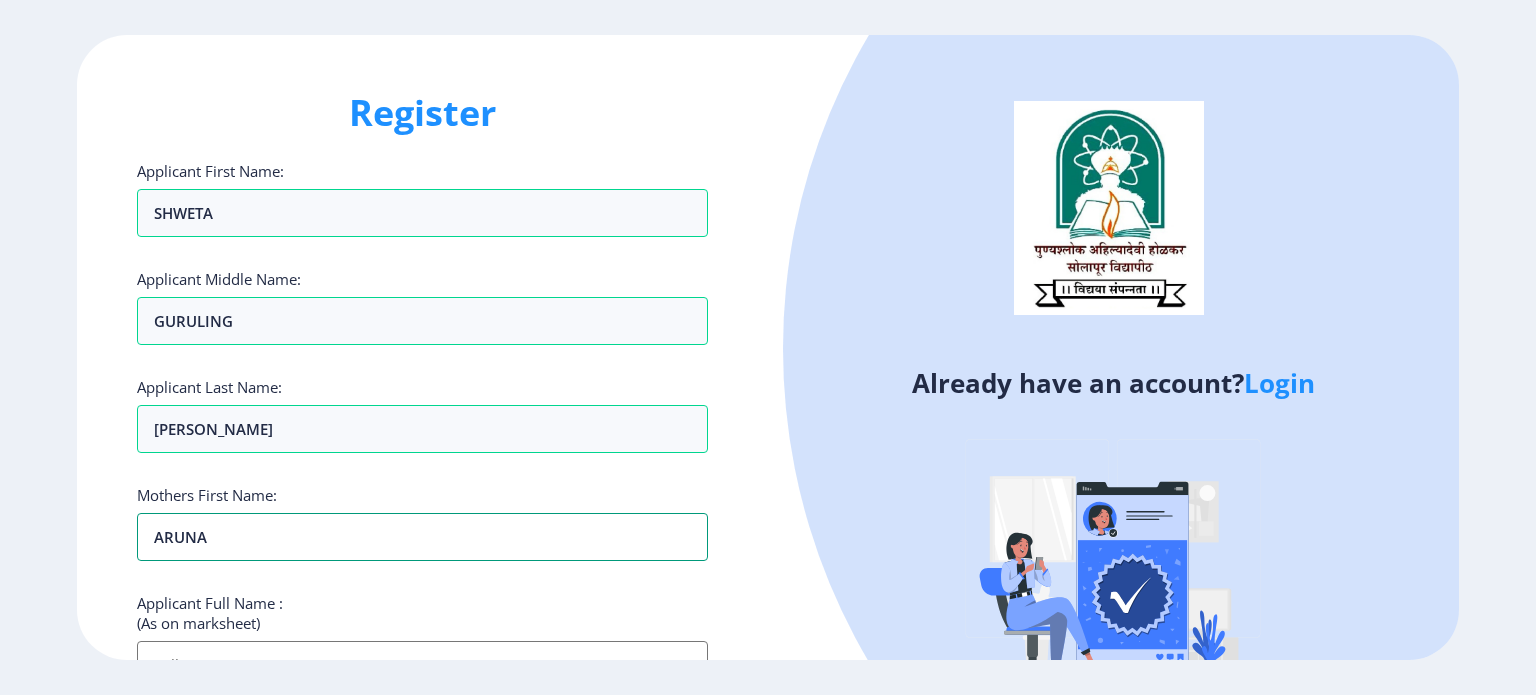 type on "ARUNA" 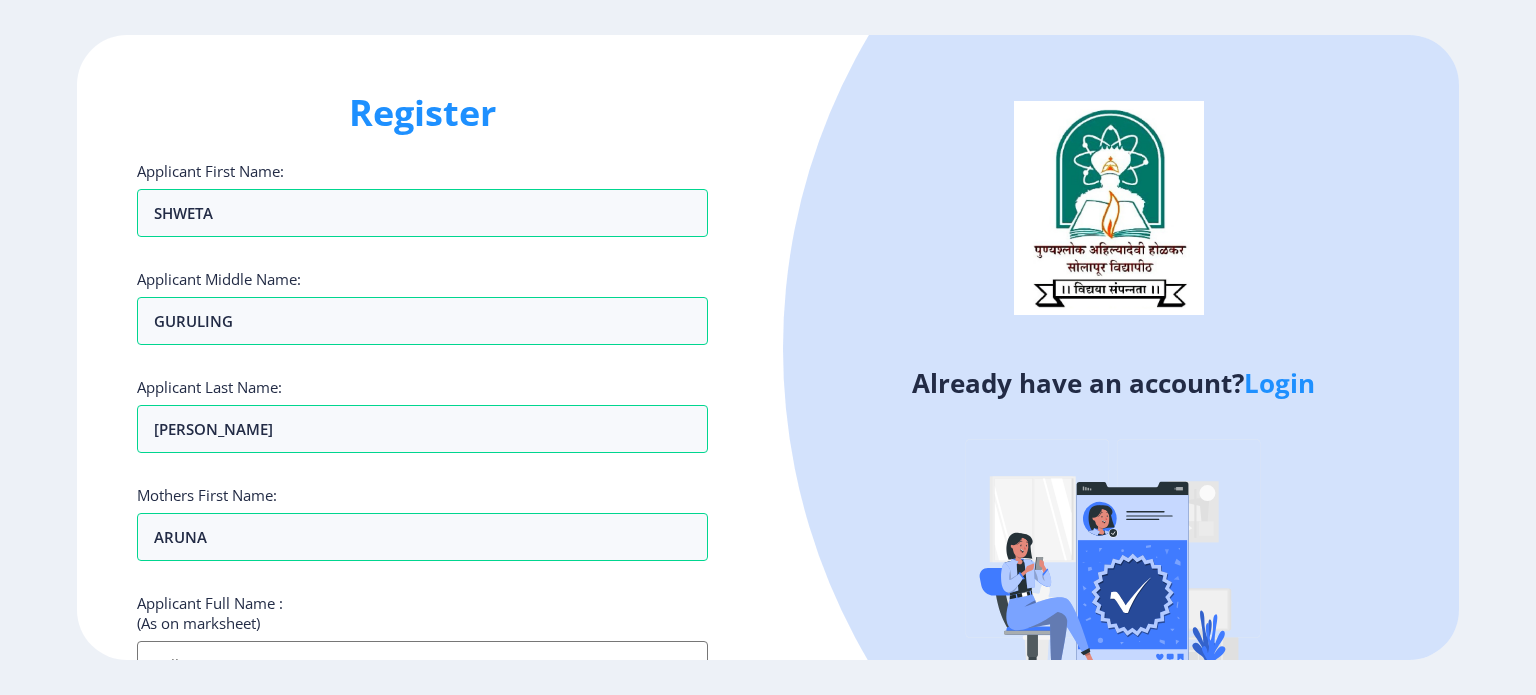 scroll, scrollTop: 26, scrollLeft: 0, axis: vertical 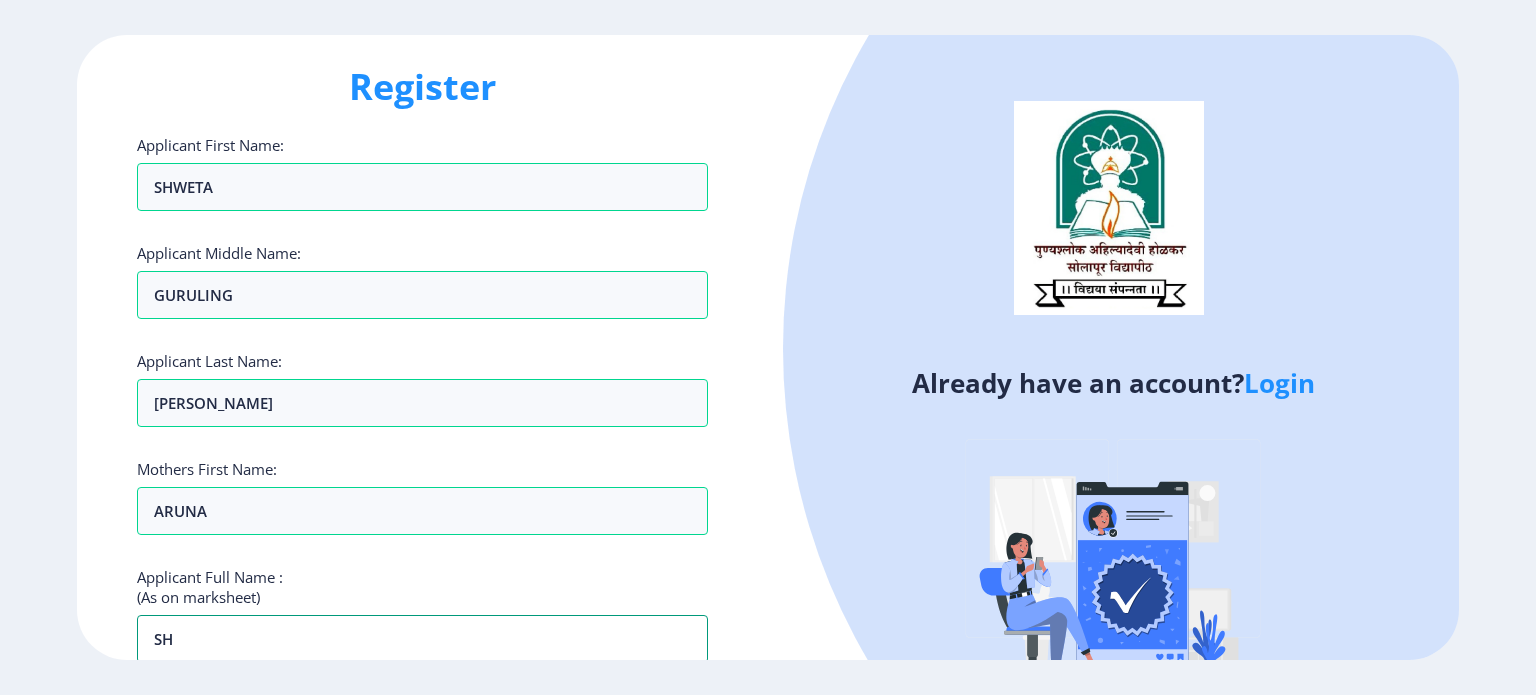 type on "S" 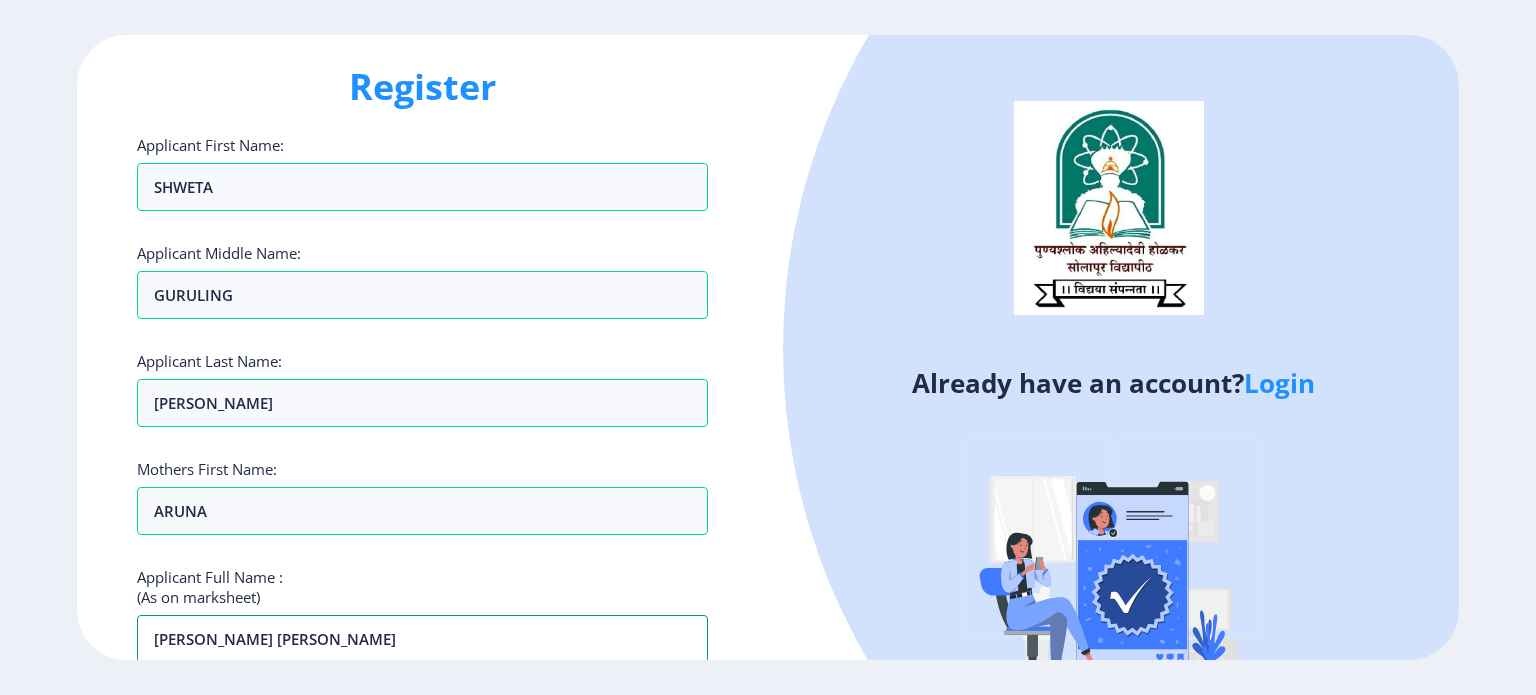 type on "[PERSON_NAME] [PERSON_NAME]" 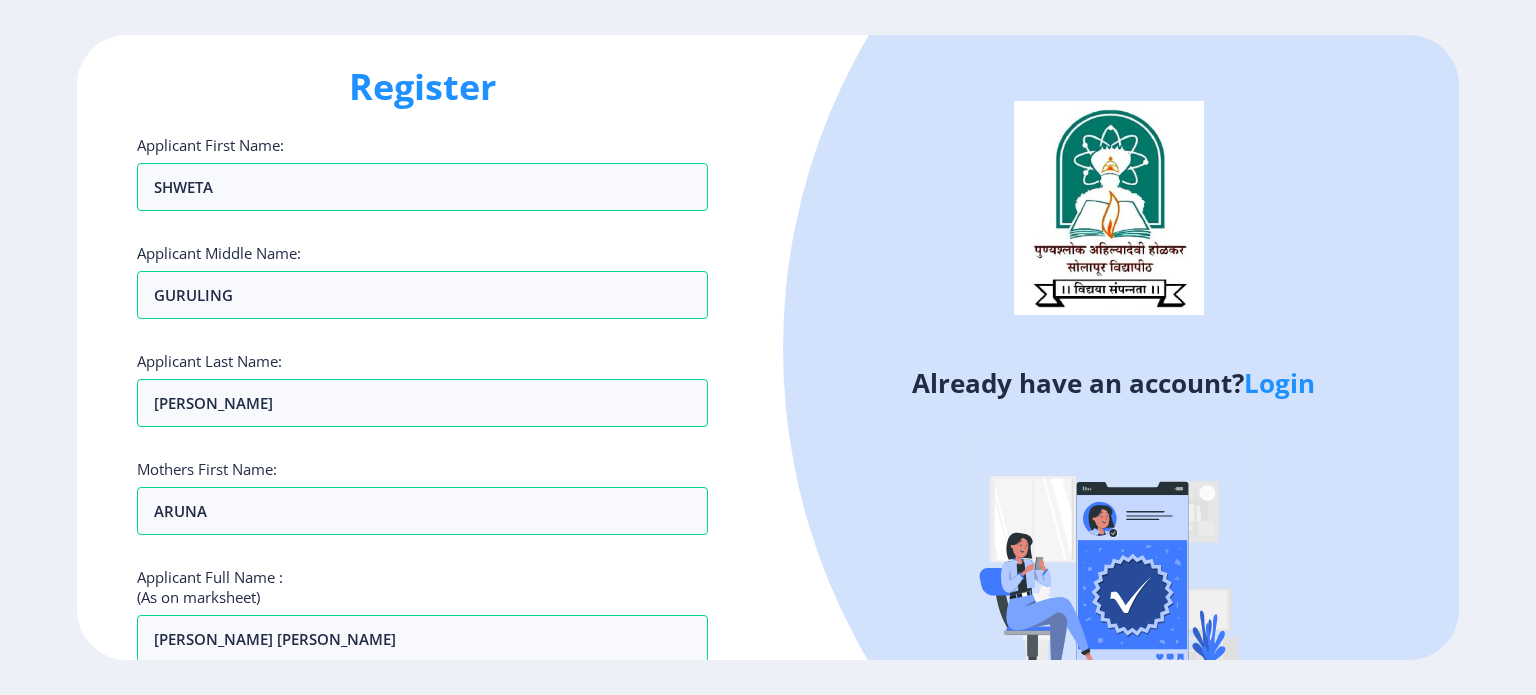 scroll, scrollTop: 423, scrollLeft: 0, axis: vertical 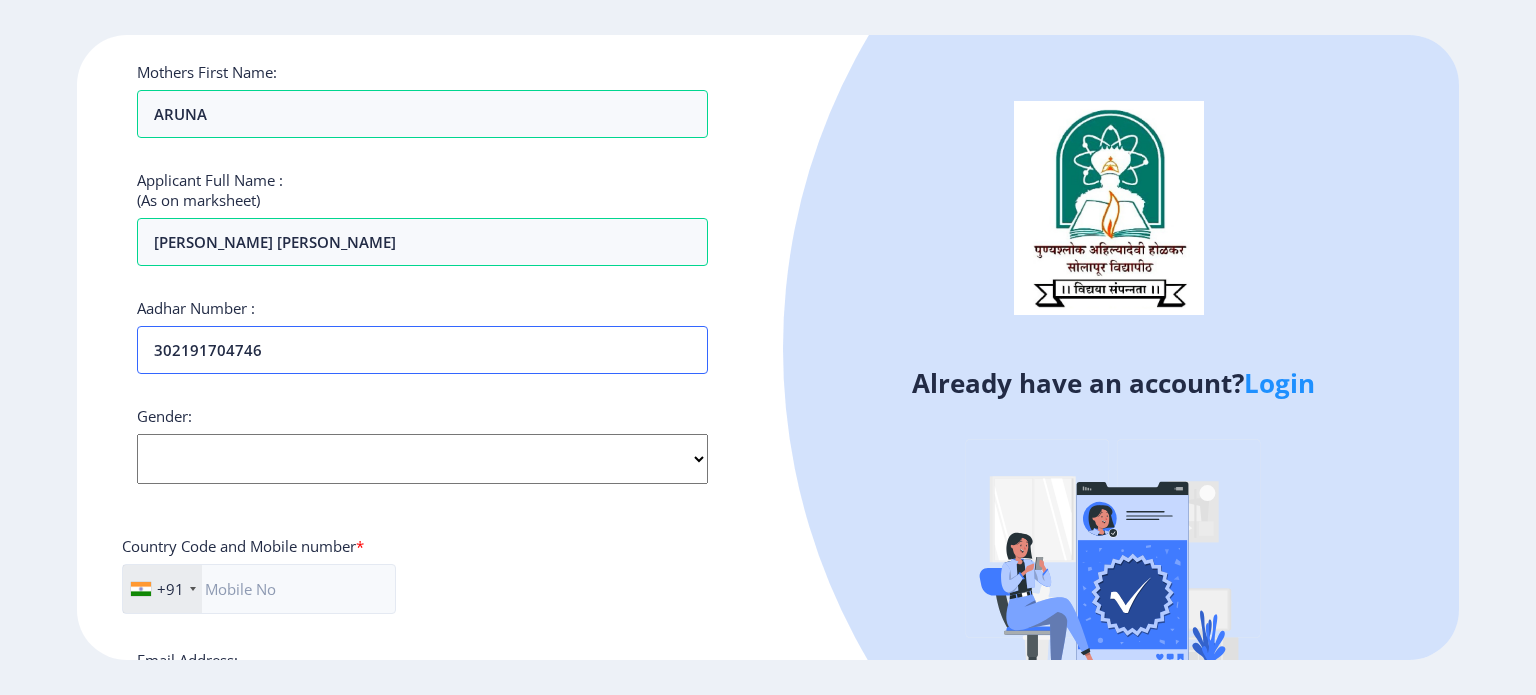 type on "302191704746" 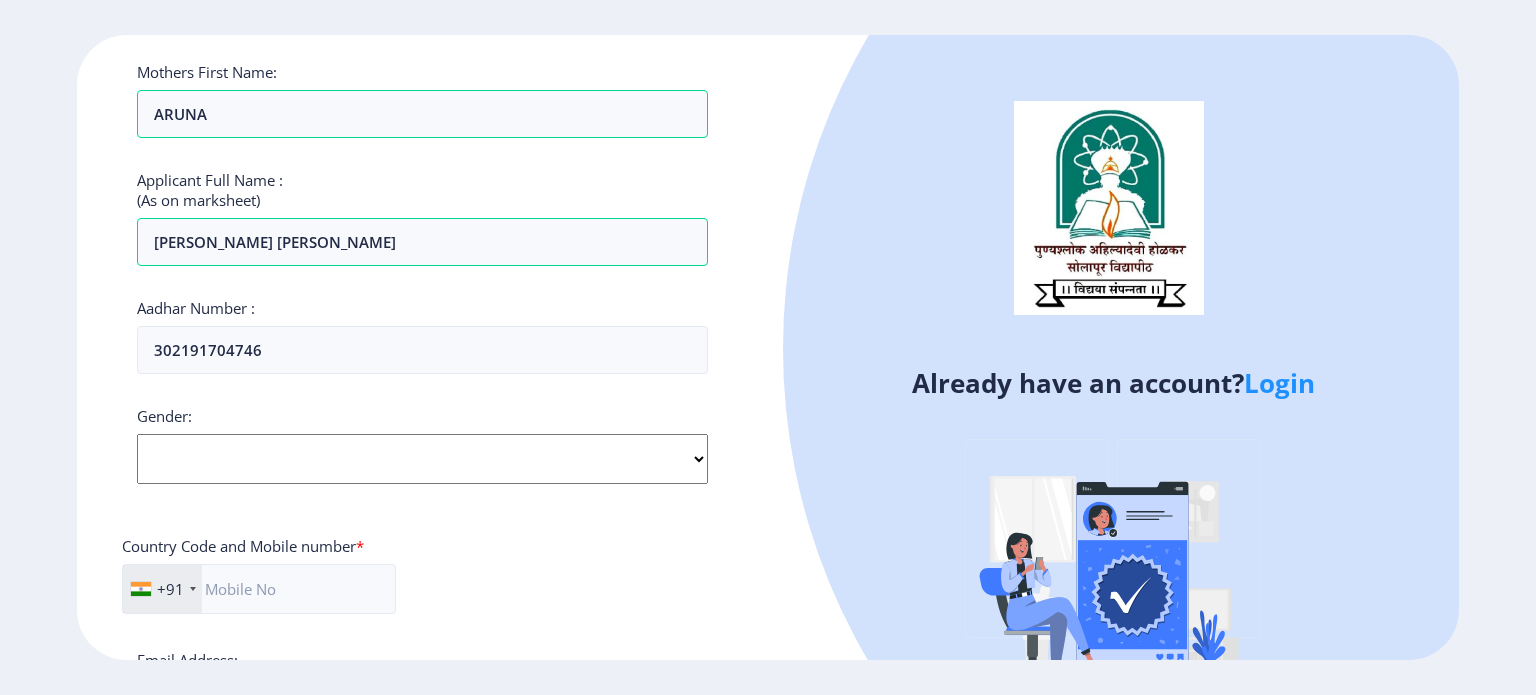 click on "Select Gender [DEMOGRAPHIC_DATA] [DEMOGRAPHIC_DATA] Other" 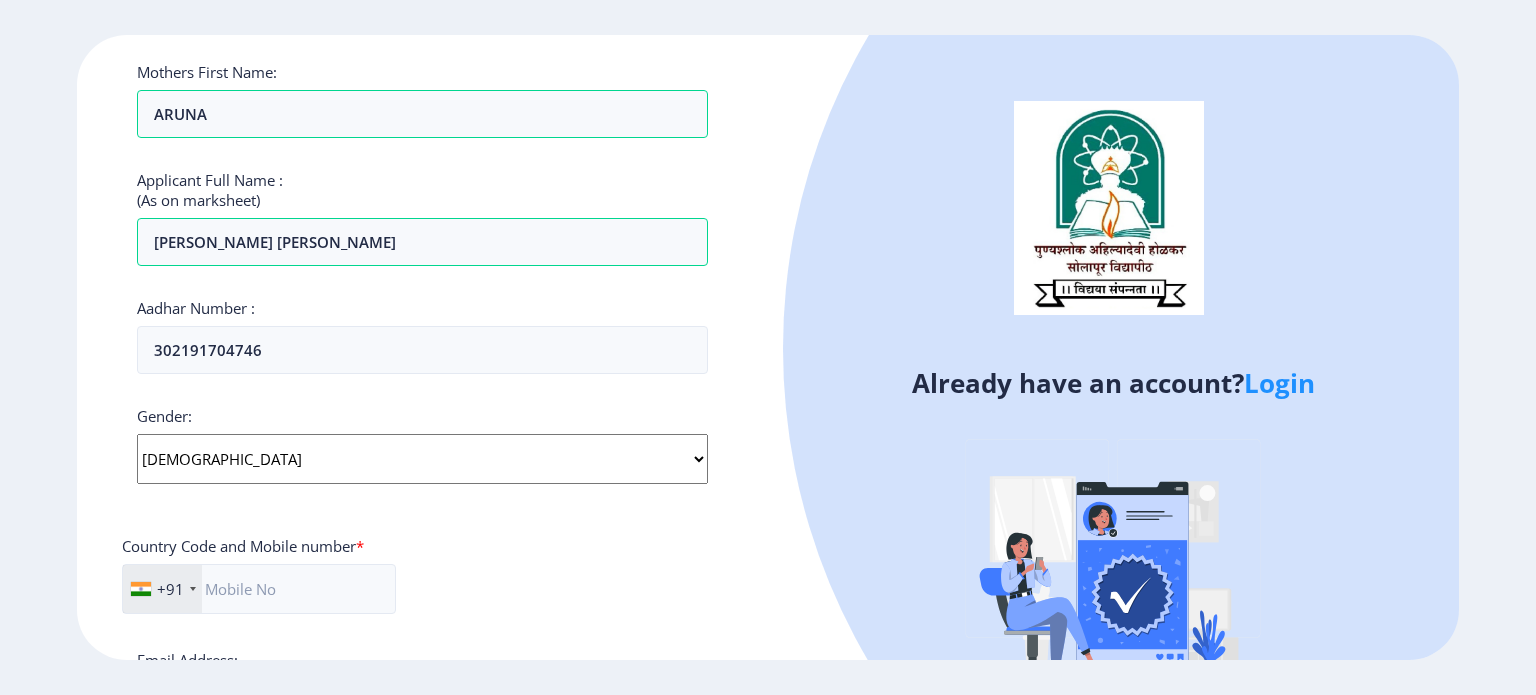 click on "Select Gender [DEMOGRAPHIC_DATA] [DEMOGRAPHIC_DATA] Other" 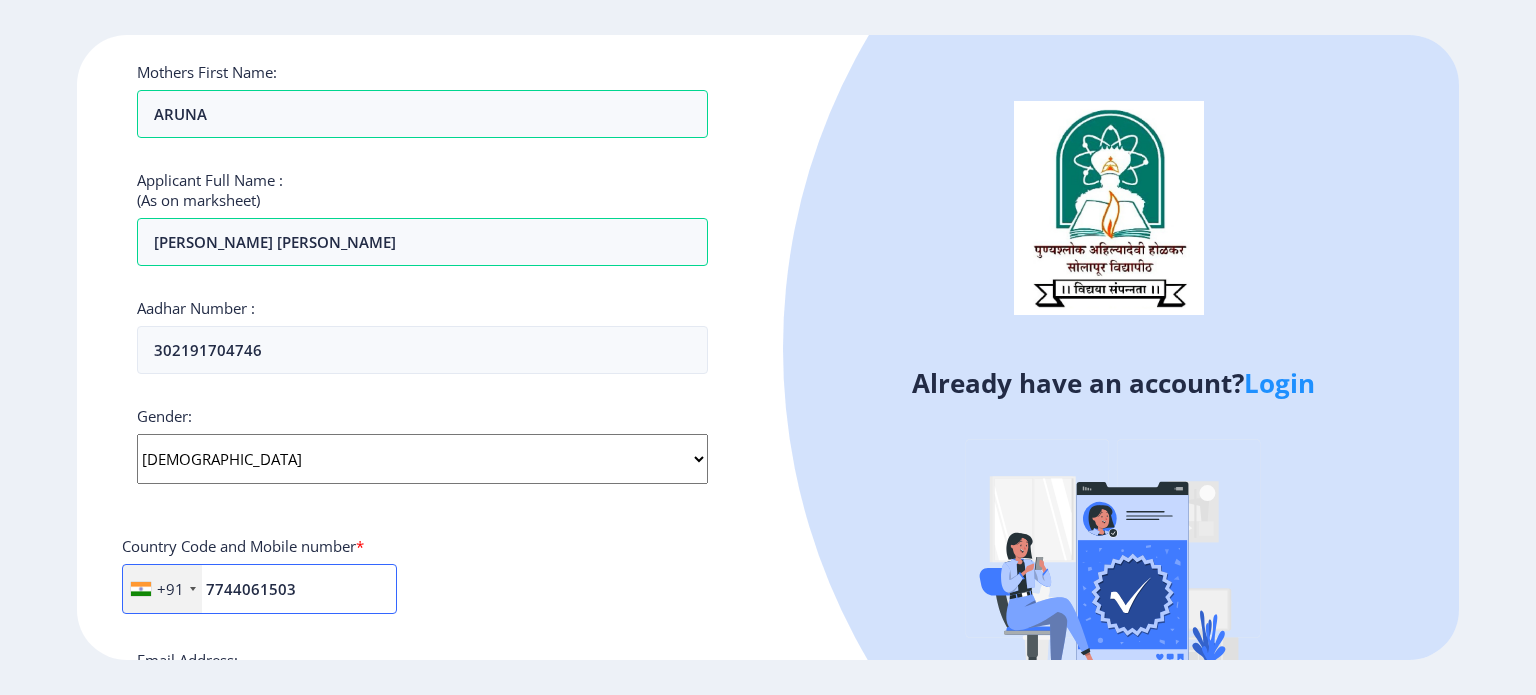 type on "7744061503" 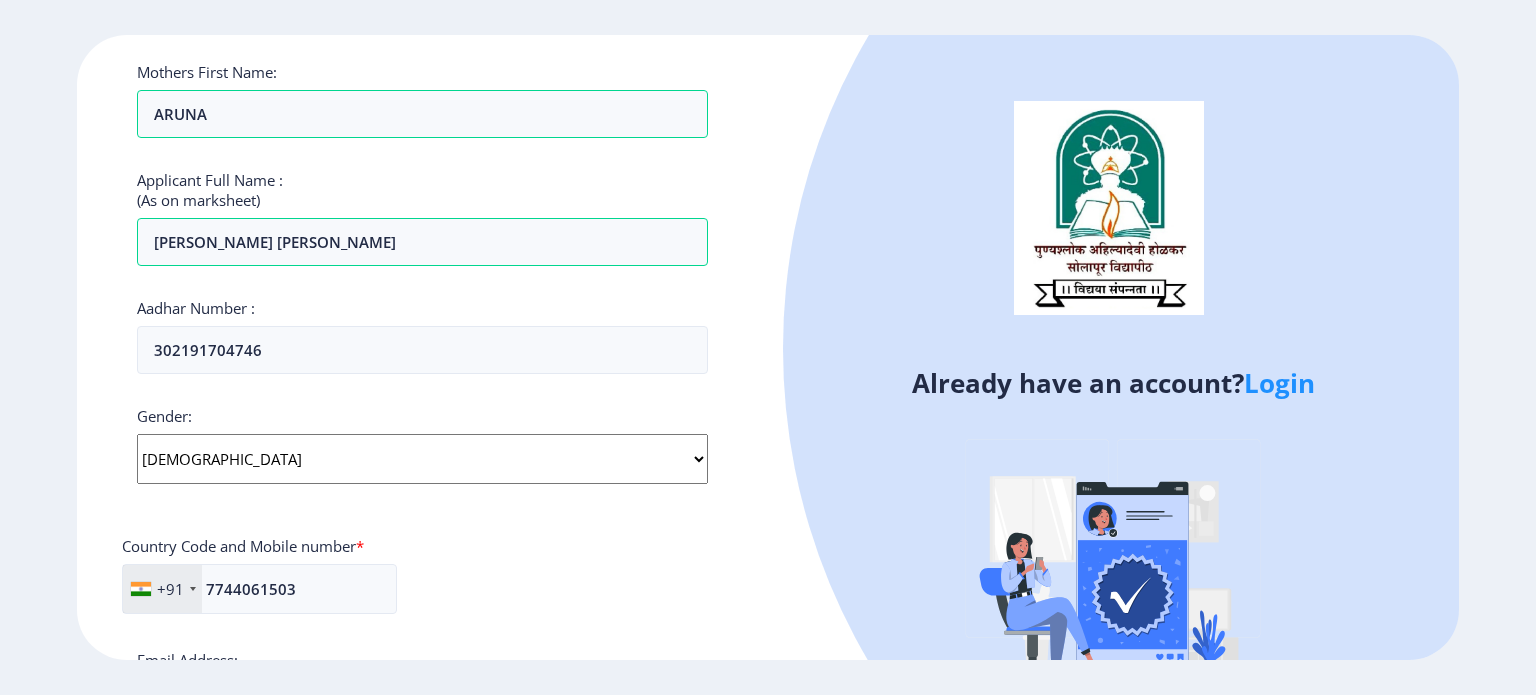 scroll, scrollTop: 764, scrollLeft: 0, axis: vertical 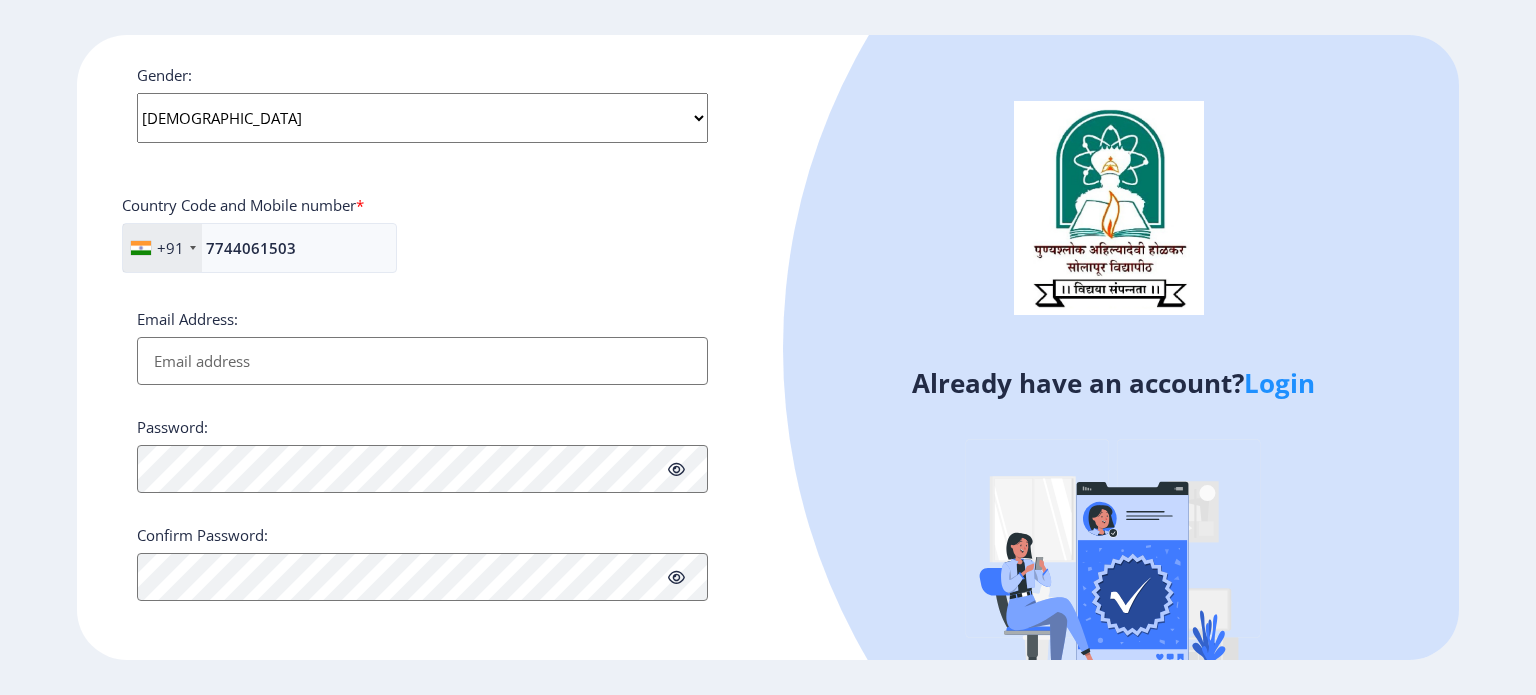 type on "S" 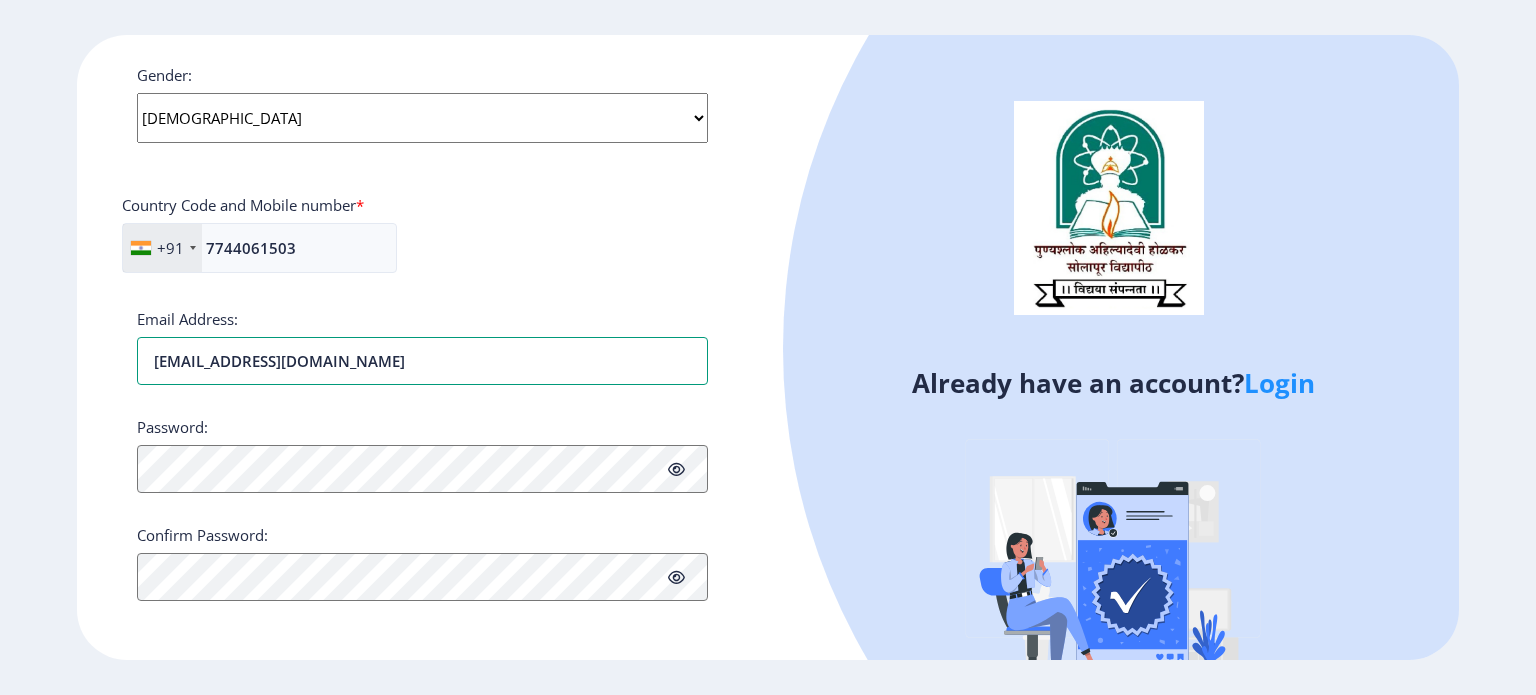 scroll, scrollTop: 763, scrollLeft: 0, axis: vertical 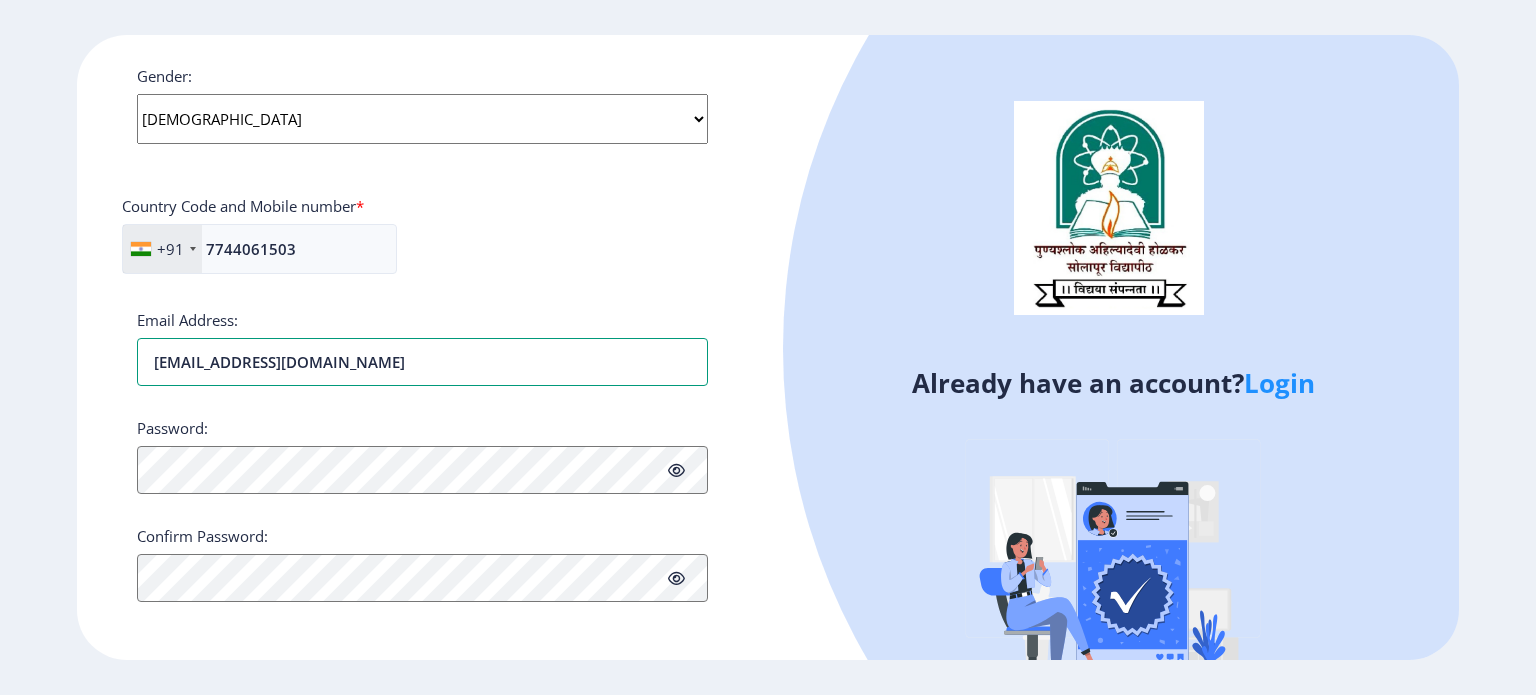 type on "[EMAIL_ADDRESS][DOMAIN_NAME]" 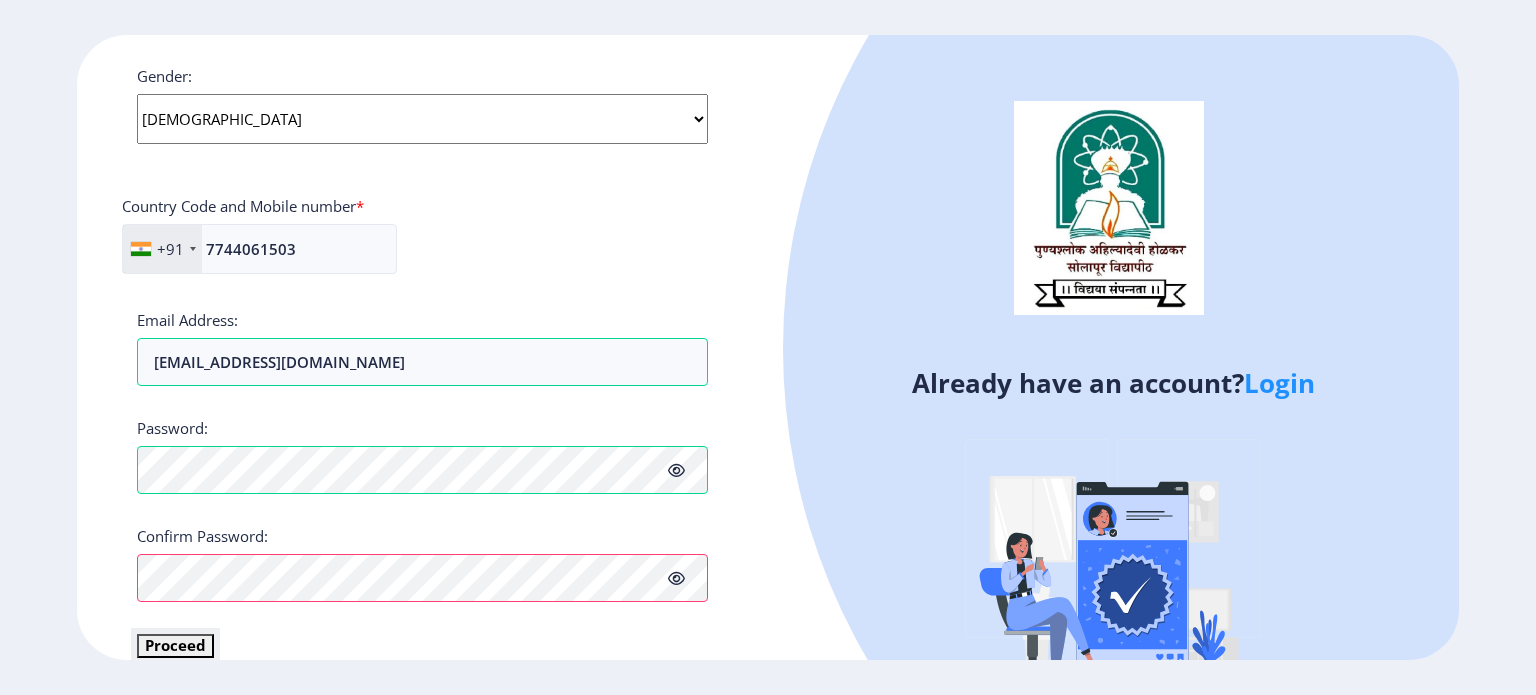 scroll, scrollTop: 781, scrollLeft: 0, axis: vertical 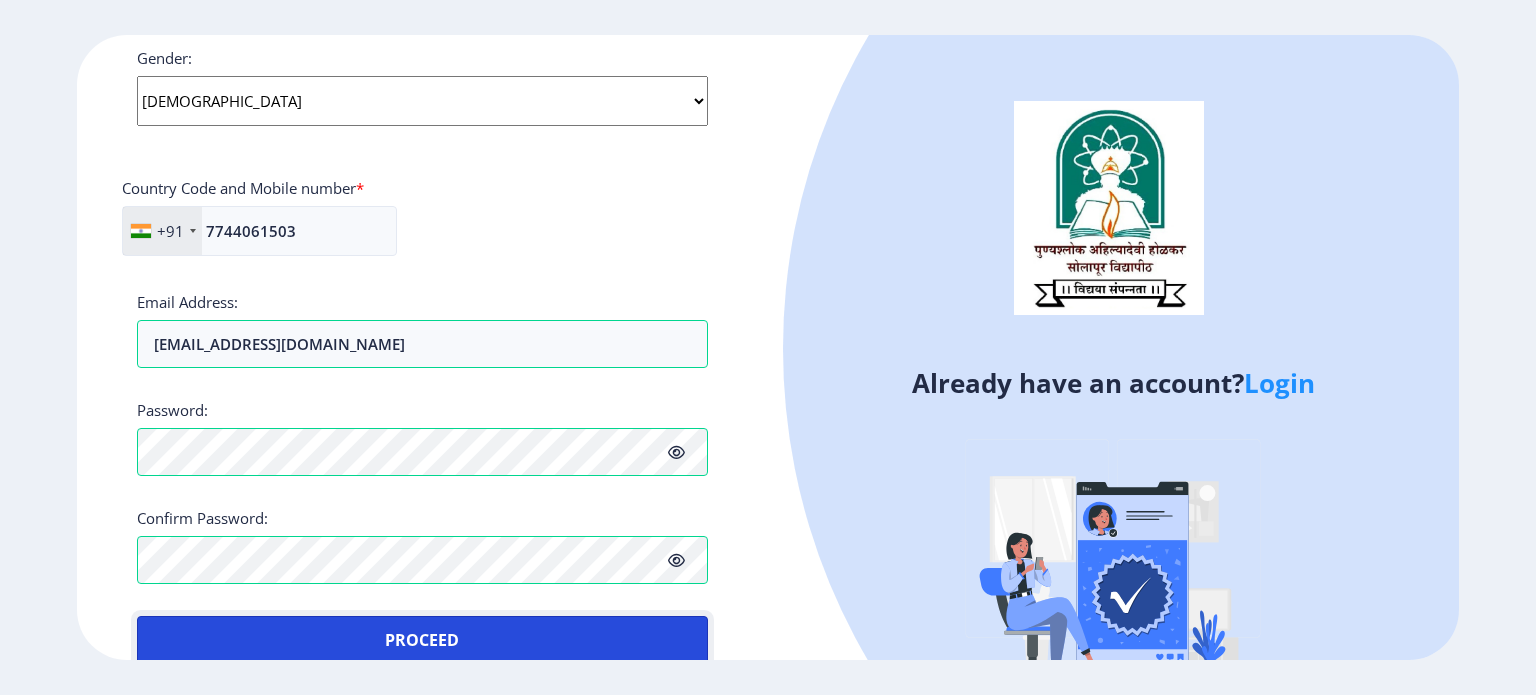 type 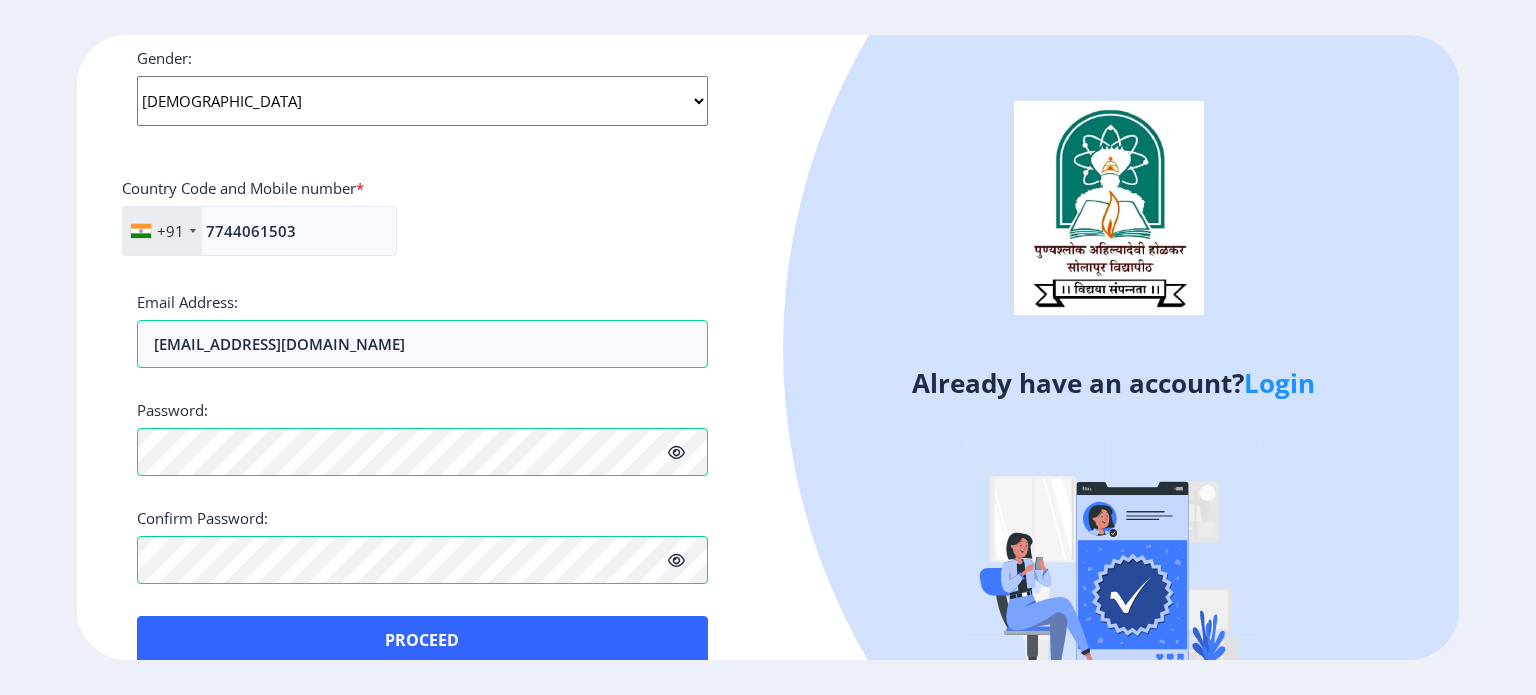 click 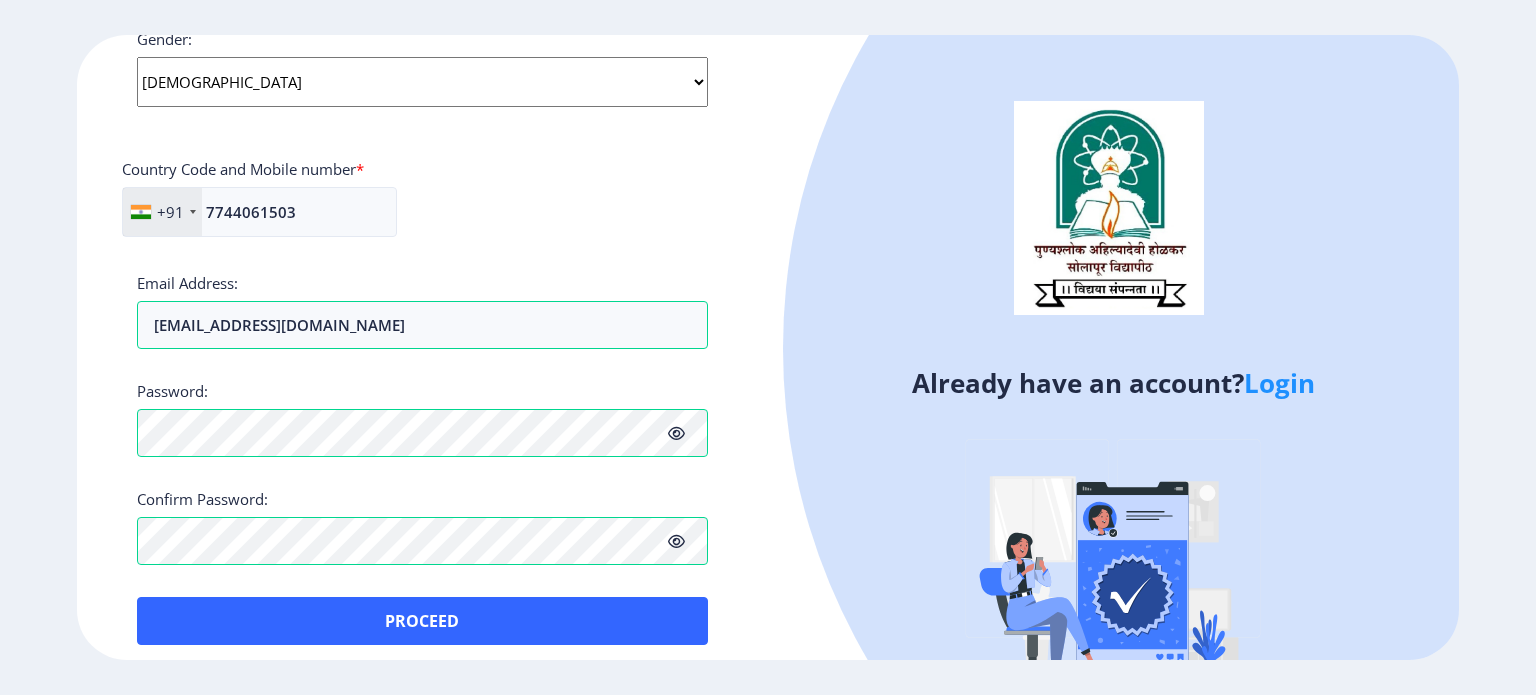 scroll, scrollTop: 811, scrollLeft: 0, axis: vertical 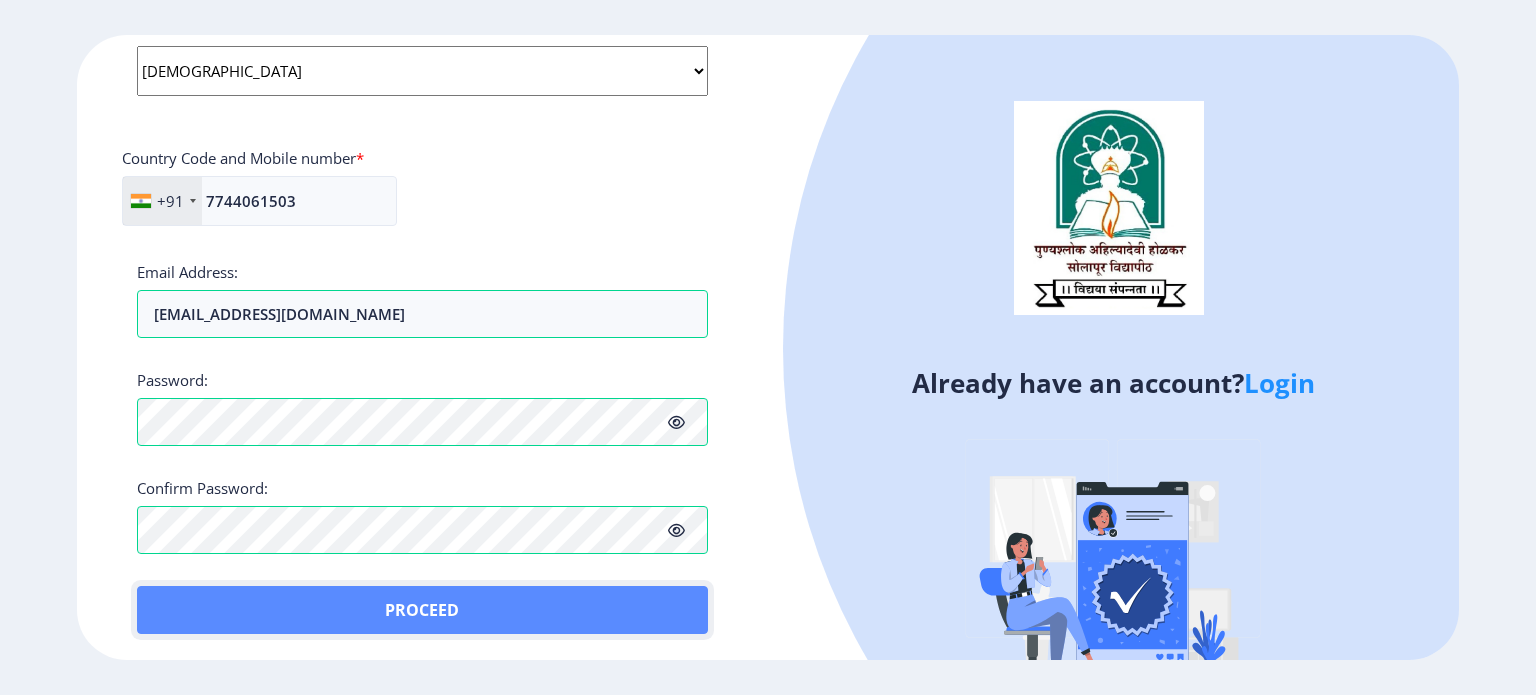 click on "Proceed" 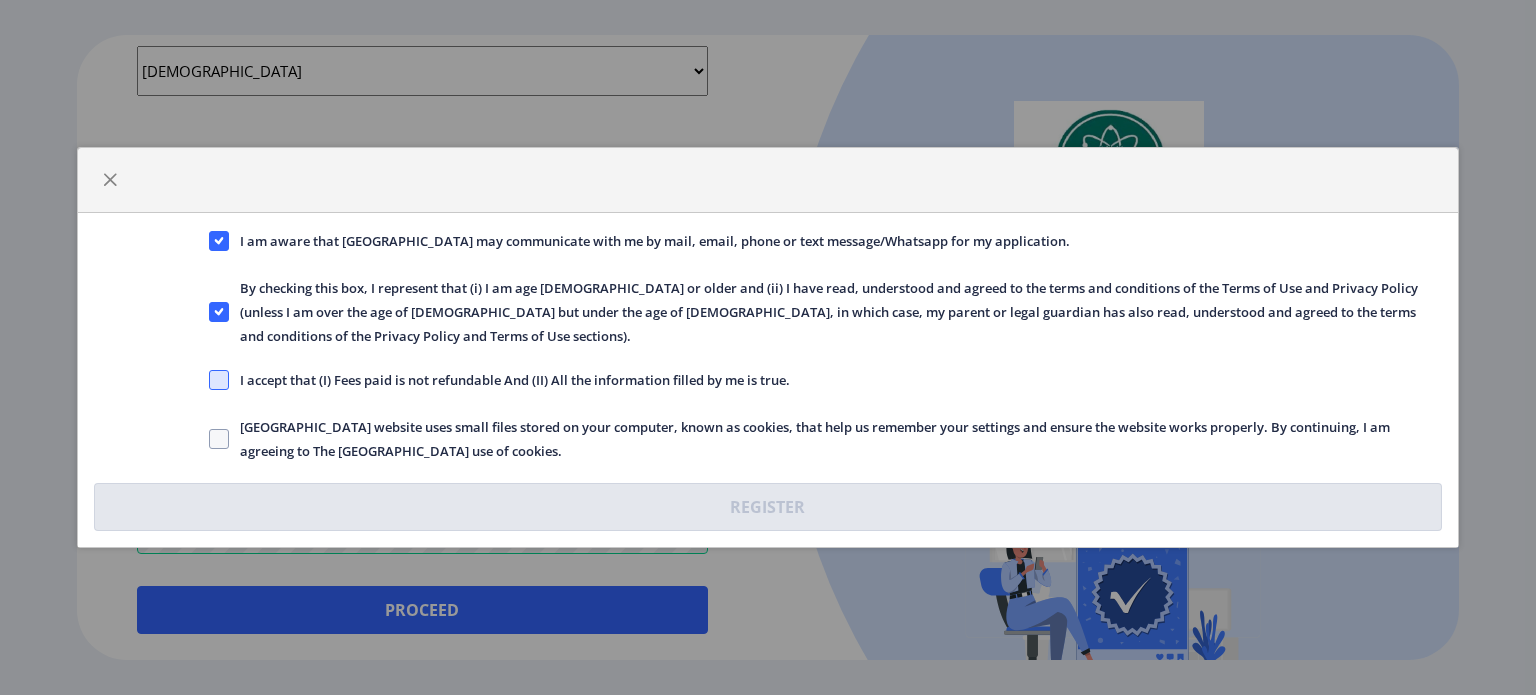 click 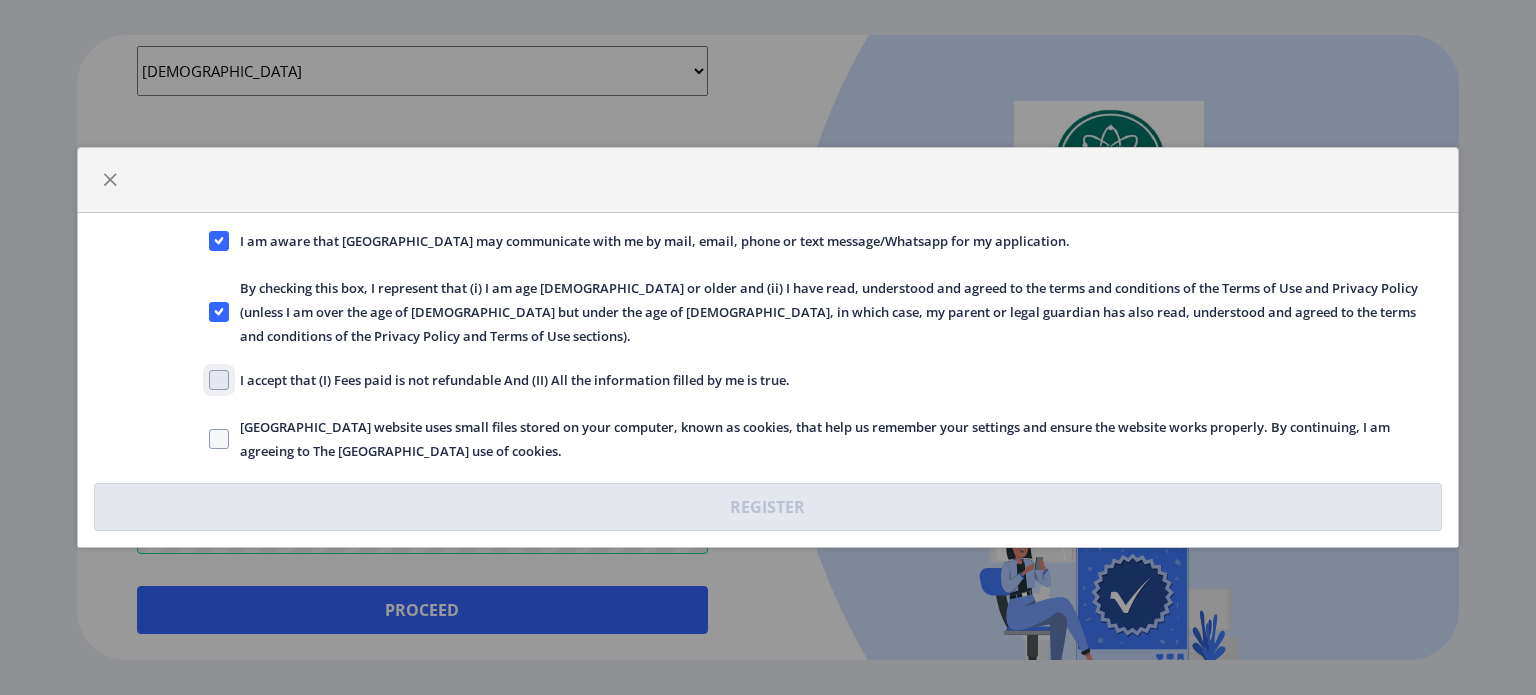 click on "I accept that (I) Fees paid is not refundable And (II) All the information filled by me is true." 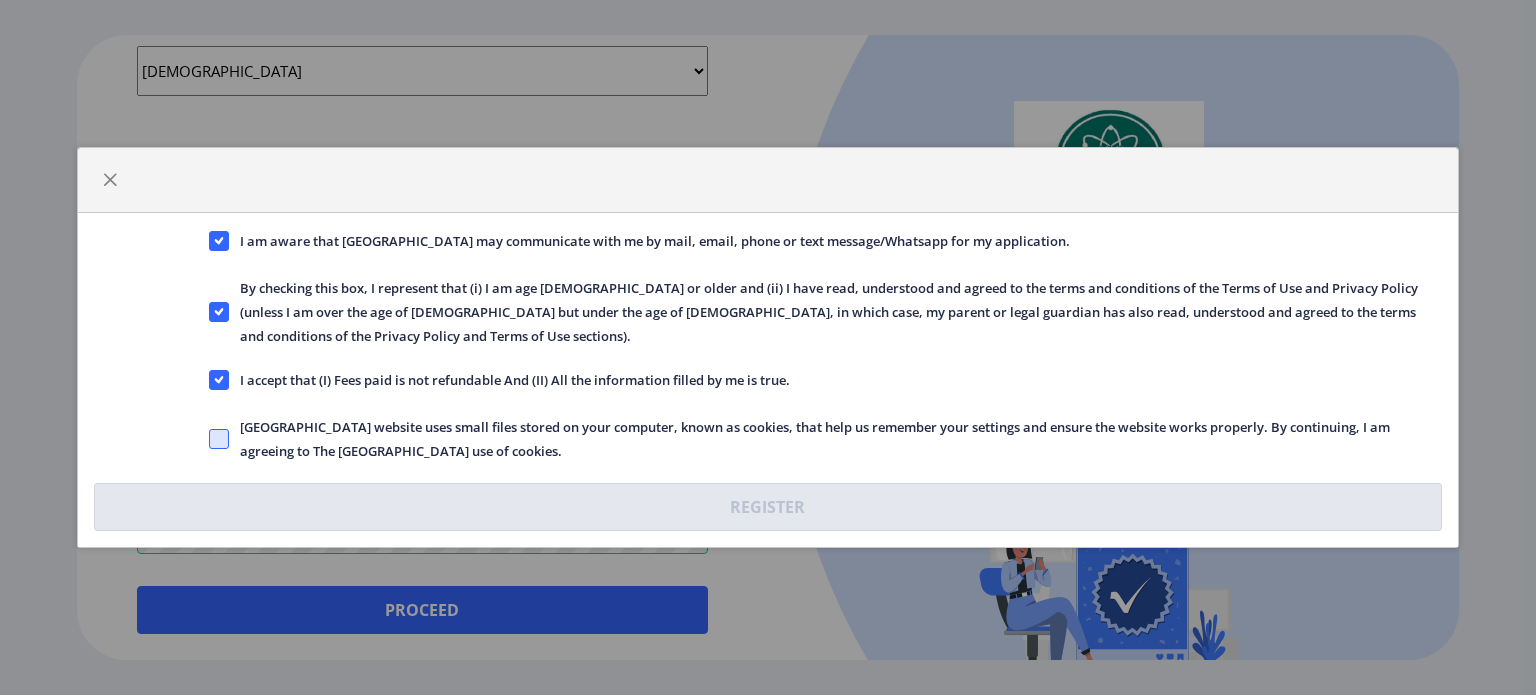 click 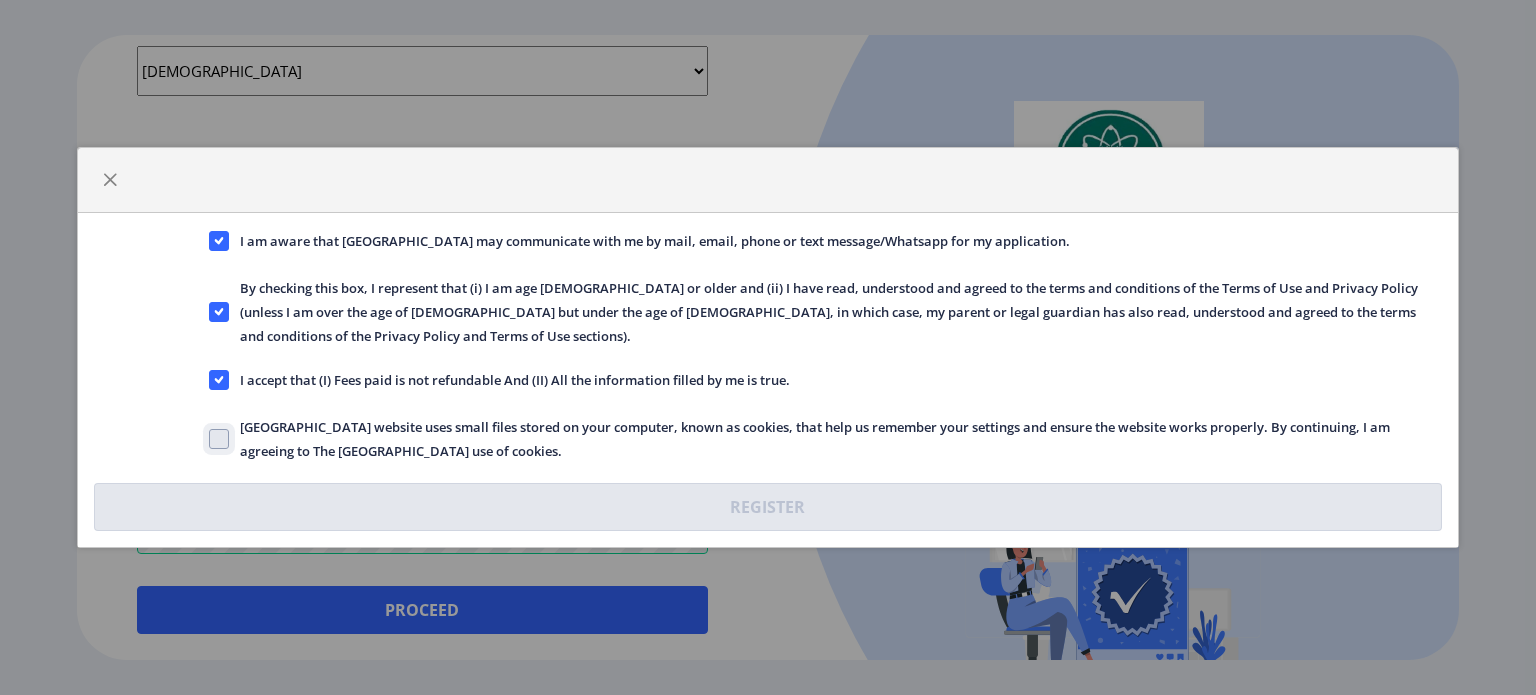click on "[GEOGRAPHIC_DATA] website uses small files stored on your computer, known as cookies, that help us remember your settings and ensure the website works properly. By continuing, I am agreeing to The [GEOGRAPHIC_DATA] use of cookies." 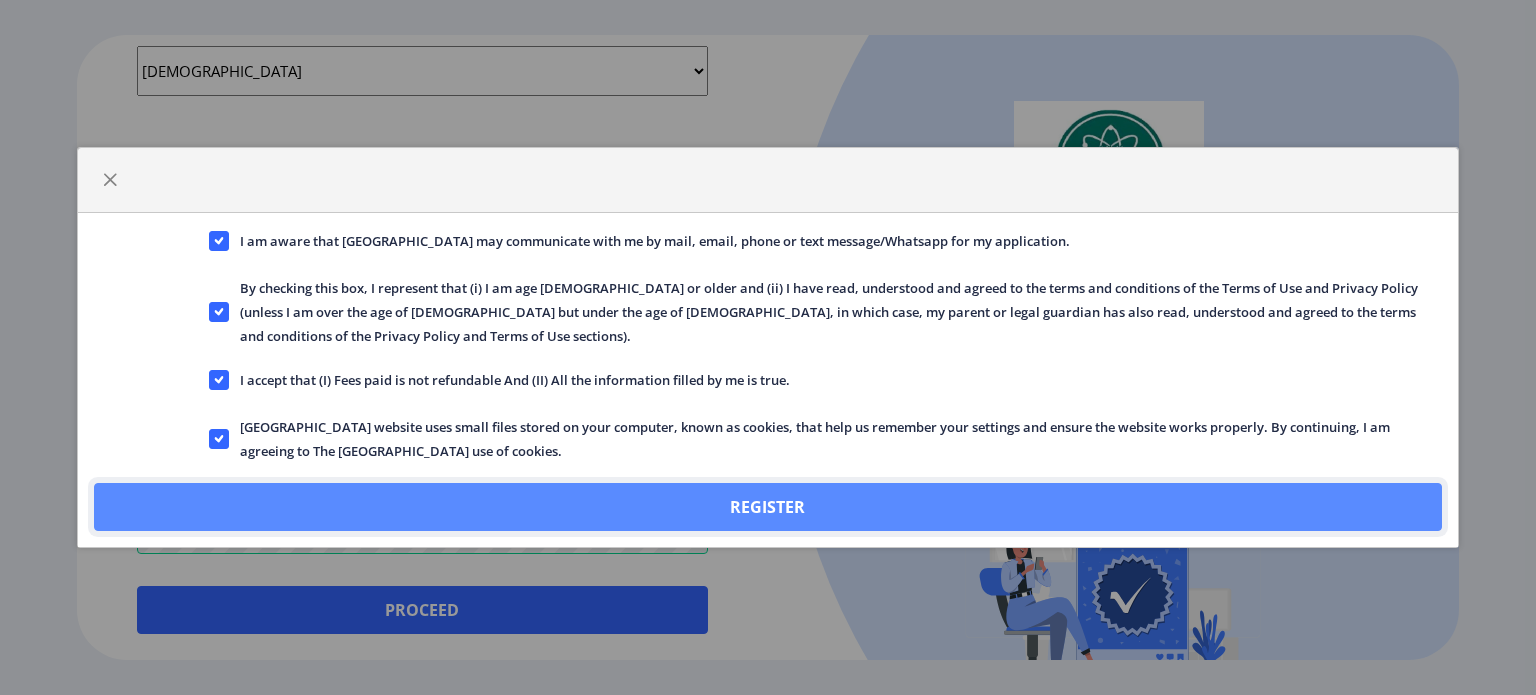click on "Register" 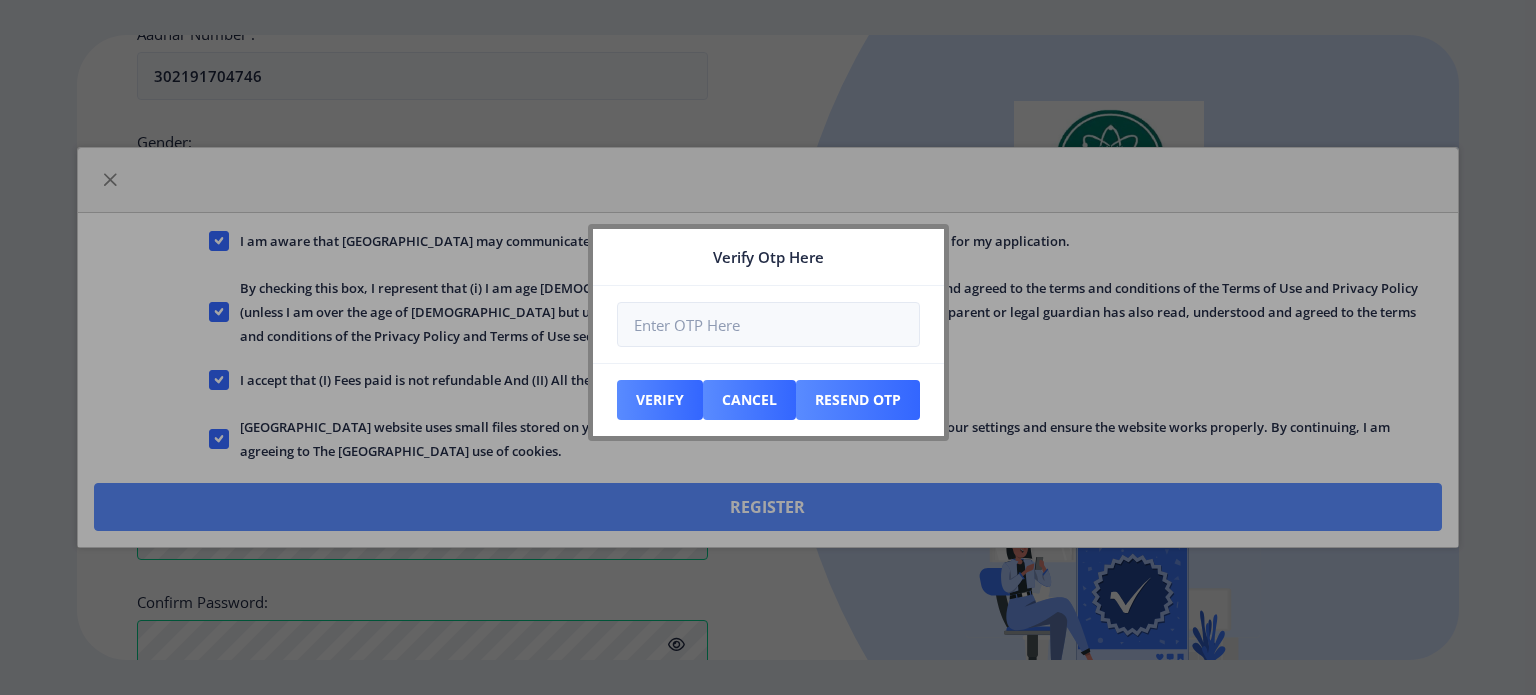scroll, scrollTop: 924, scrollLeft: 0, axis: vertical 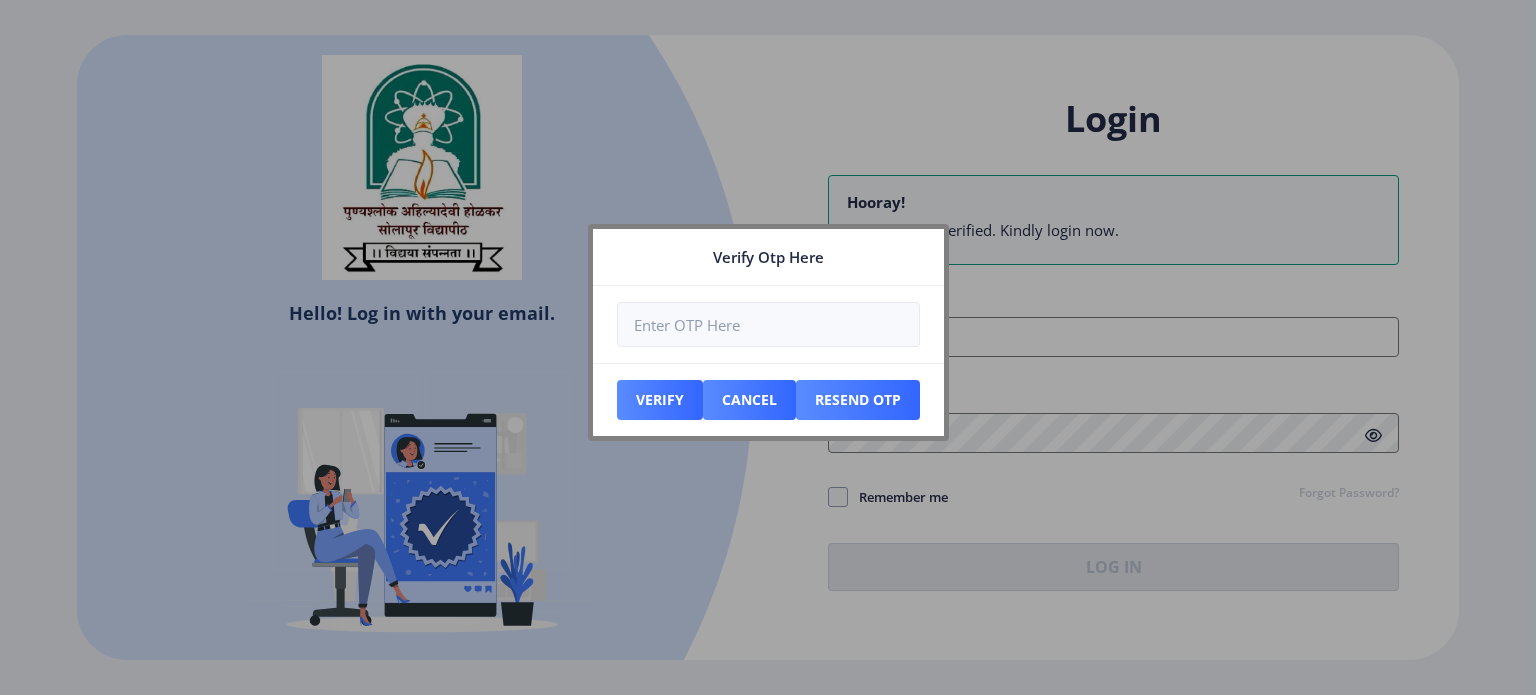 type on "[EMAIL_ADDRESS][DOMAIN_NAME]" 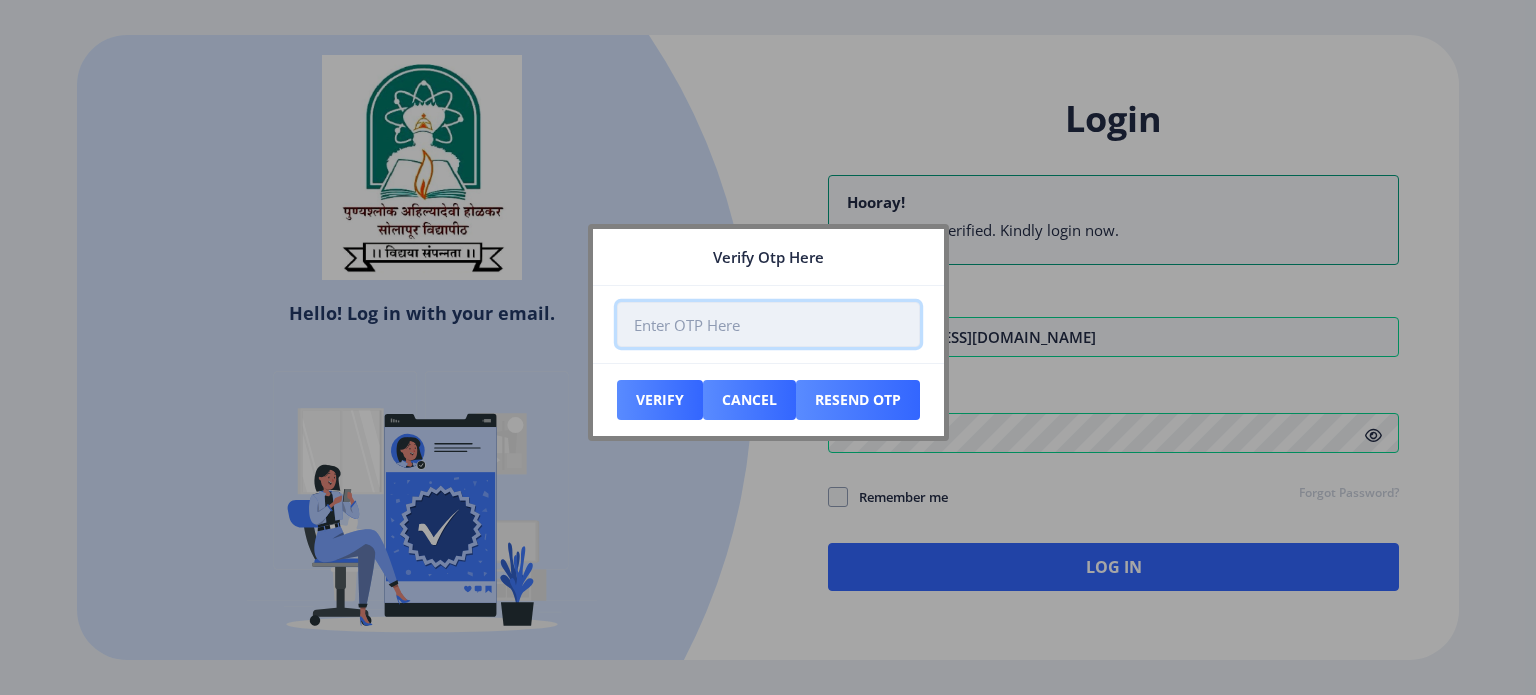 click at bounding box center (768, 324) 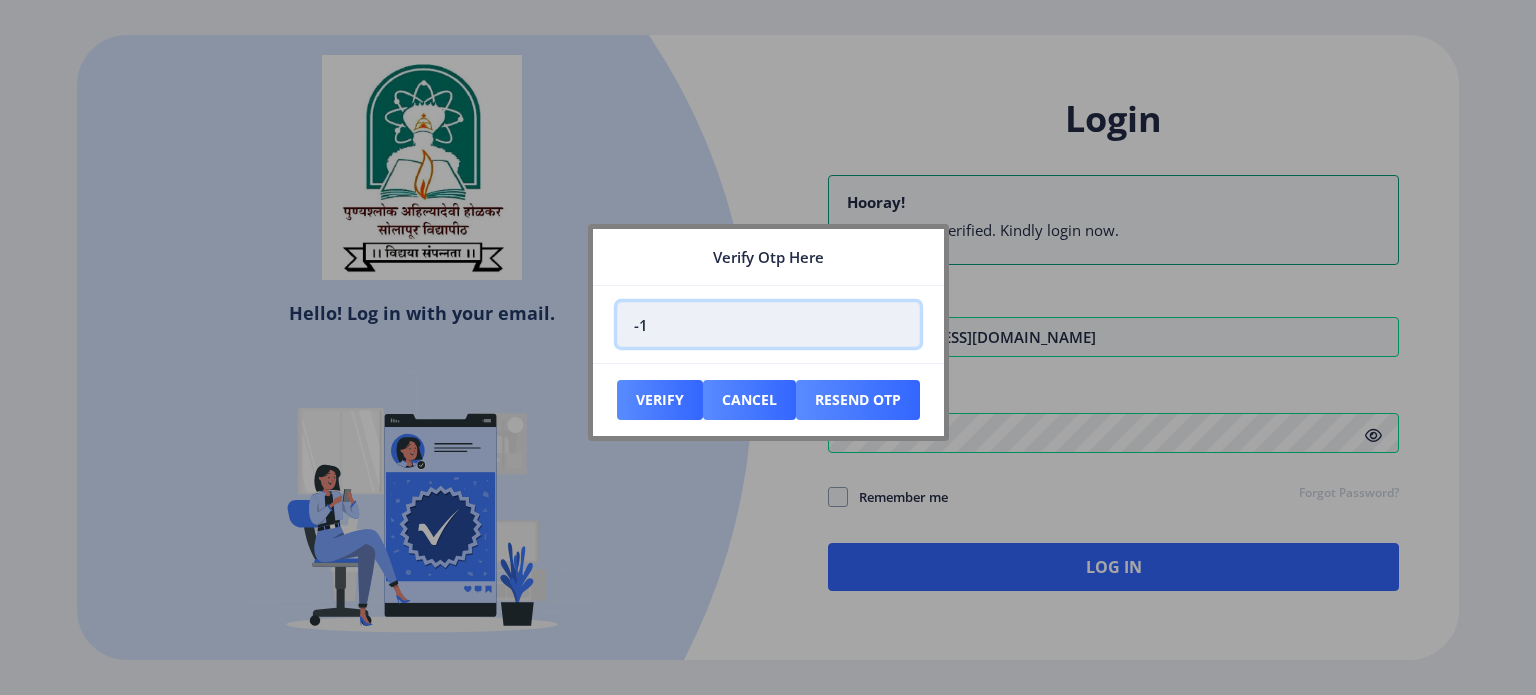 click on "-1" at bounding box center [768, 324] 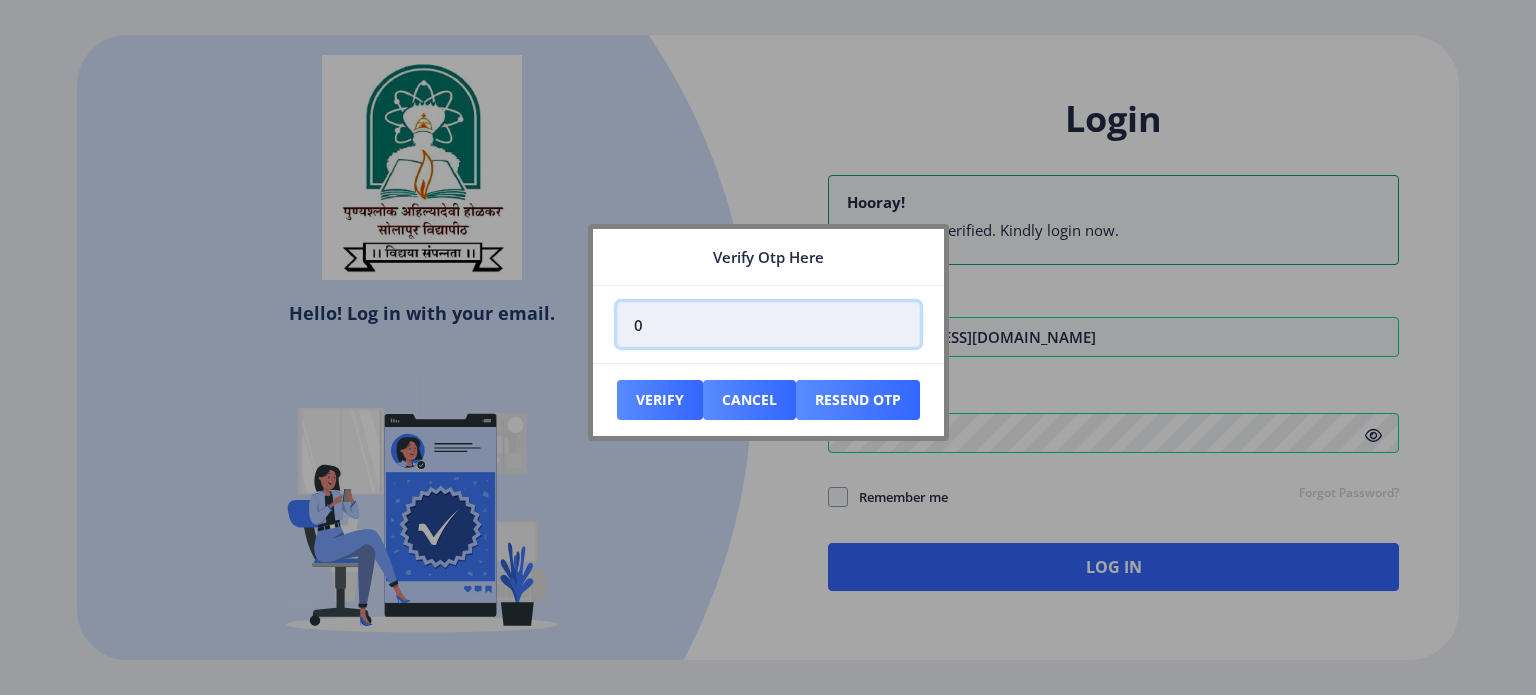 type on "0" 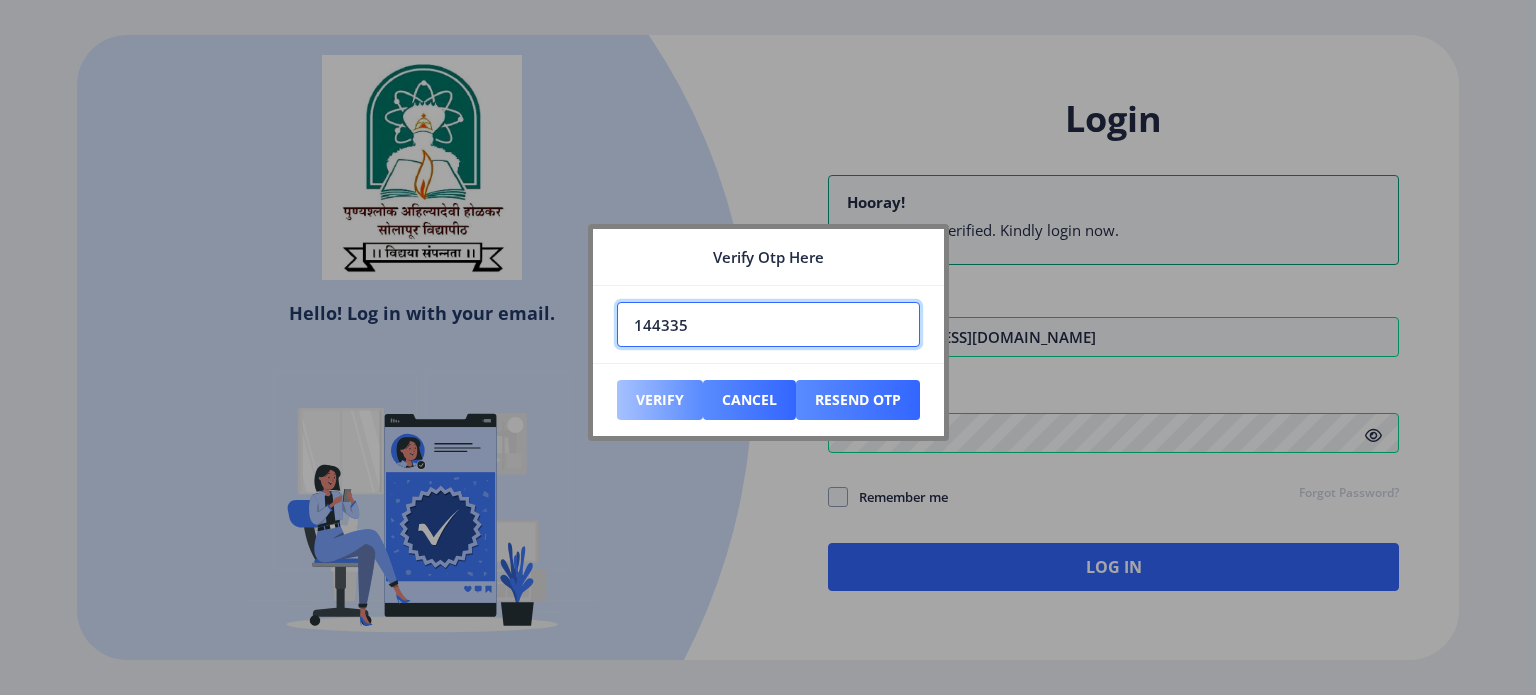 type on "144335" 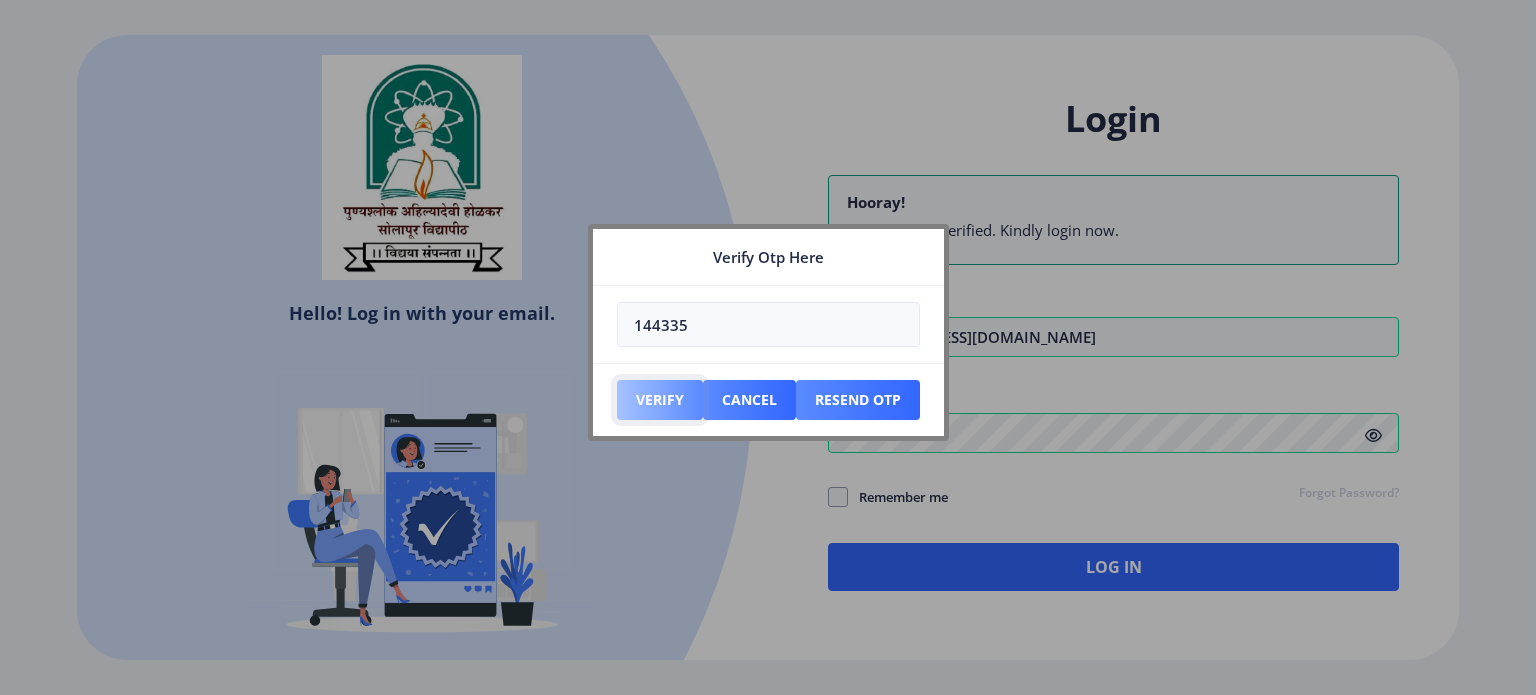 click on "Verify" at bounding box center [660, 400] 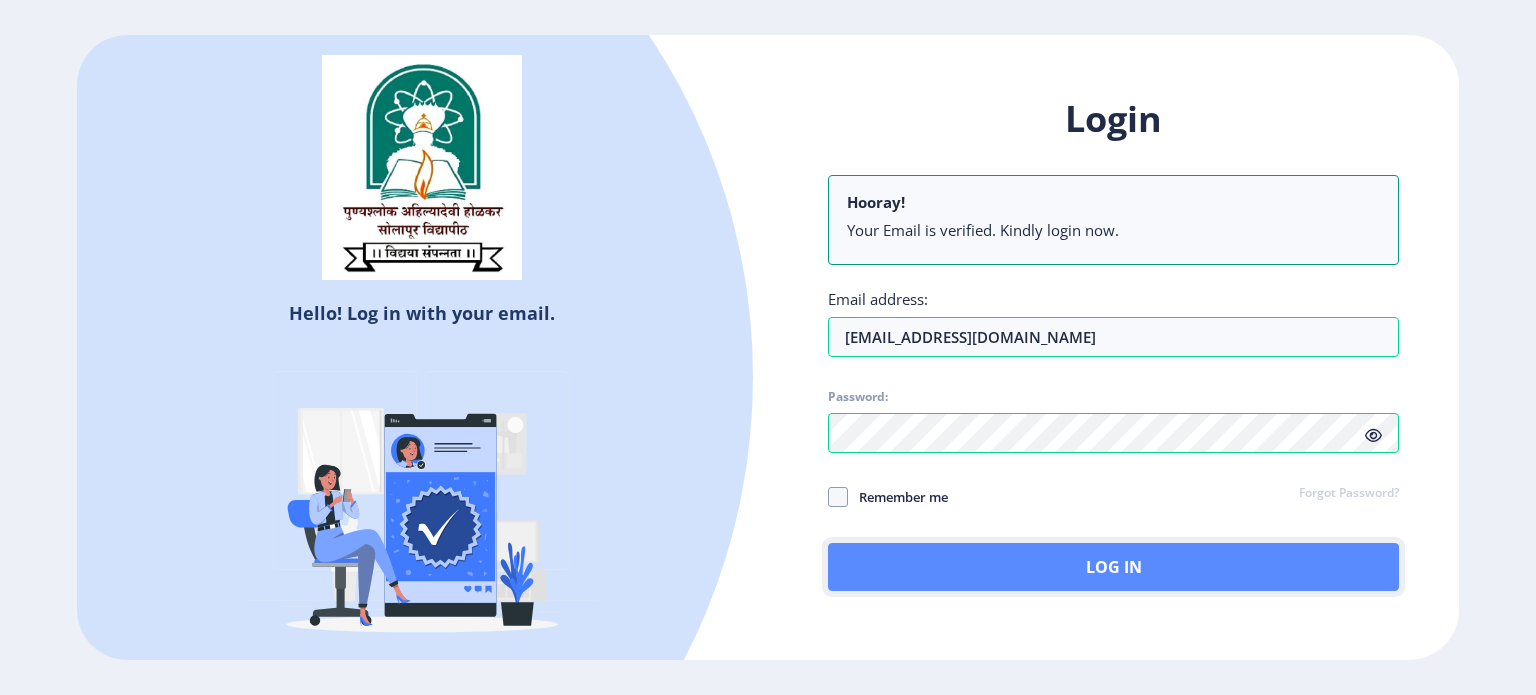 click on "Log In" 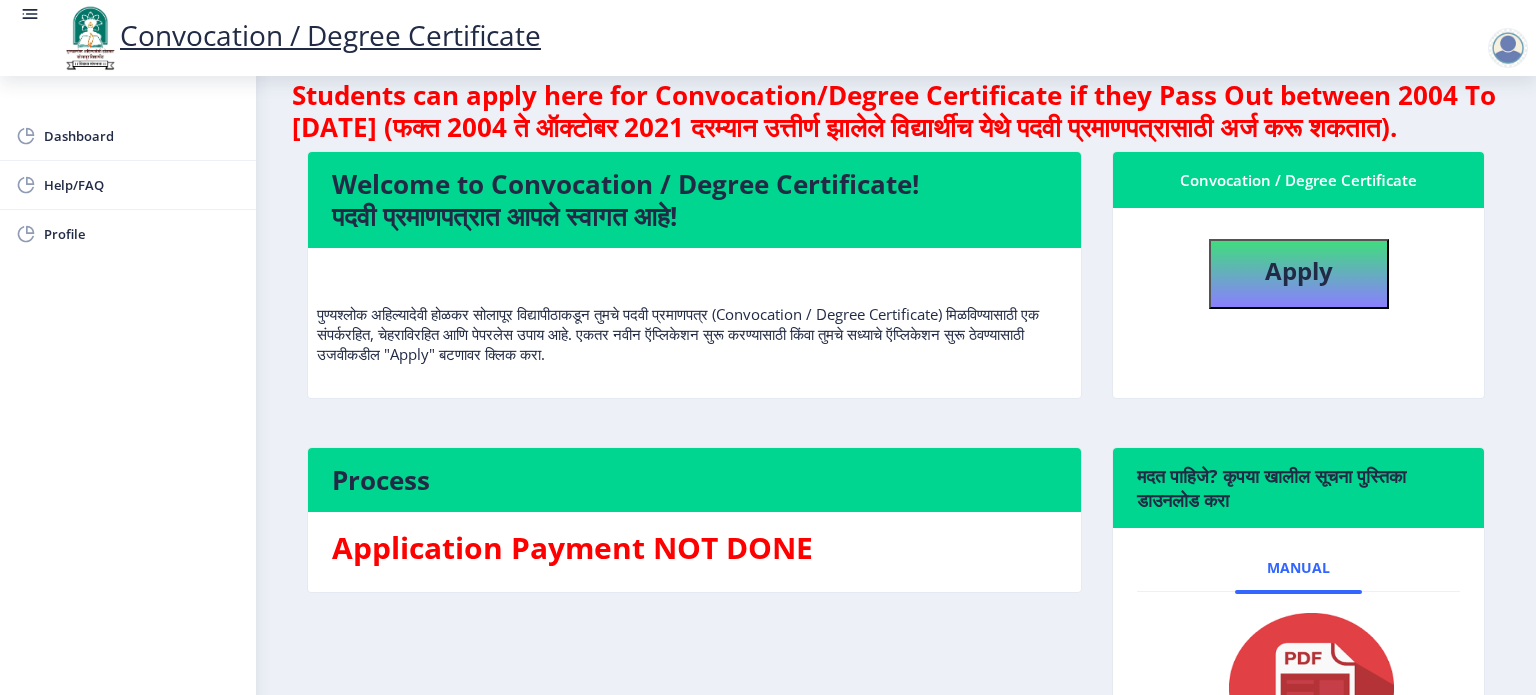scroll, scrollTop: 0, scrollLeft: 0, axis: both 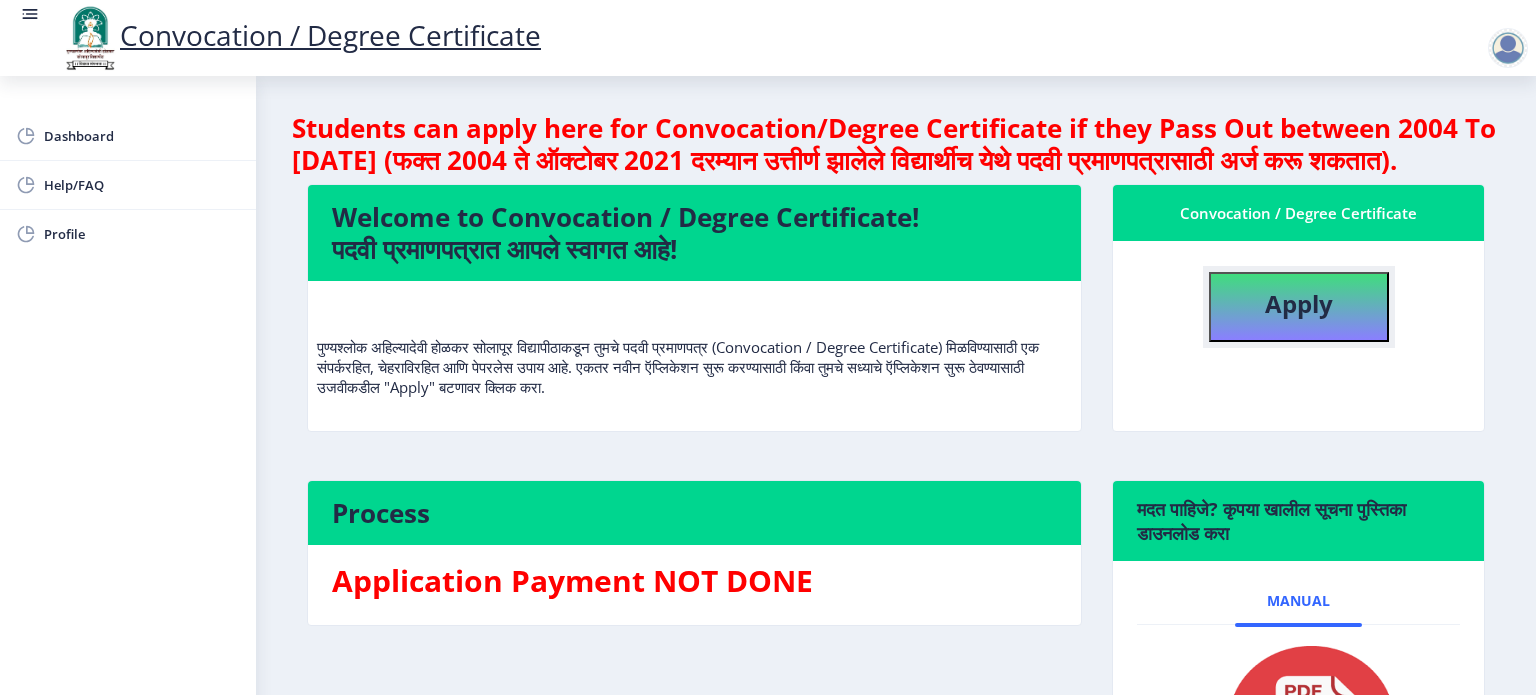 click on "Apply" 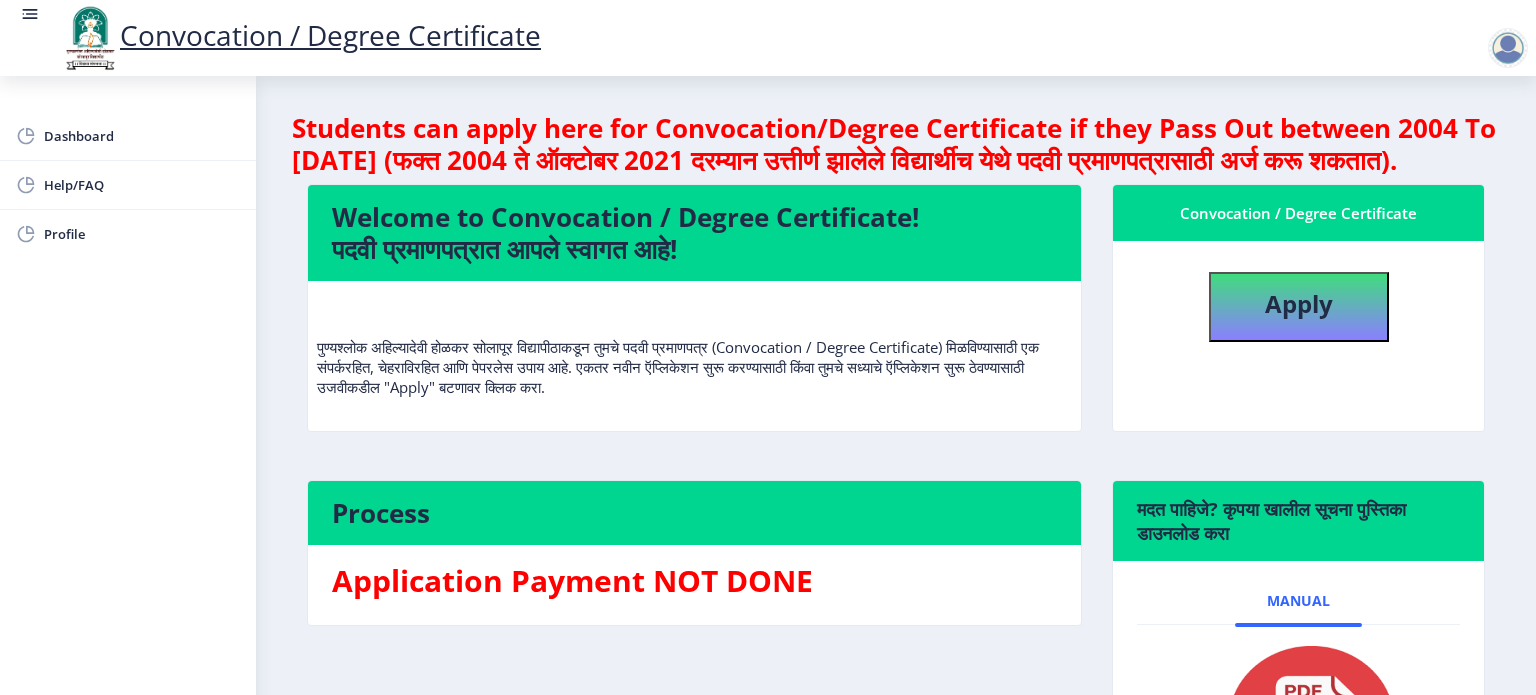 select 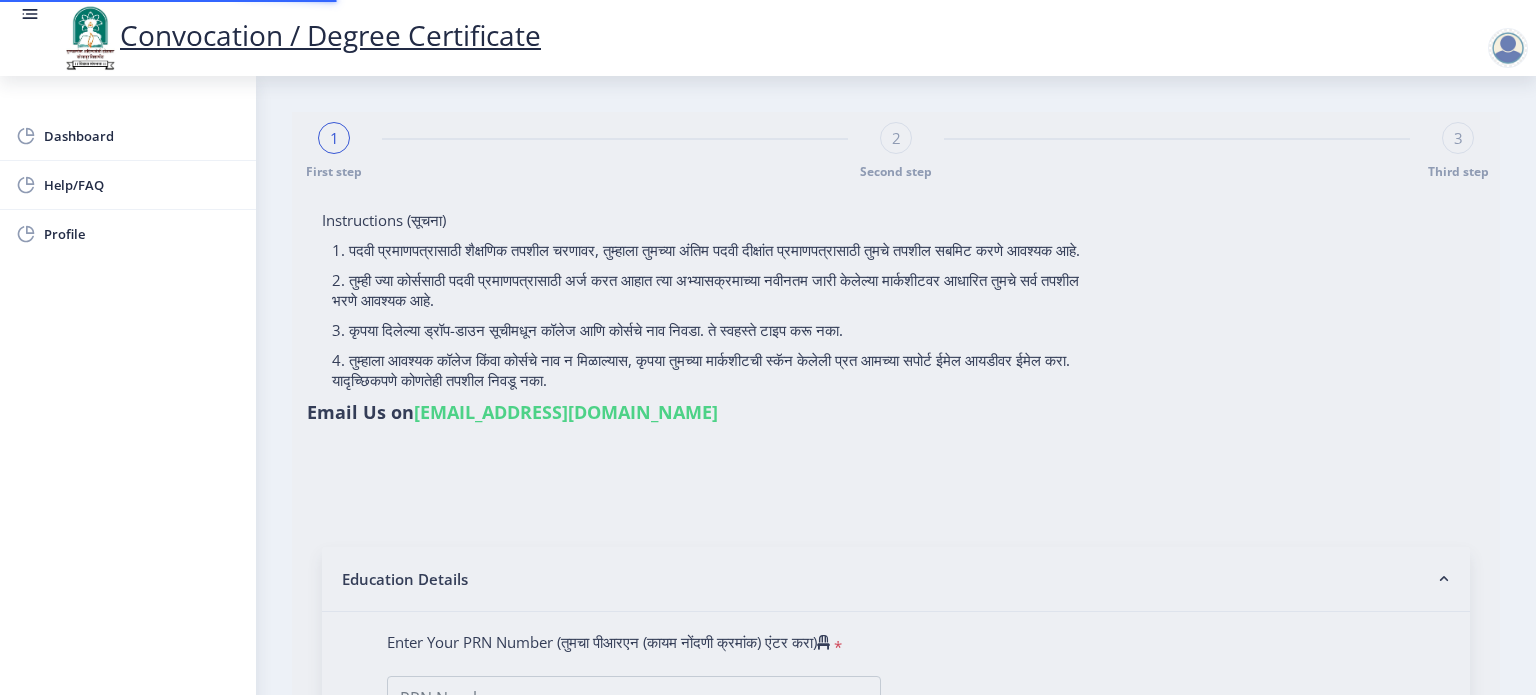 type on "[PERSON_NAME] [PERSON_NAME]" 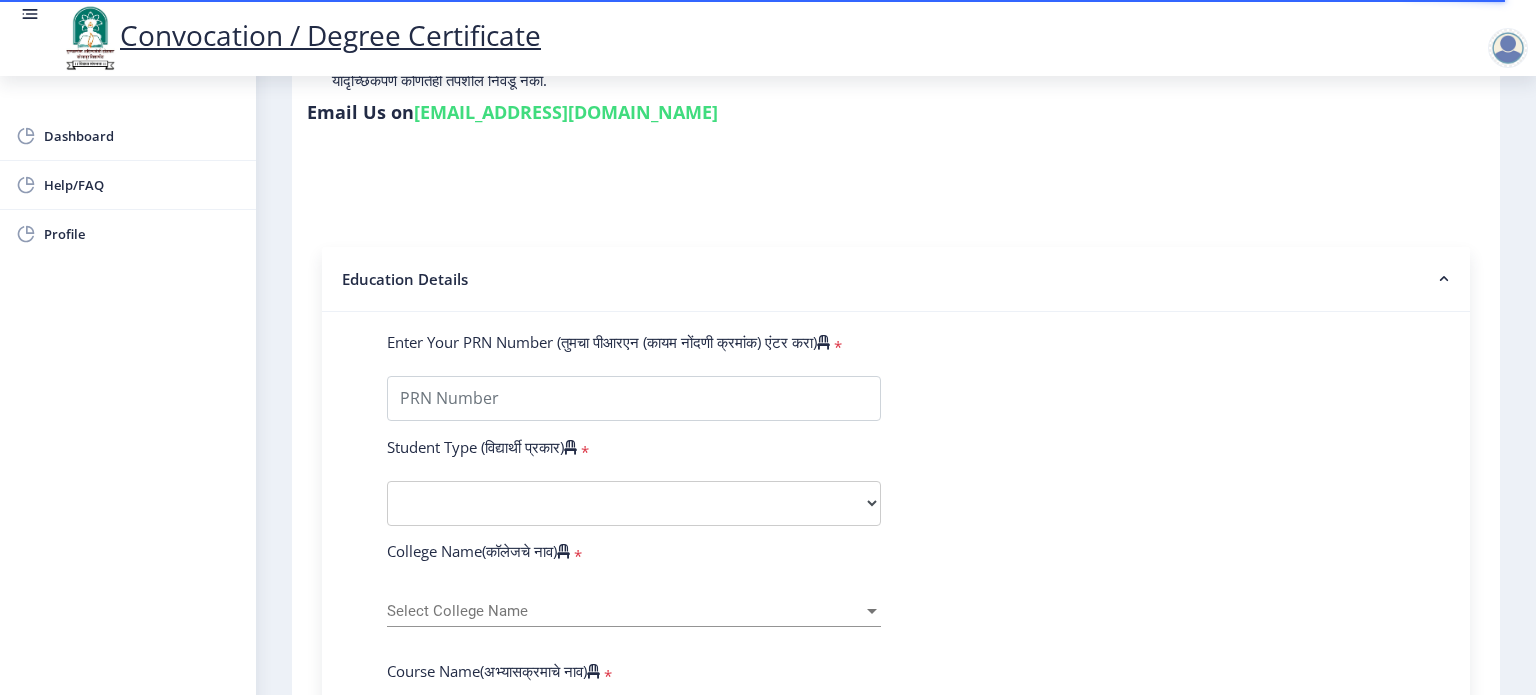 scroll, scrollTop: 400, scrollLeft: 0, axis: vertical 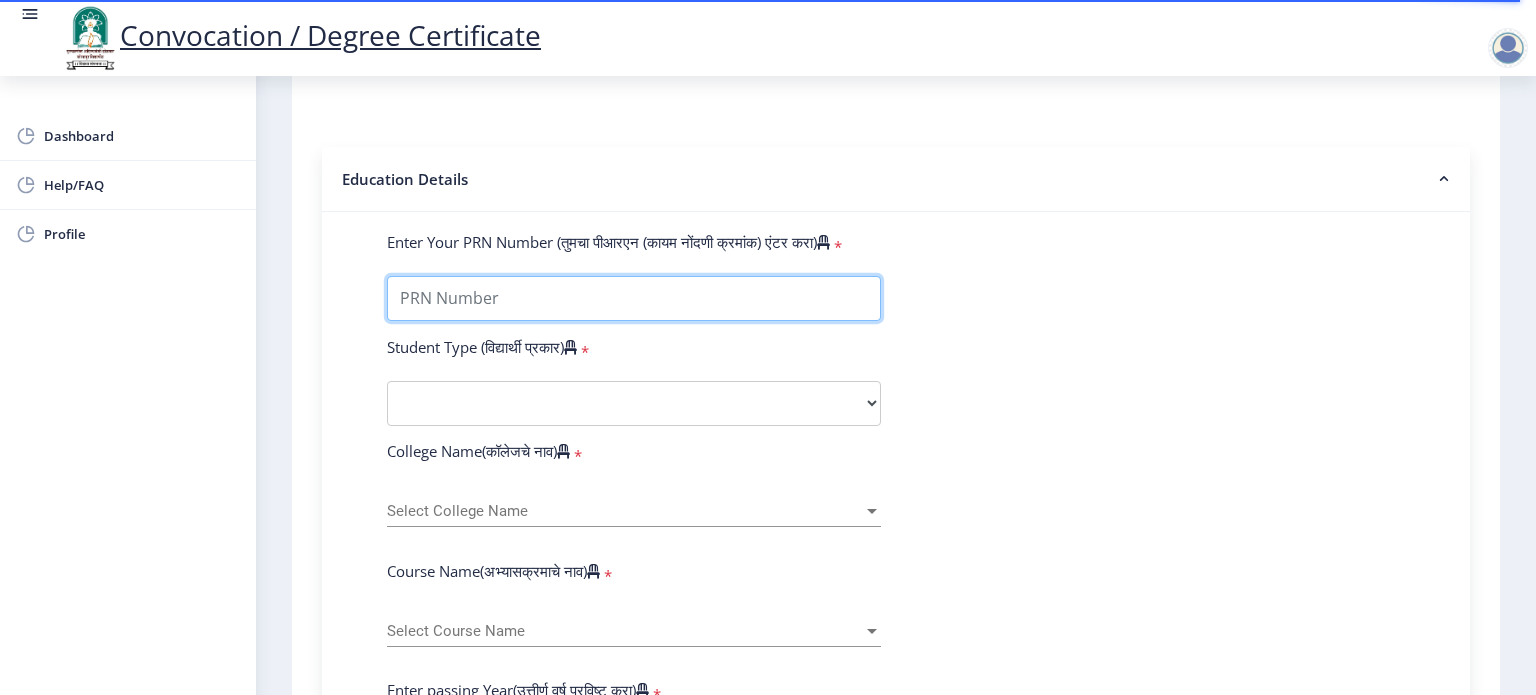click on "Enter Your PRN Number (तुमचा पीआरएन (कायम नोंदणी क्रमांक) एंटर करा)" at bounding box center (634, 298) 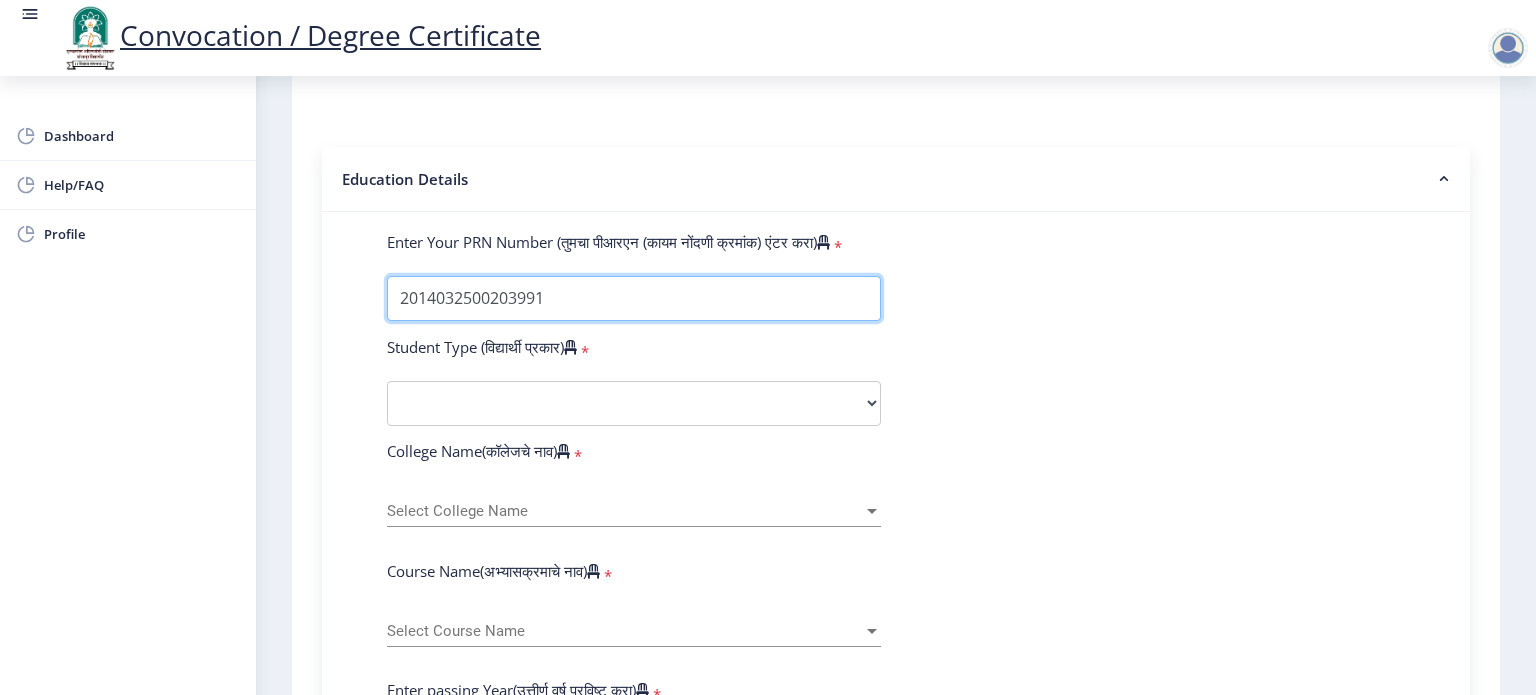 type on "2014032500203991" 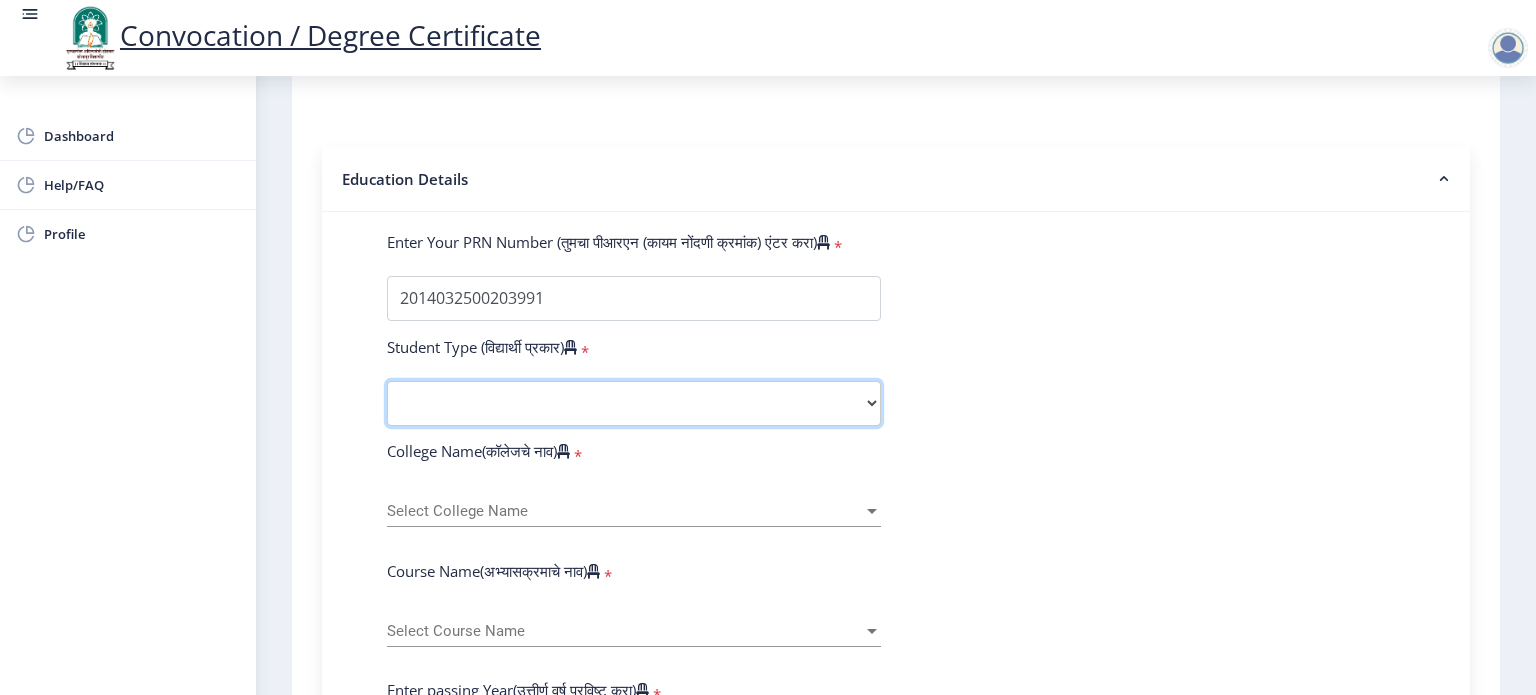 click on "Select Student Type Regular External" at bounding box center [634, 403] 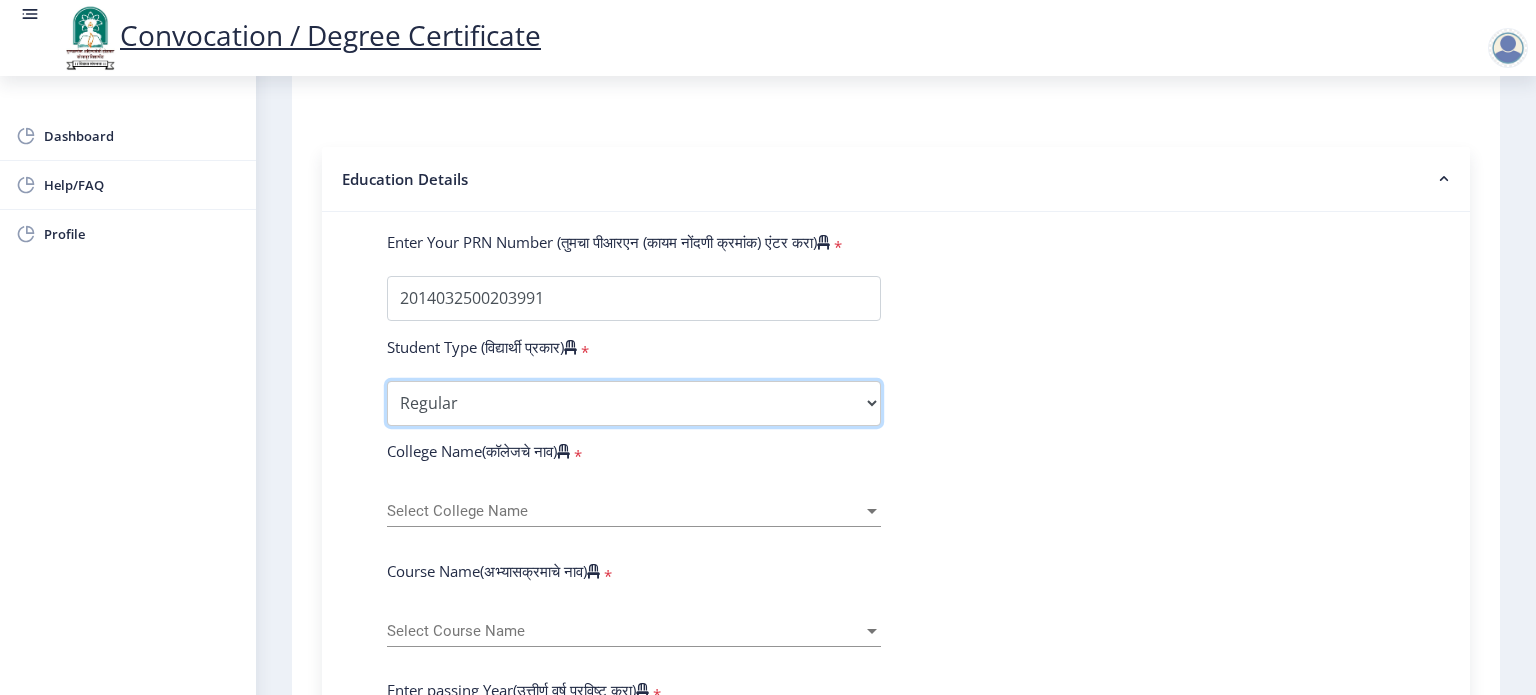 click on "Select Student Type Regular External" at bounding box center [634, 403] 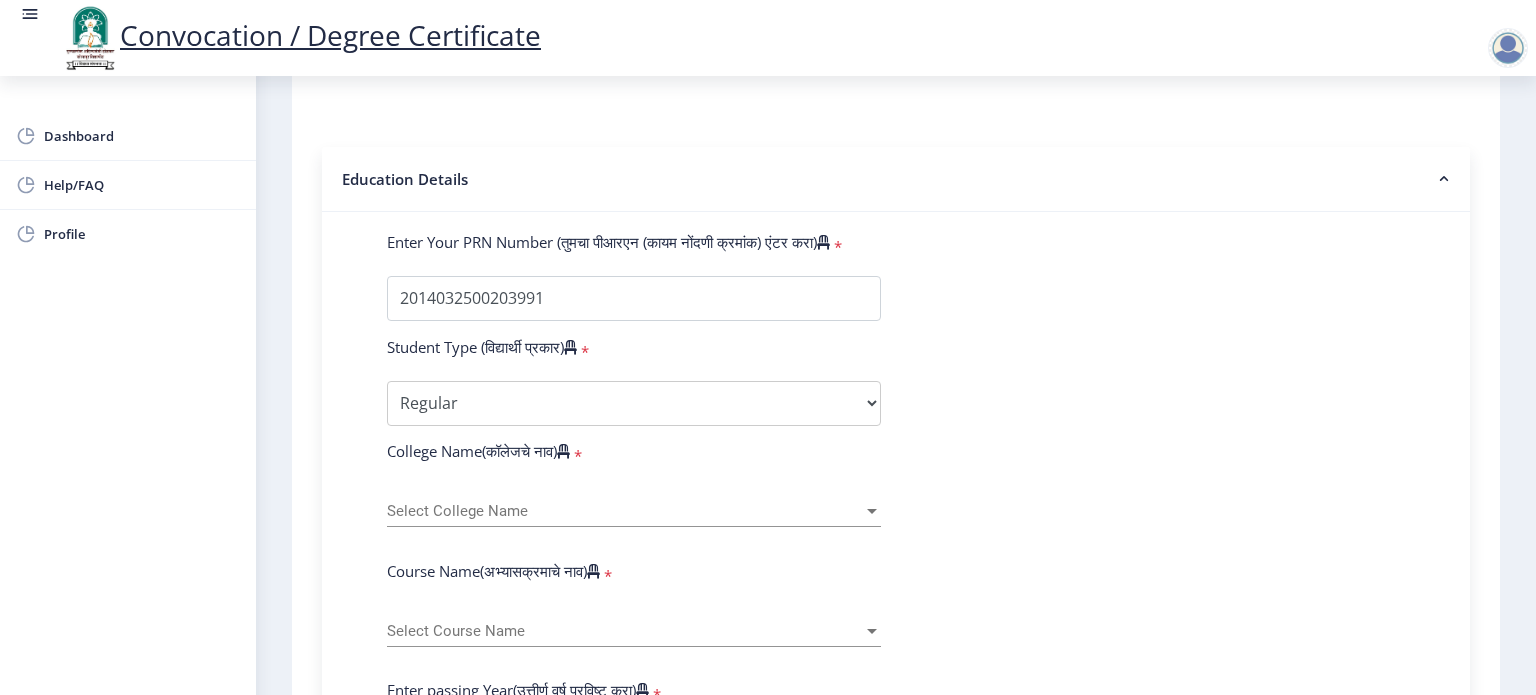 click on "Select College Name" at bounding box center [625, 511] 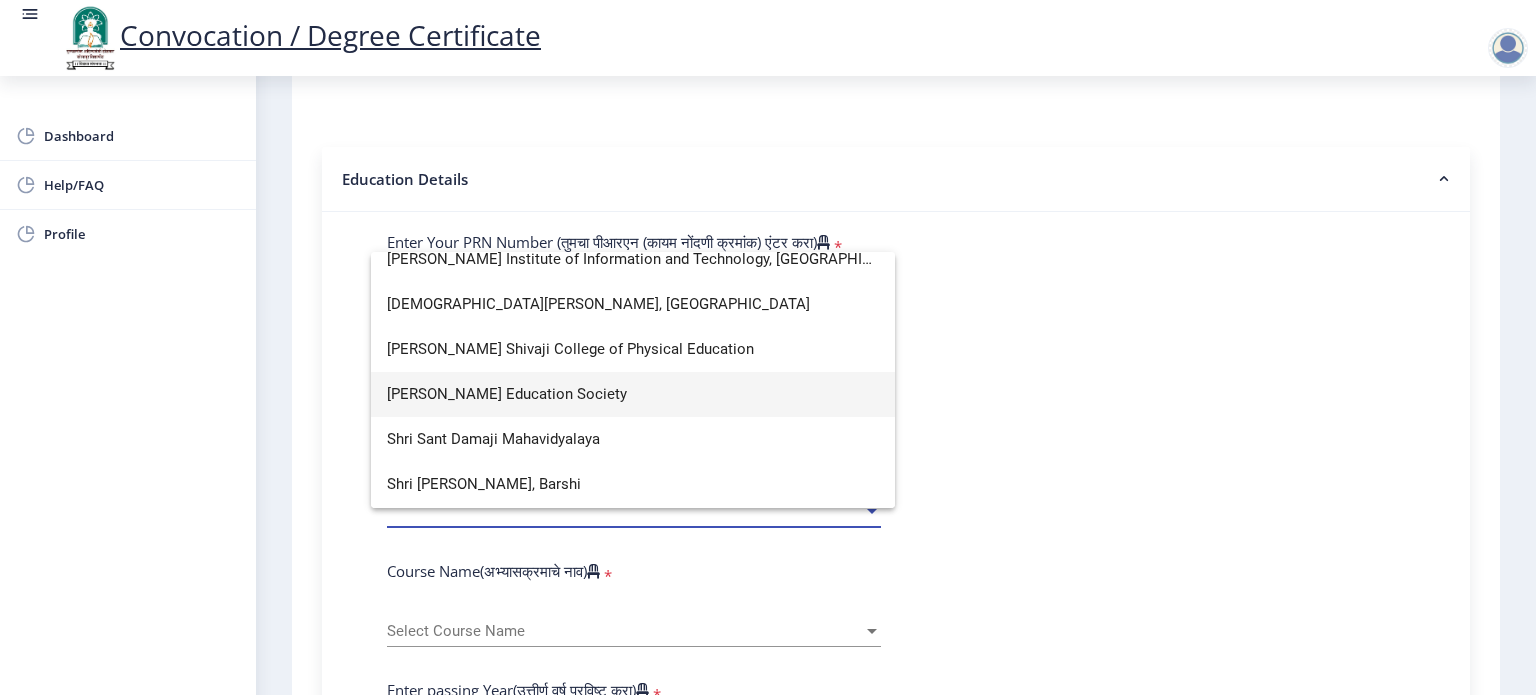 scroll, scrollTop: 5000, scrollLeft: 0, axis: vertical 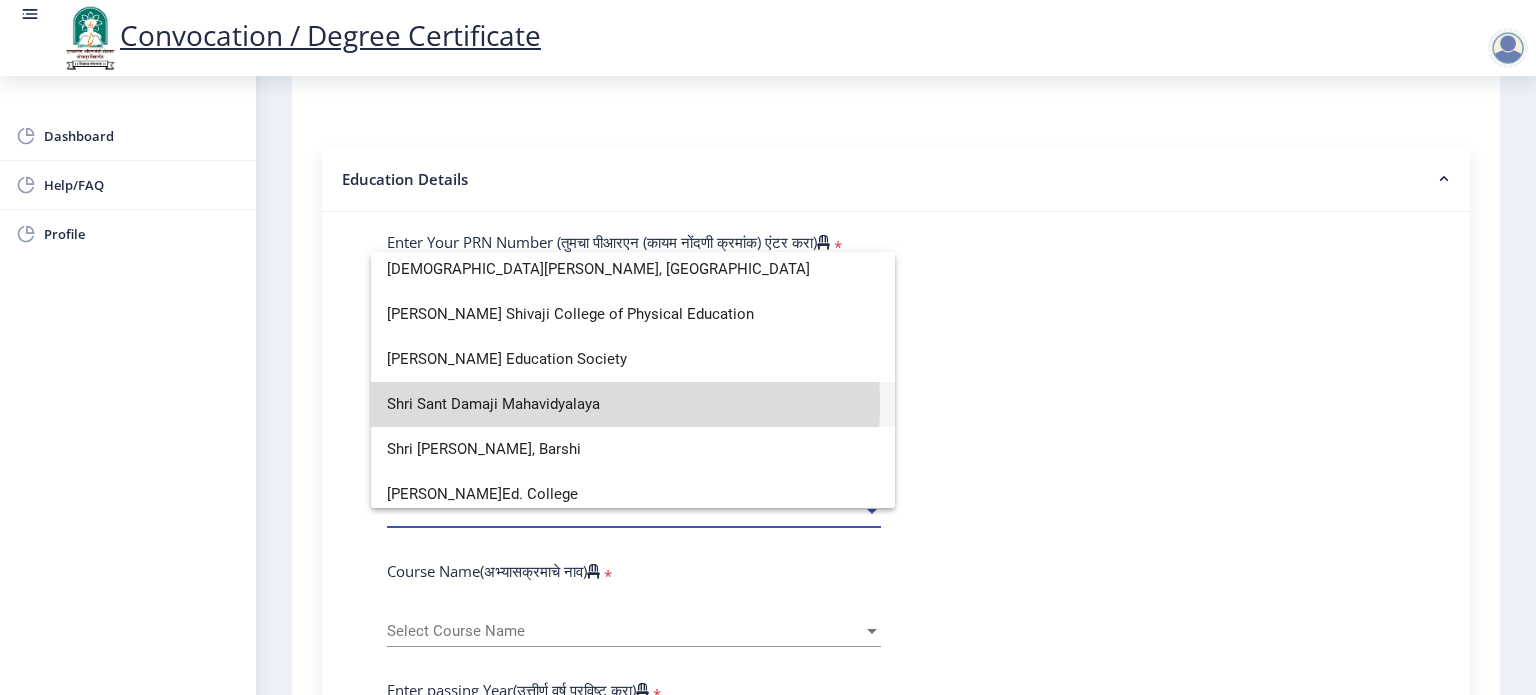 click on "Shri Sant Damaji Mahavidyalaya" at bounding box center (633, 404) 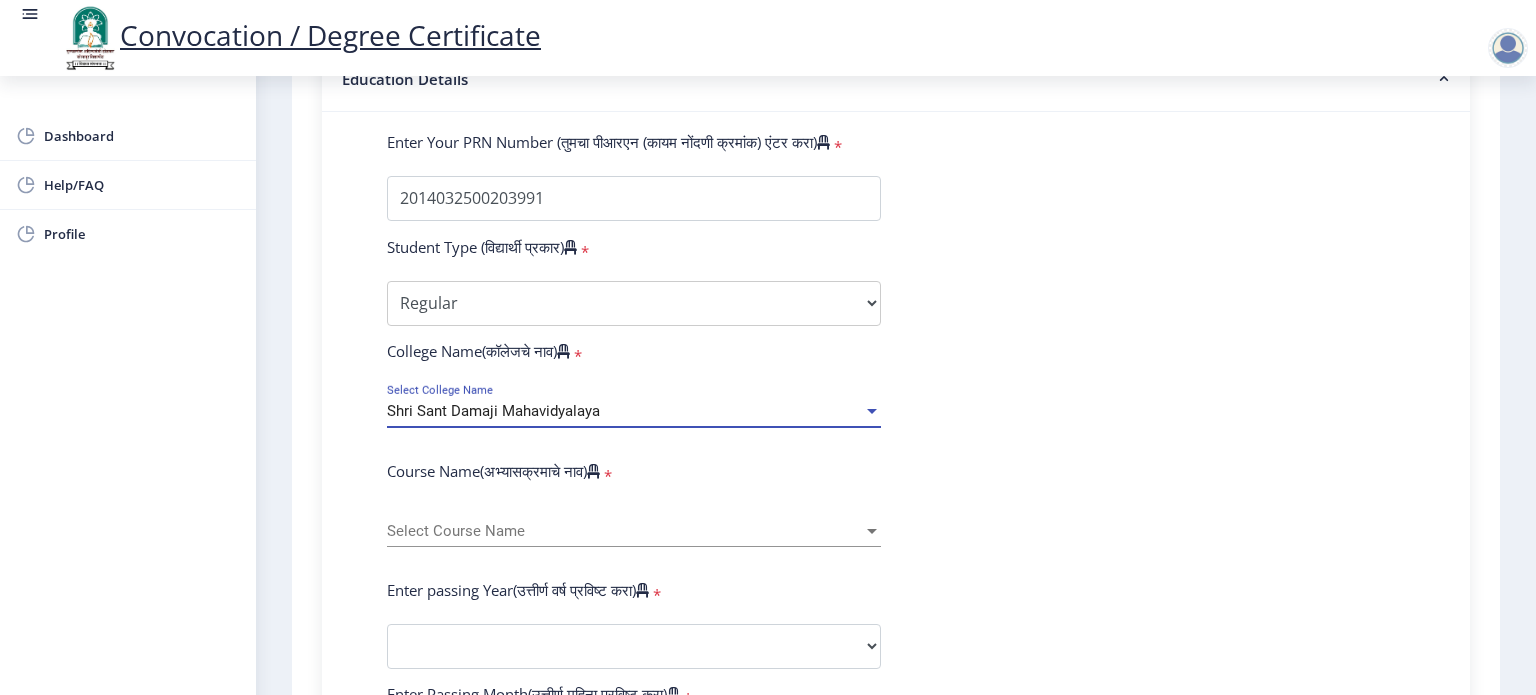 scroll, scrollTop: 600, scrollLeft: 0, axis: vertical 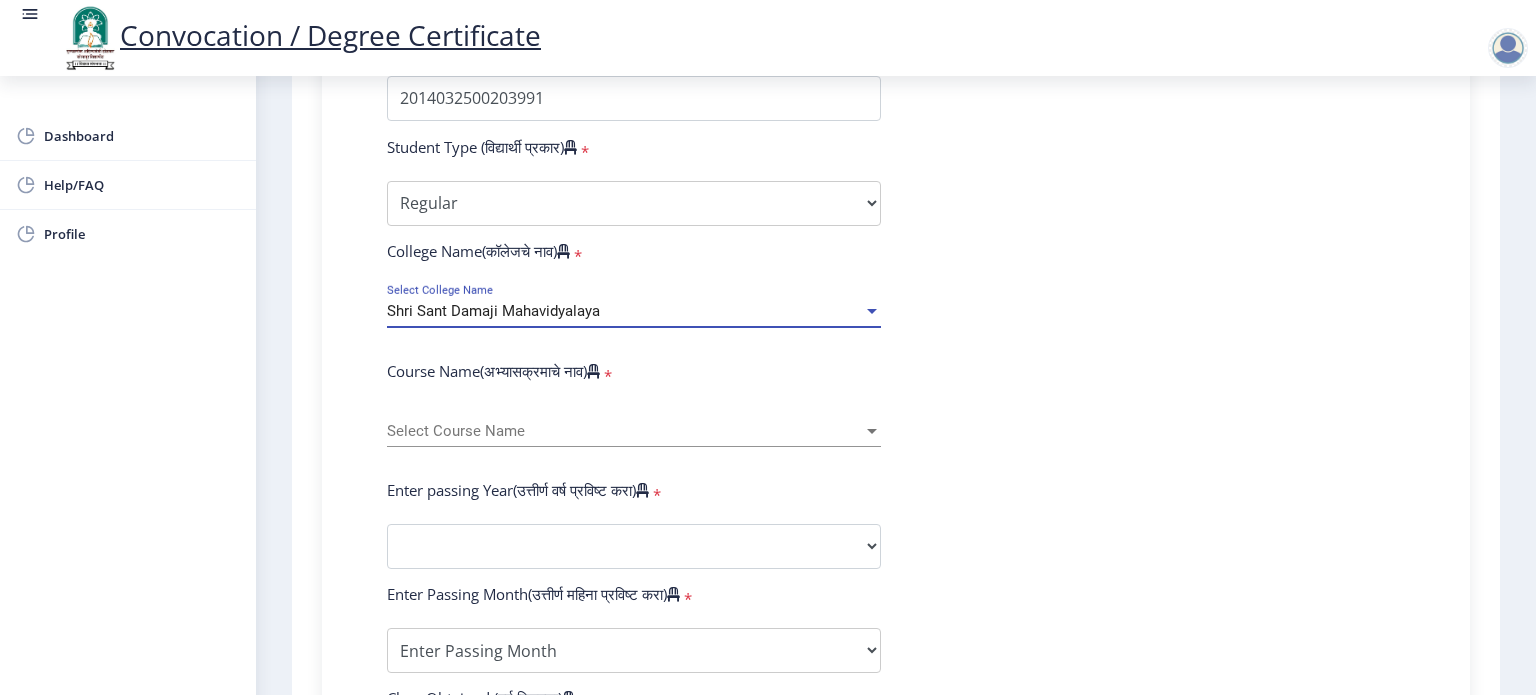 click at bounding box center (872, 431) 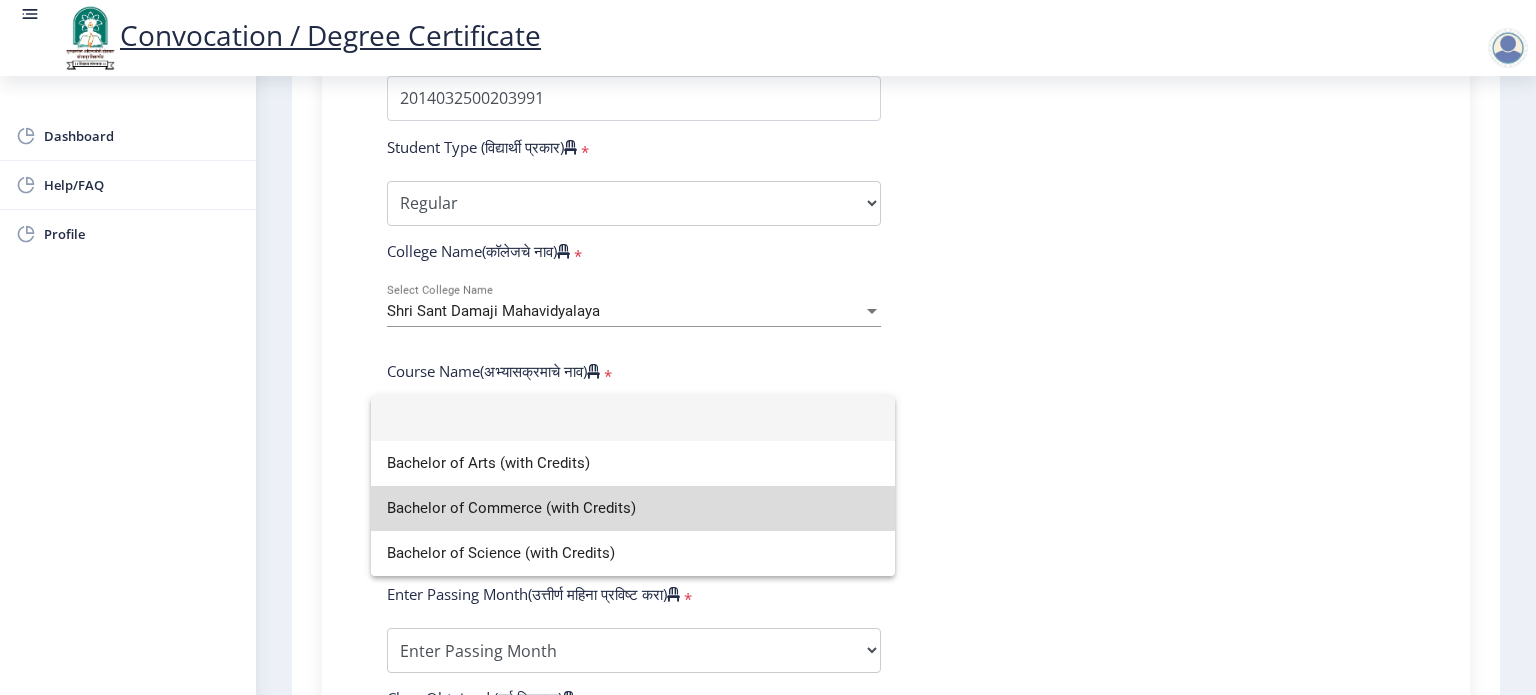 click on "Bachelor of Commerce (with Credits)" at bounding box center [633, 508] 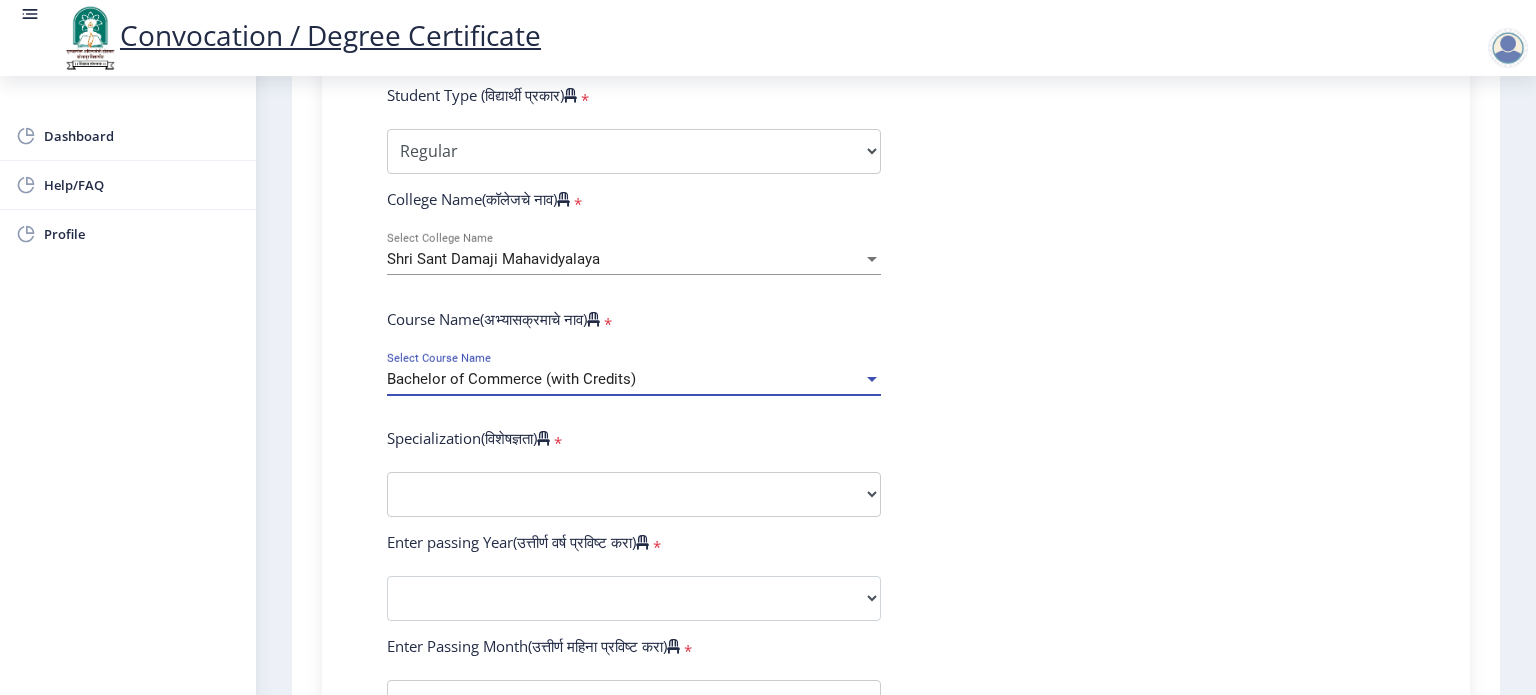 scroll, scrollTop: 700, scrollLeft: 0, axis: vertical 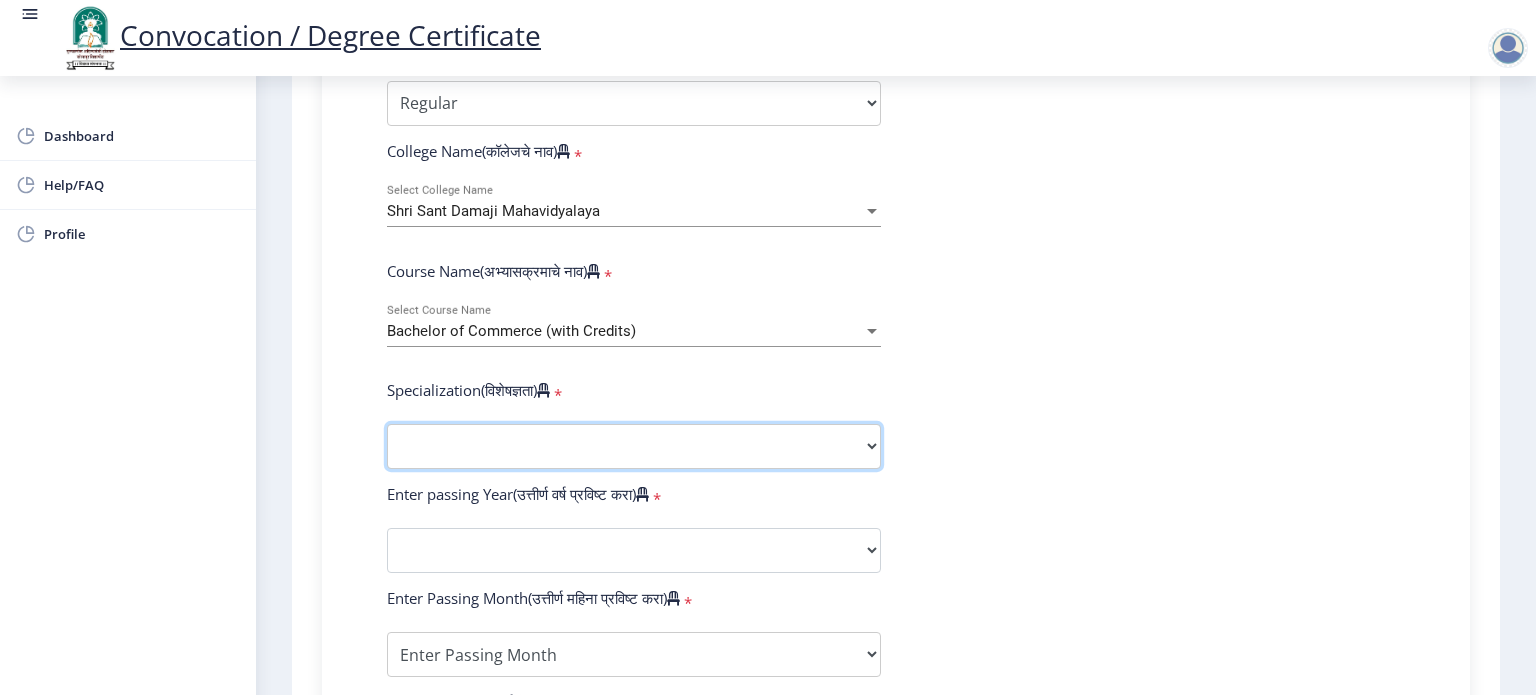 click on "Specialization Banking Advanced Accountancy Advanced Banking Advanced Cost Accounting Advanced Costing Industrial Management Insurance Advanced Insurance Advanced Statistics Other" at bounding box center (634, 446) 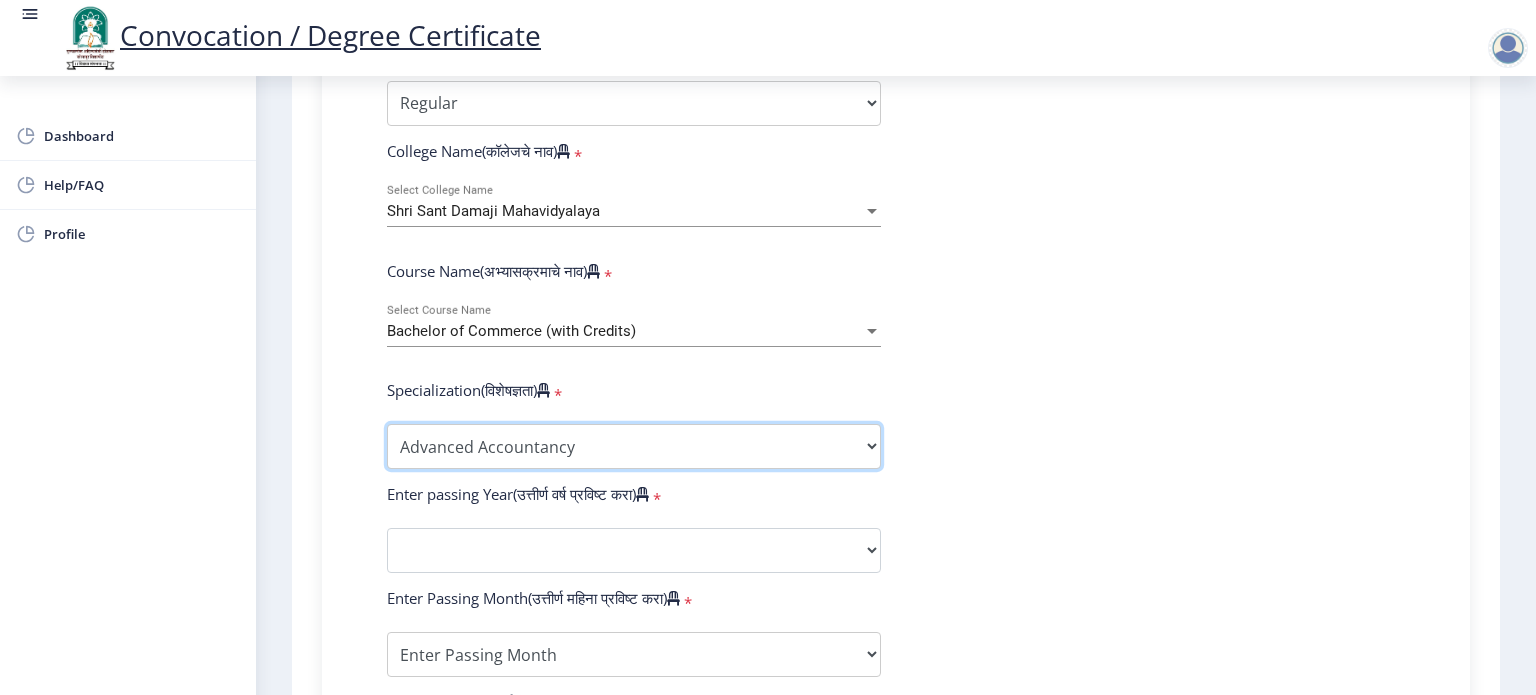 click on "Specialization Banking Advanced Accountancy Advanced Banking Advanced Cost Accounting Advanced Costing Industrial Management Insurance Advanced Insurance Advanced Statistics Other" at bounding box center [634, 446] 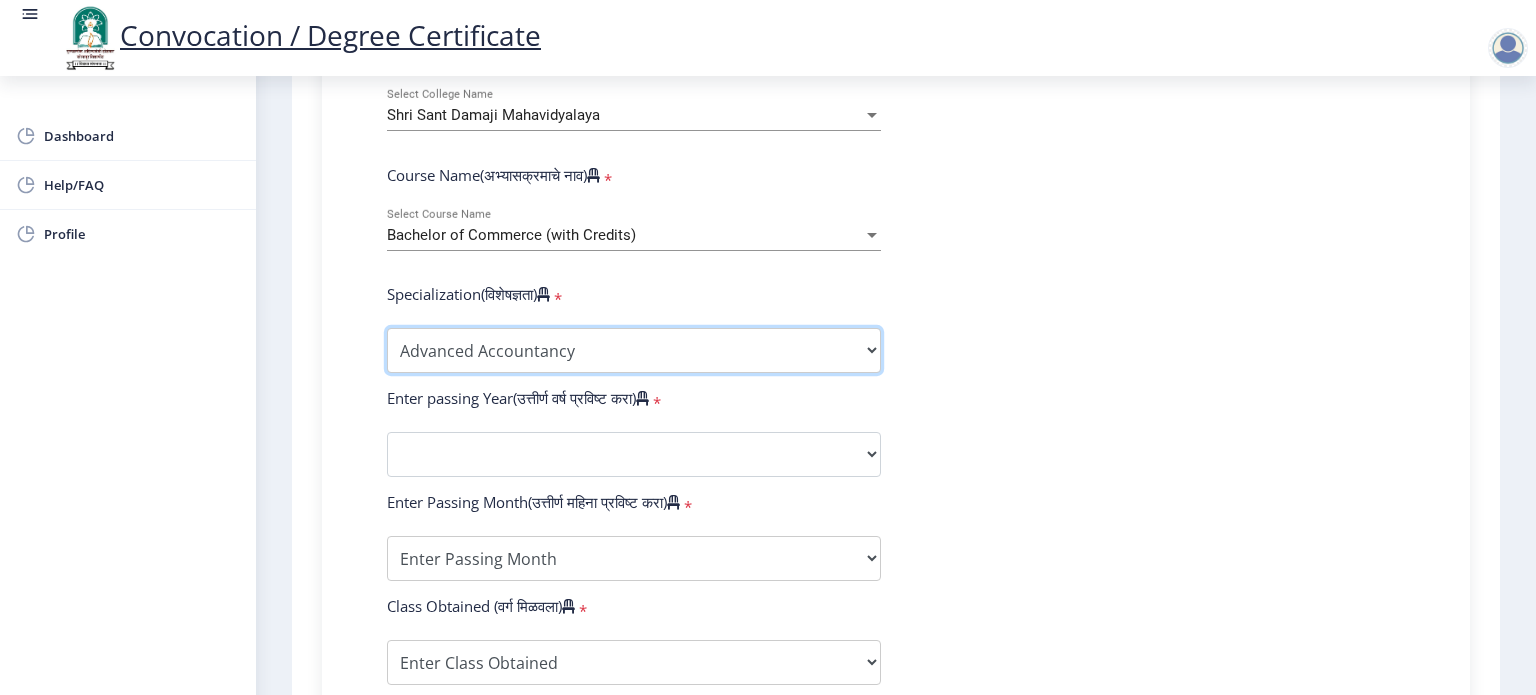 scroll, scrollTop: 900, scrollLeft: 0, axis: vertical 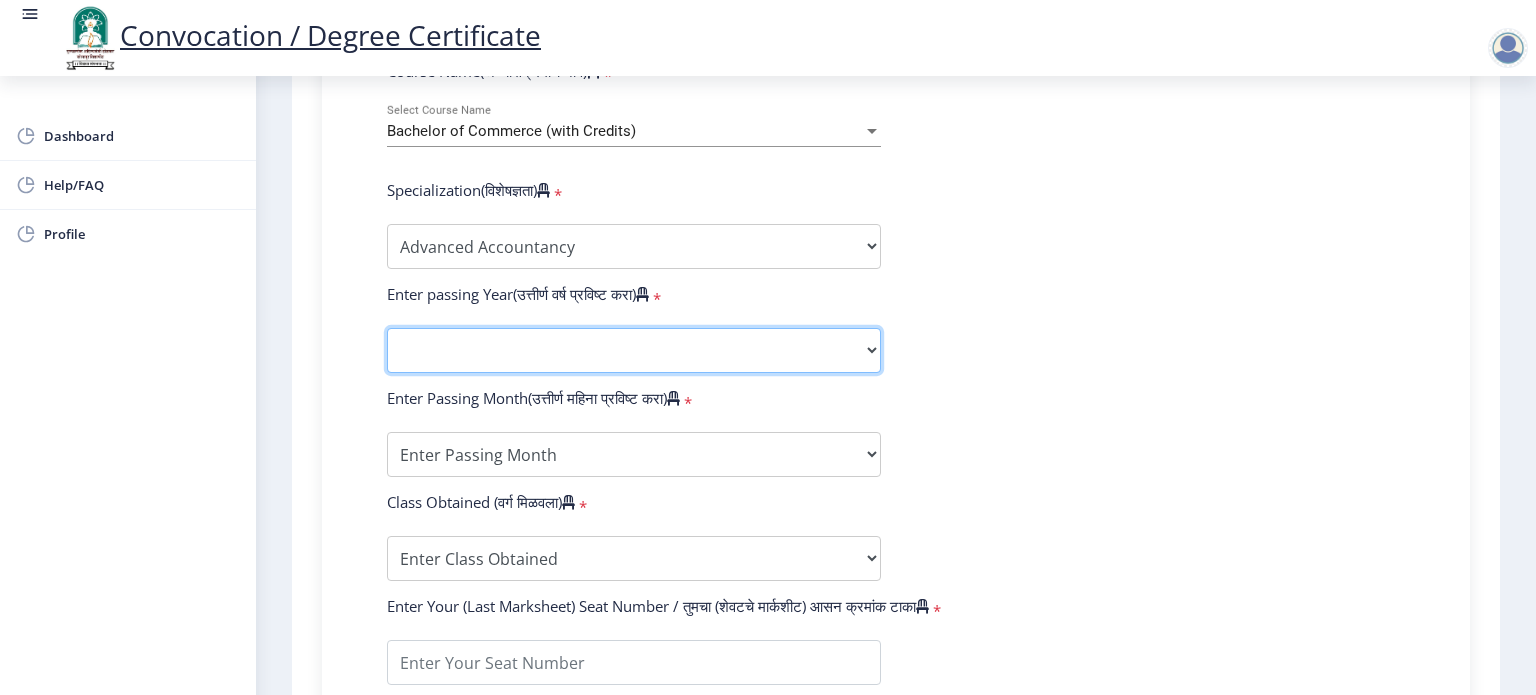 click on "2025   2024   2023   2022   2021   2020   2019   2018   2017   2016   2015   2014   2013   2012   2011   2010   2009   2008   2007   2006   2005   2004   2003   2002   2001   2000   1999   1998   1997   1996   1995   1994   1993   1992   1991   1990   1989   1988   1987   1986   1985   1984   1983   1982   1981   1980   1979   1978   1977   1976" 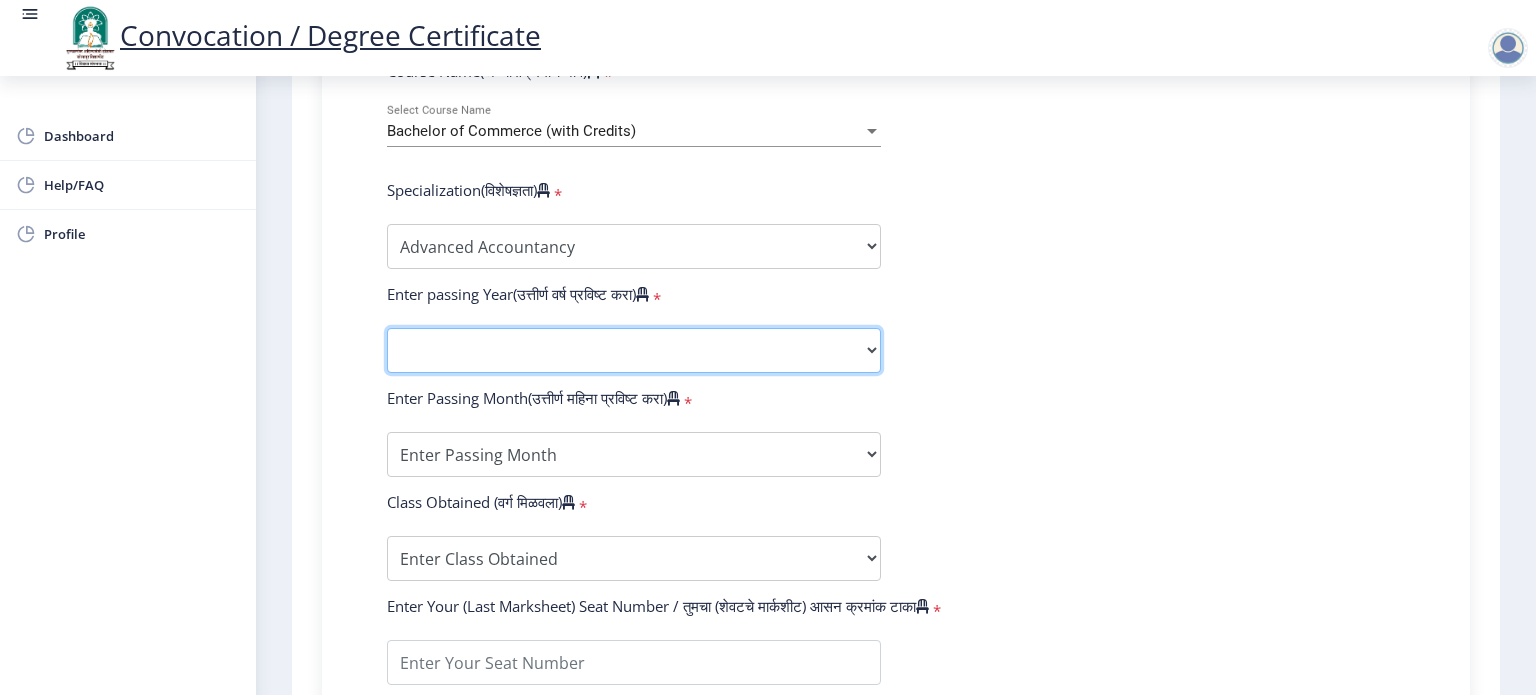 select on "2017" 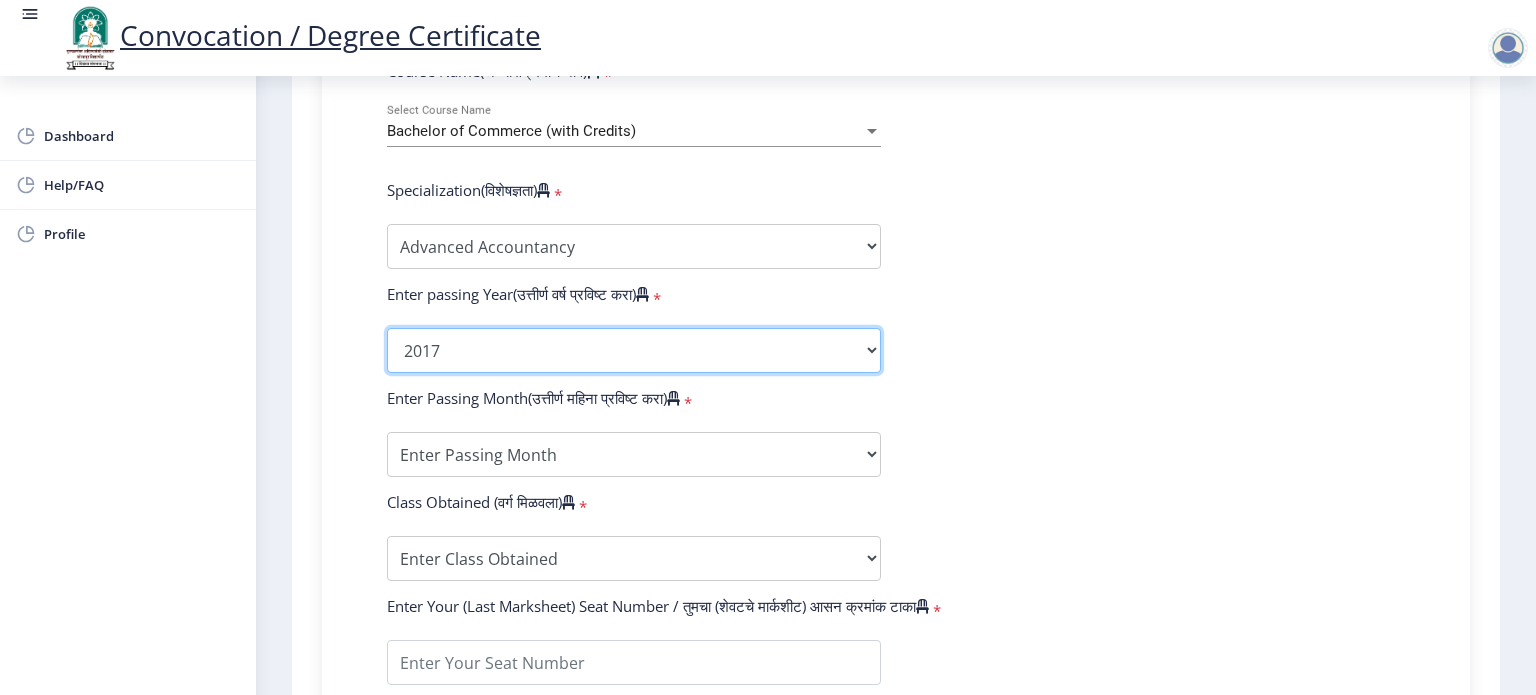 click on "2025   2024   2023   2022   2021   2020   2019   2018   2017   2016   2015   2014   2013   2012   2011   2010   2009   2008   2007   2006   2005   2004   2003   2002   2001   2000   1999   1998   1997   1996   1995   1994   1993   1992   1991   1990   1989   1988   1987   1986   1985   1984   1983   1982   1981   1980   1979   1978   1977   1976" 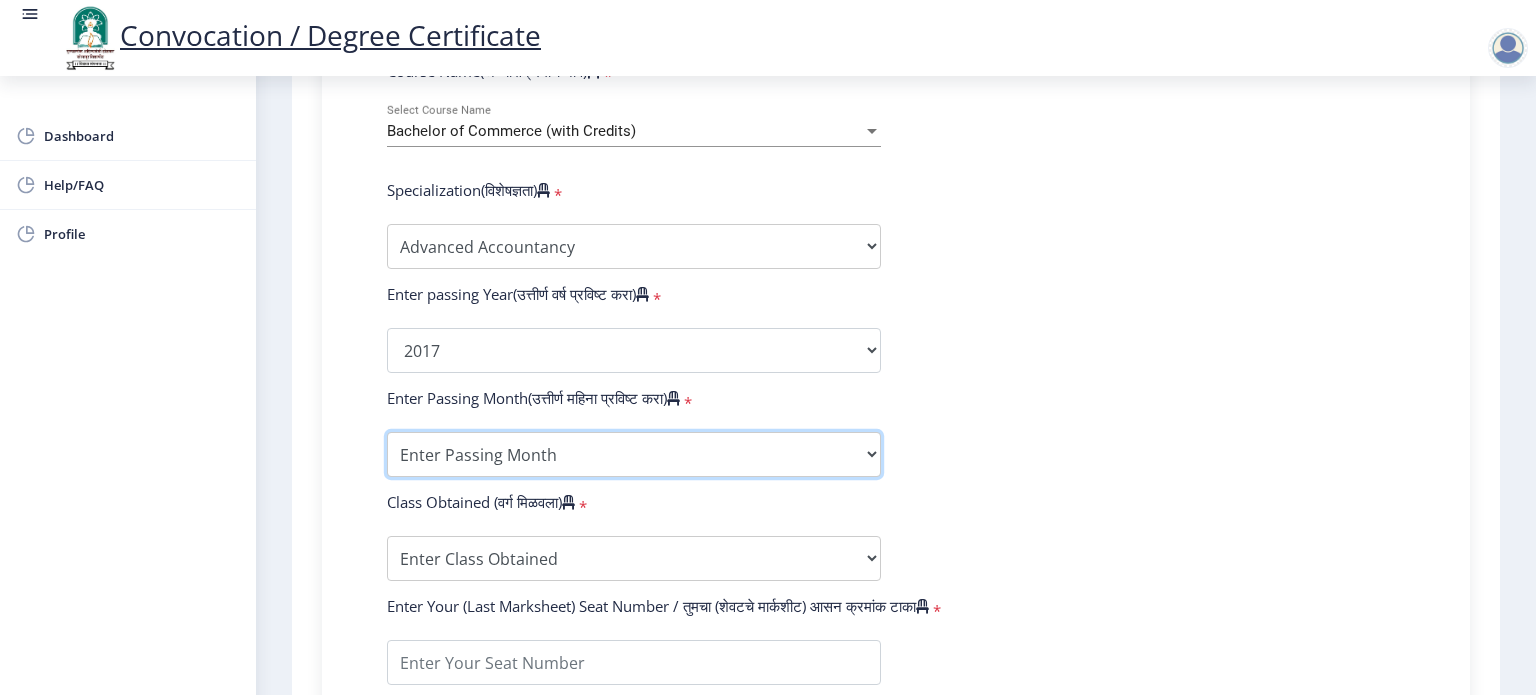 click on "Enter Passing Month March April May October November December" at bounding box center (634, 454) 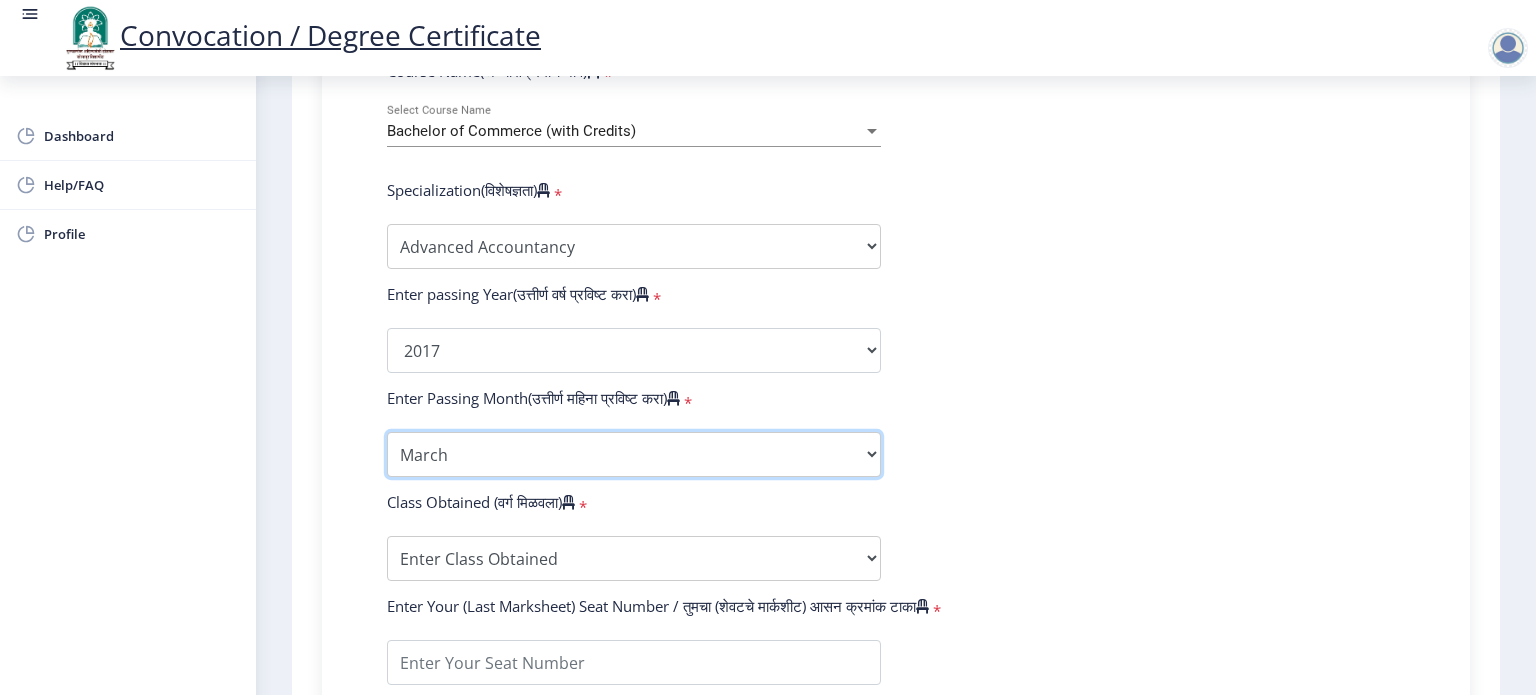 click on "Enter Passing Month March April May October November December" at bounding box center (634, 454) 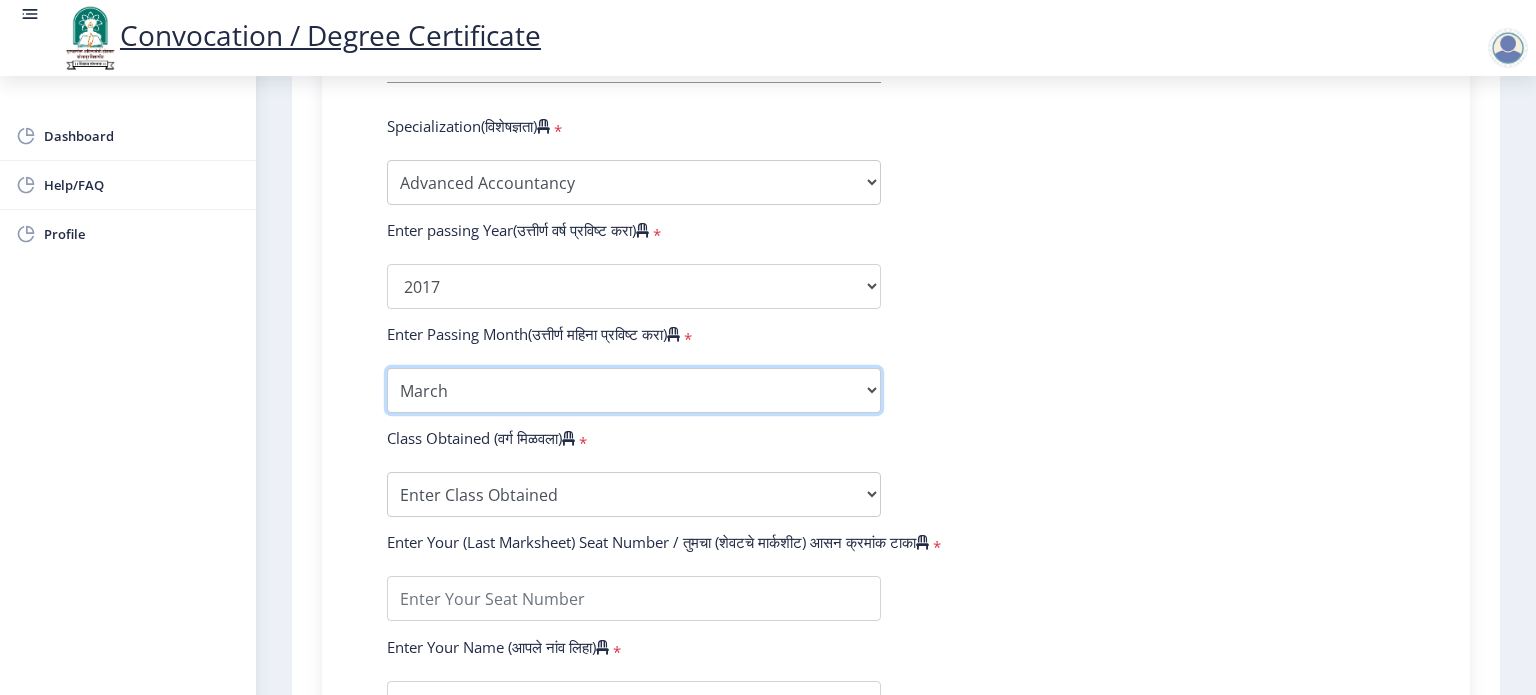 scroll, scrollTop: 1000, scrollLeft: 0, axis: vertical 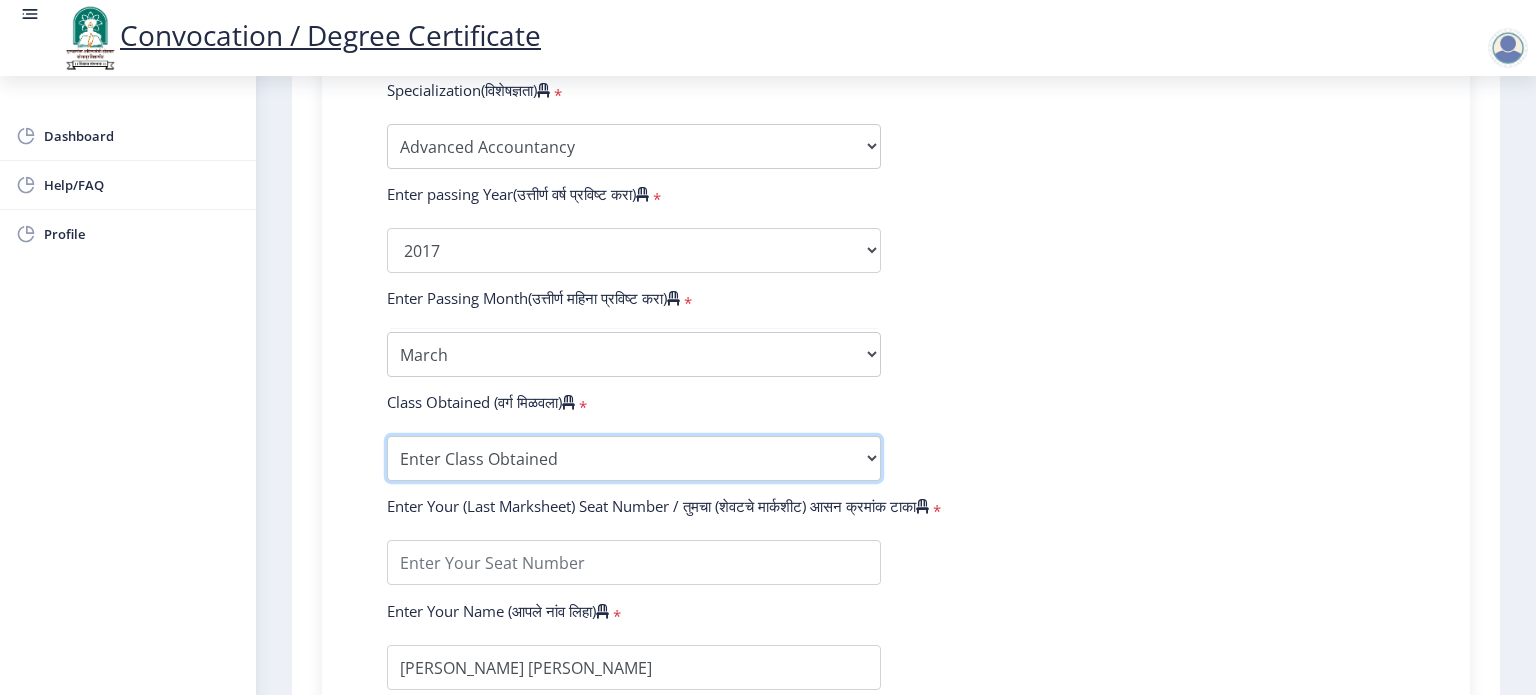 click on "Enter Class Obtained FIRST CLASS WITH DISTINCTION FIRST CLASS HIGHER SECOND CLASS SECOND CLASS PASS CLASS Grade O Grade A+ Grade A Grade B+ Grade B Grade C+ Grade C Grade D Grade E" at bounding box center [634, 458] 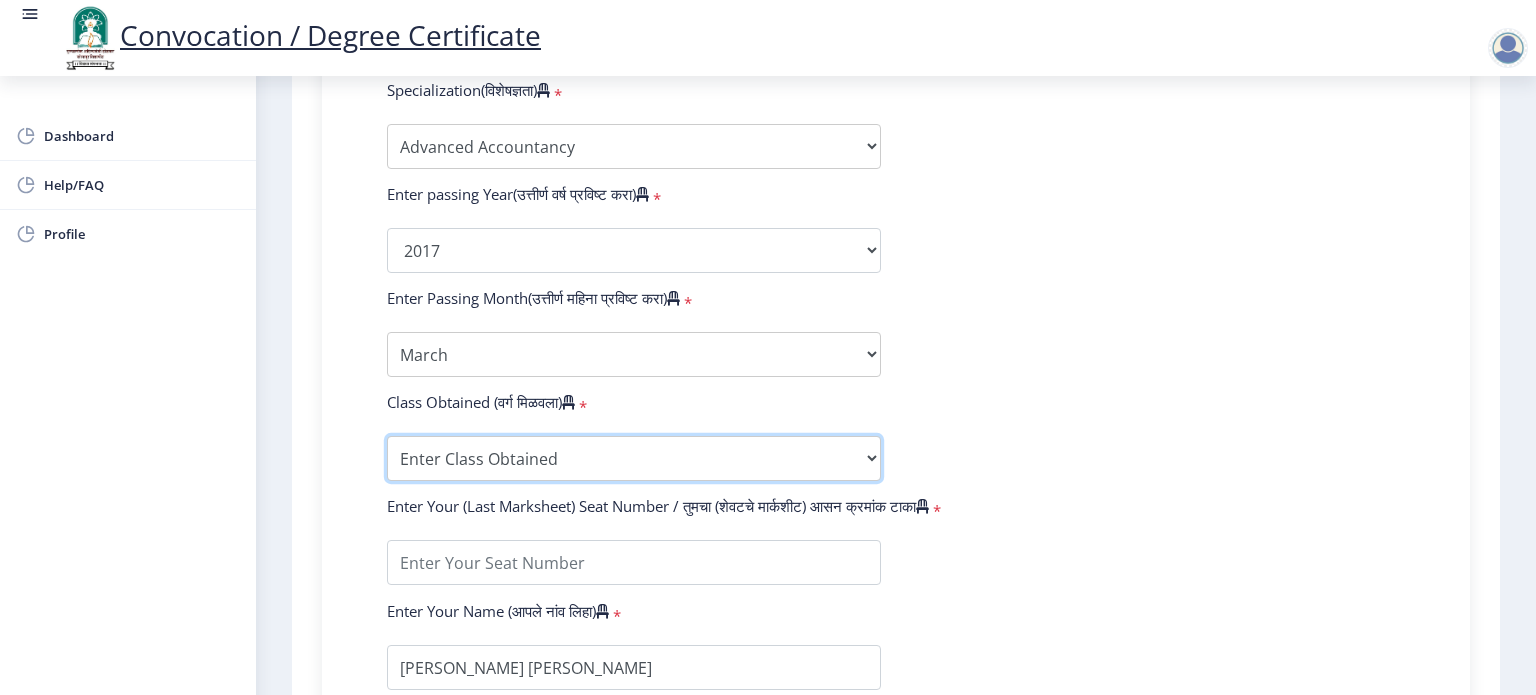 select on "Grade A" 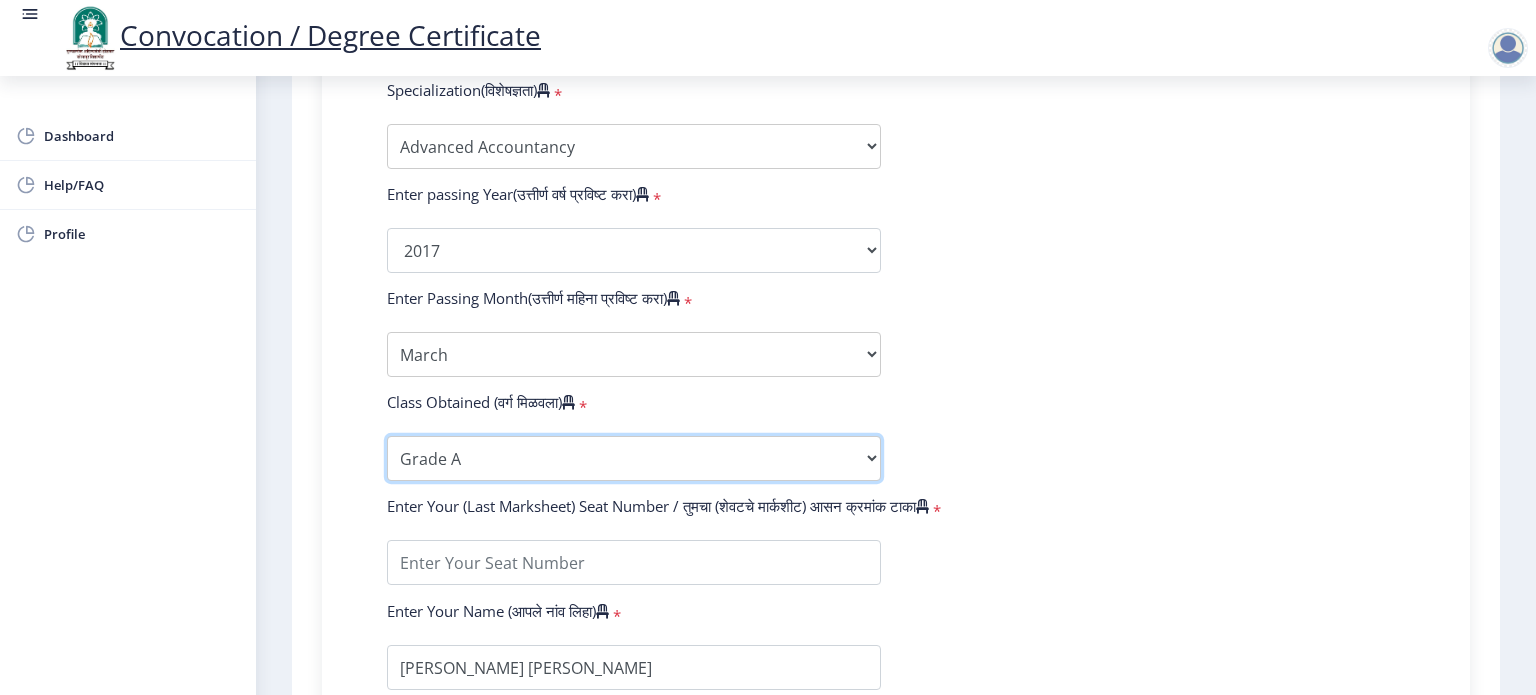 click on "Enter Class Obtained FIRST CLASS WITH DISTINCTION FIRST CLASS HIGHER SECOND CLASS SECOND CLASS PASS CLASS Grade O Grade A+ Grade A Grade B+ Grade B Grade C+ Grade C Grade D Grade E" at bounding box center [634, 458] 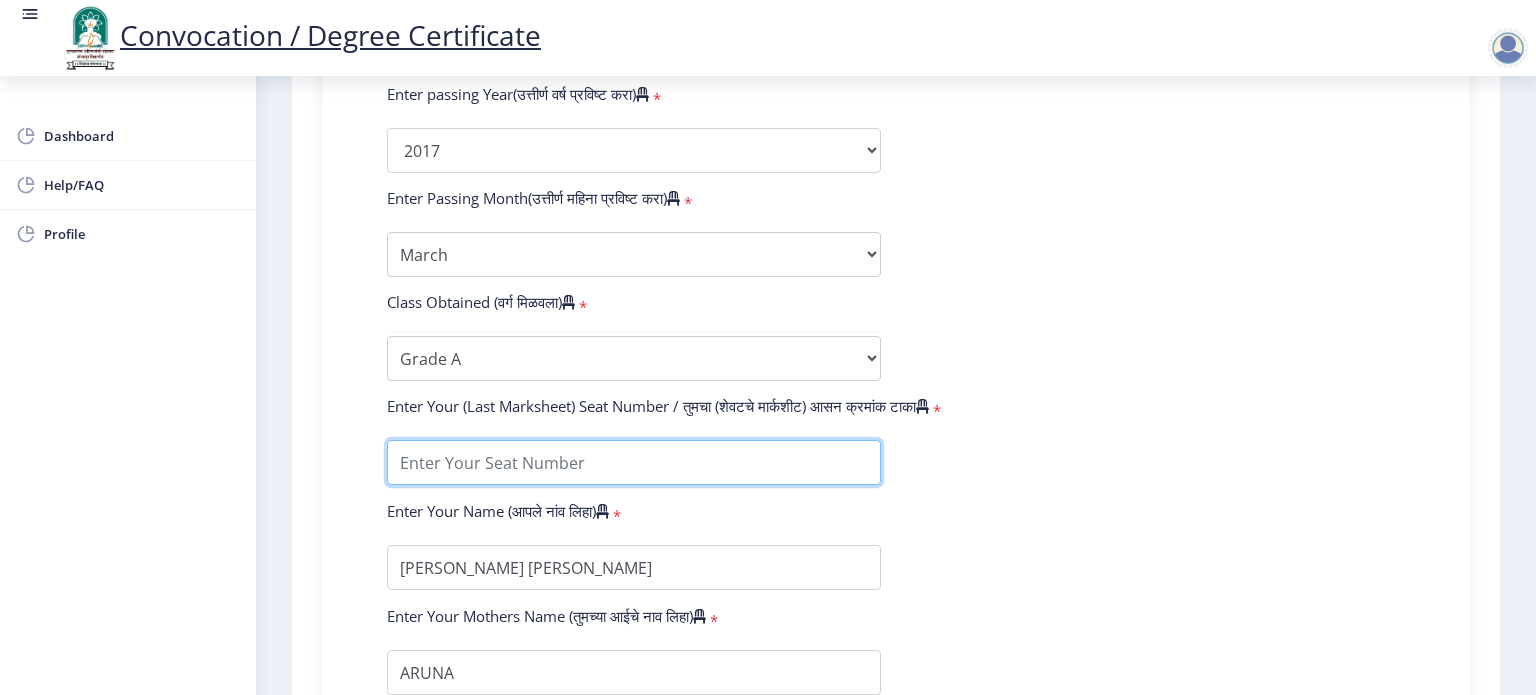 click at bounding box center [634, 462] 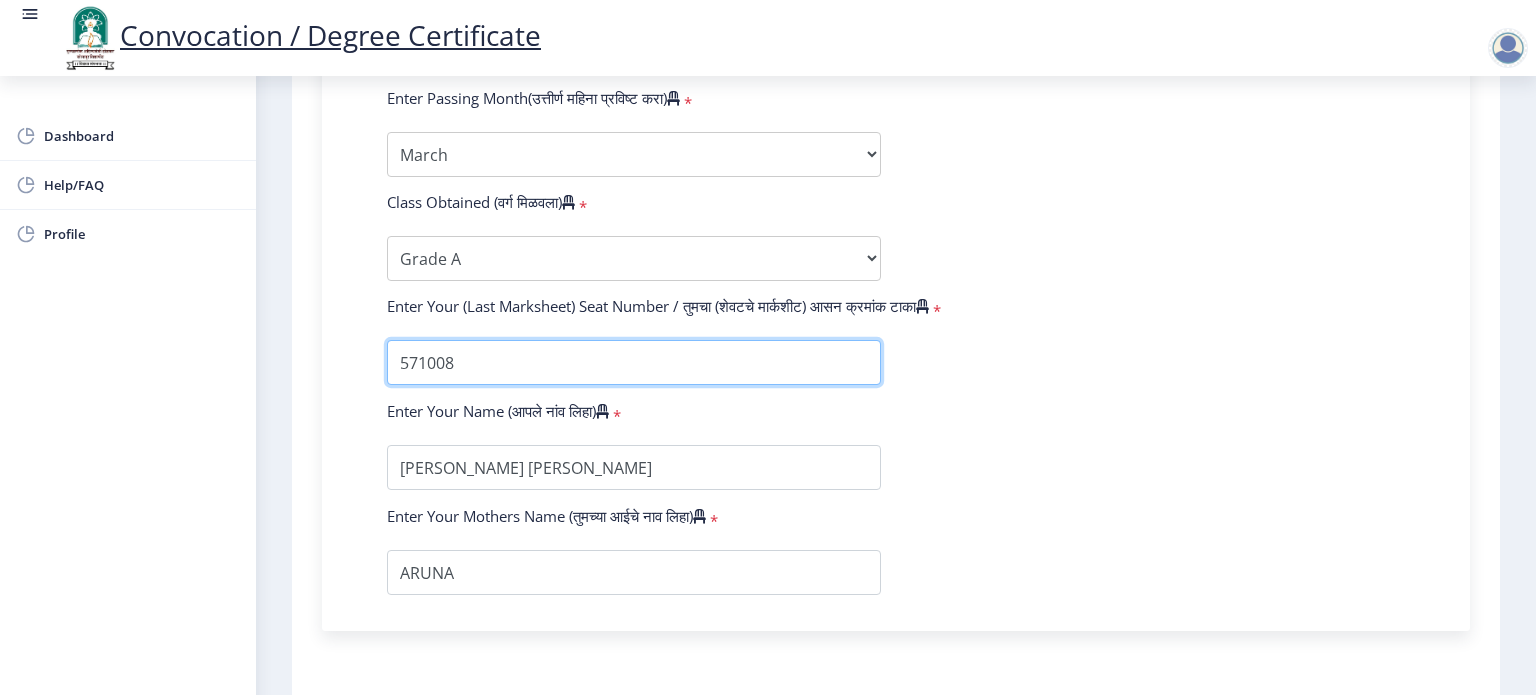scroll, scrollTop: 1300, scrollLeft: 0, axis: vertical 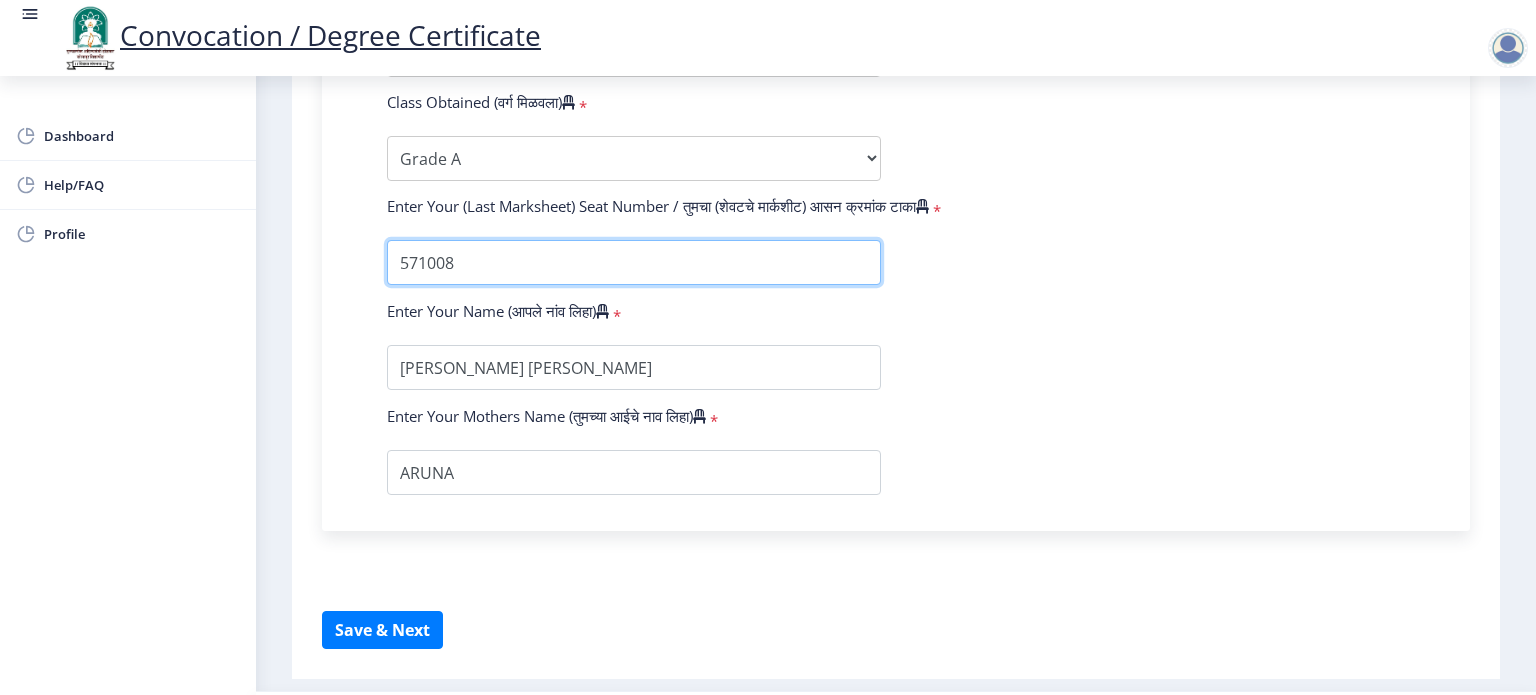 type on "571008" 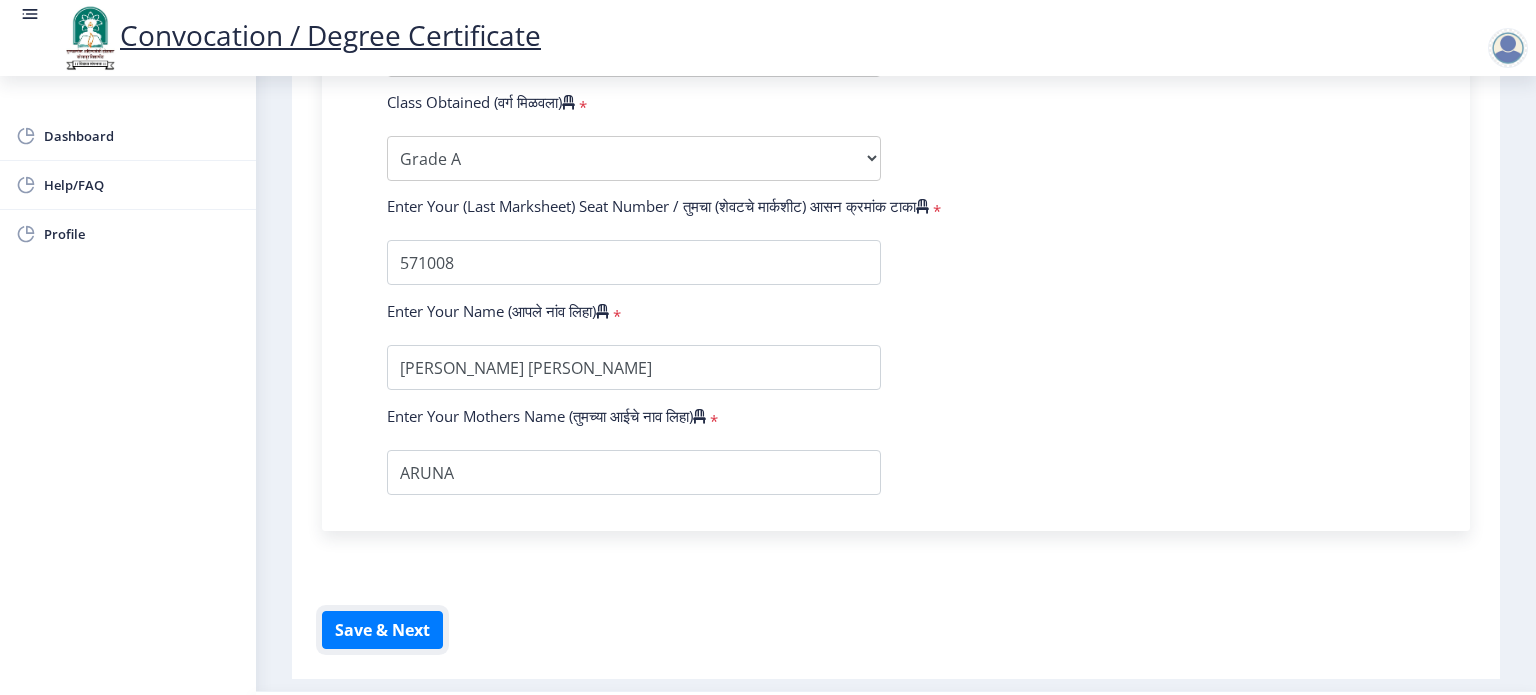 type 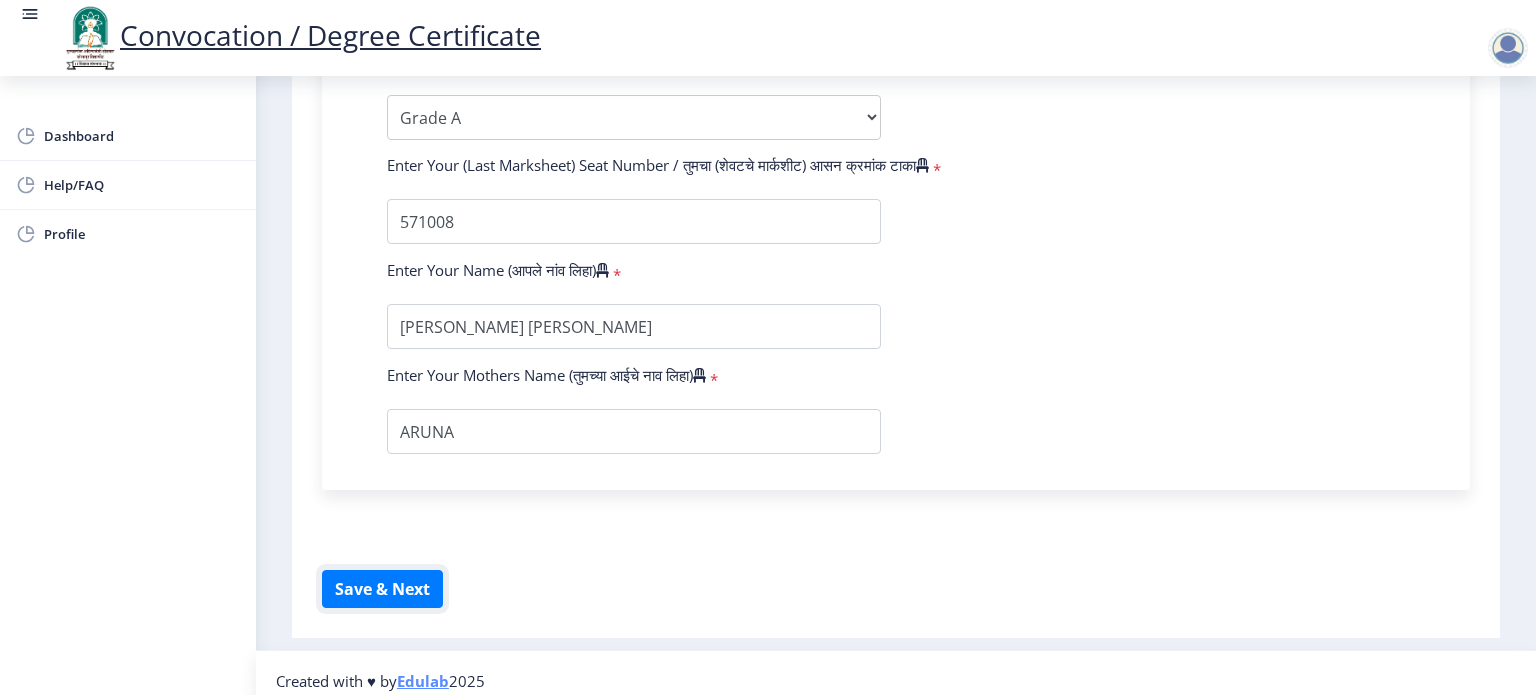 scroll, scrollTop: 1344, scrollLeft: 0, axis: vertical 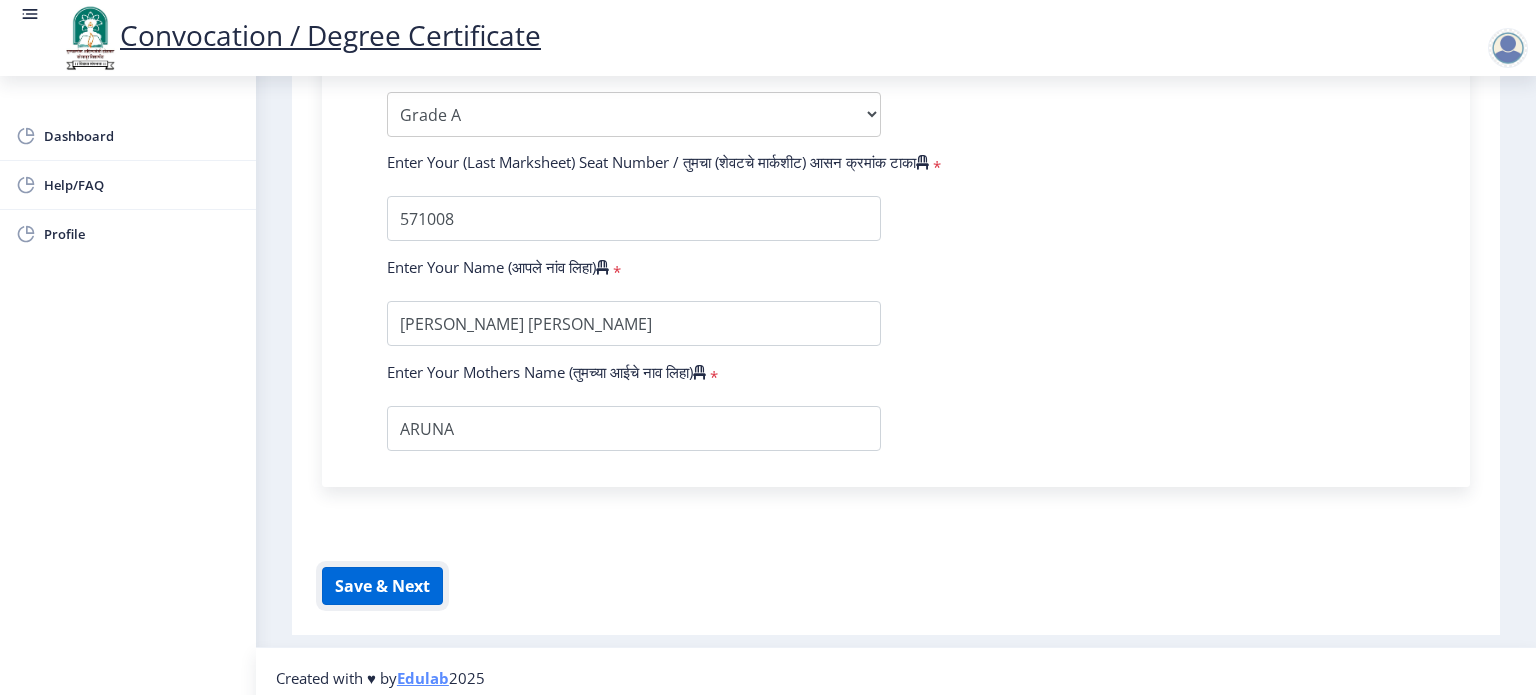 click on "Save & Next" 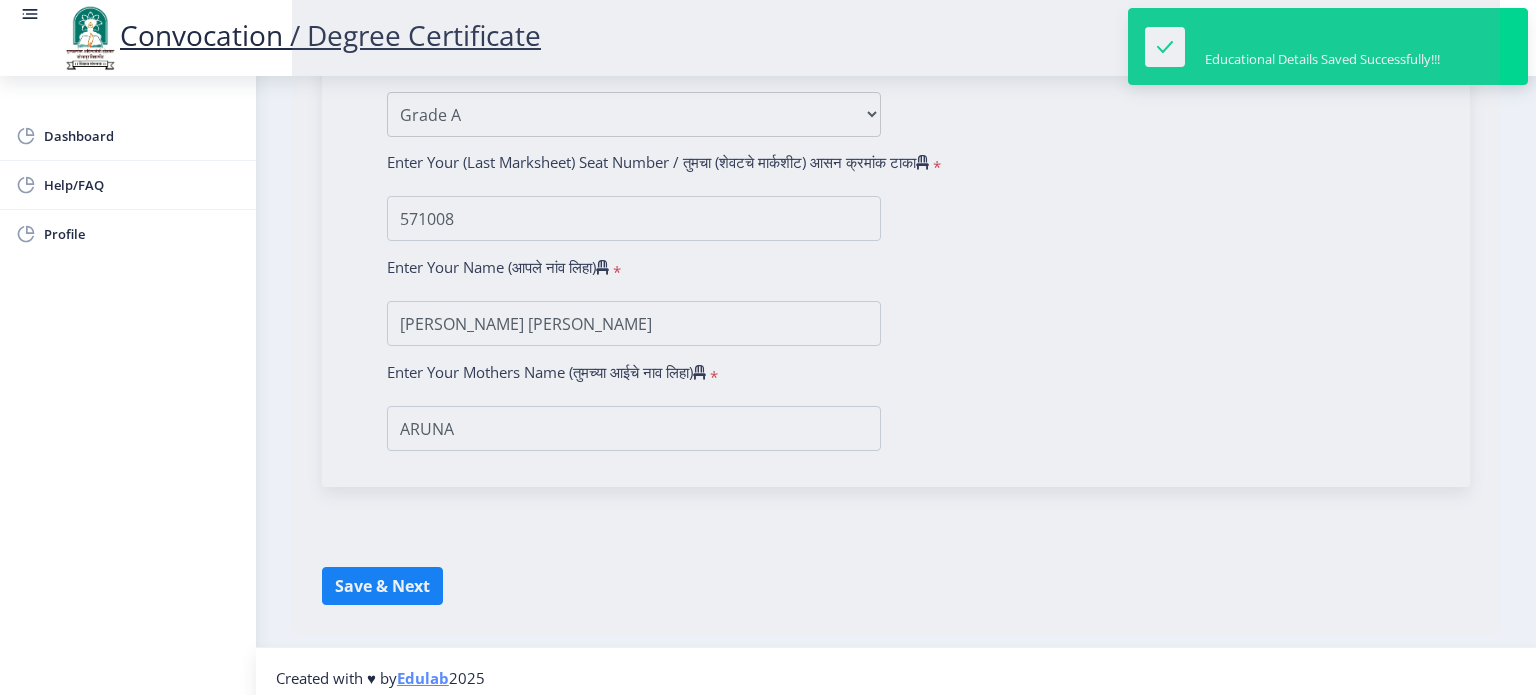 select 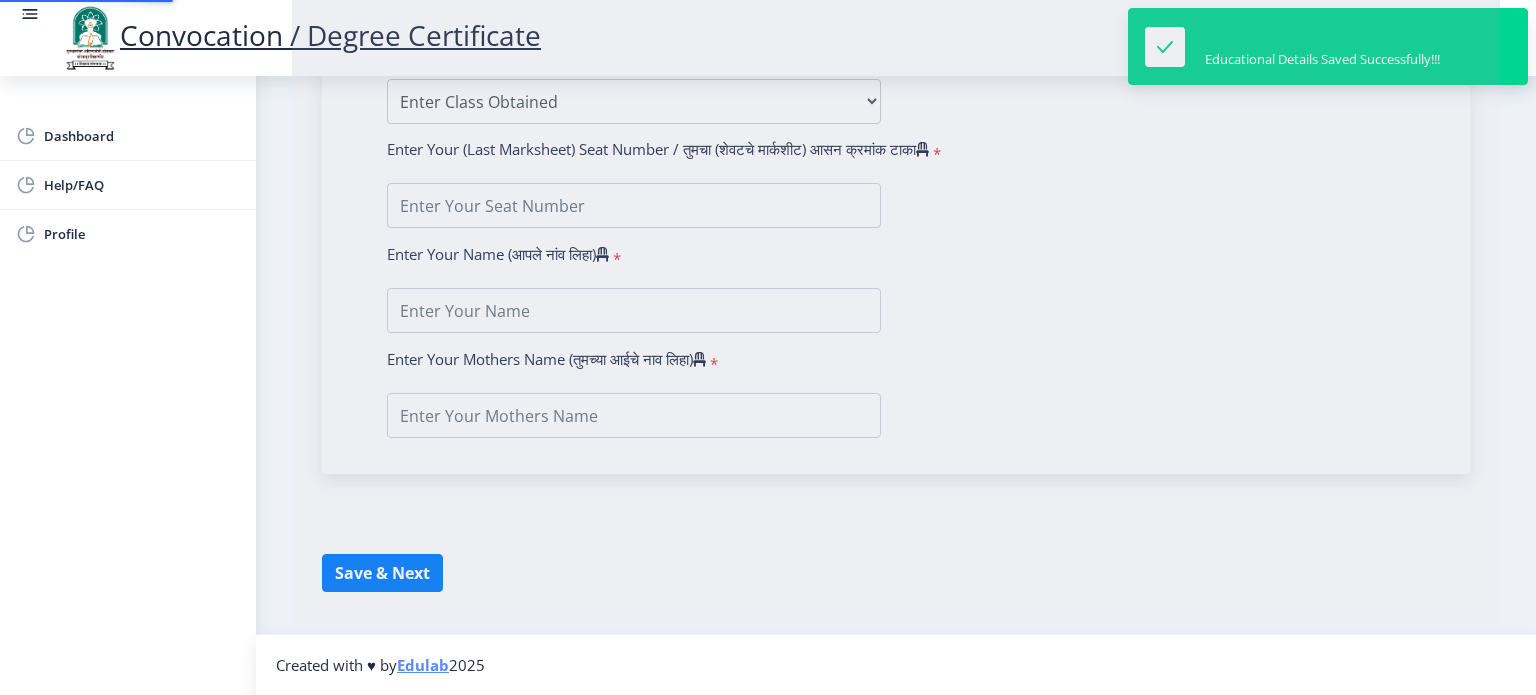 type on "[PERSON_NAME] [PERSON_NAME]" 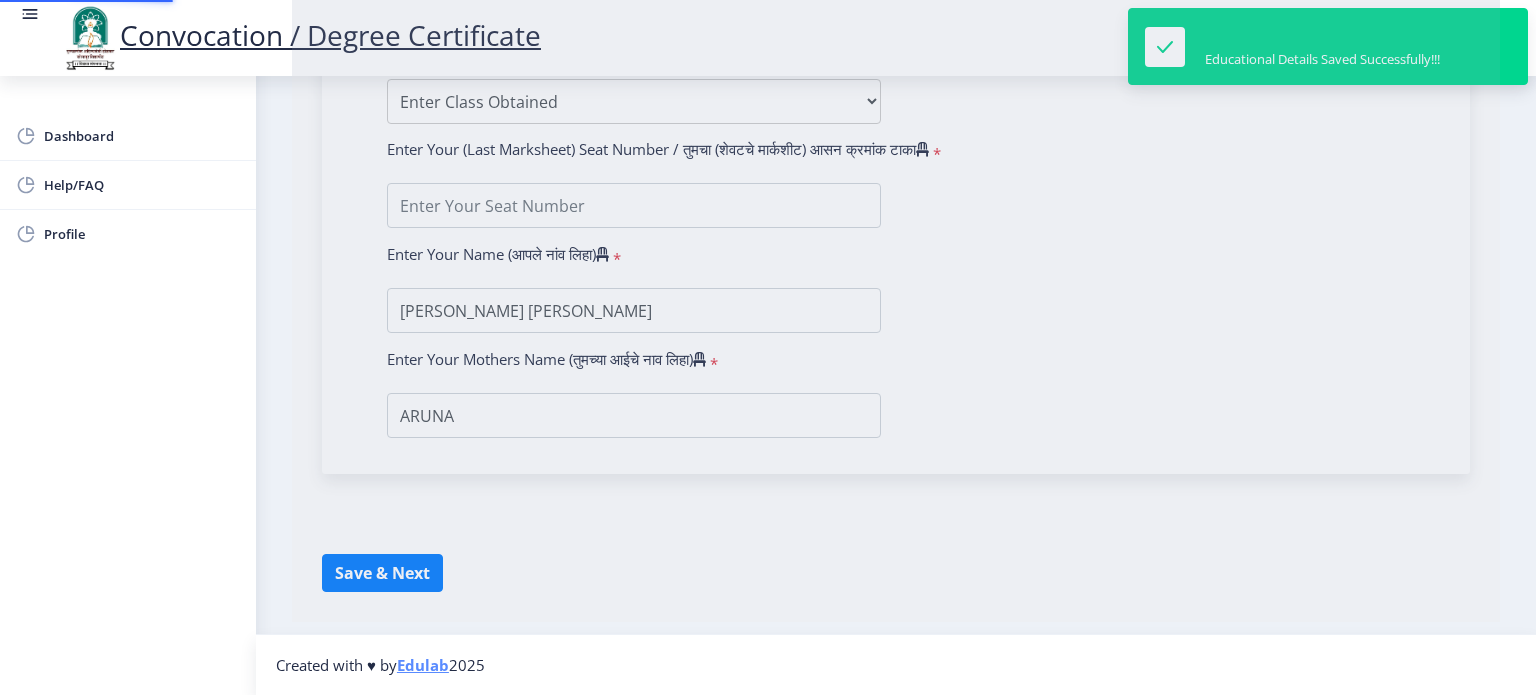 scroll, scrollTop: 0, scrollLeft: 0, axis: both 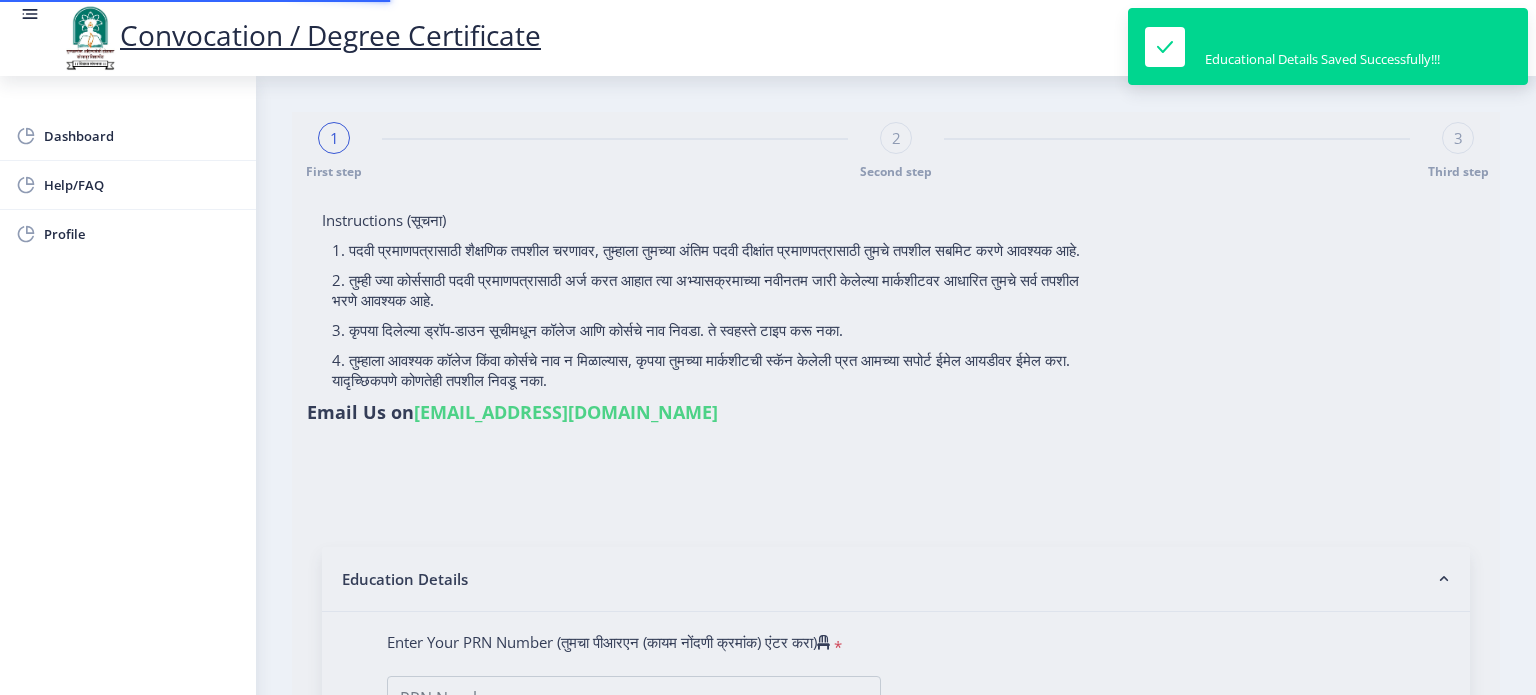 type on "2014032500203991" 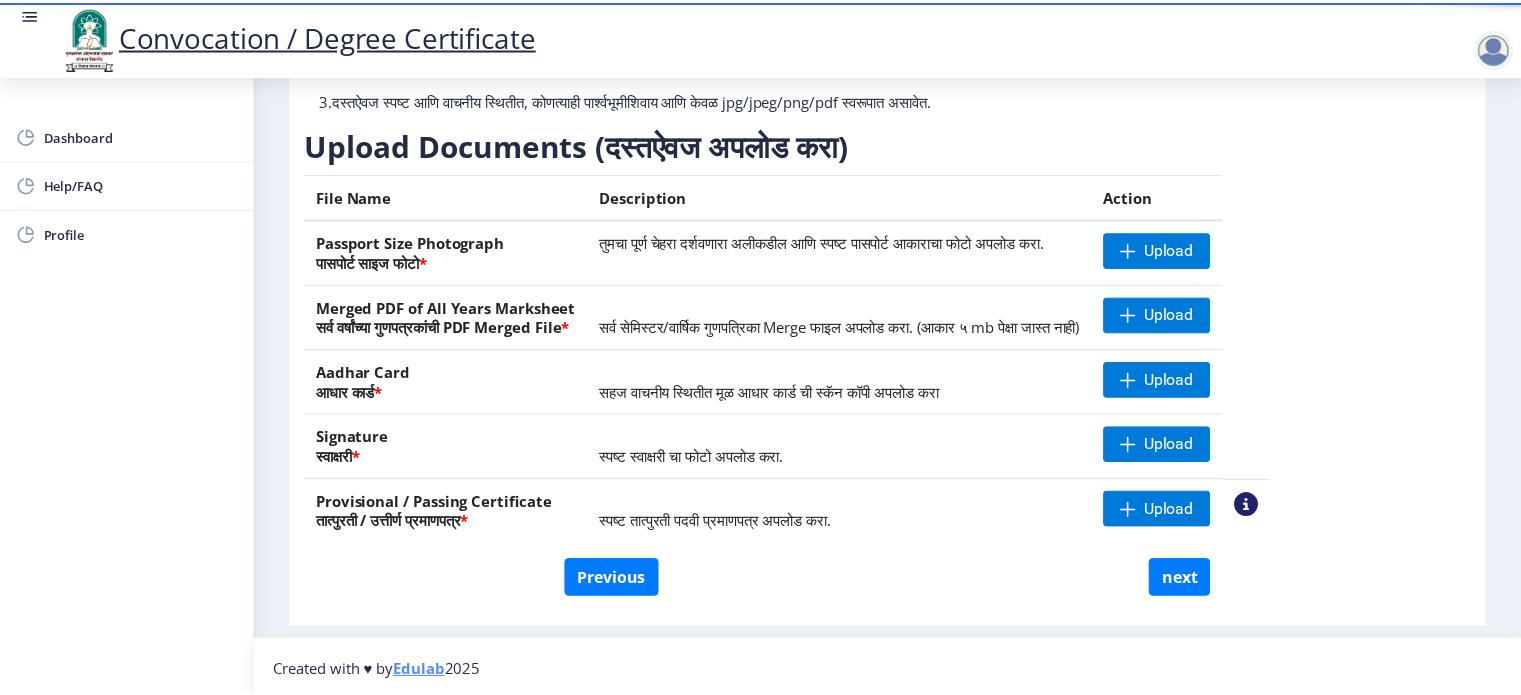 scroll, scrollTop: 252, scrollLeft: 0, axis: vertical 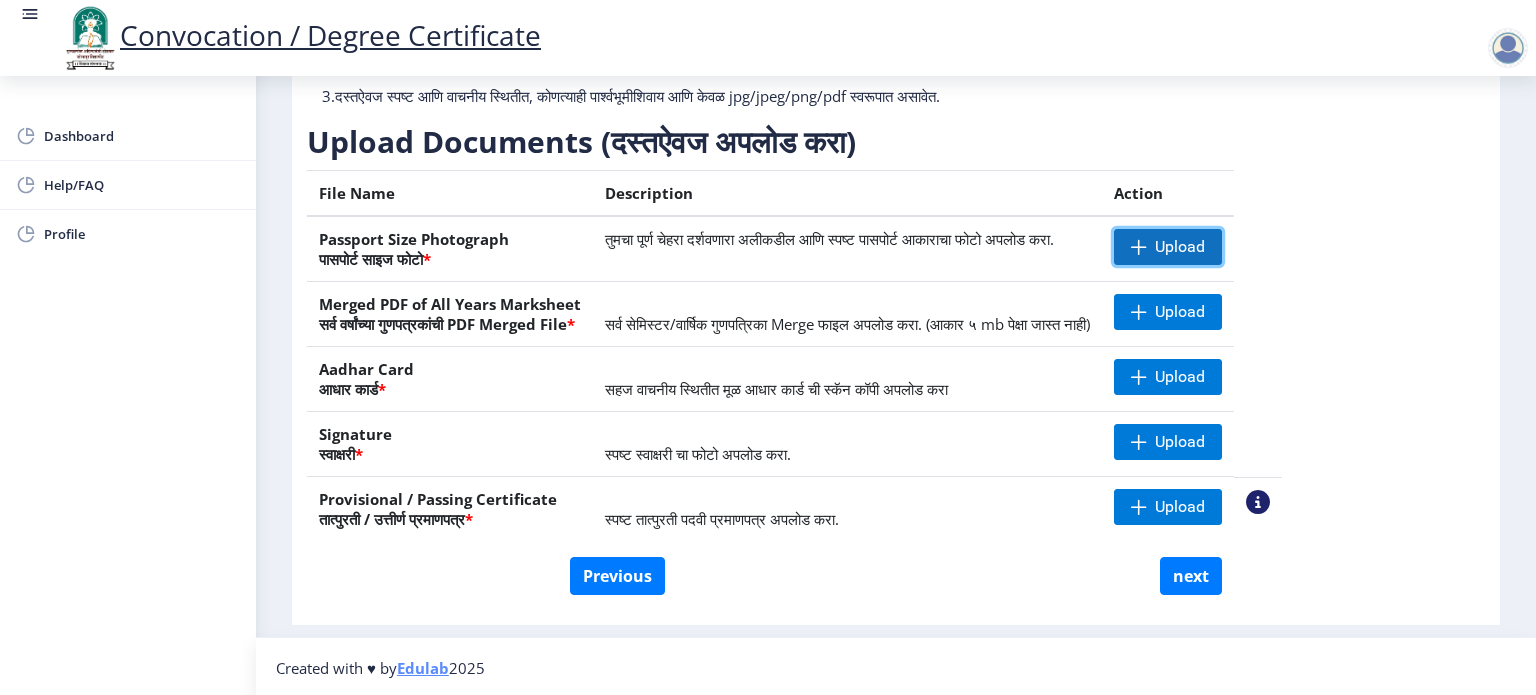 click on "Upload" 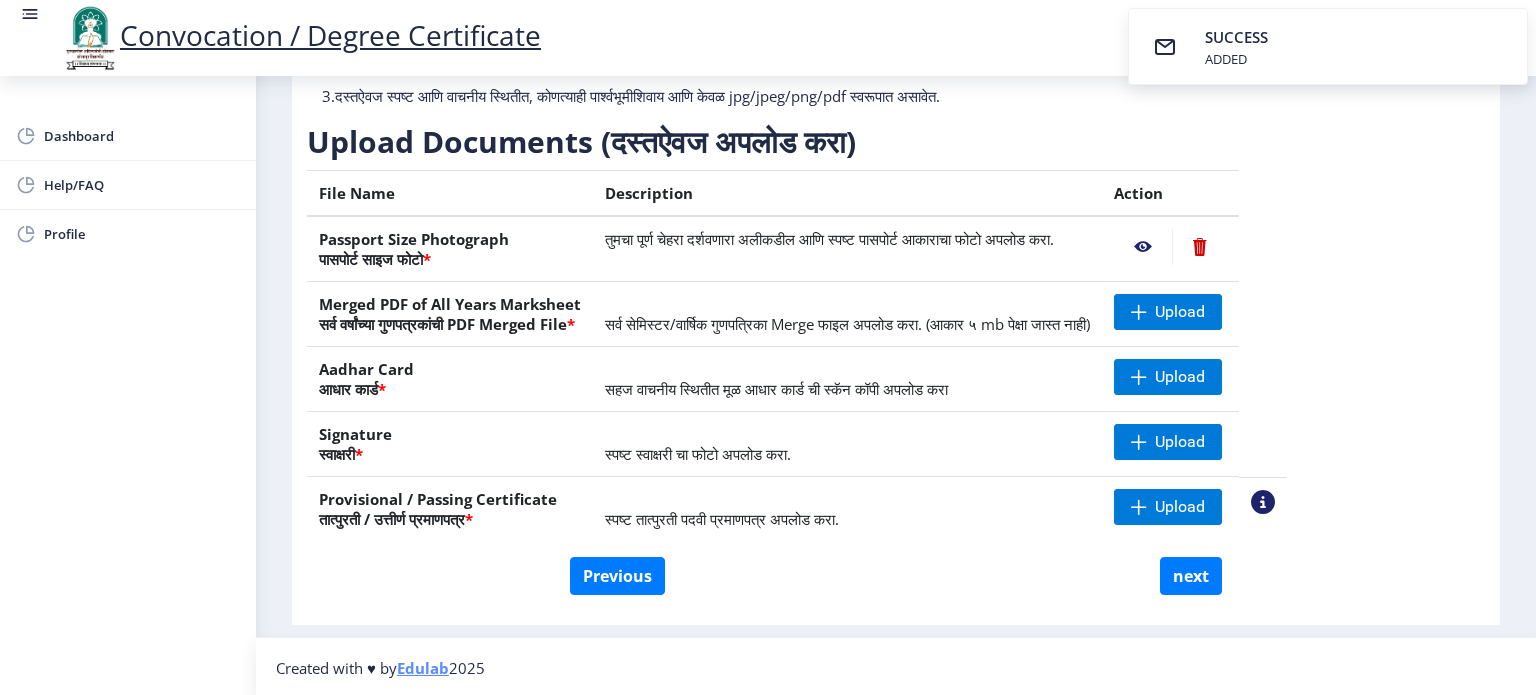 click 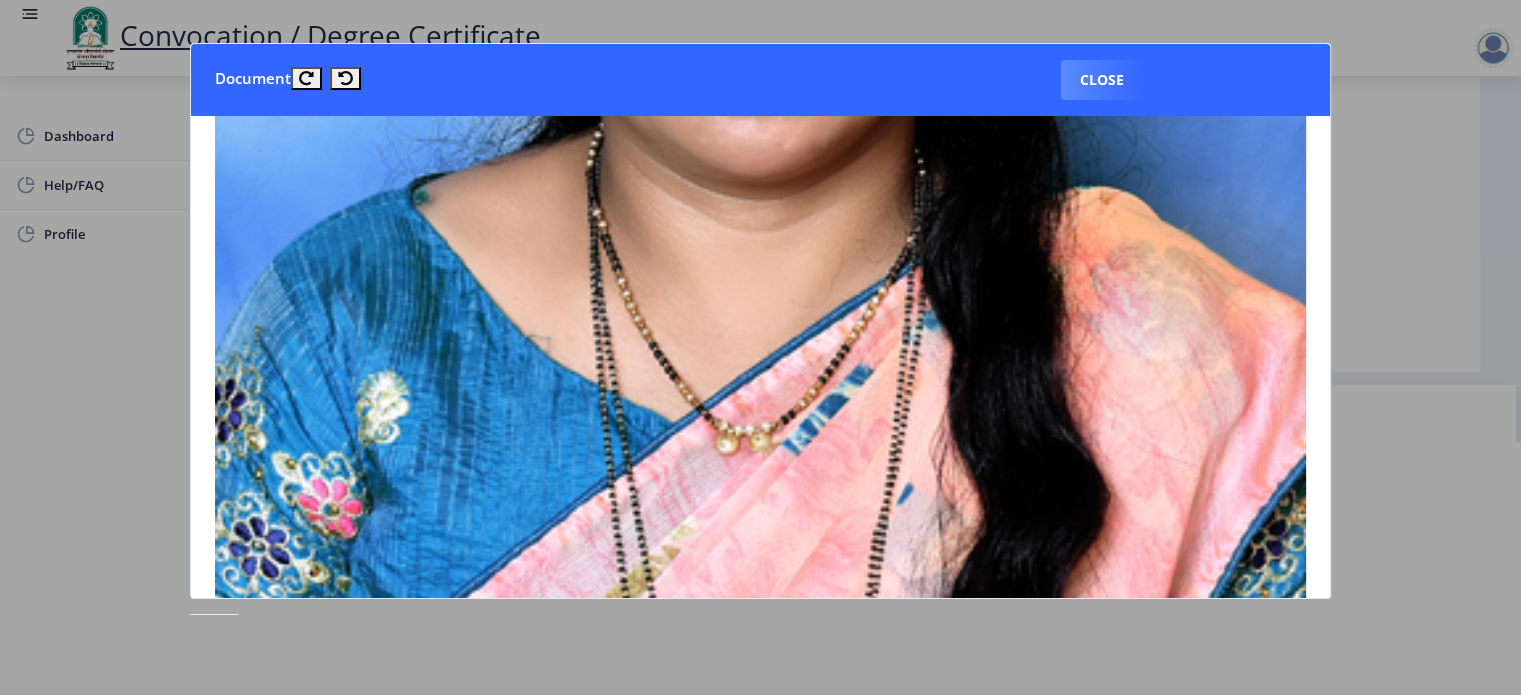 scroll, scrollTop: 700, scrollLeft: 0, axis: vertical 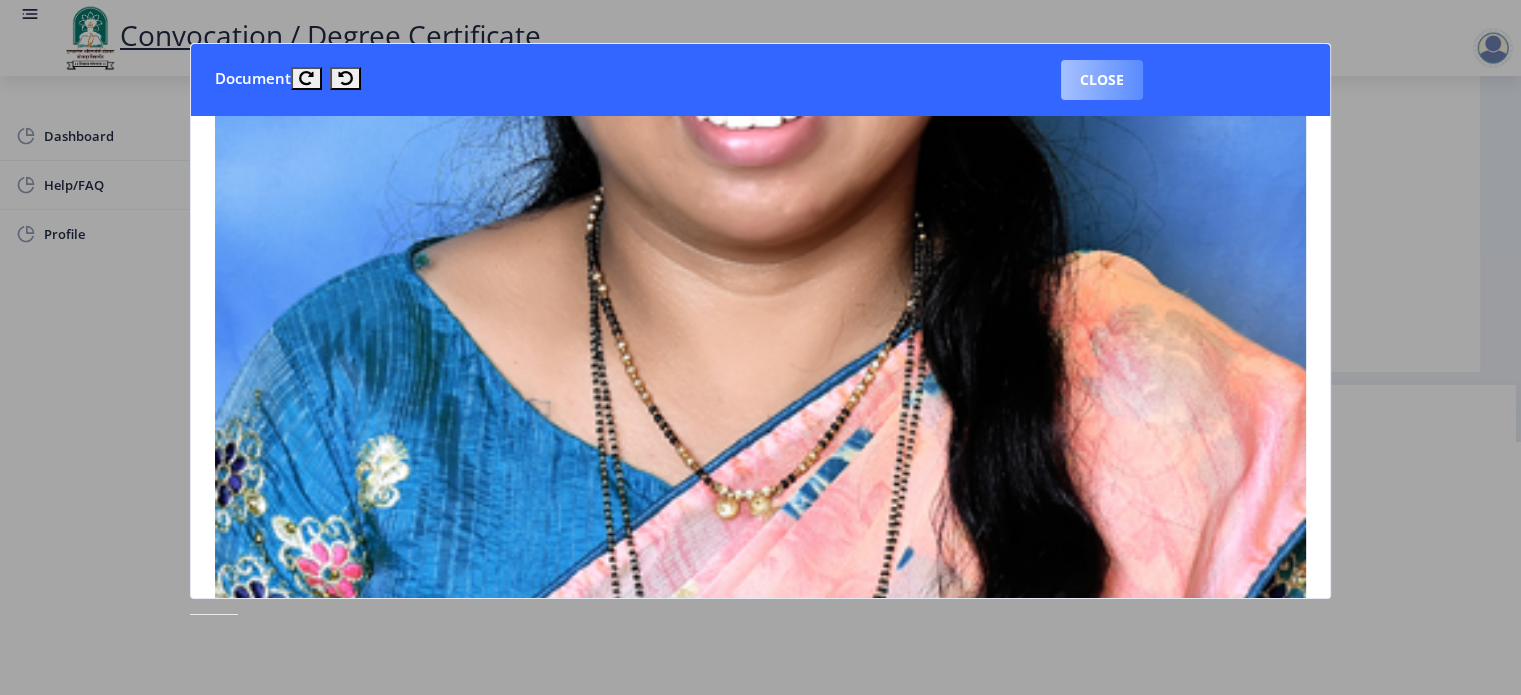 click on "Close" at bounding box center (1102, 80) 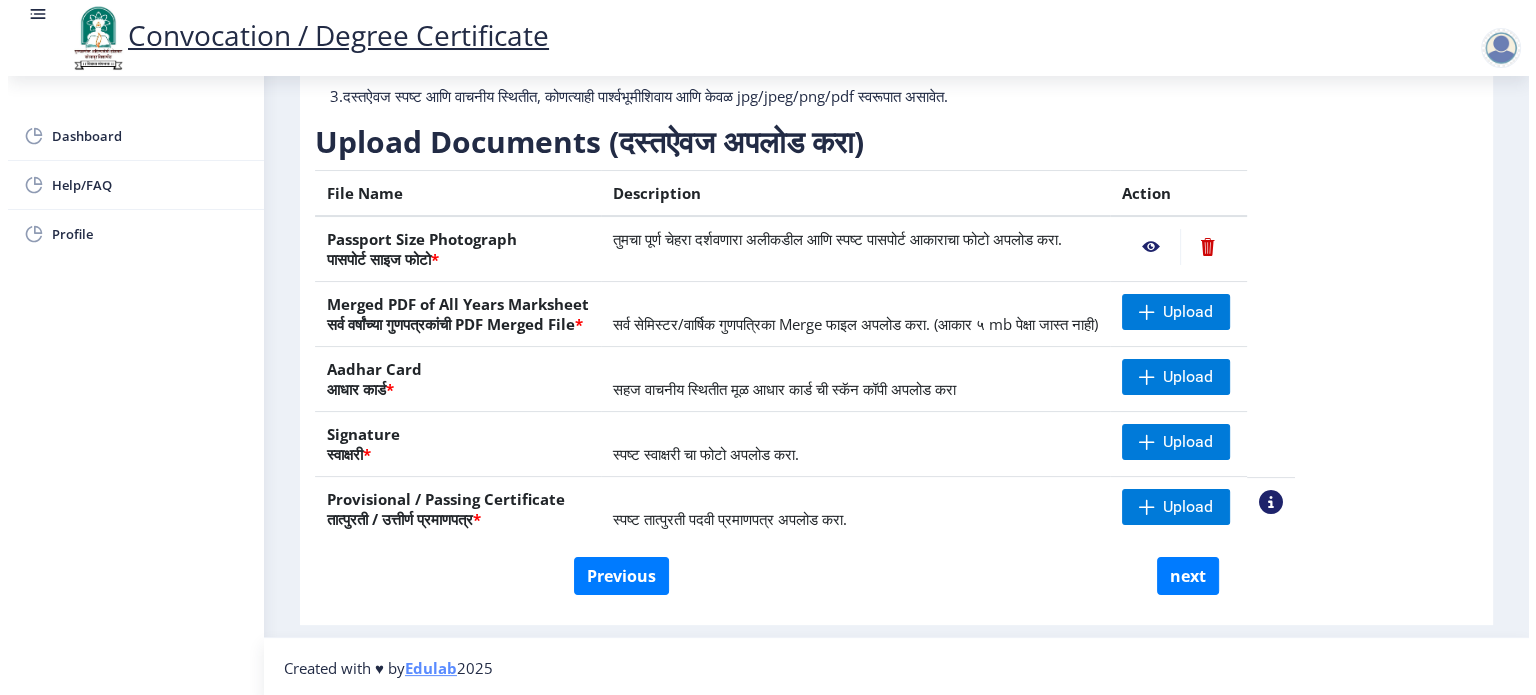 scroll, scrollTop: 57, scrollLeft: 0, axis: vertical 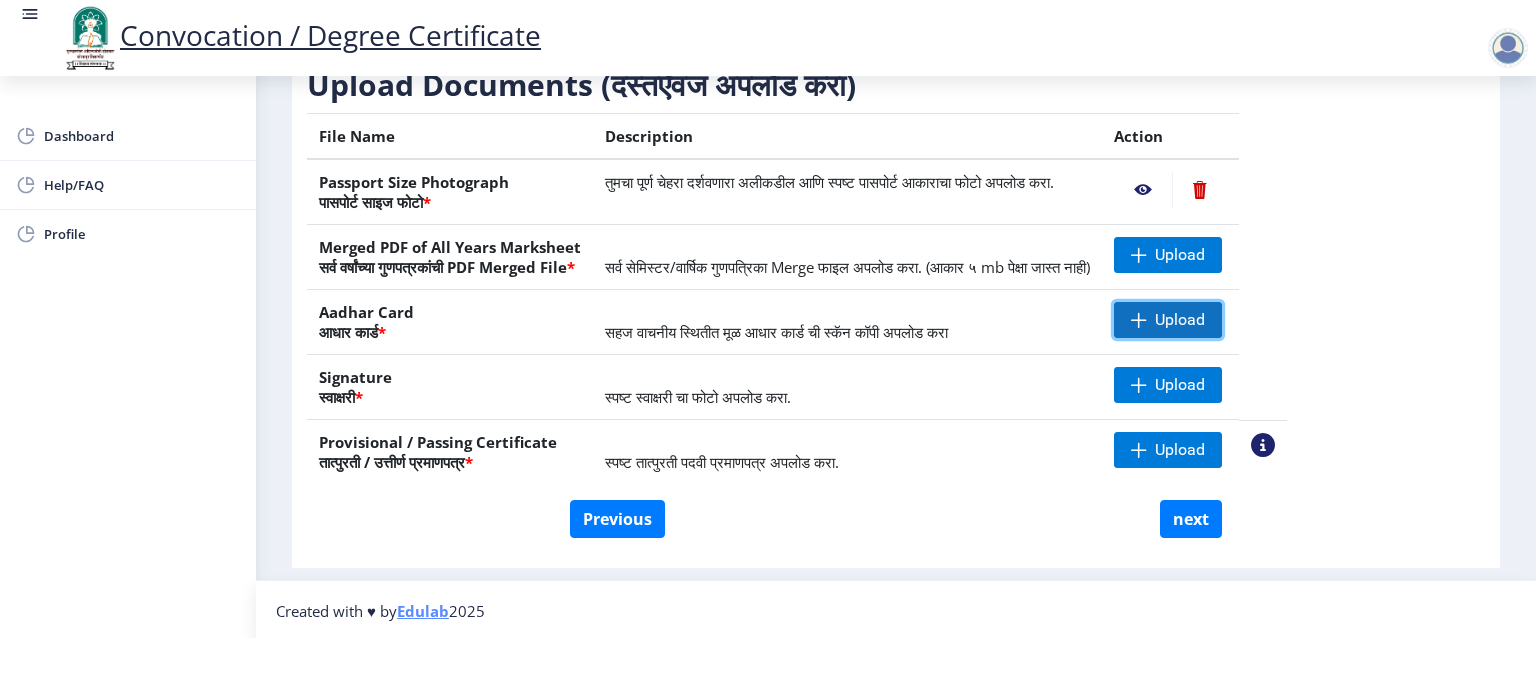 click on "Upload" 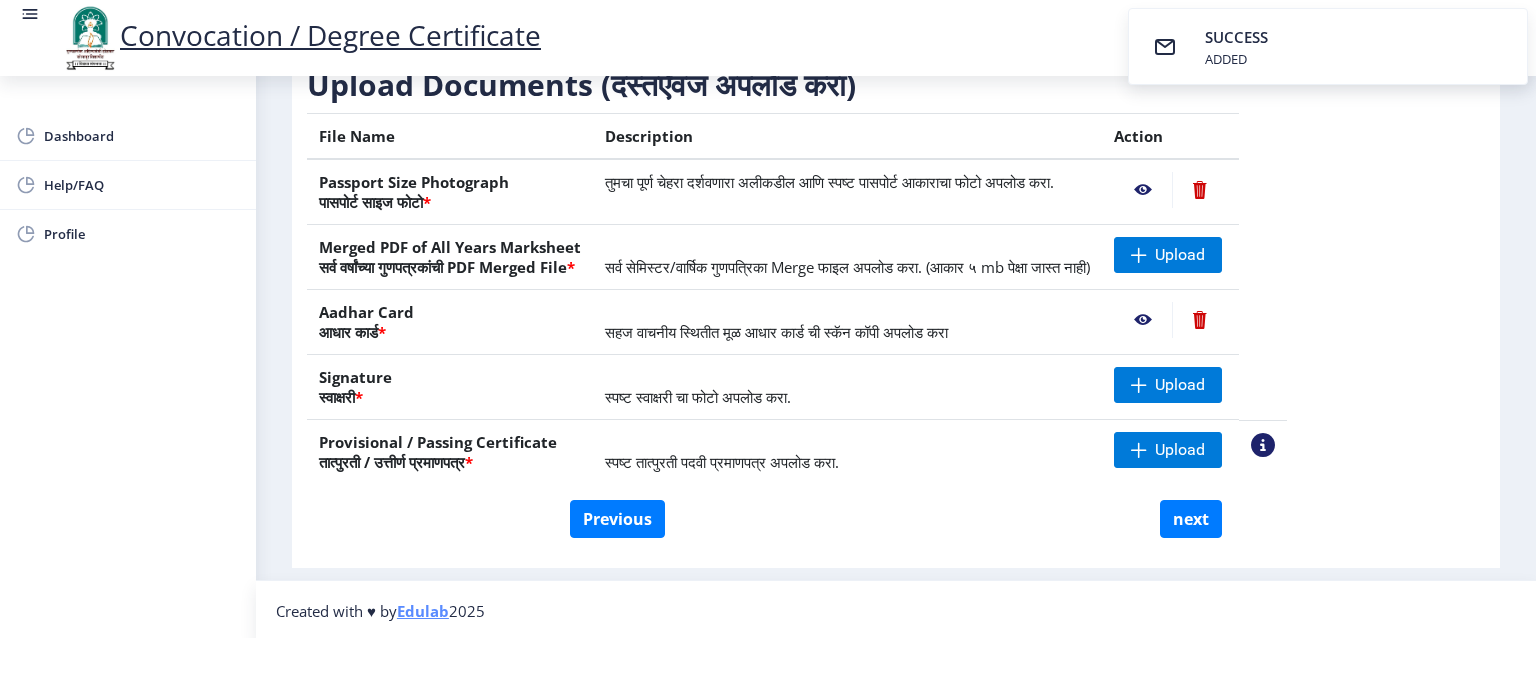 click 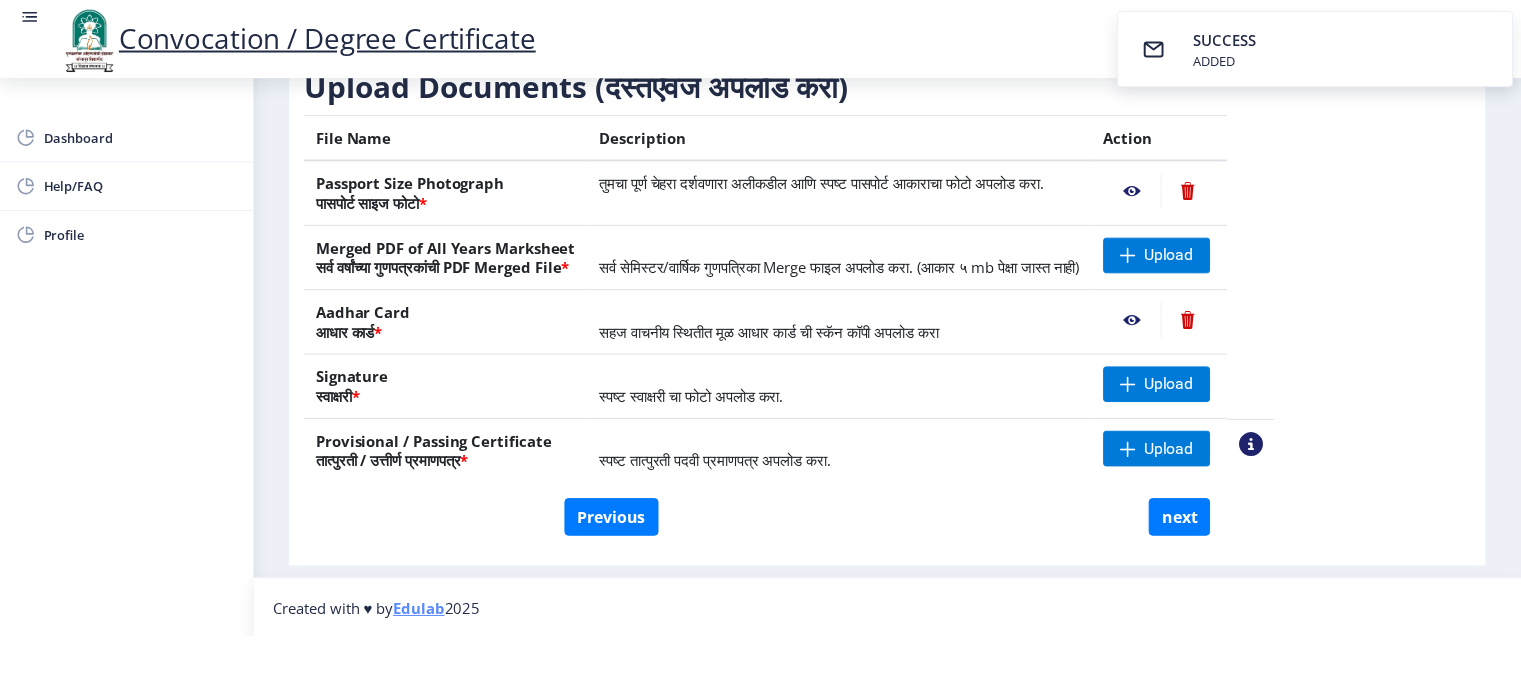 scroll, scrollTop: 0, scrollLeft: 0, axis: both 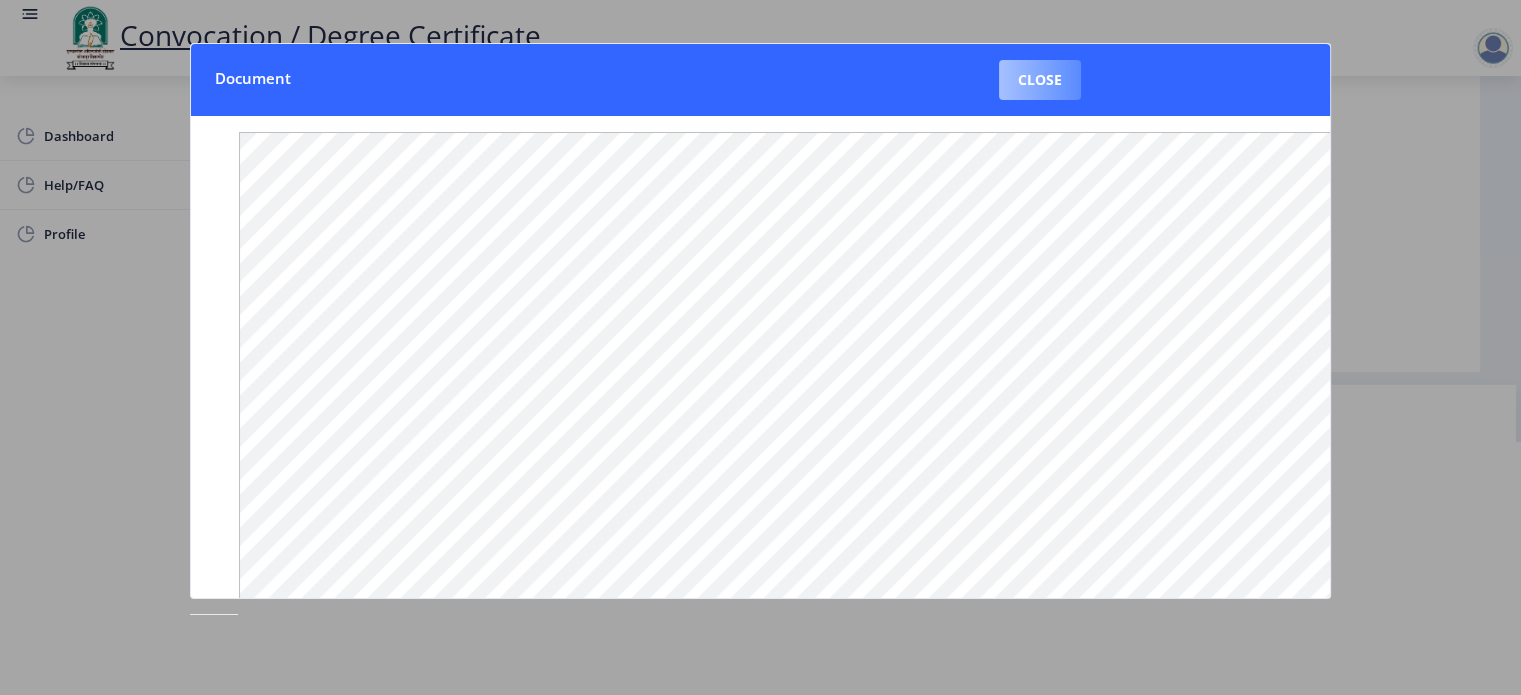 click on "Close" at bounding box center (1040, 80) 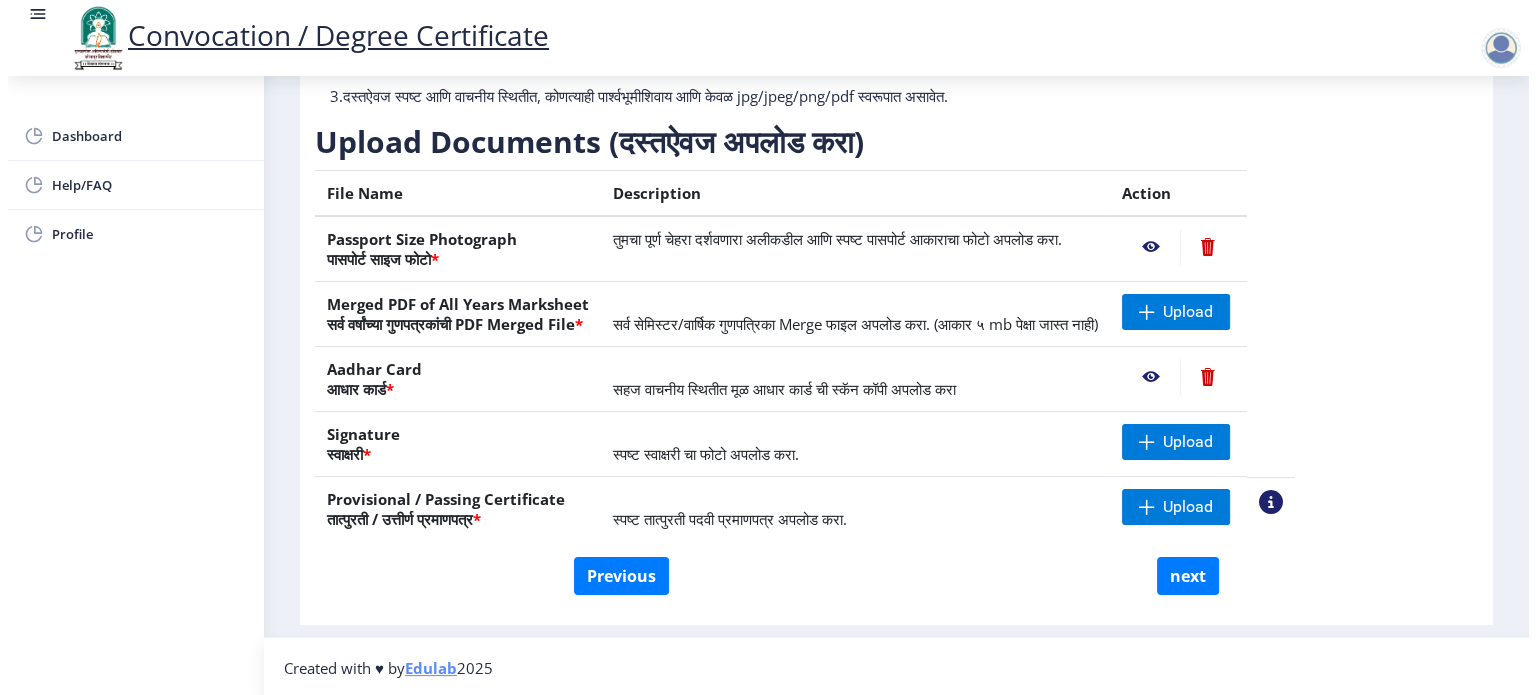 scroll, scrollTop: 57, scrollLeft: 0, axis: vertical 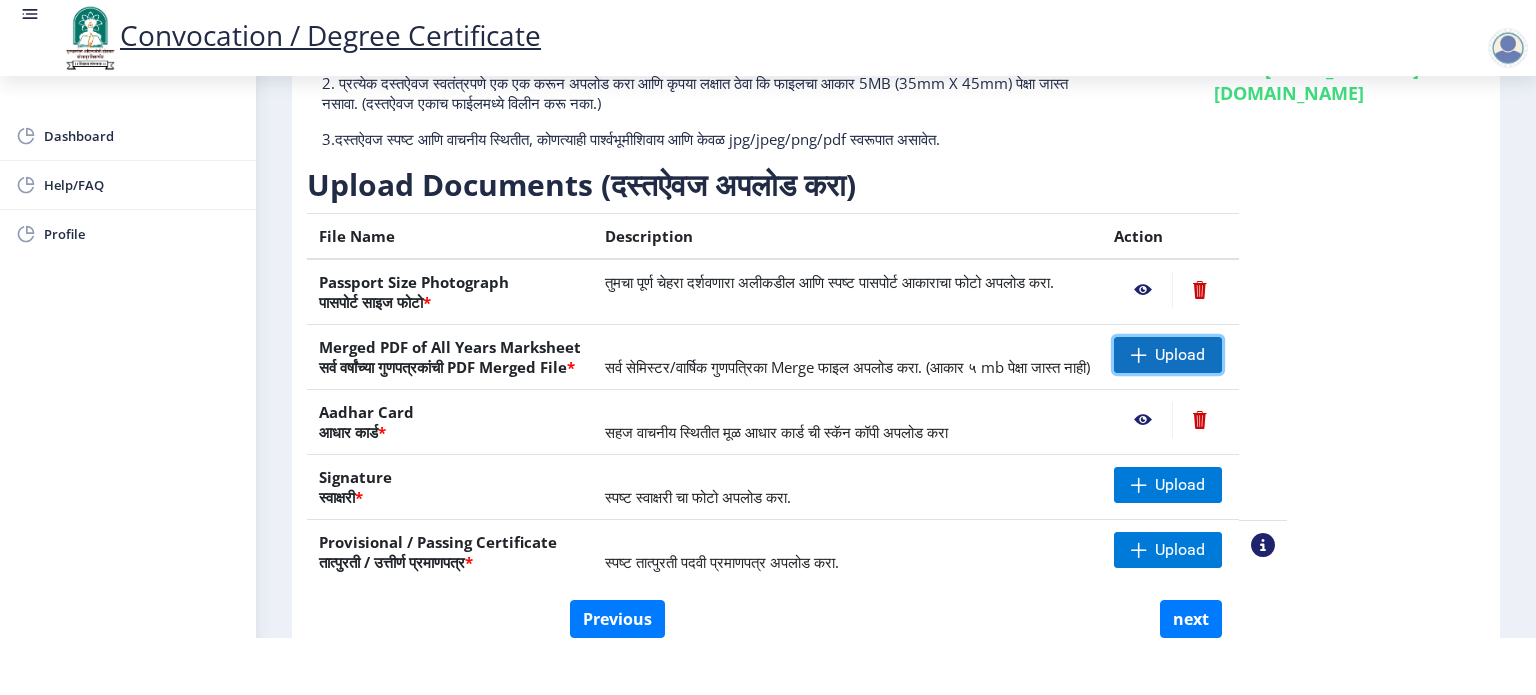 click on "Upload" 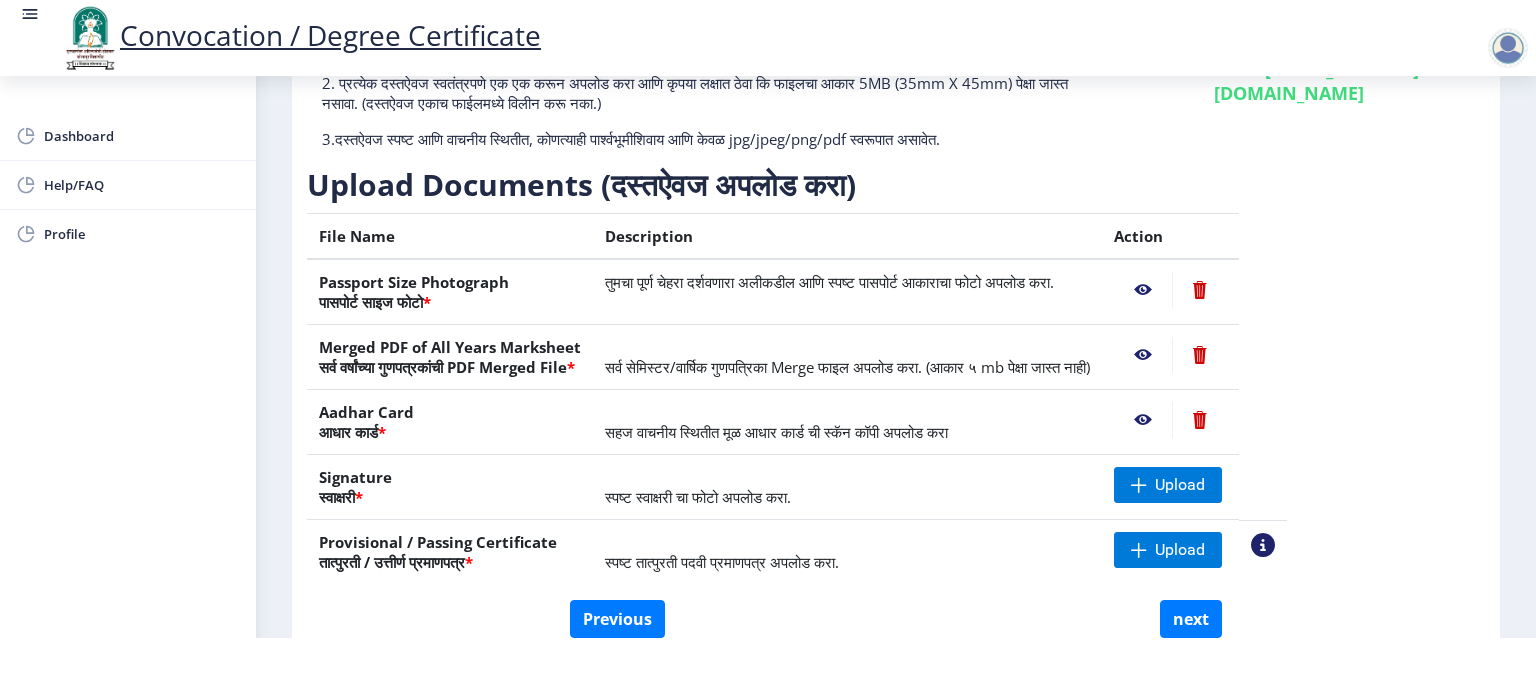 click 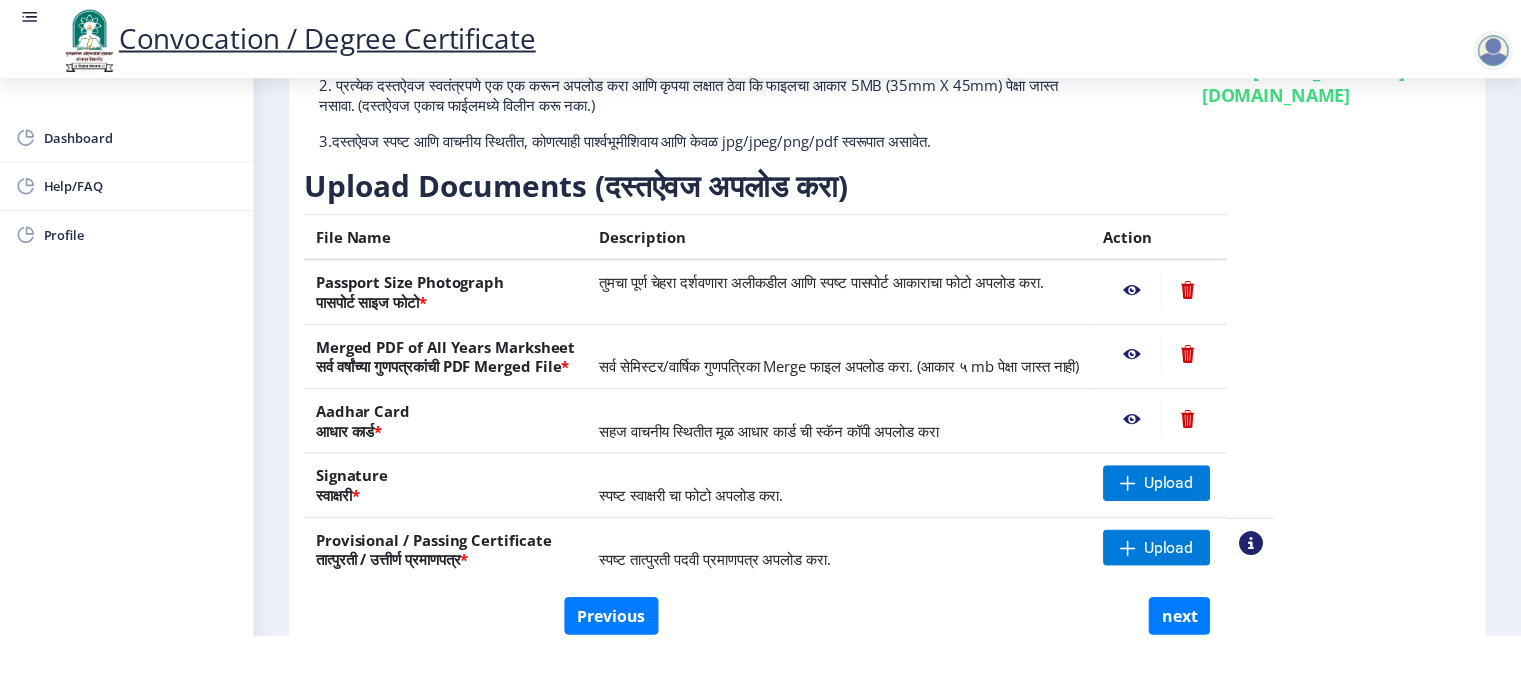 scroll, scrollTop: 0, scrollLeft: 0, axis: both 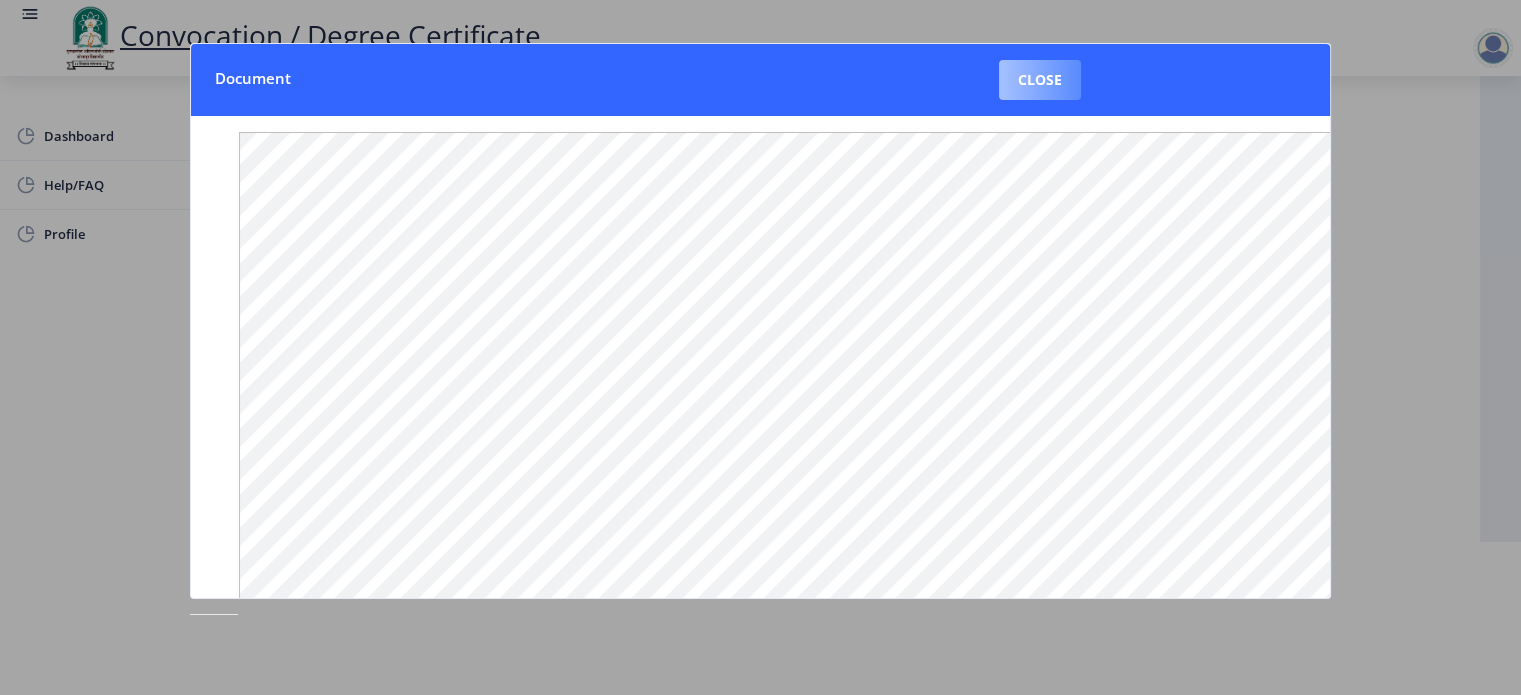 click on "Close" at bounding box center [1040, 80] 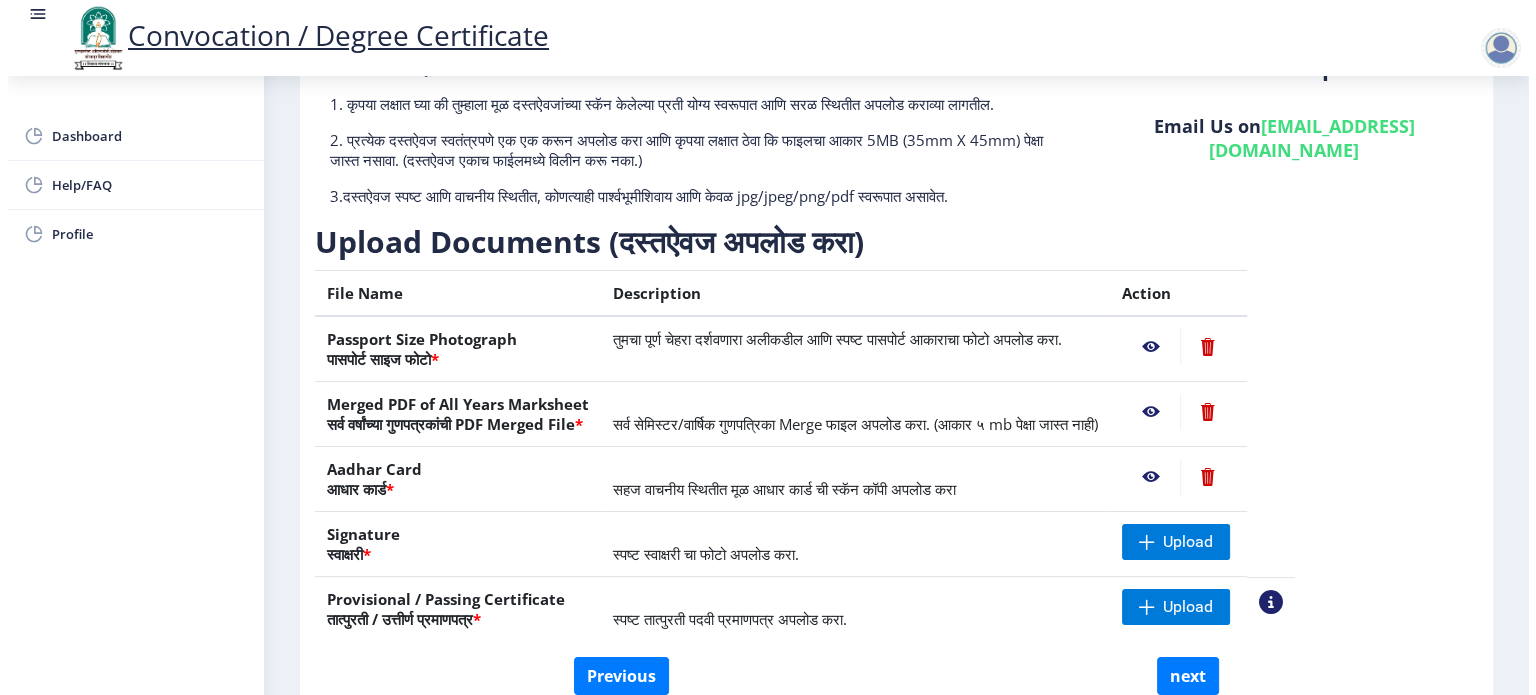 scroll, scrollTop: 57, scrollLeft: 0, axis: vertical 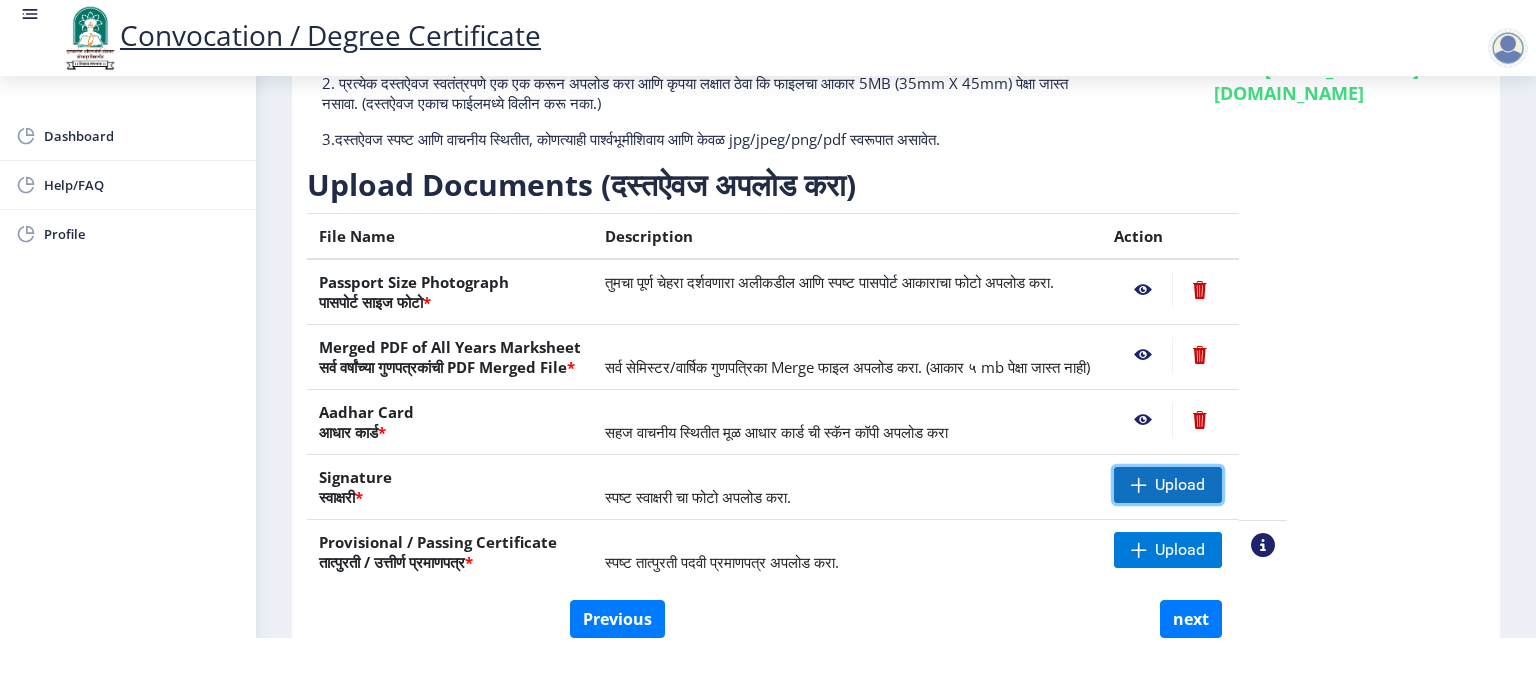 click on "Upload" 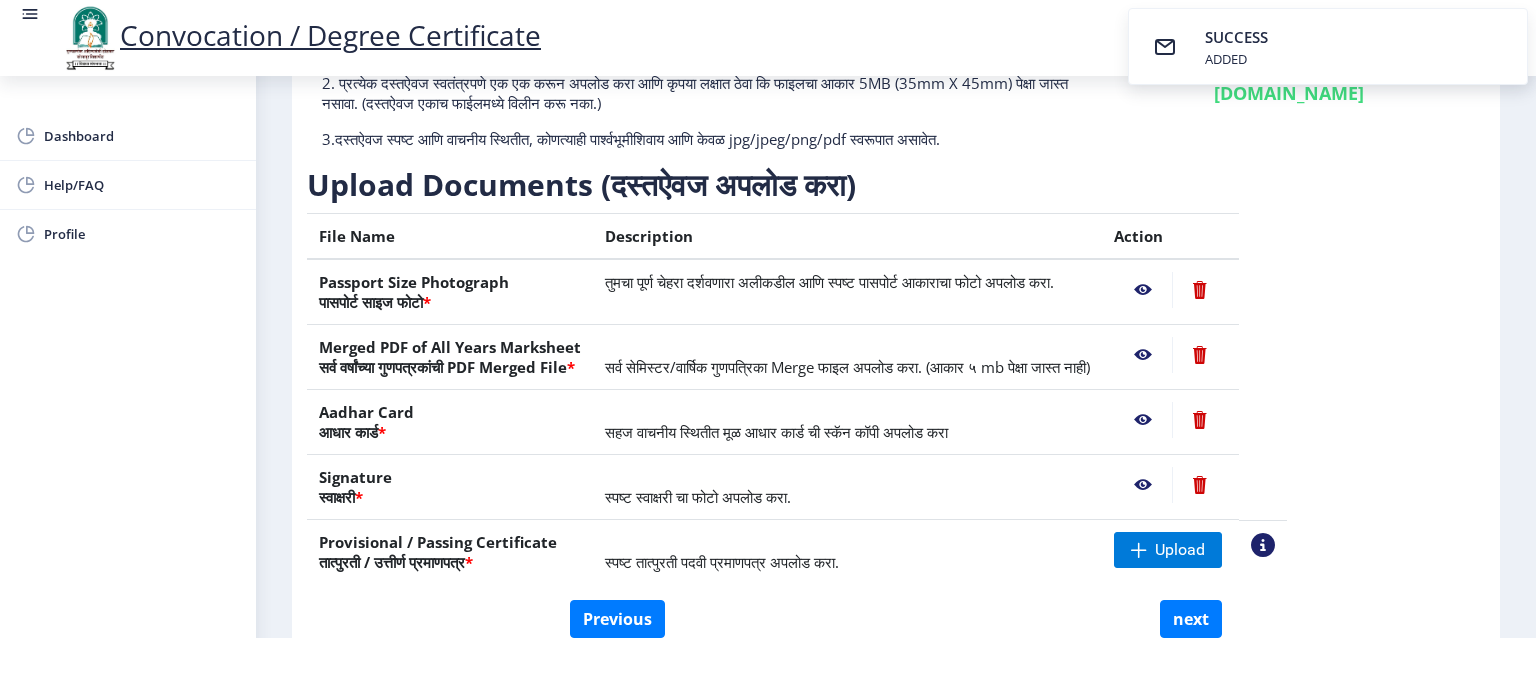 click 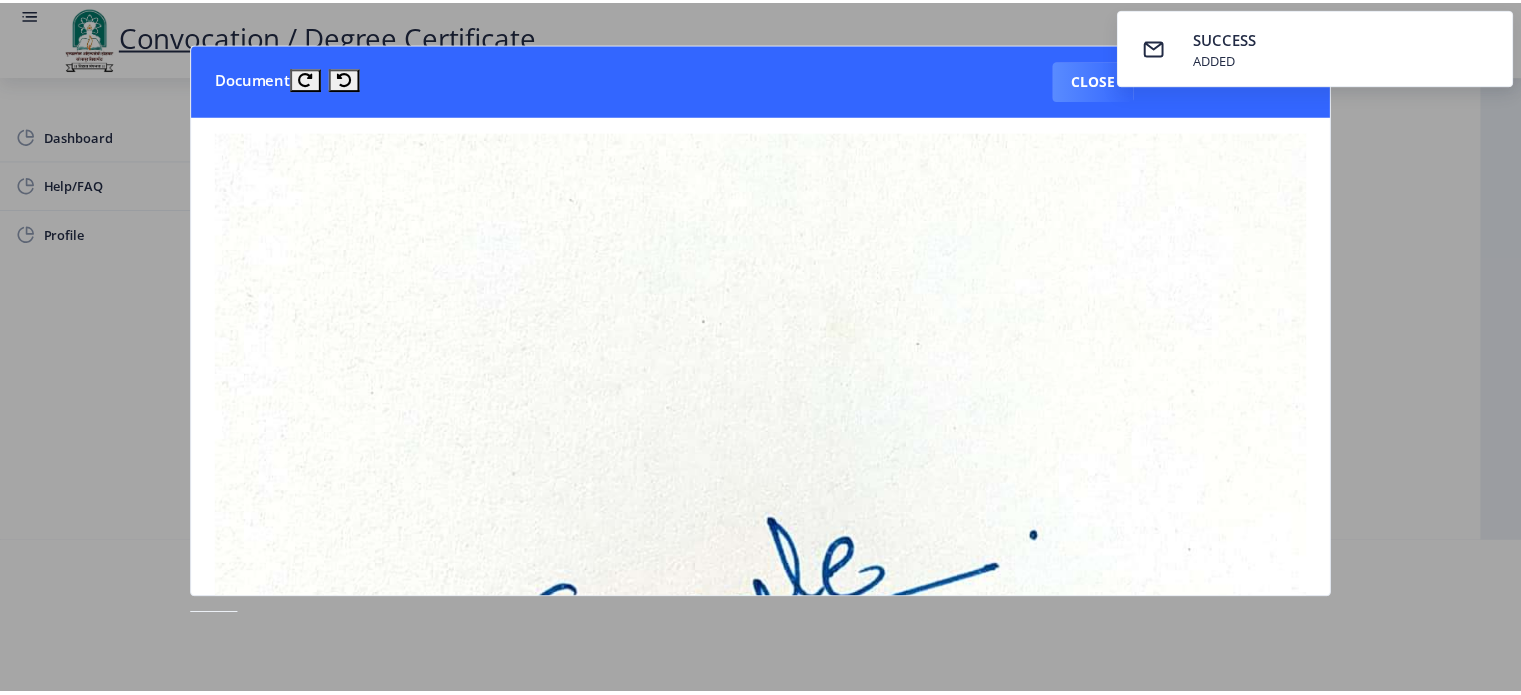 scroll, scrollTop: 0, scrollLeft: 0, axis: both 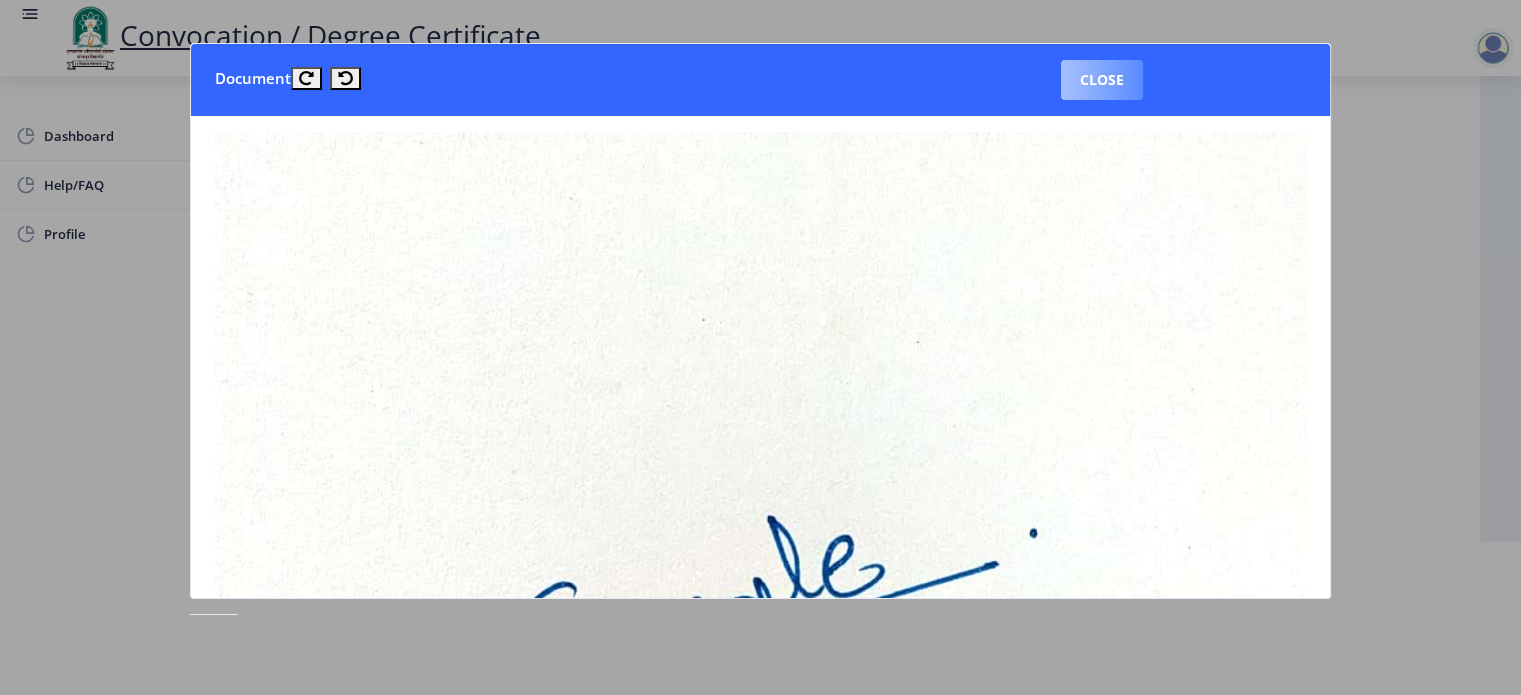 click on "Close" at bounding box center [1102, 80] 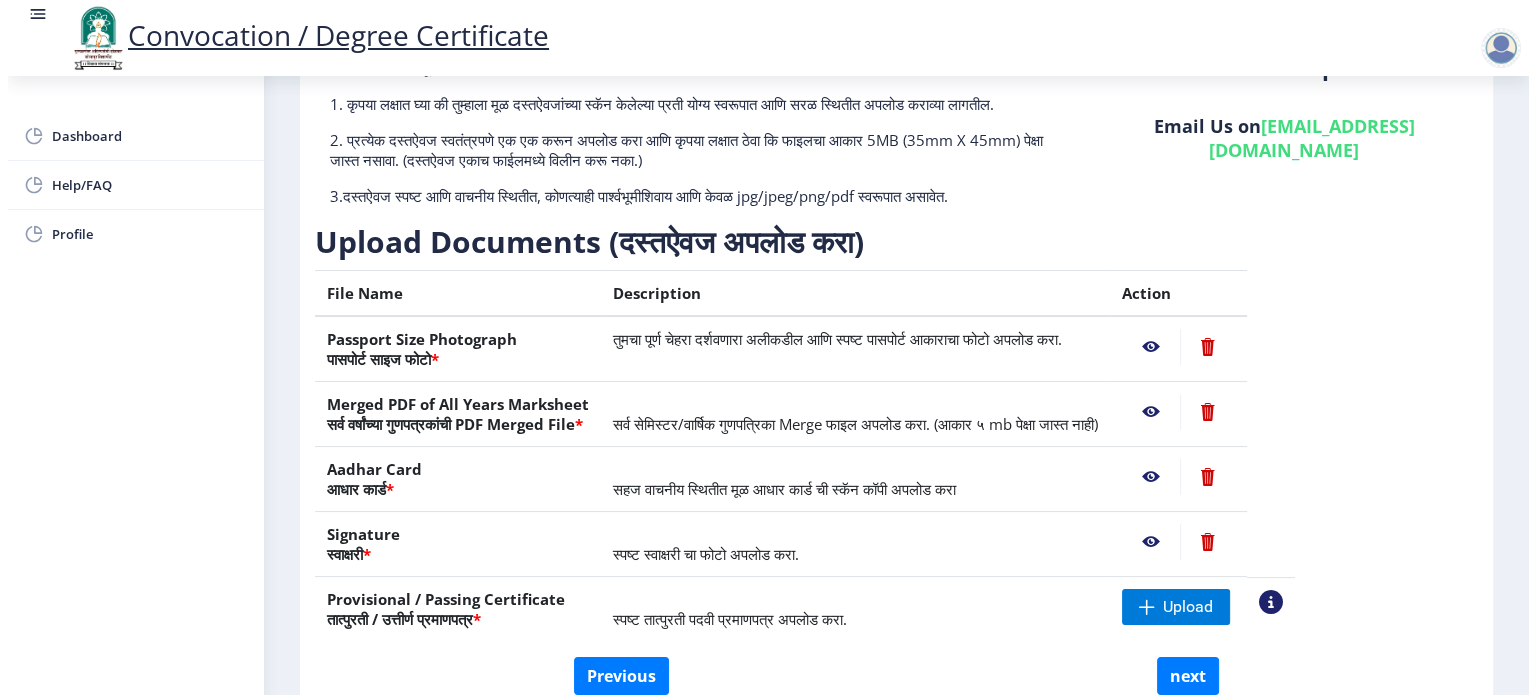 scroll, scrollTop: 57, scrollLeft: 0, axis: vertical 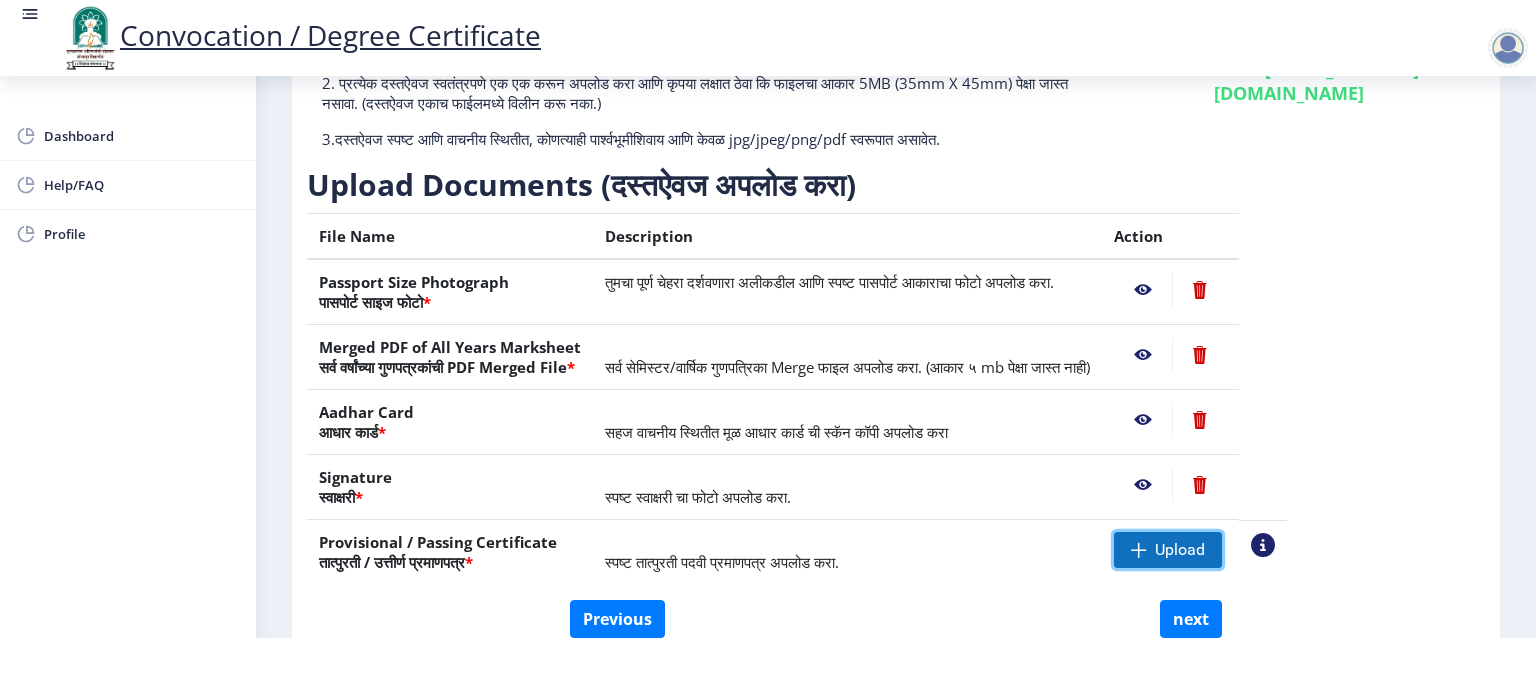 click on "Upload" 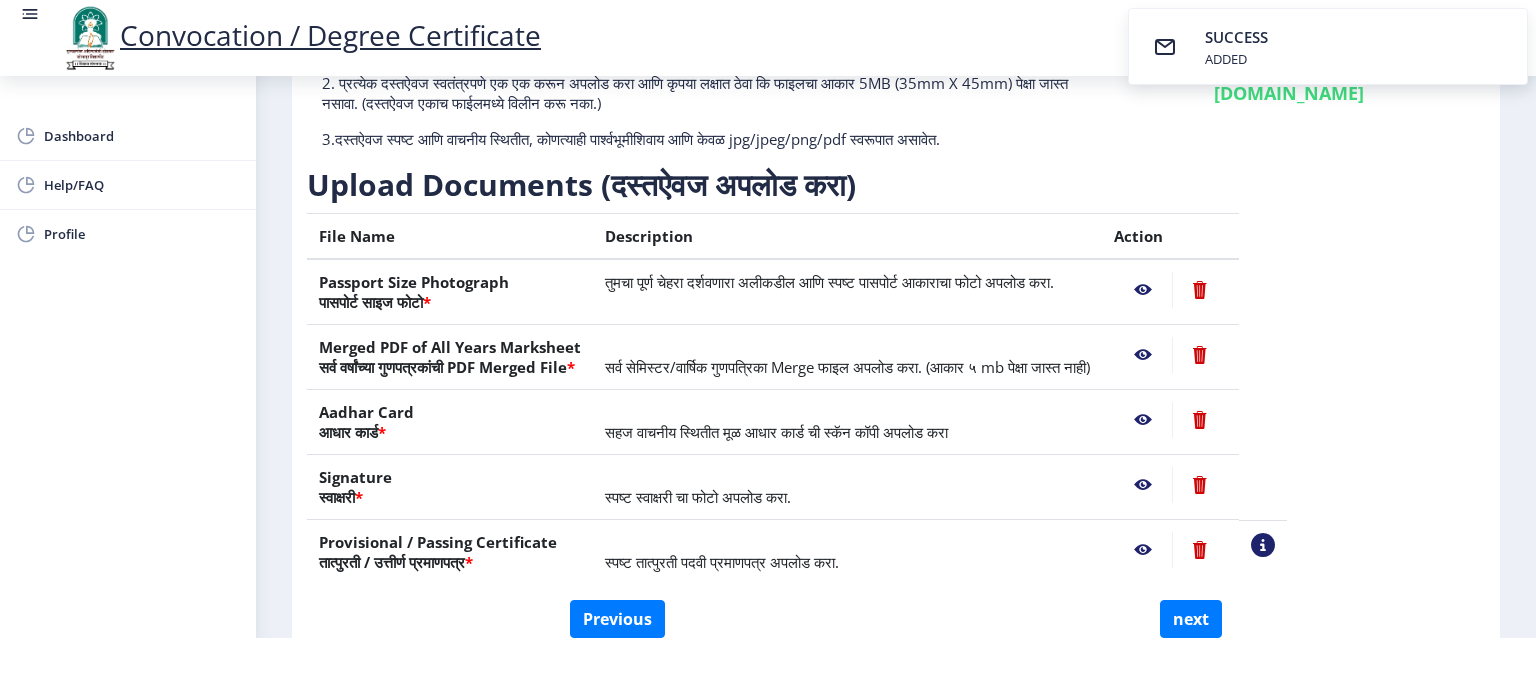 click 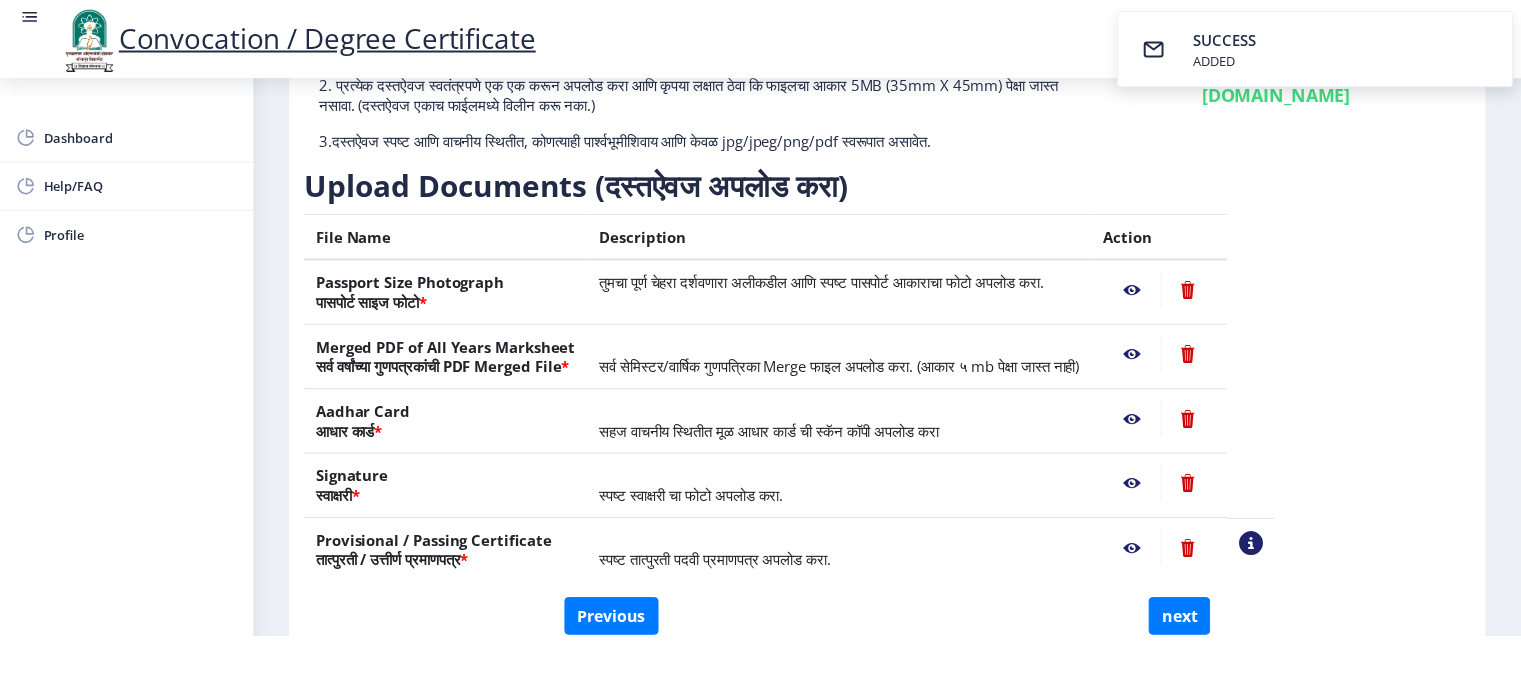scroll, scrollTop: 0, scrollLeft: 0, axis: both 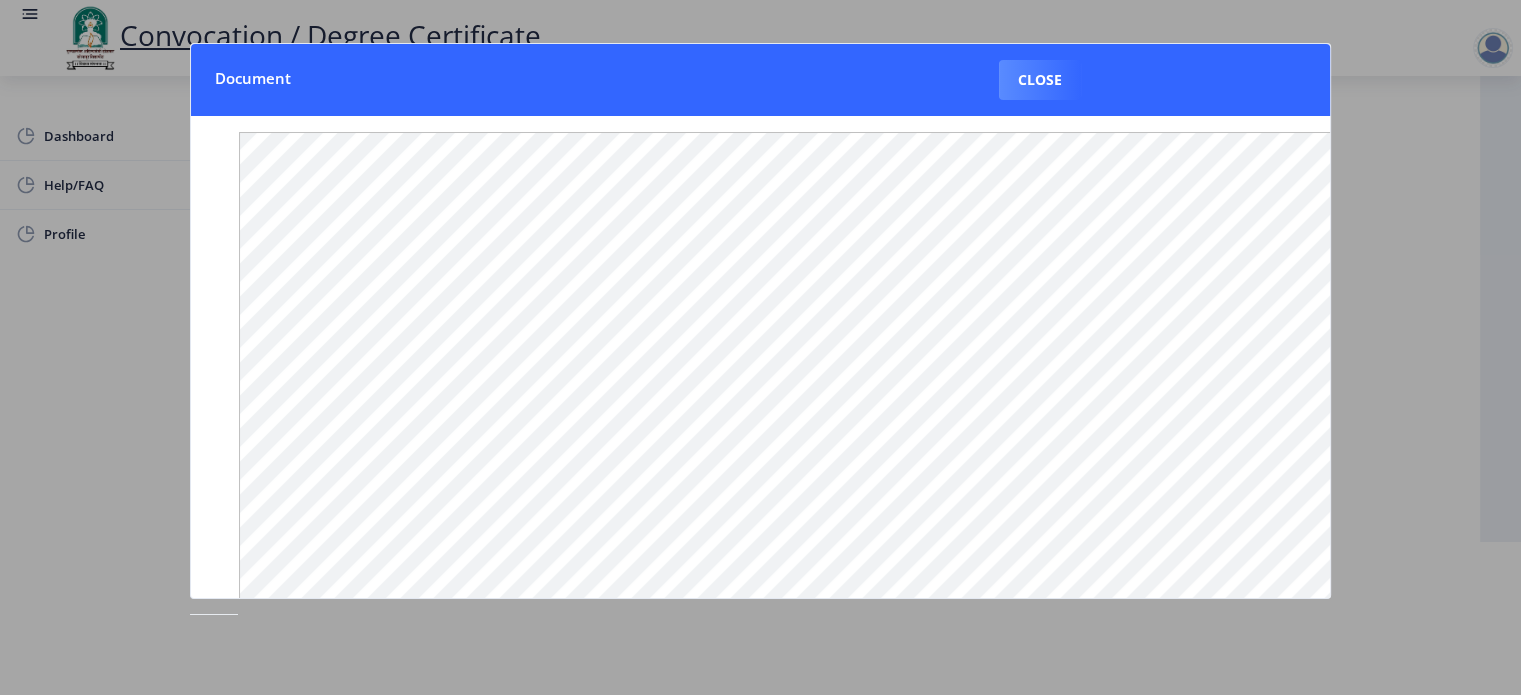 click on "Close" at bounding box center [1040, 80] 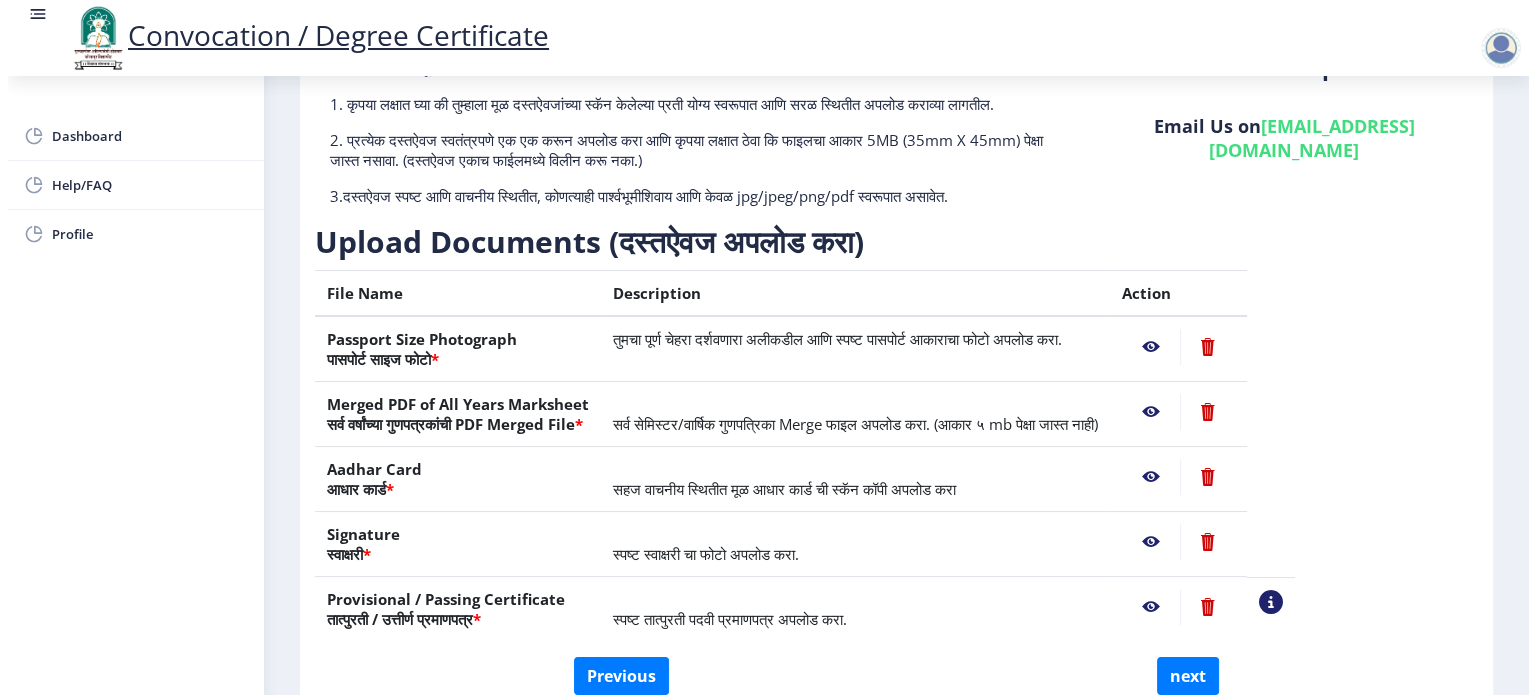 scroll, scrollTop: 57, scrollLeft: 0, axis: vertical 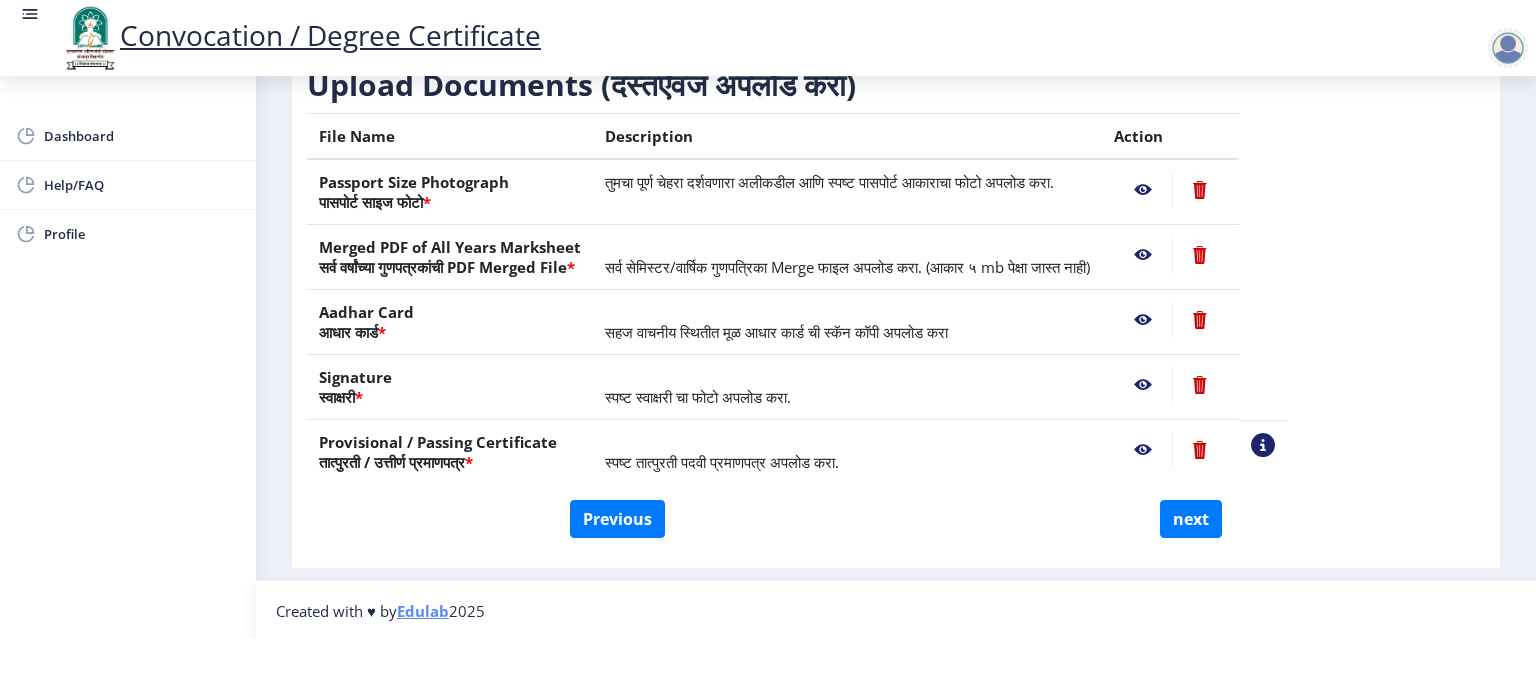 click 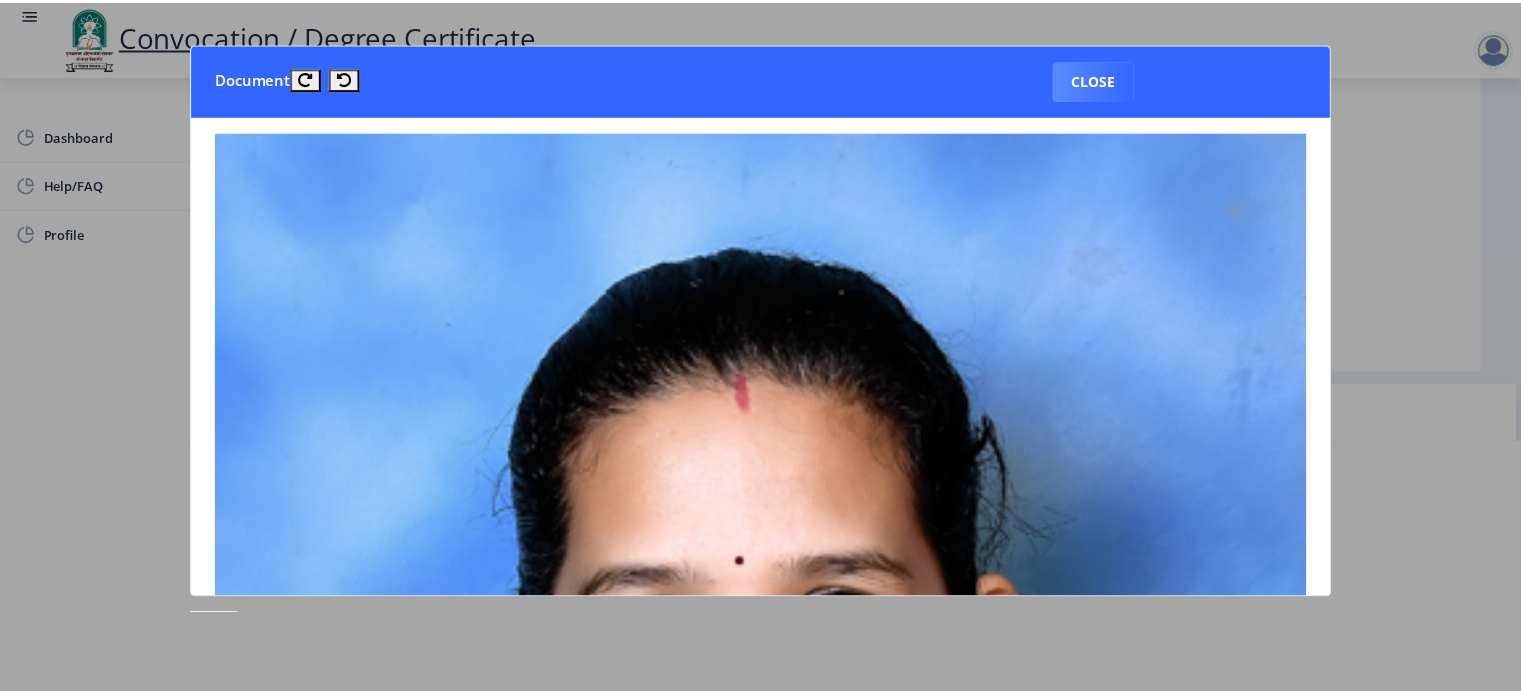 scroll, scrollTop: 0, scrollLeft: 0, axis: both 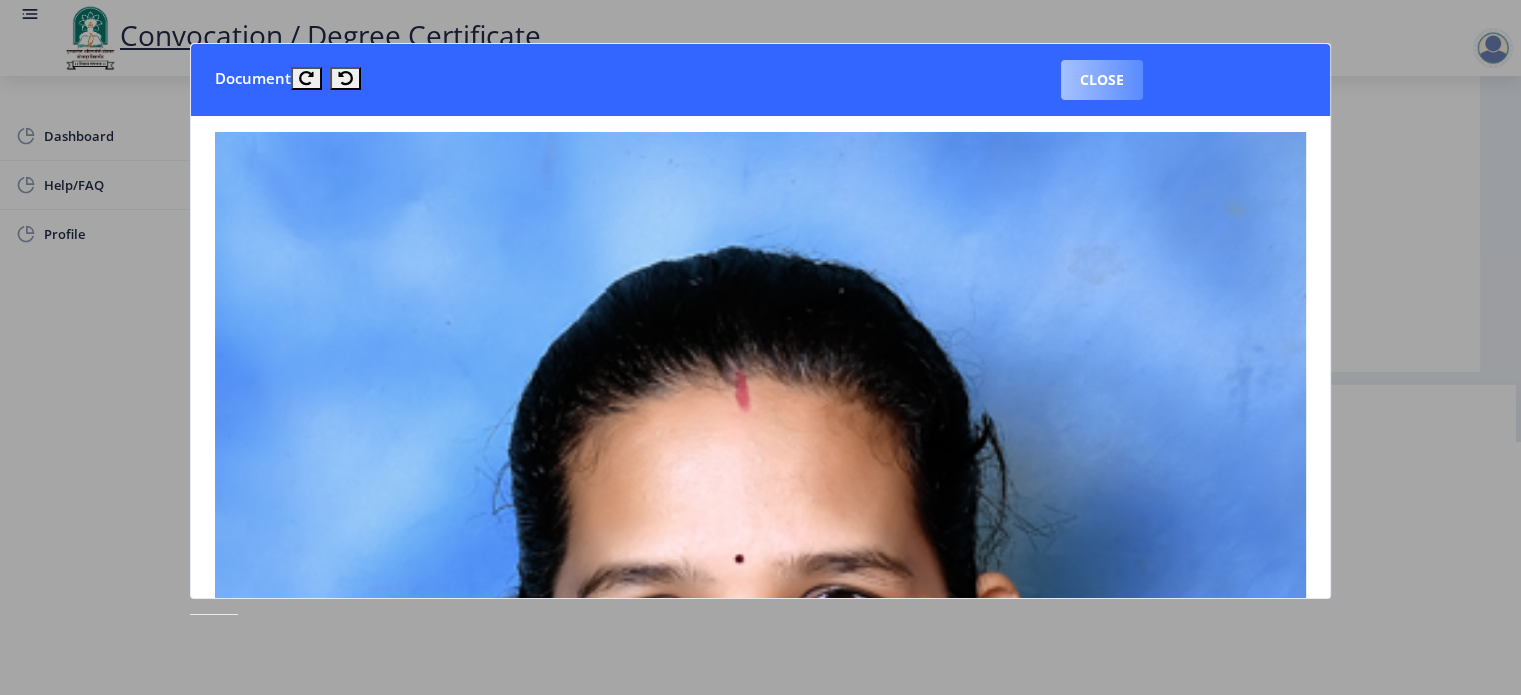 click on "Close" at bounding box center (1102, 80) 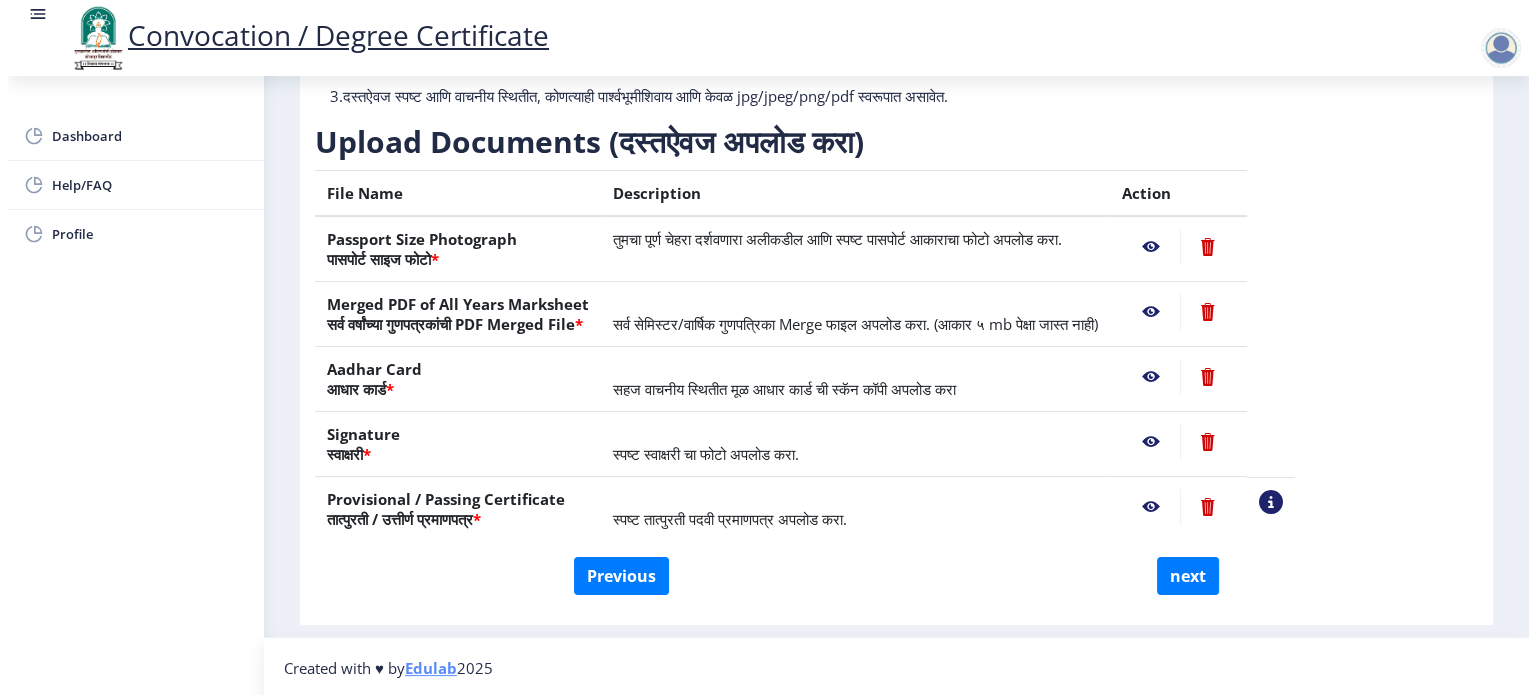 scroll, scrollTop: 57, scrollLeft: 0, axis: vertical 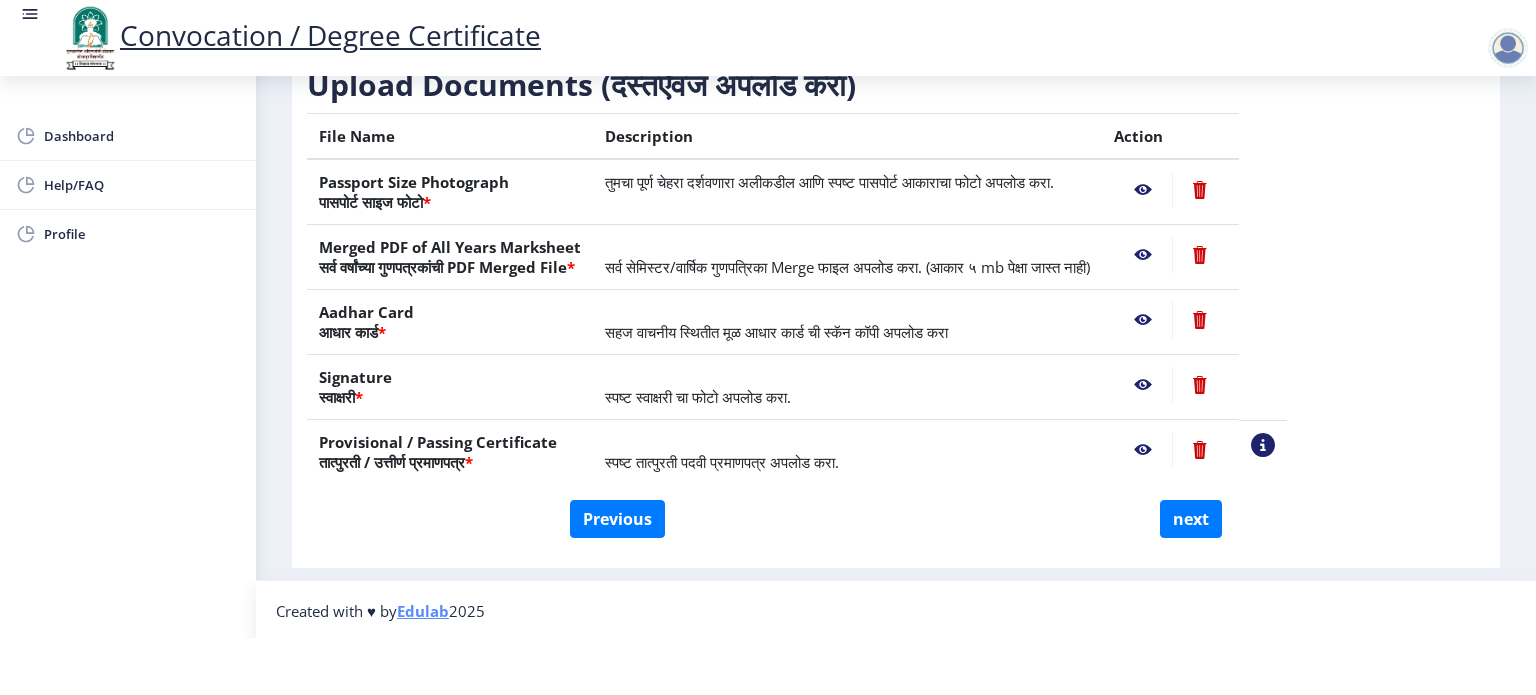 click 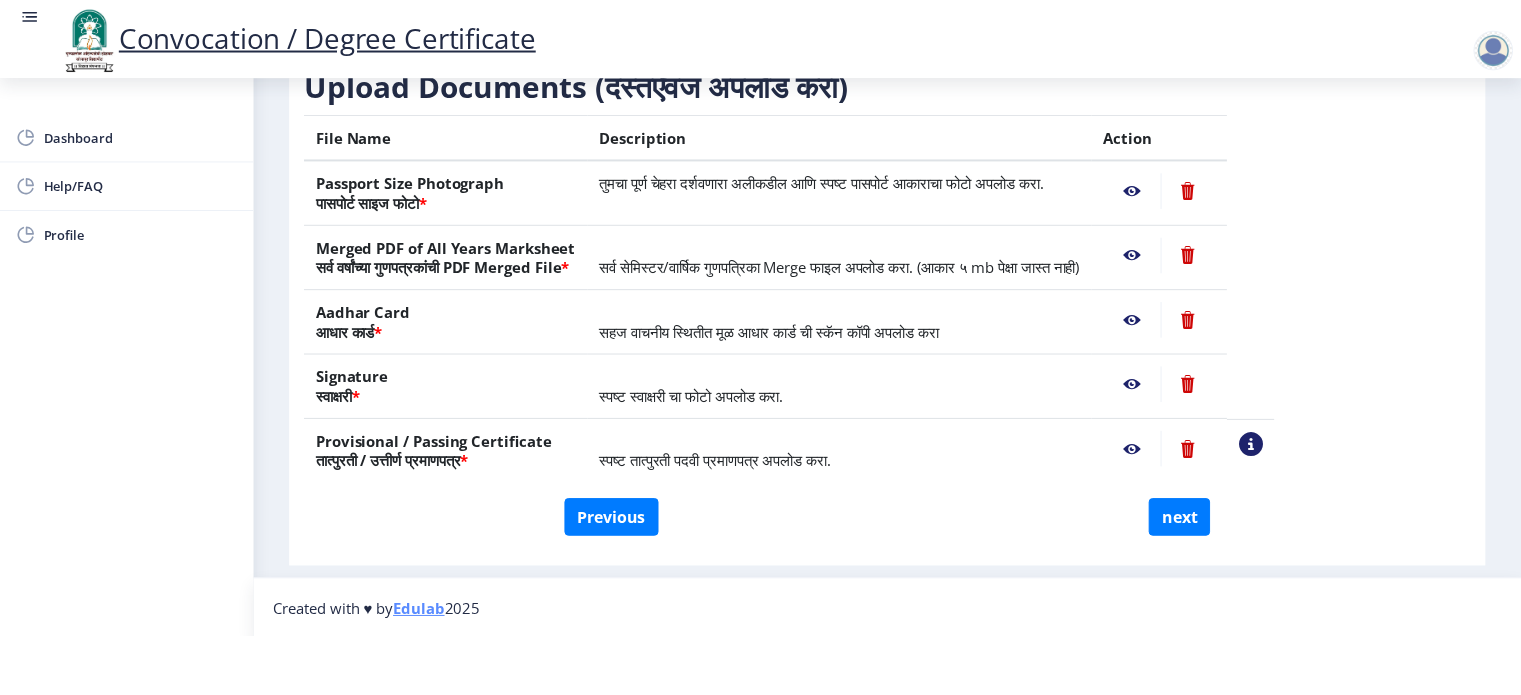 scroll, scrollTop: 0, scrollLeft: 0, axis: both 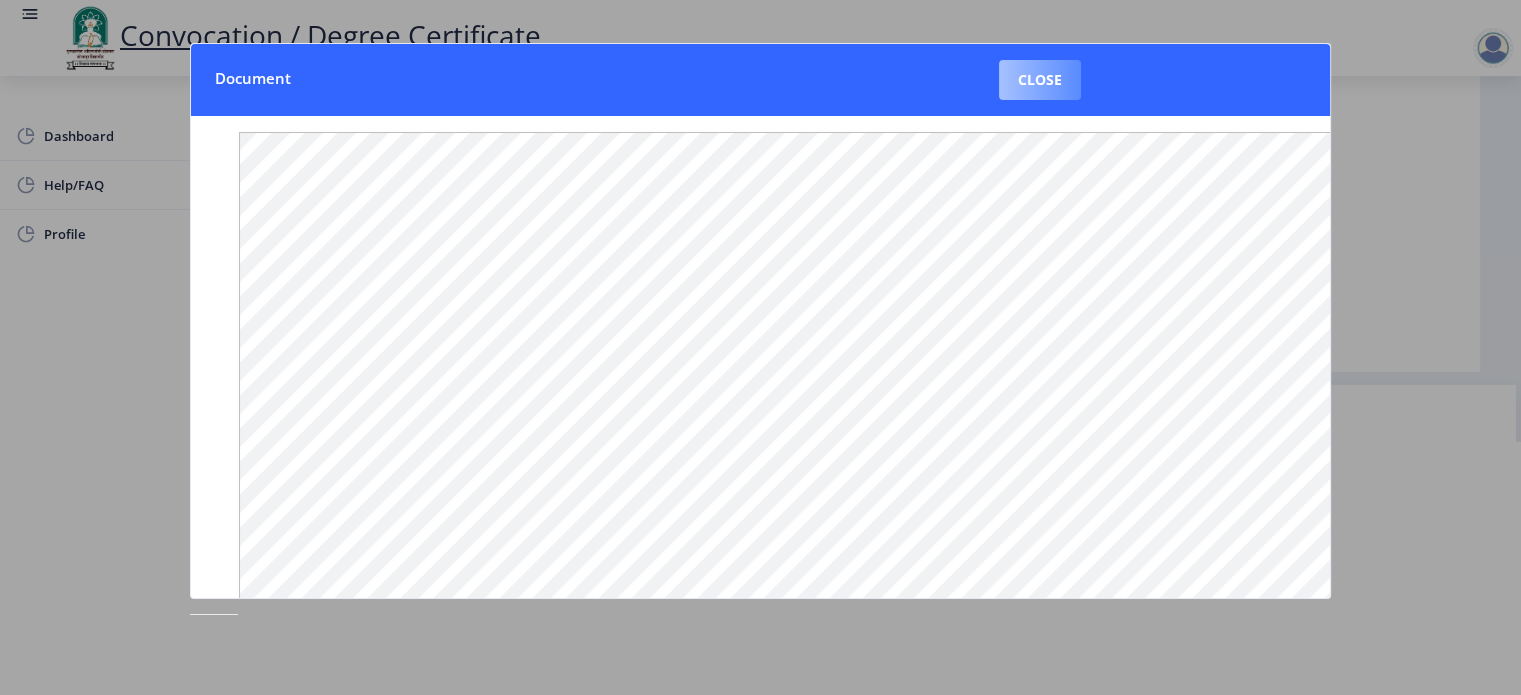click on "Close" at bounding box center (1040, 80) 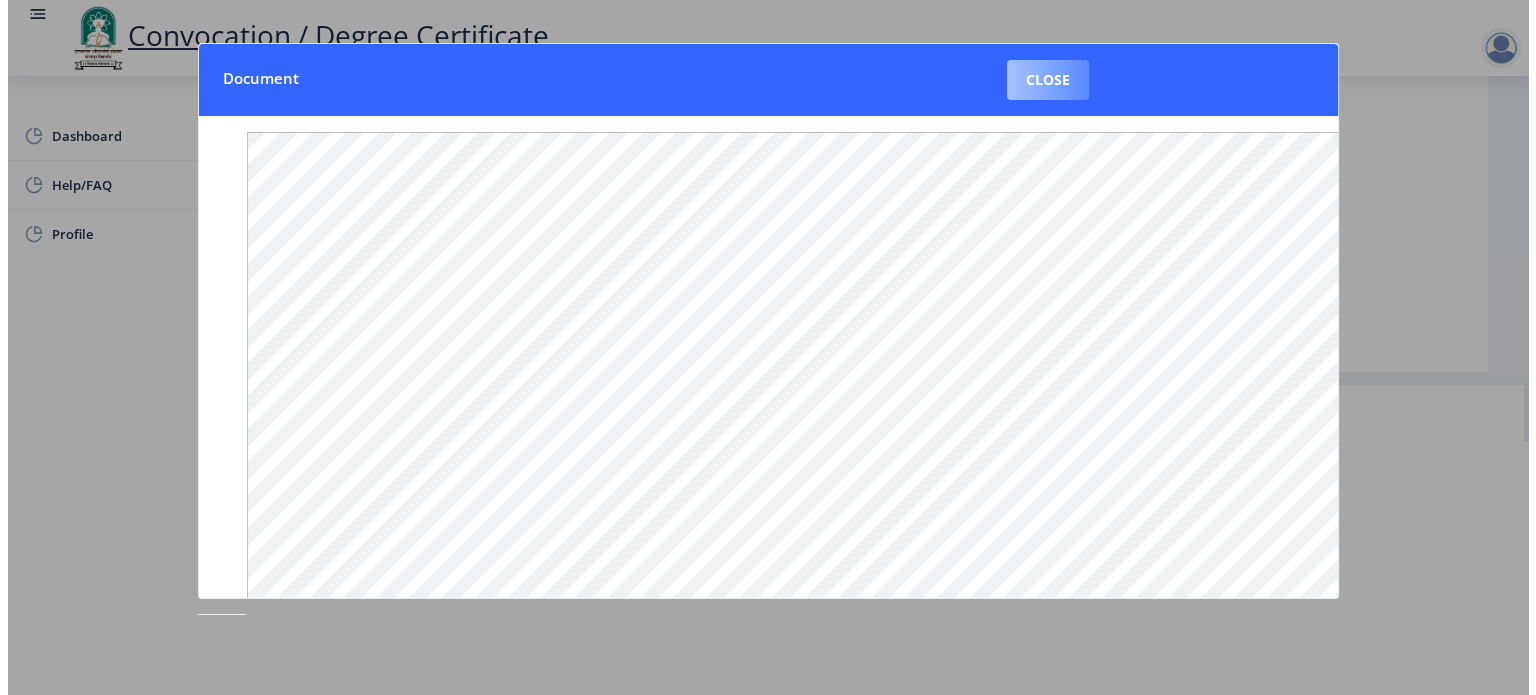 scroll, scrollTop: 57, scrollLeft: 0, axis: vertical 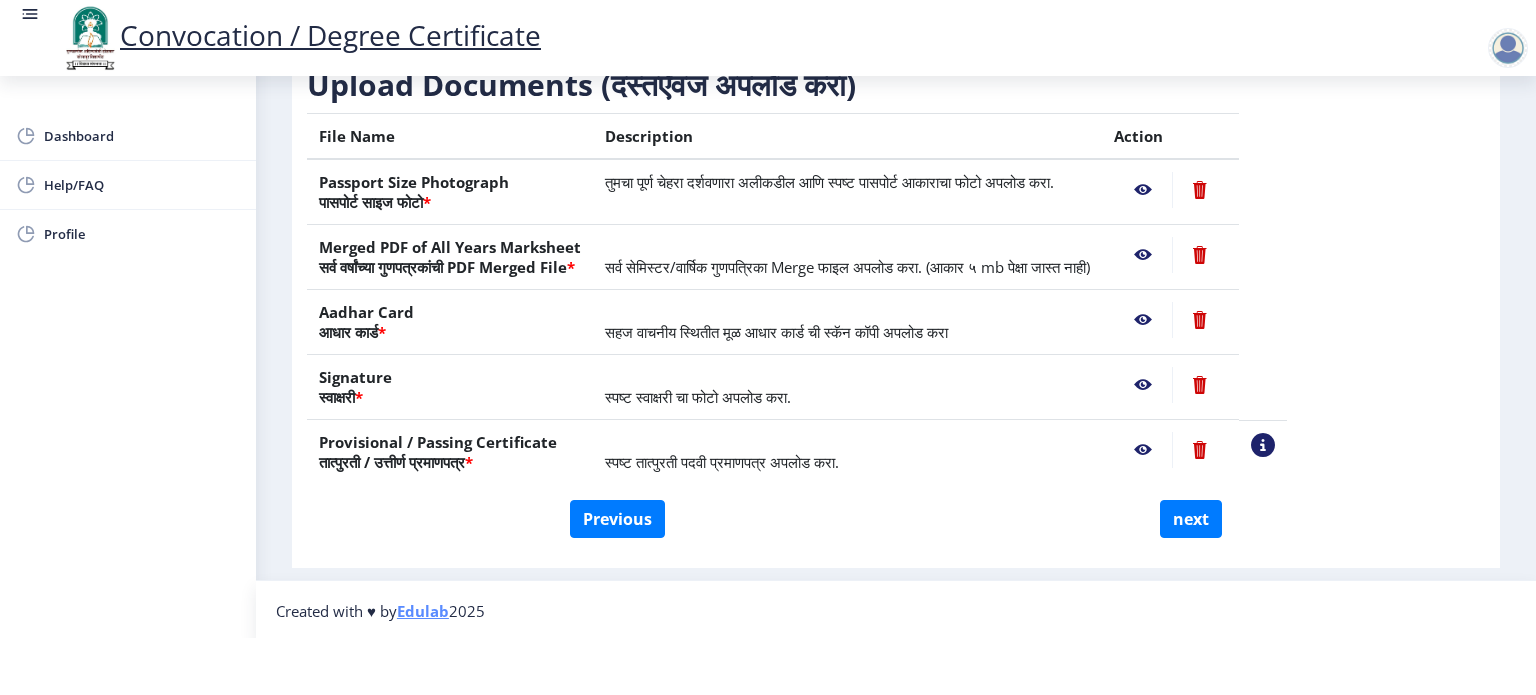 click 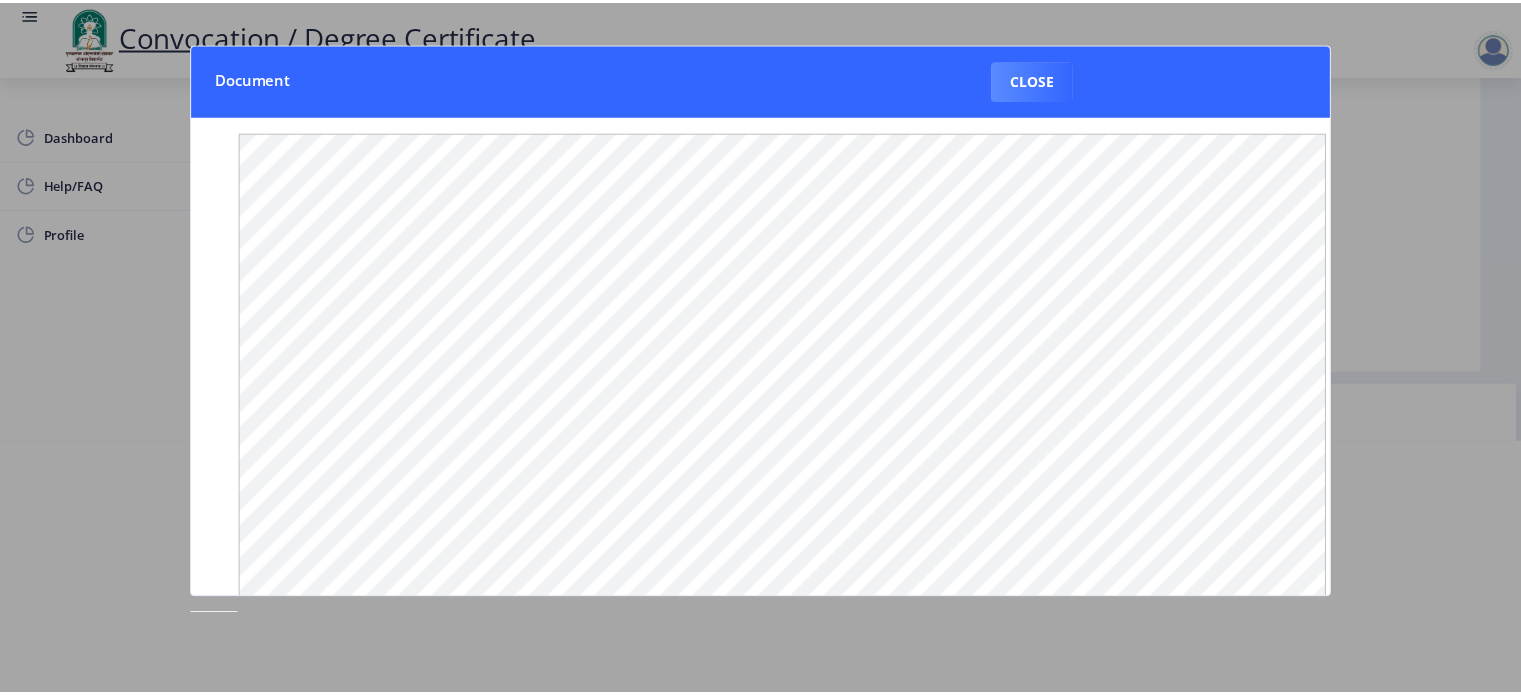 scroll, scrollTop: 0, scrollLeft: 0, axis: both 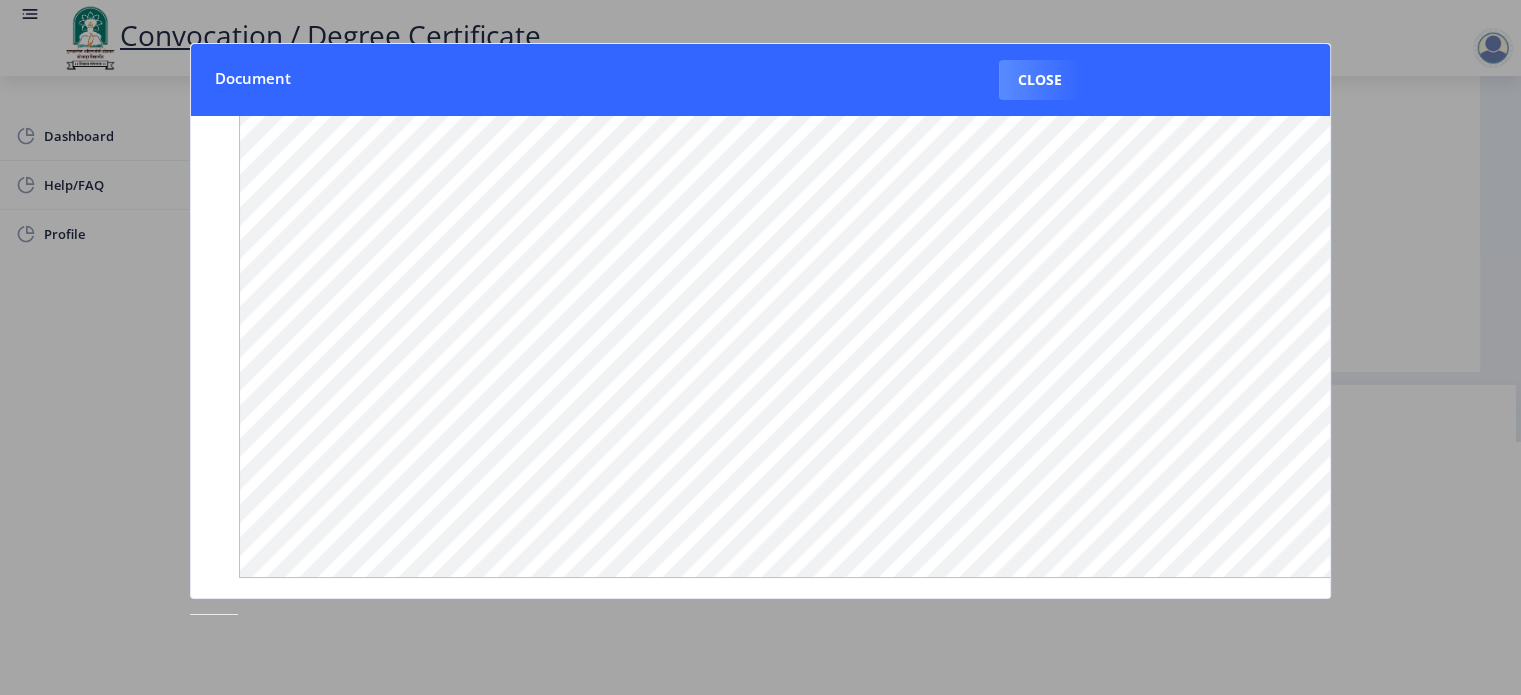 click on "Close" at bounding box center [1040, 80] 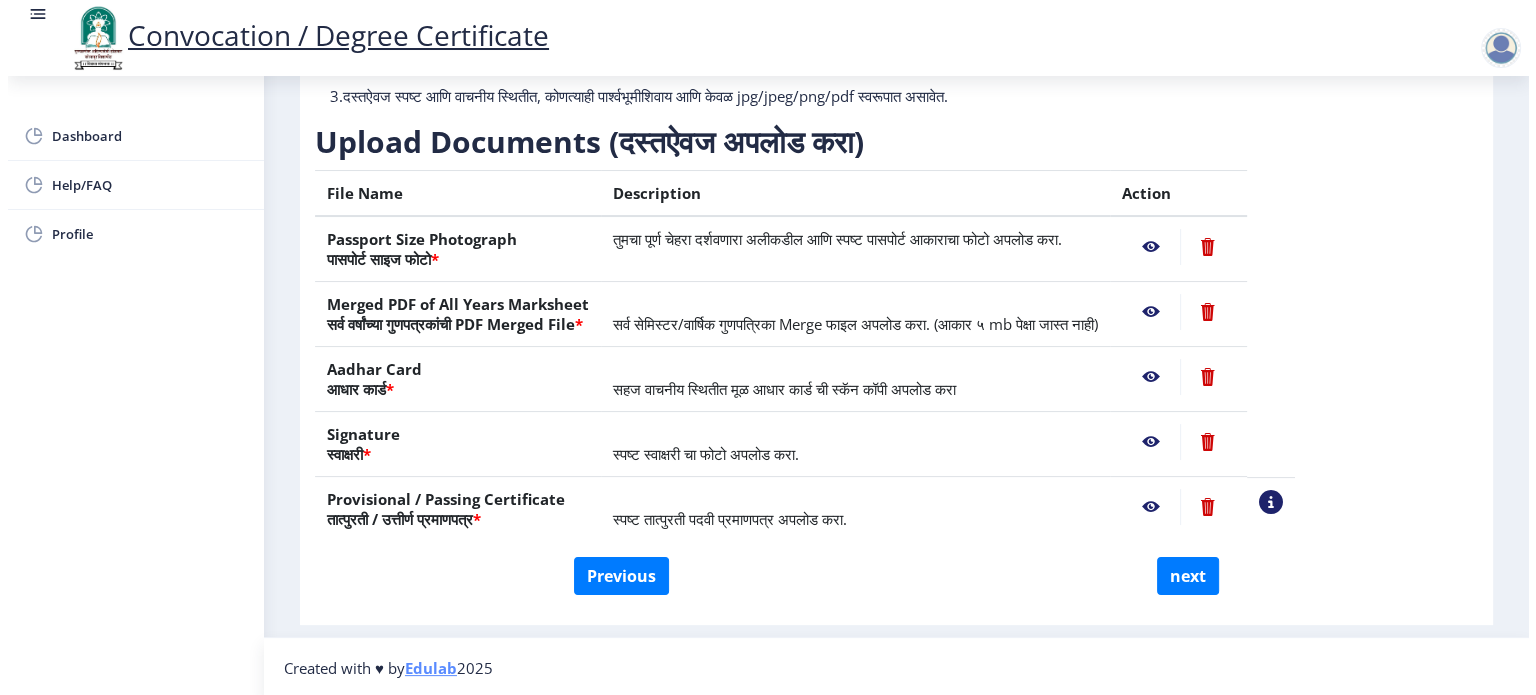 scroll, scrollTop: 57, scrollLeft: 0, axis: vertical 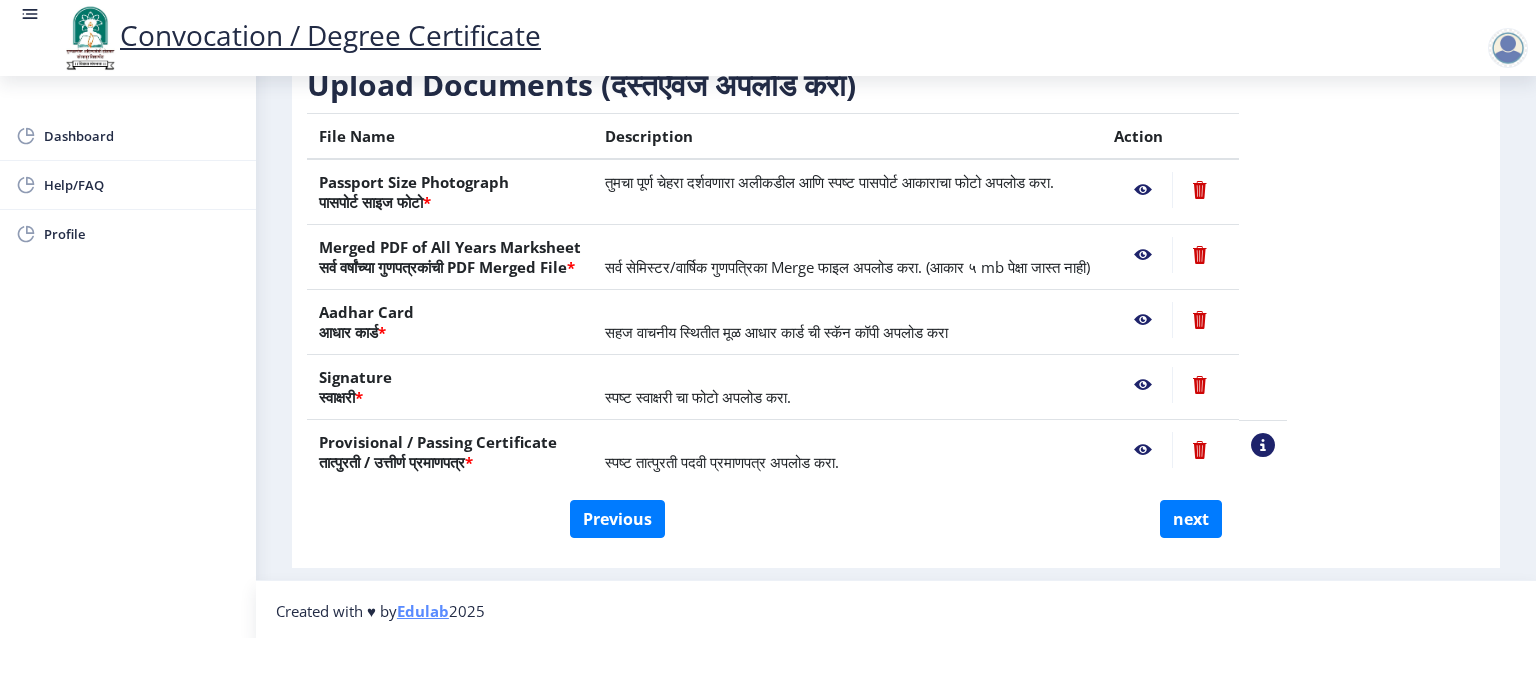 click 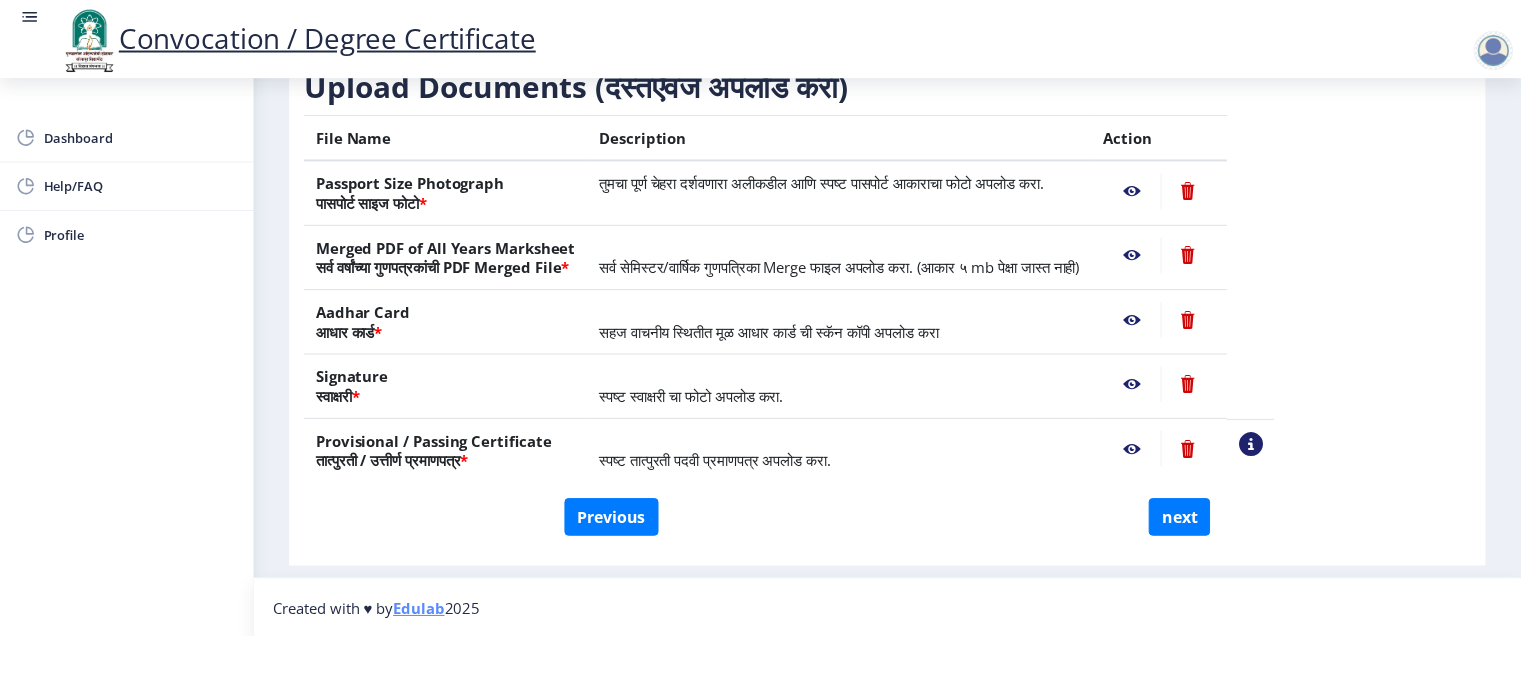 scroll, scrollTop: 0, scrollLeft: 0, axis: both 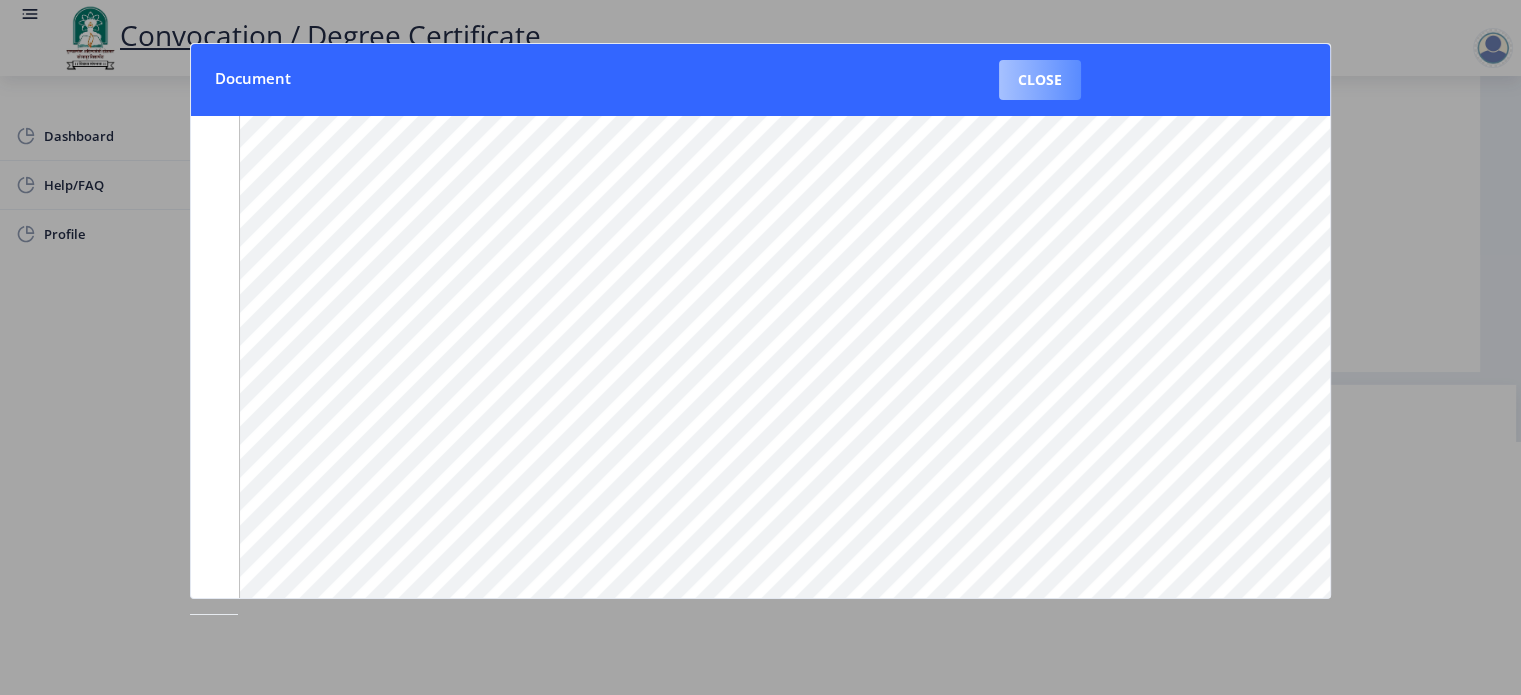 click on "Close" at bounding box center (1040, 80) 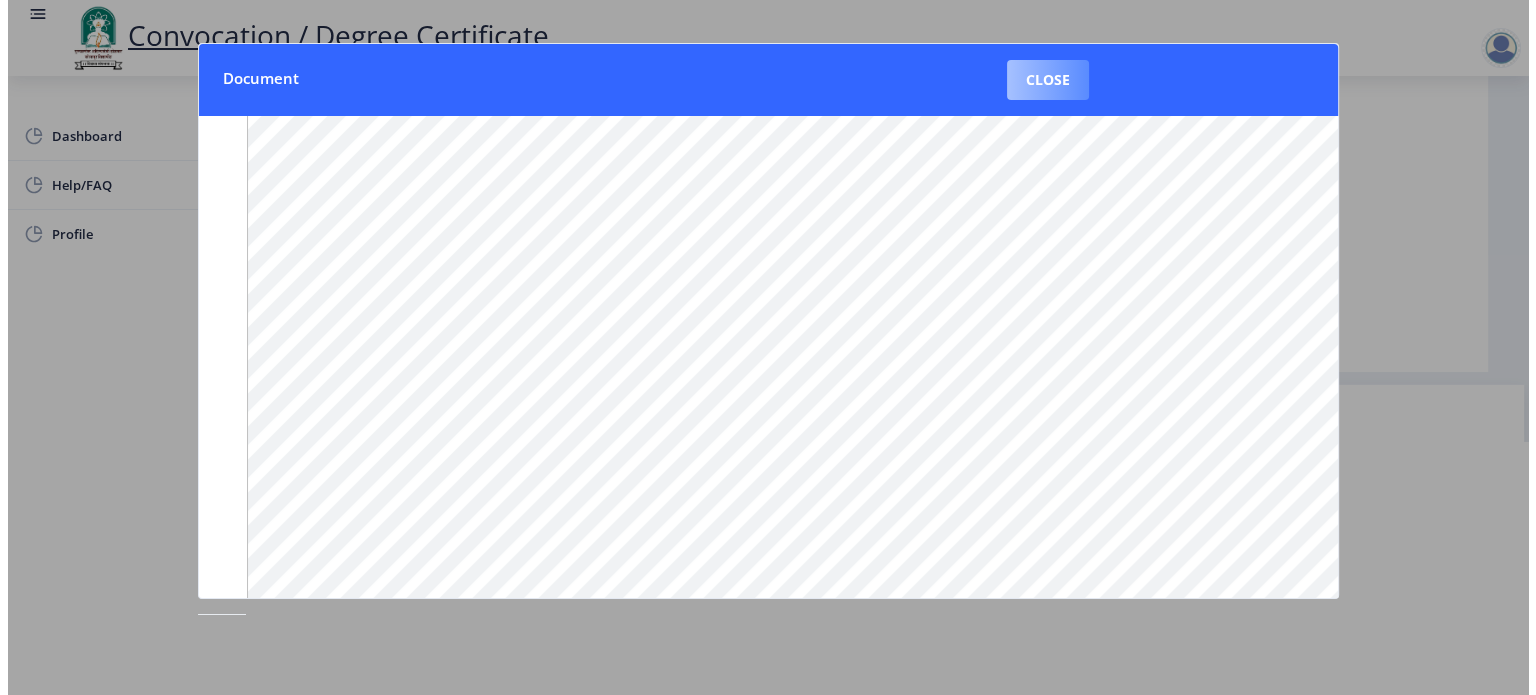scroll, scrollTop: 57, scrollLeft: 0, axis: vertical 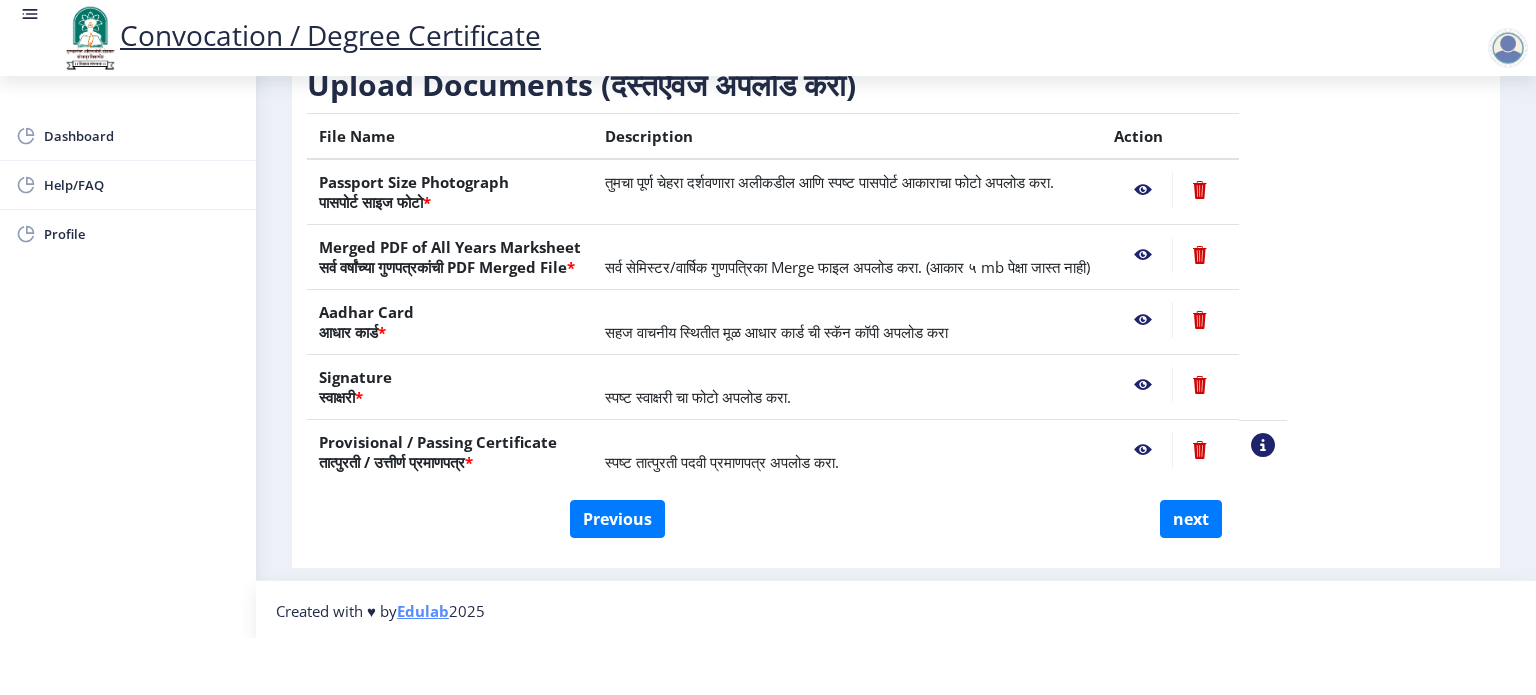 click 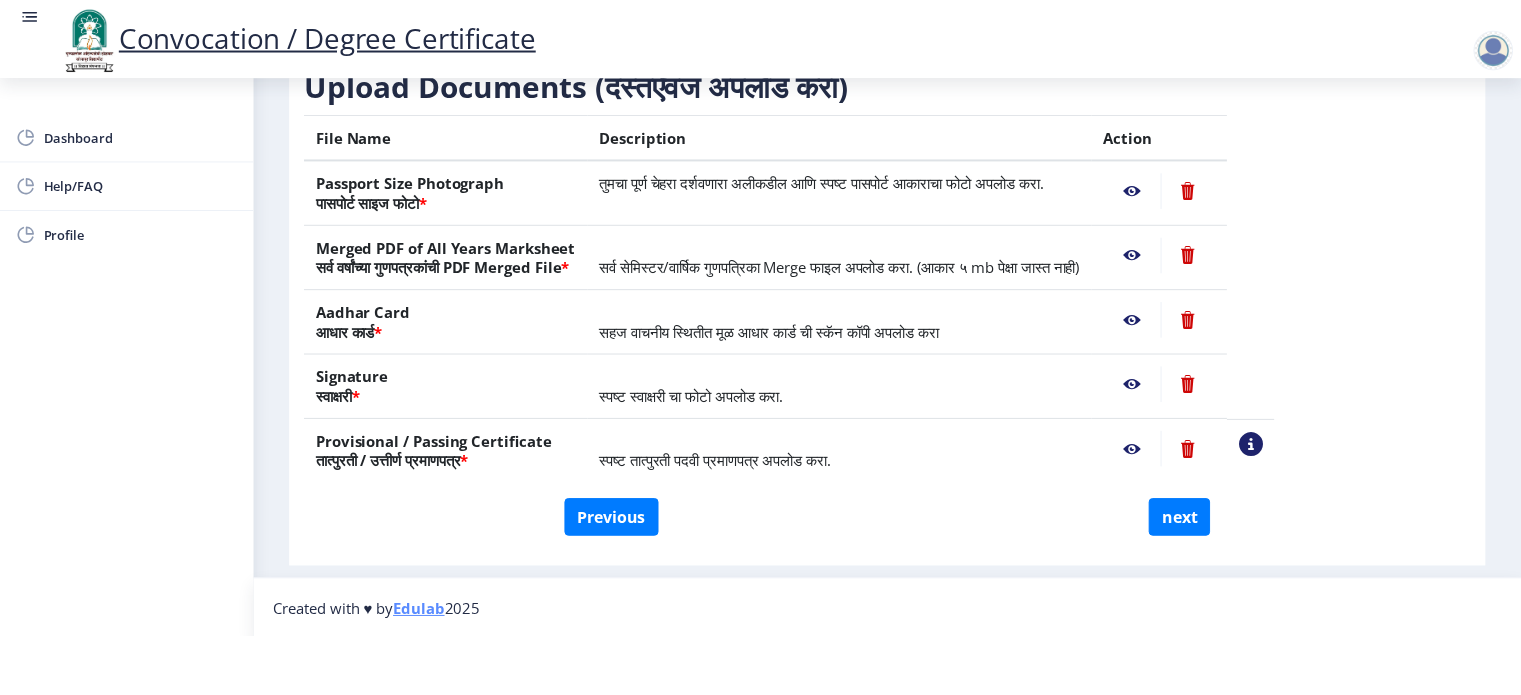 scroll, scrollTop: 0, scrollLeft: 0, axis: both 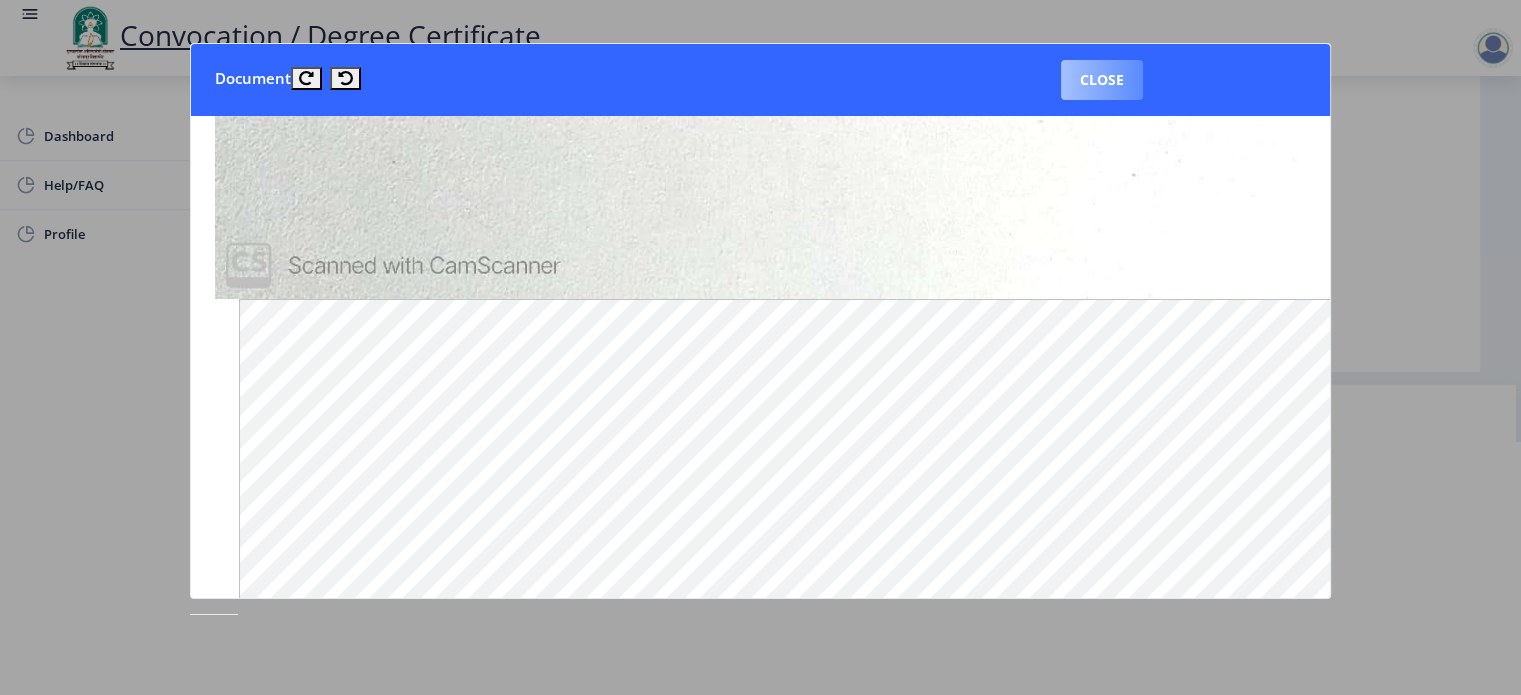 click on "Close" at bounding box center [1102, 80] 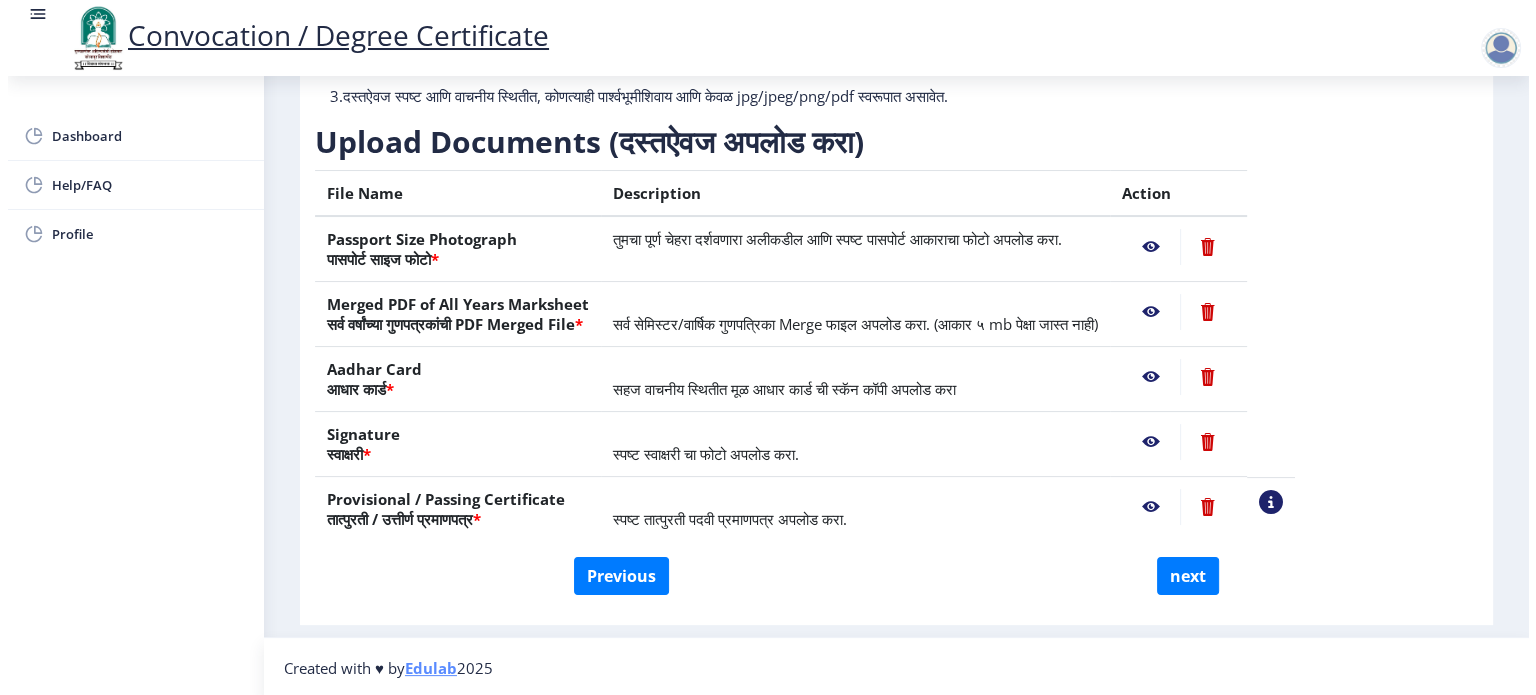 scroll, scrollTop: 57, scrollLeft: 0, axis: vertical 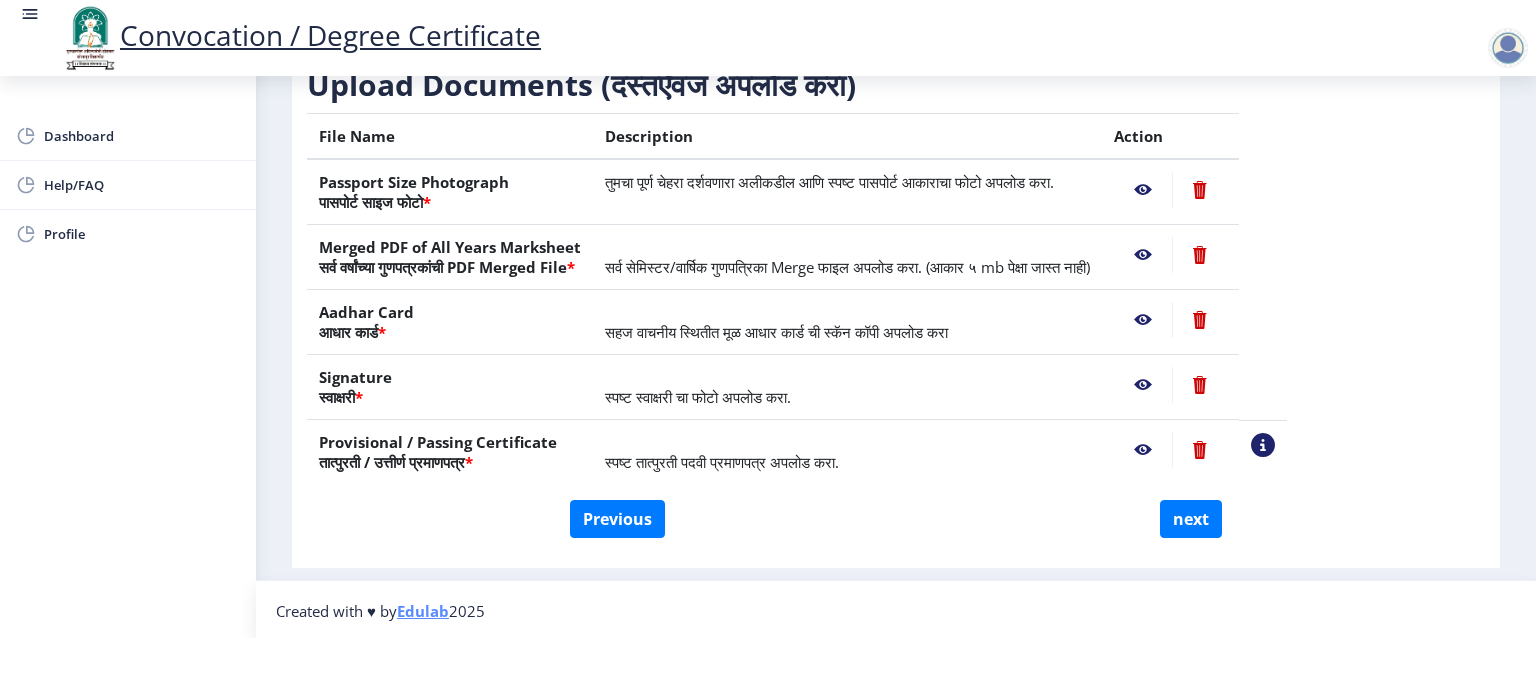 click 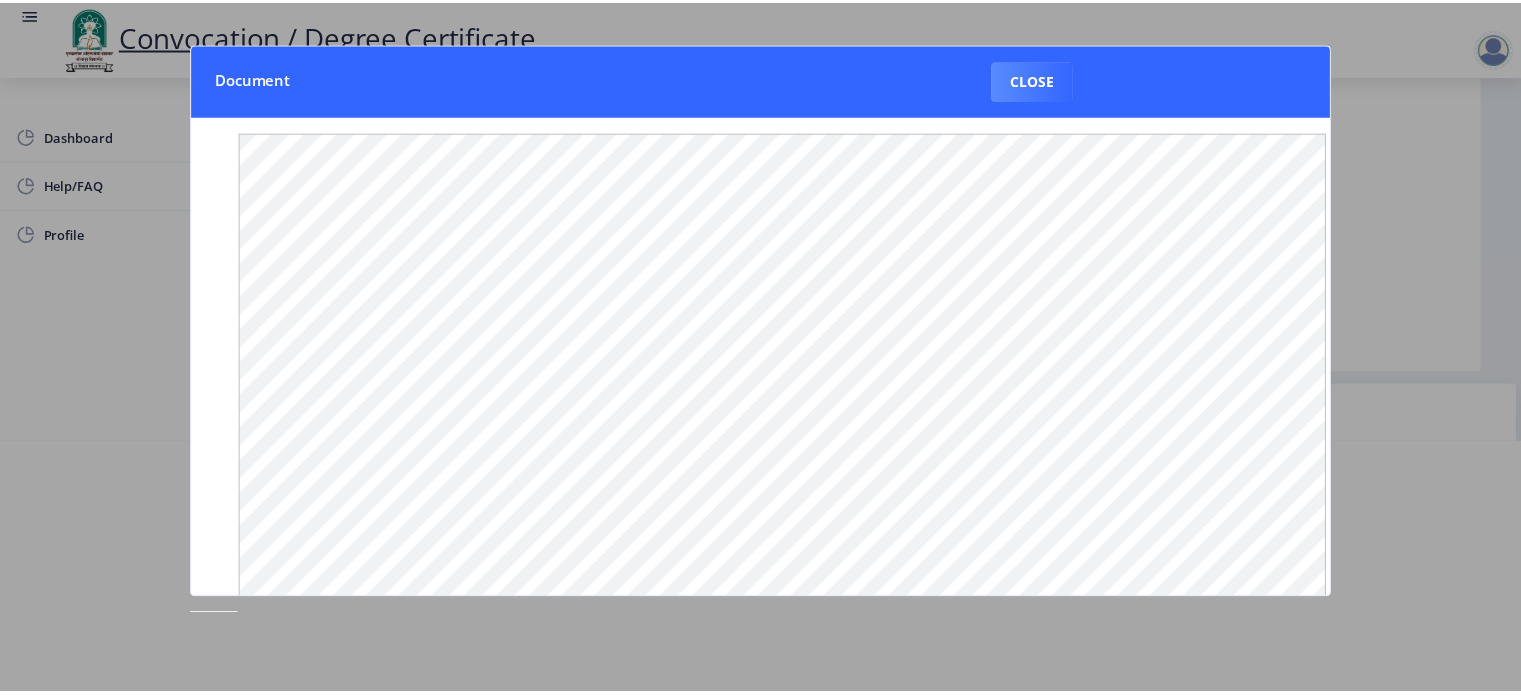scroll, scrollTop: 0, scrollLeft: 0, axis: both 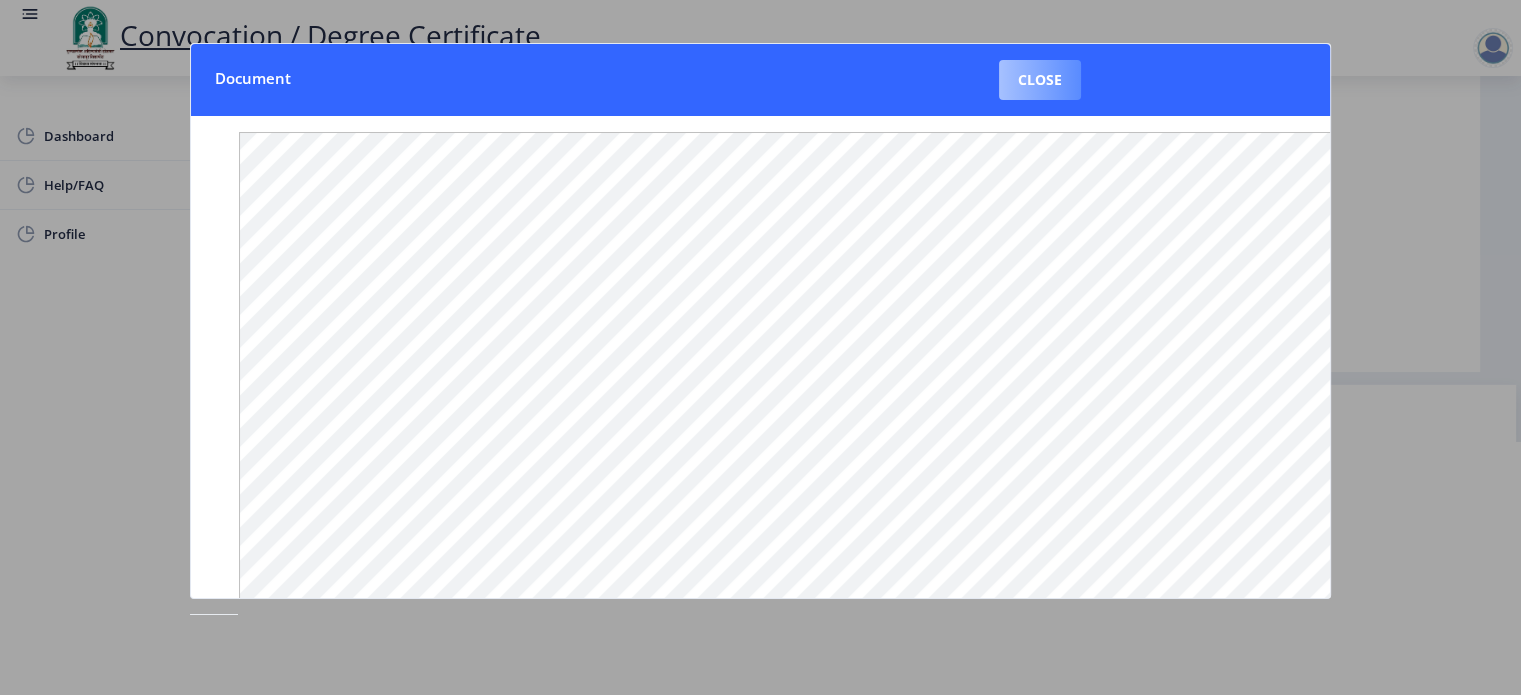 click on "Close" at bounding box center [1040, 80] 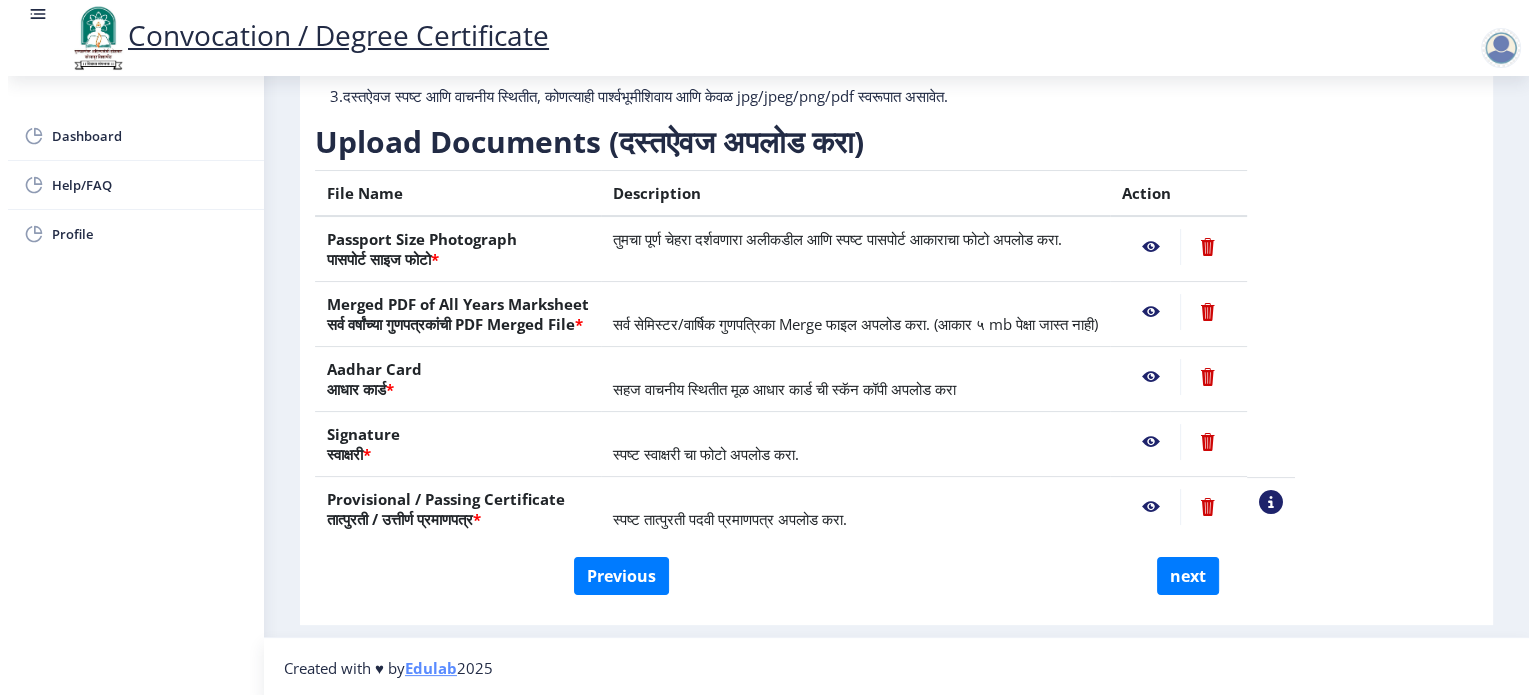 scroll, scrollTop: 57, scrollLeft: 0, axis: vertical 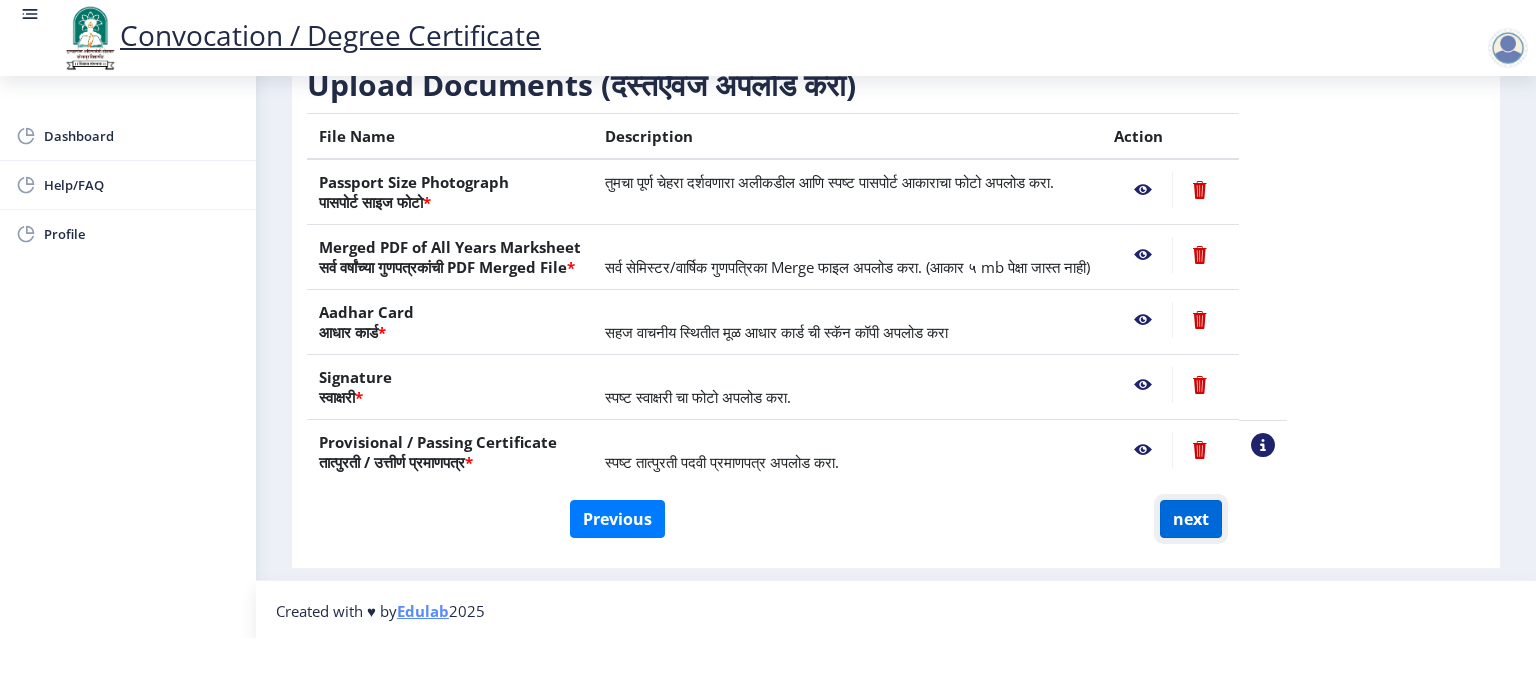 click on "next" 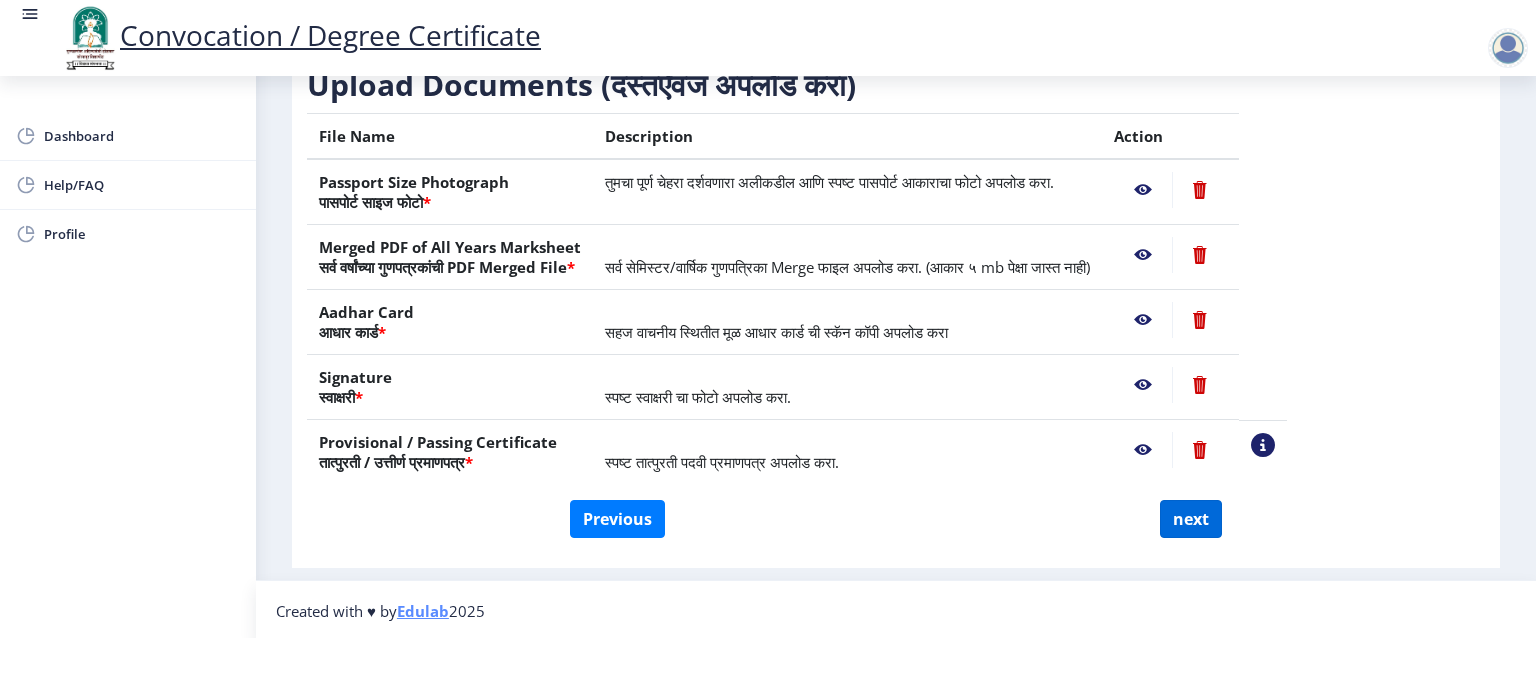 select 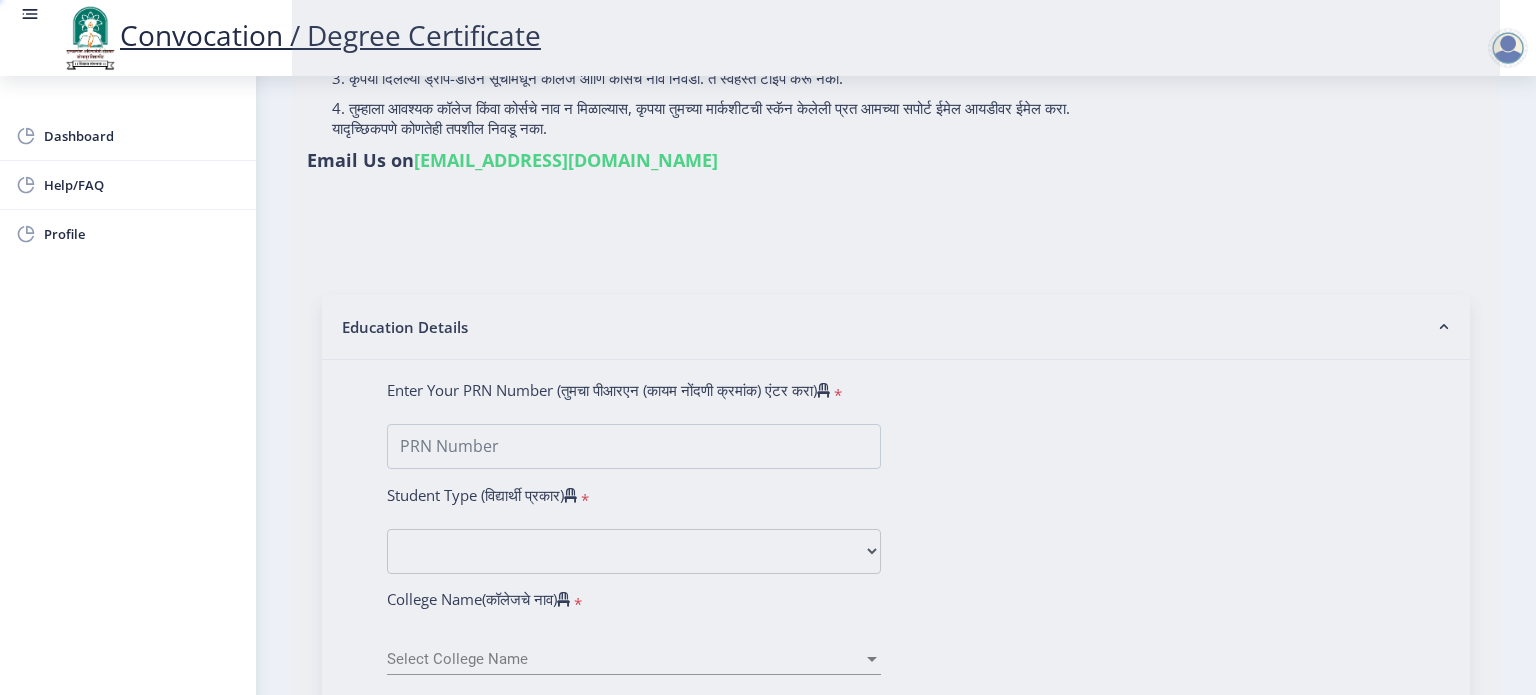 scroll, scrollTop: 0, scrollLeft: 0, axis: both 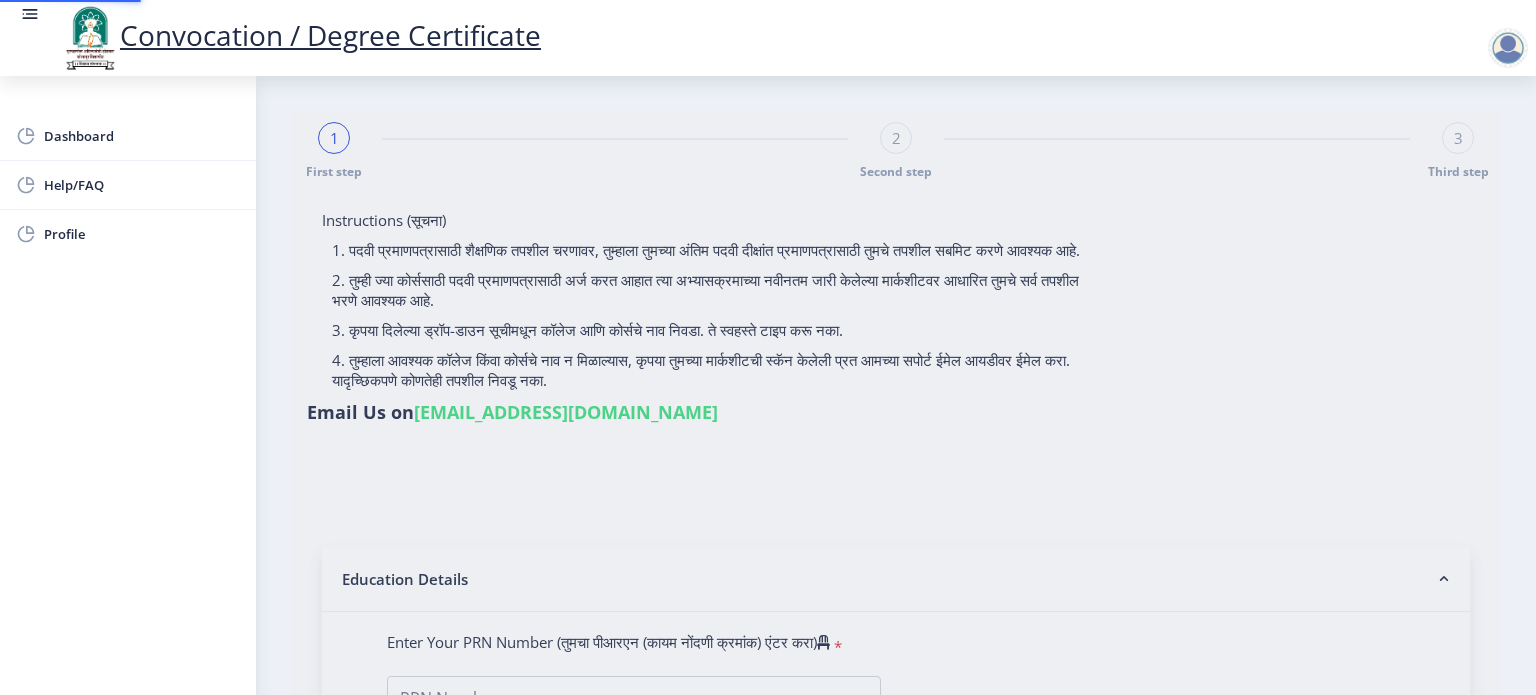 select 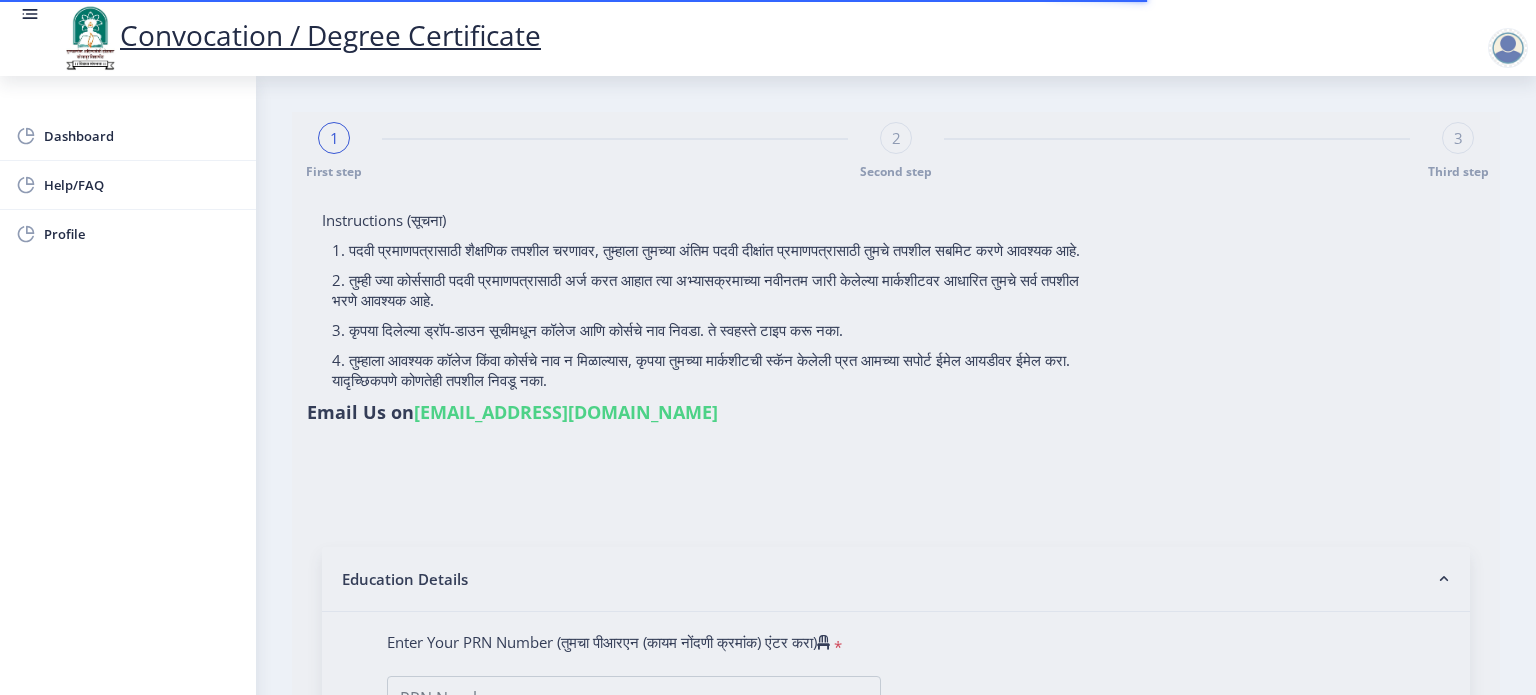 type on "[PERSON_NAME] [PERSON_NAME]" 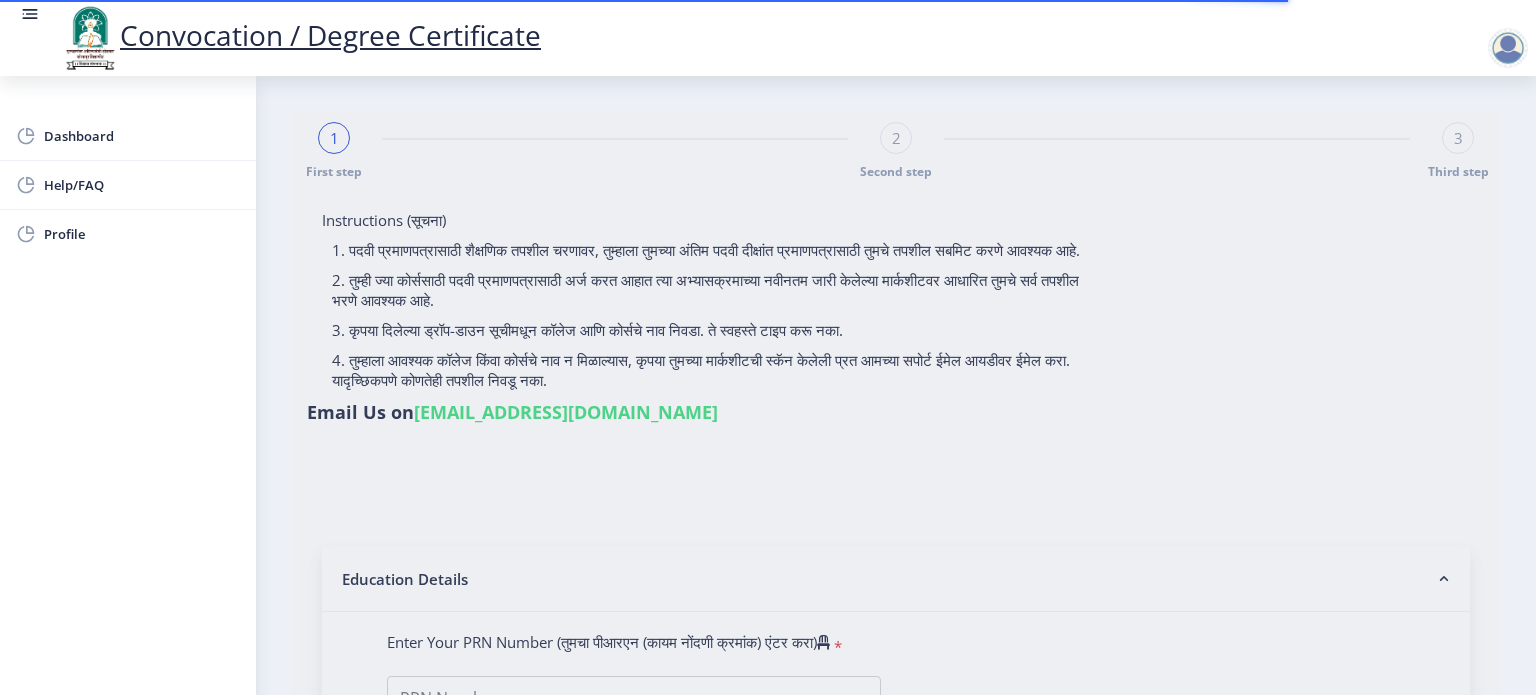 select 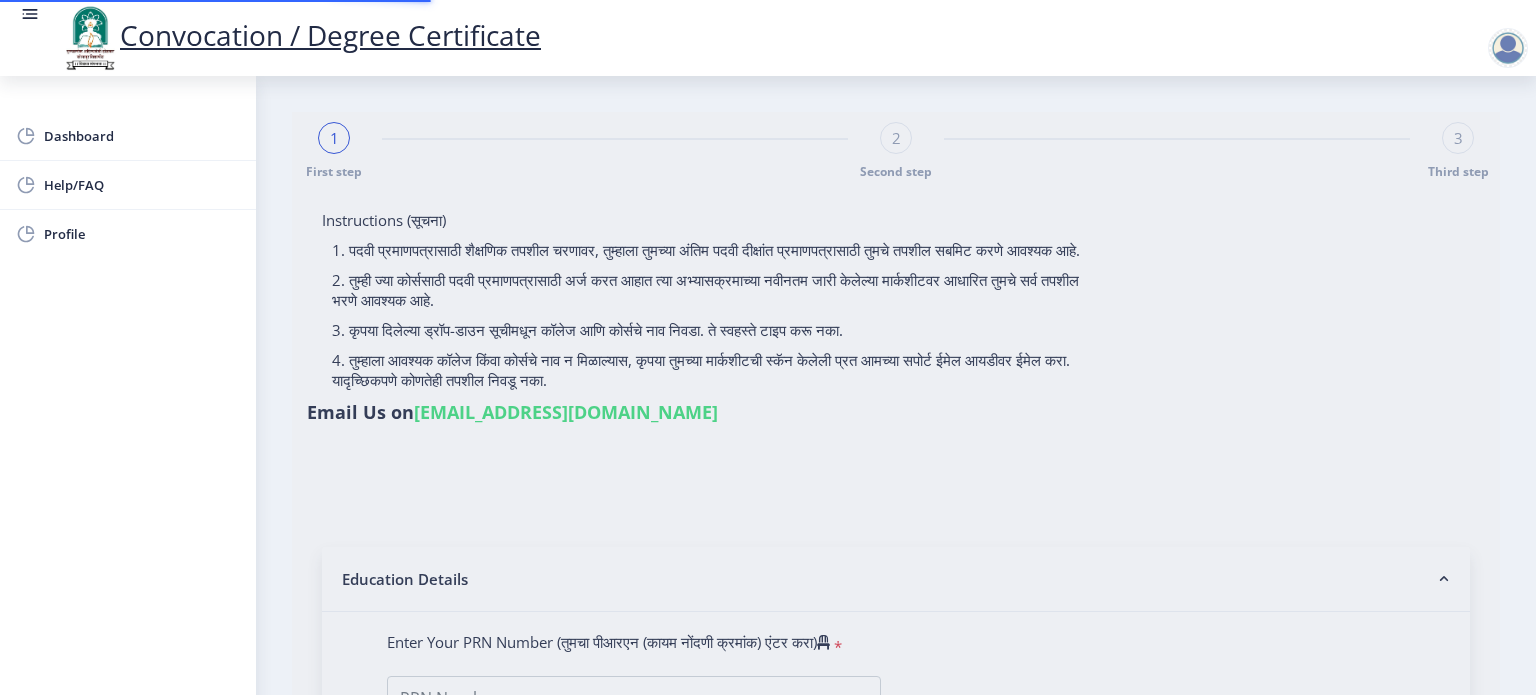 type on "[PERSON_NAME] [PERSON_NAME]" 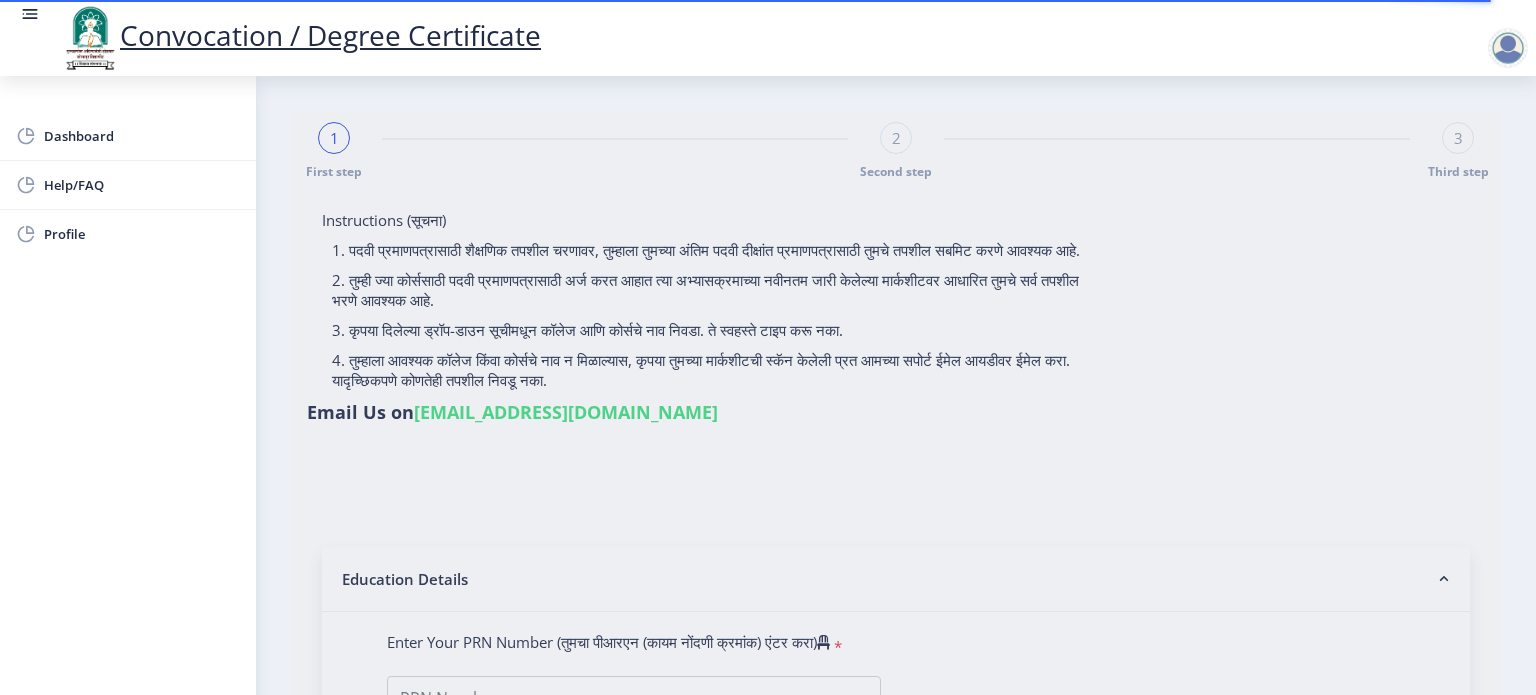 type on "2014032500203991" 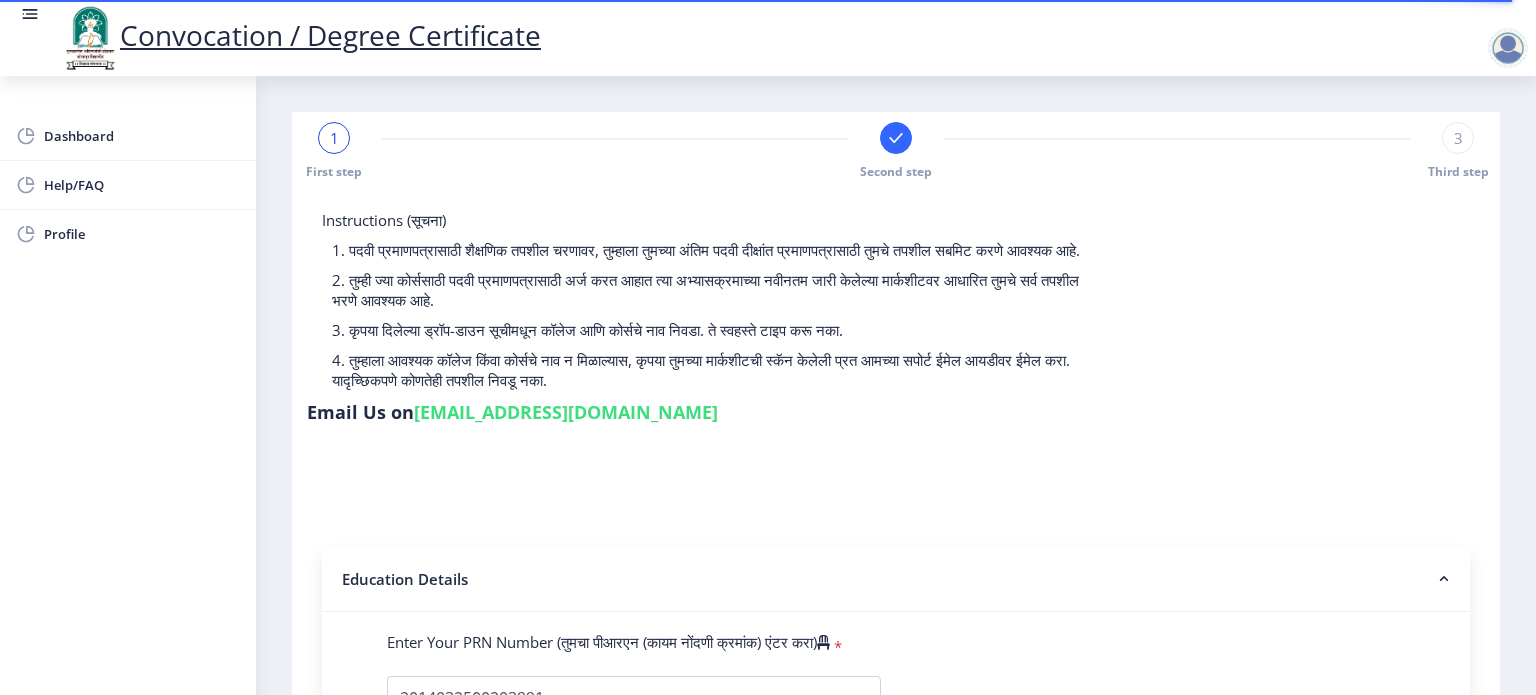 select 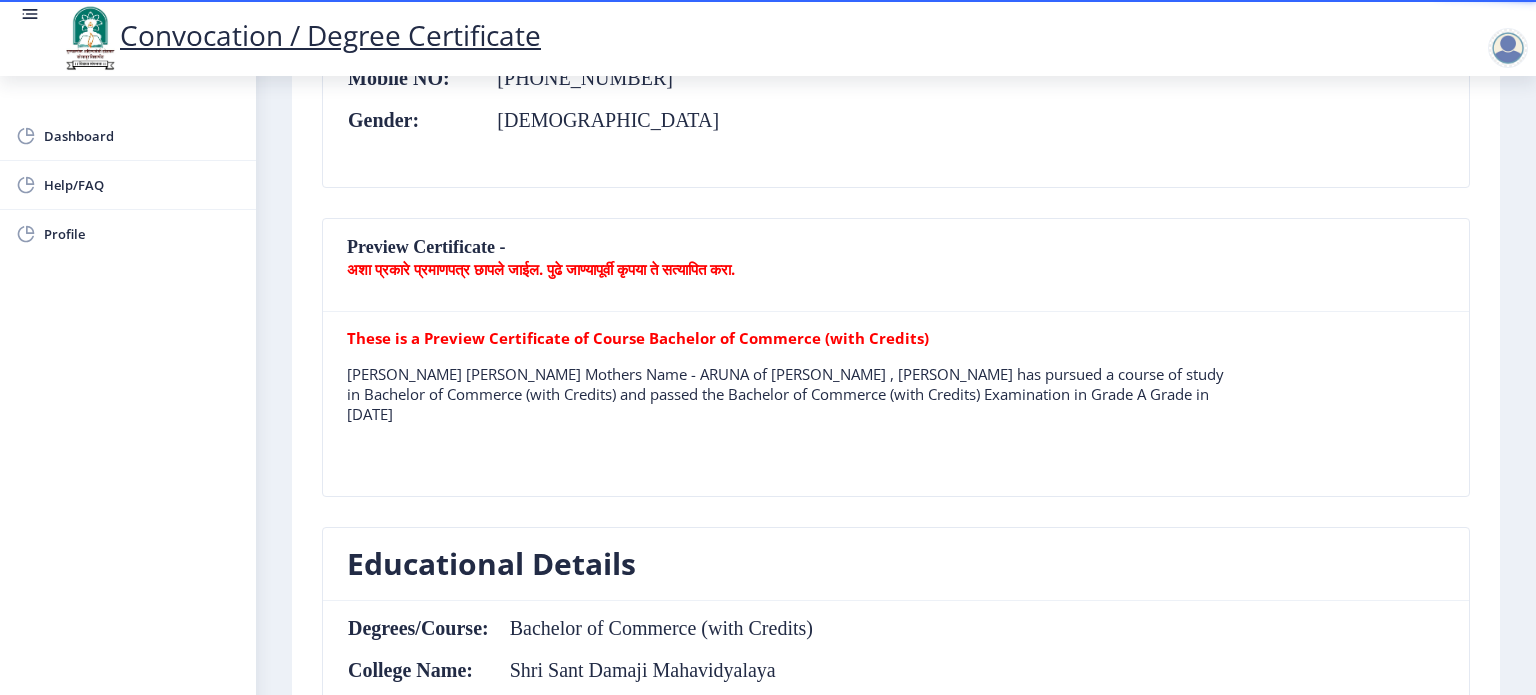 scroll, scrollTop: 456, scrollLeft: 0, axis: vertical 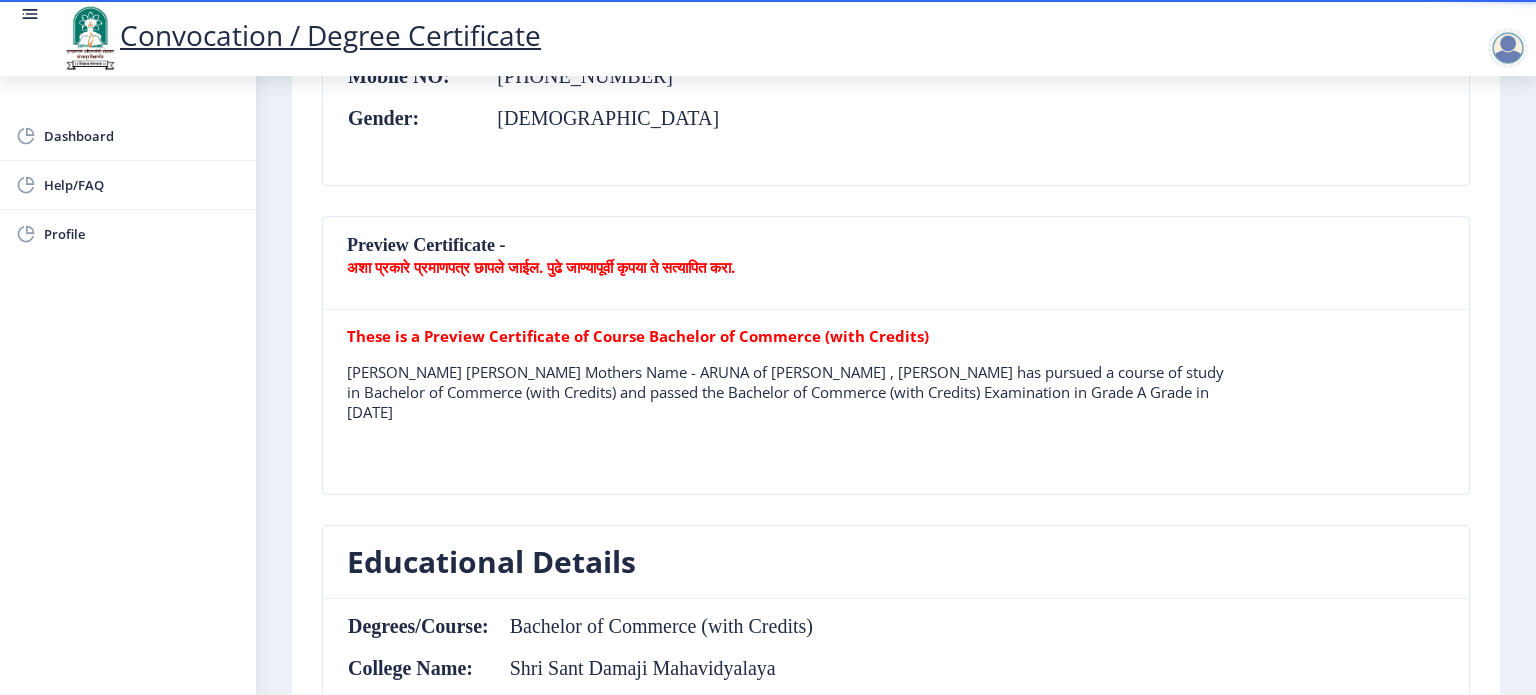 click on "Preview Certificate -  अशा प्रकारे प्रमाणपत्र छापले जाईल. पुढे जाण्यापूर्वी कृपया ते सत्यापित करा." 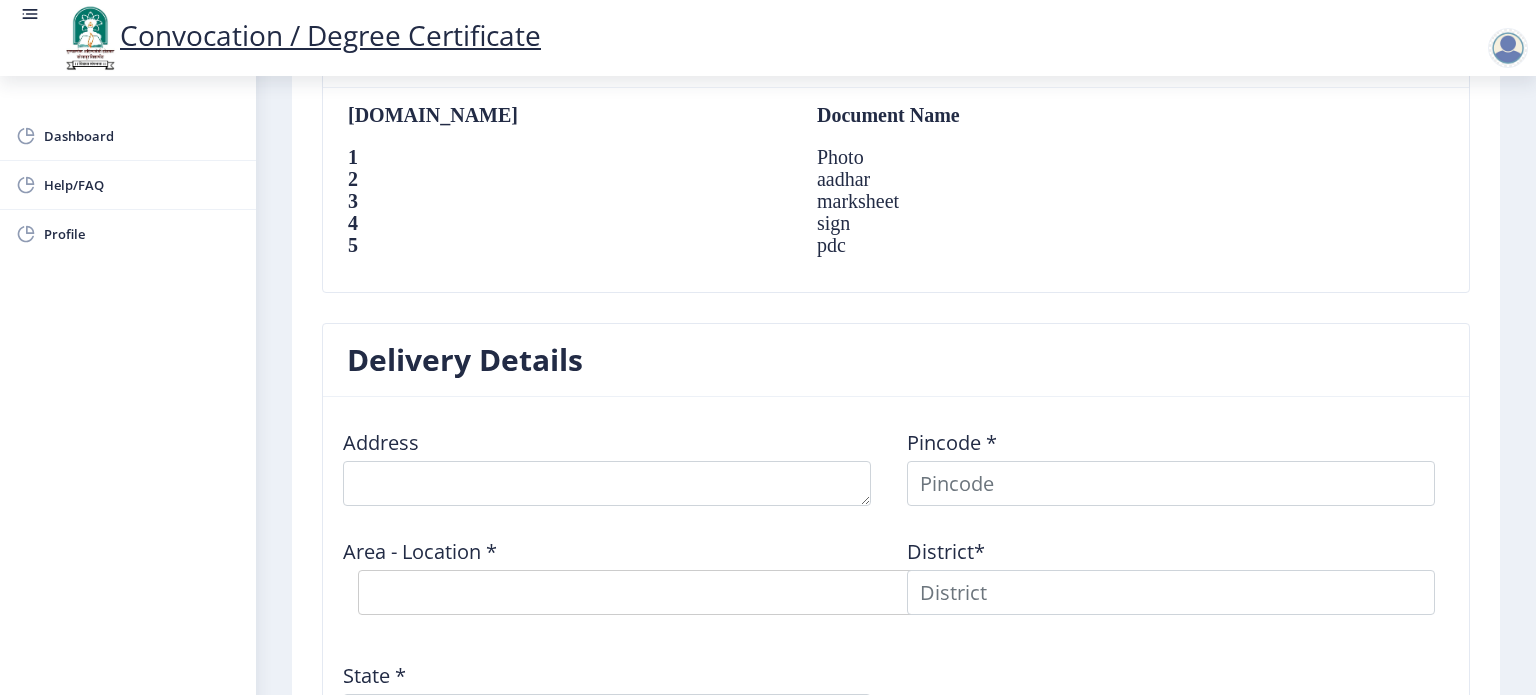 scroll, scrollTop: 1456, scrollLeft: 0, axis: vertical 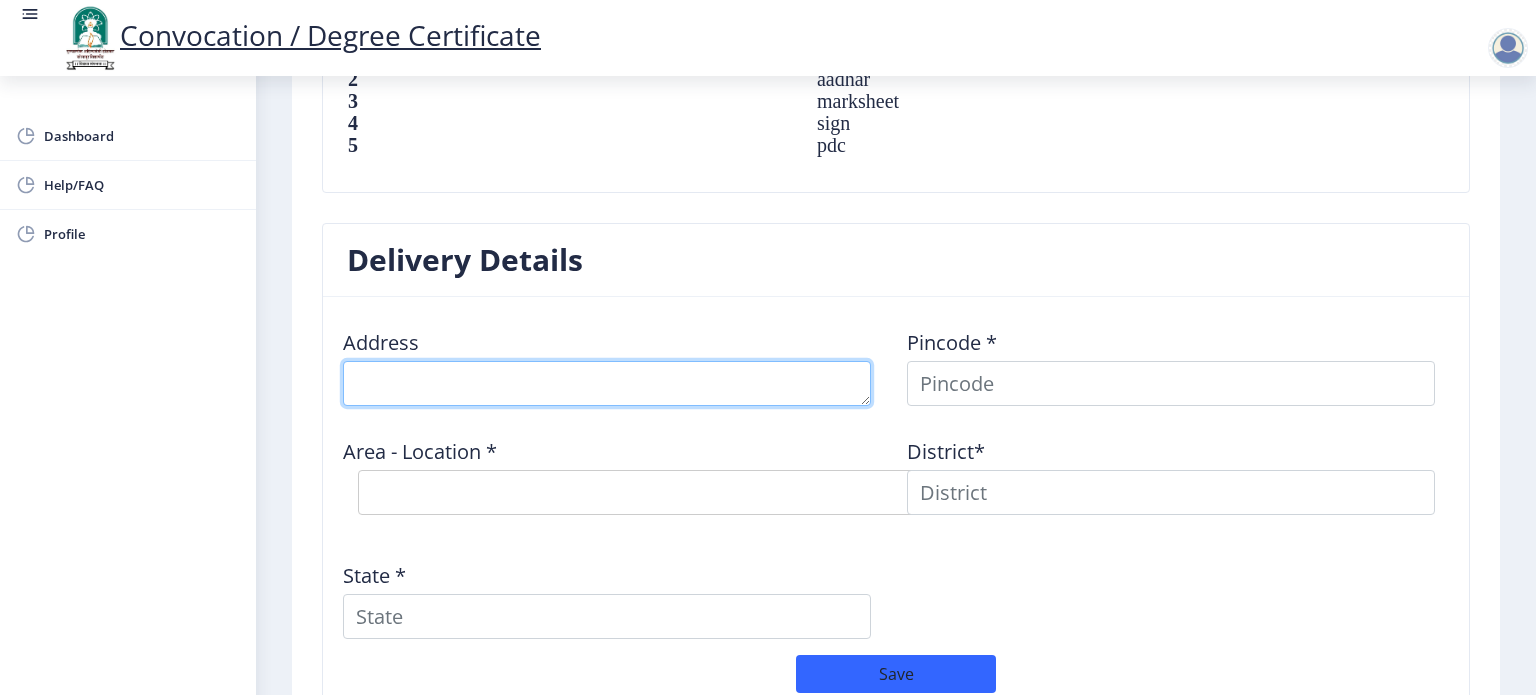 click at bounding box center [607, 383] 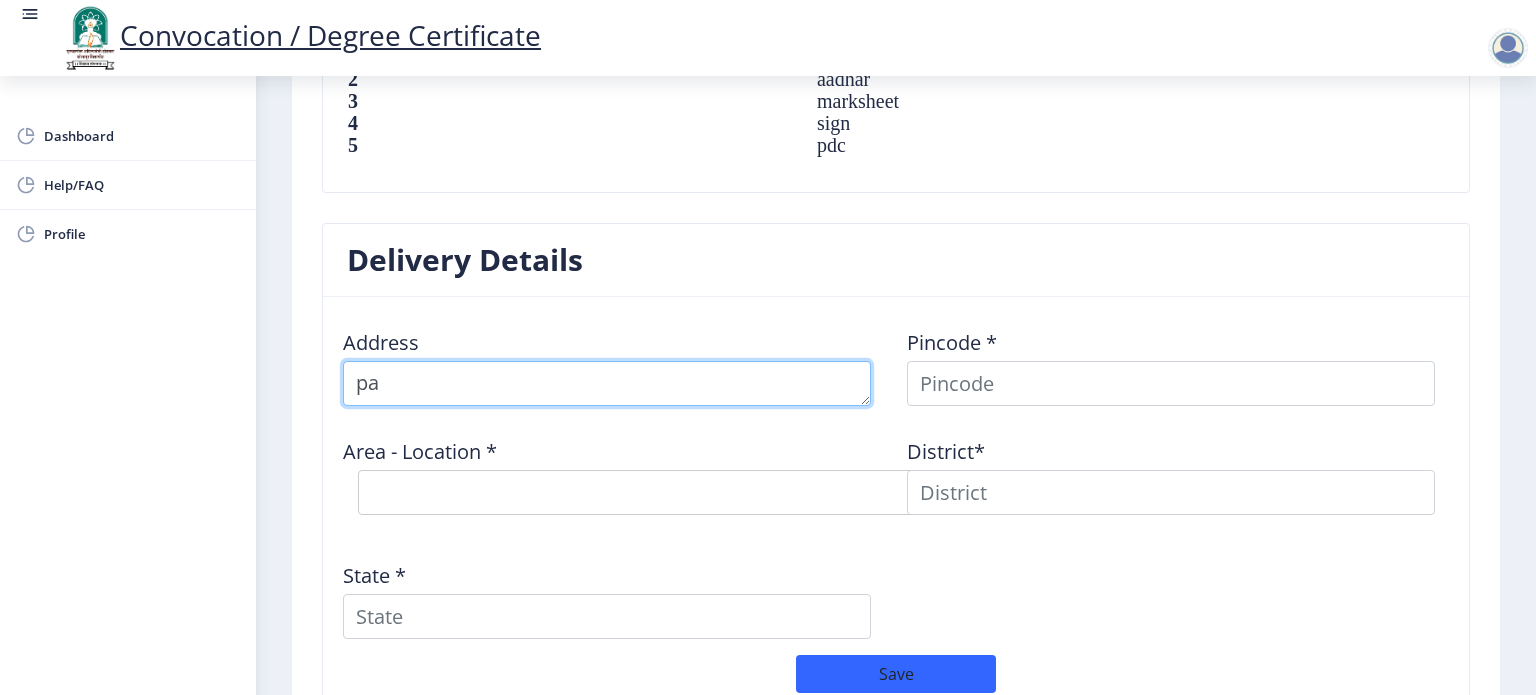 type on "p" 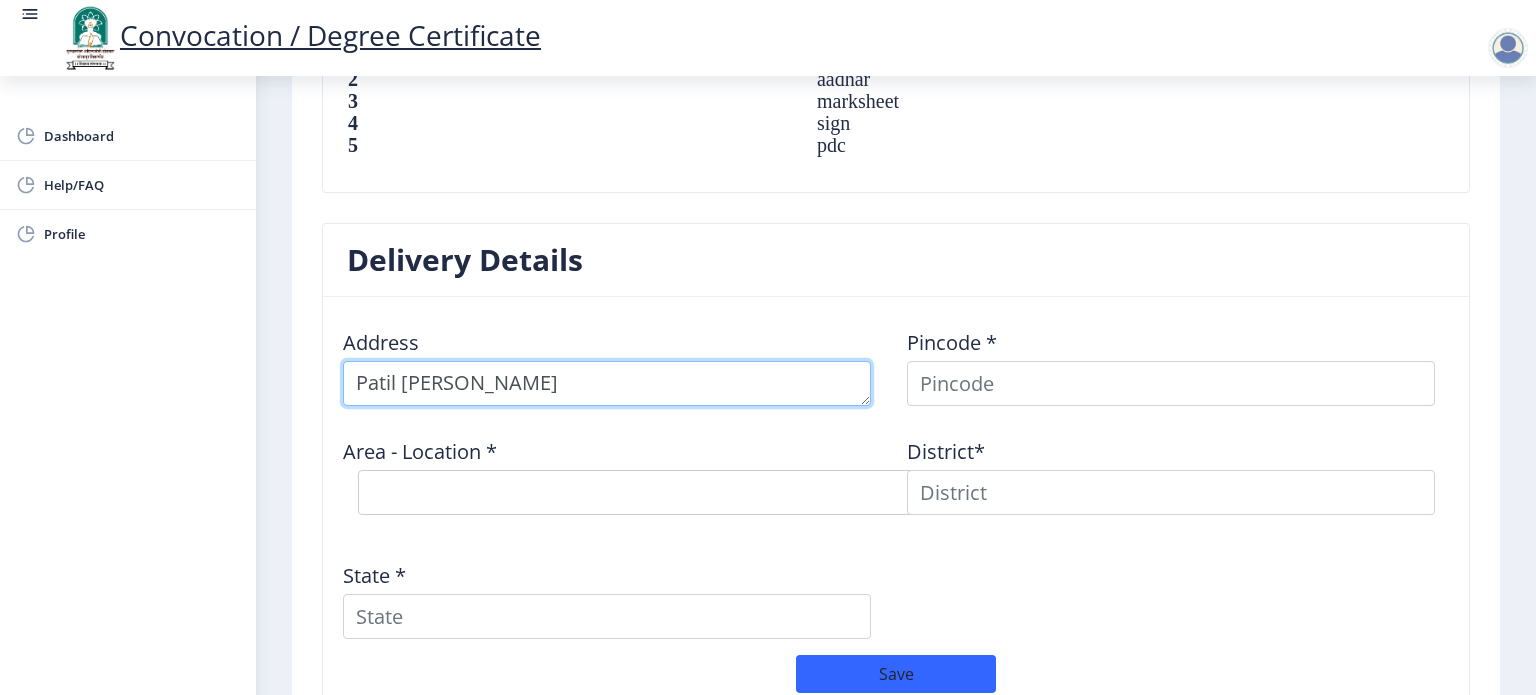 type on "Patil [PERSON_NAME]" 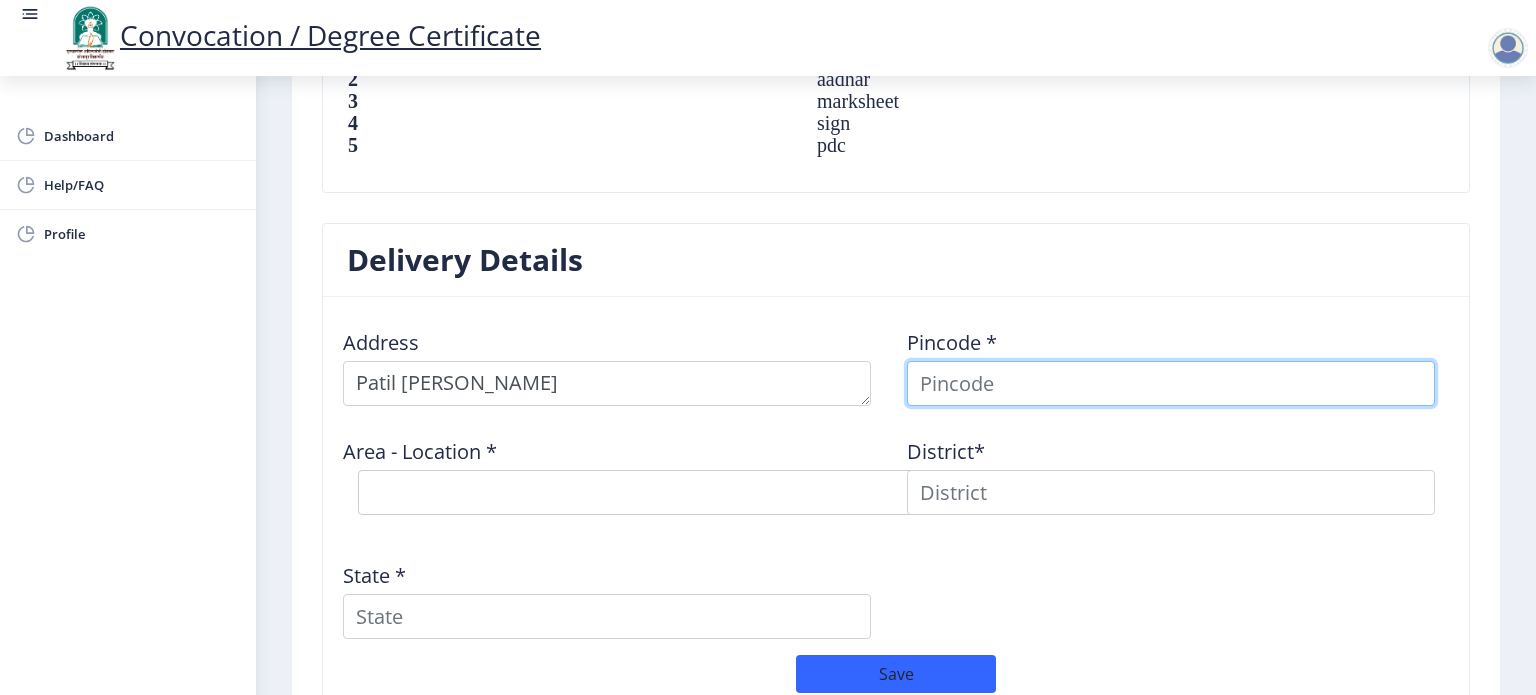 click at bounding box center (1171, 383) 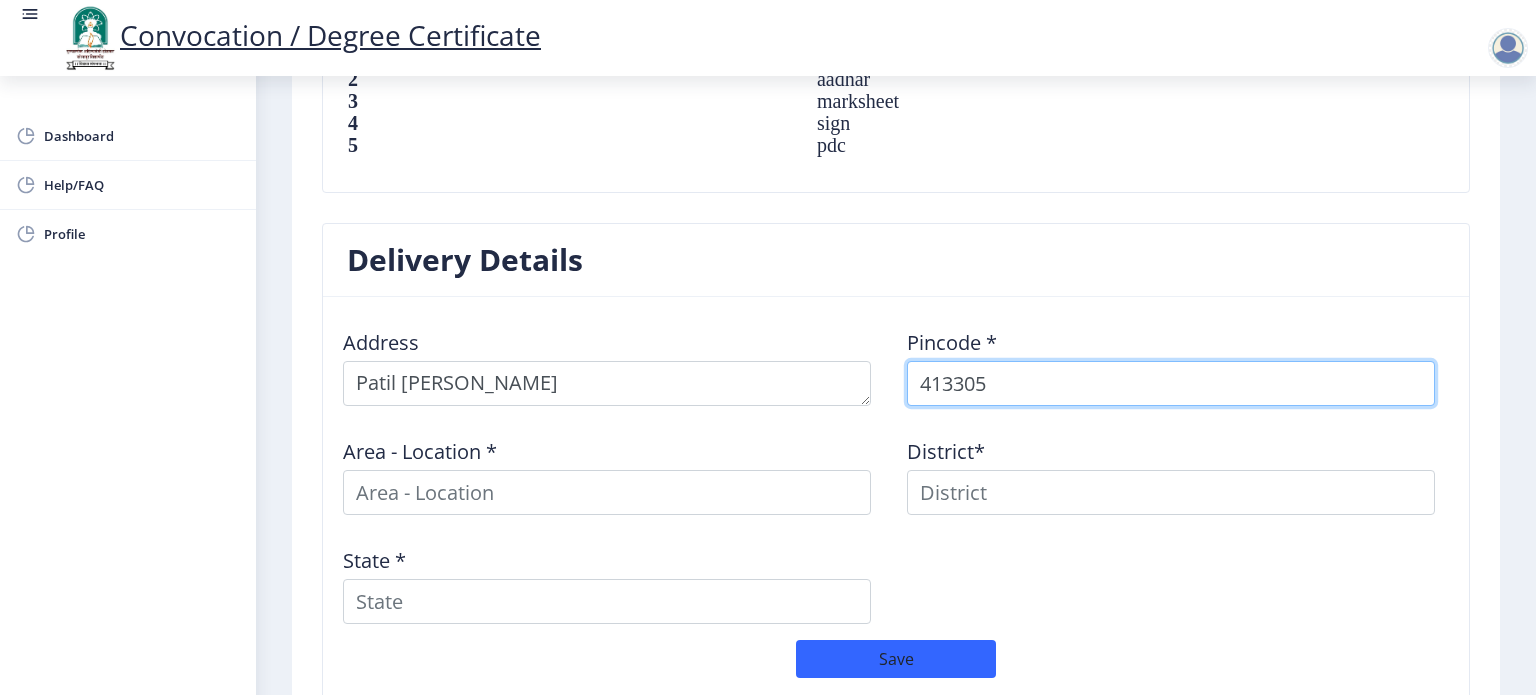 type on "413305" 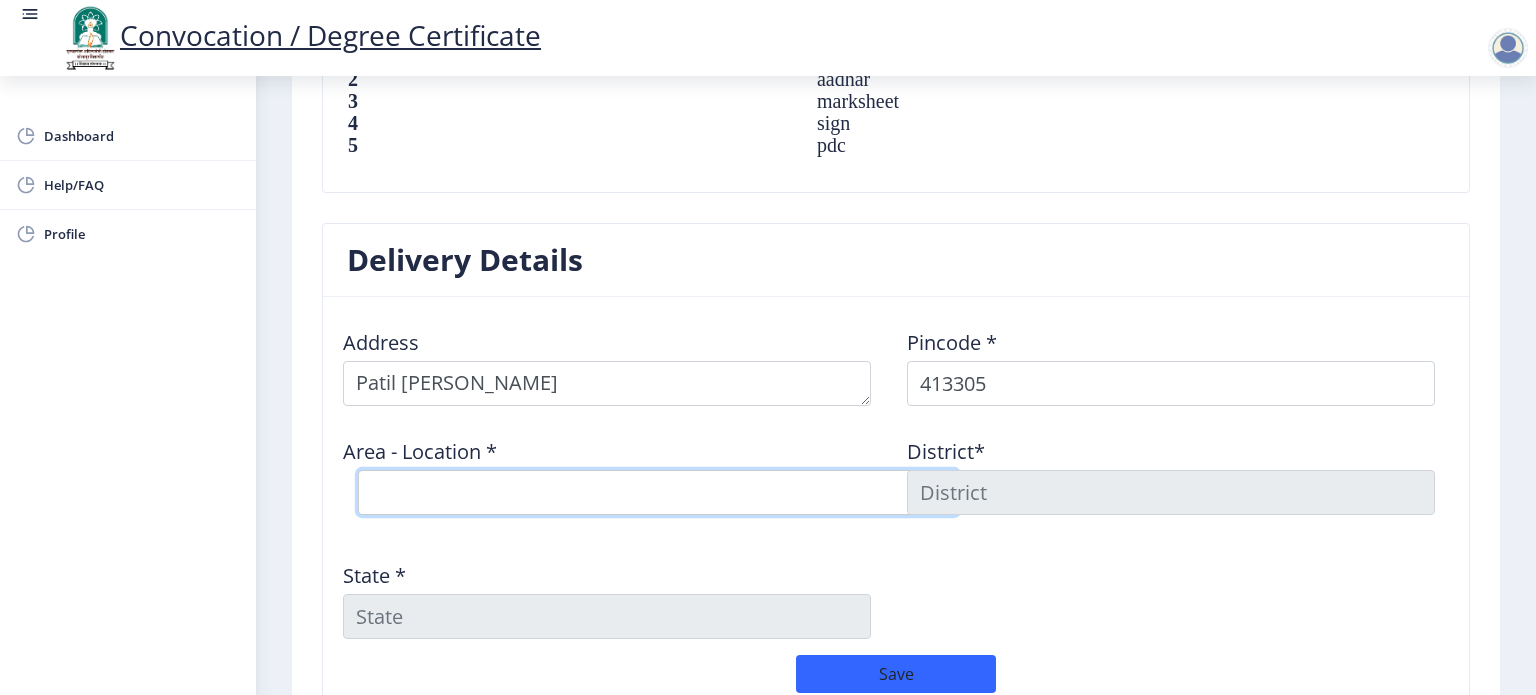 click on "Select Area Location [GEOGRAPHIC_DATA] [PERSON_NAME] [PERSON_NAME] B.O Bramhapuri B.O Dongargaon B.O Gunjegaon B.O Laxmi dahiwadi [PERSON_NAME] Chinchali B.O Mangalvedha S.O Mangalvedha Town S.O [PERSON_NAME] Patkhal B.O [GEOGRAPHIC_DATA] B.O" at bounding box center [658, 492] 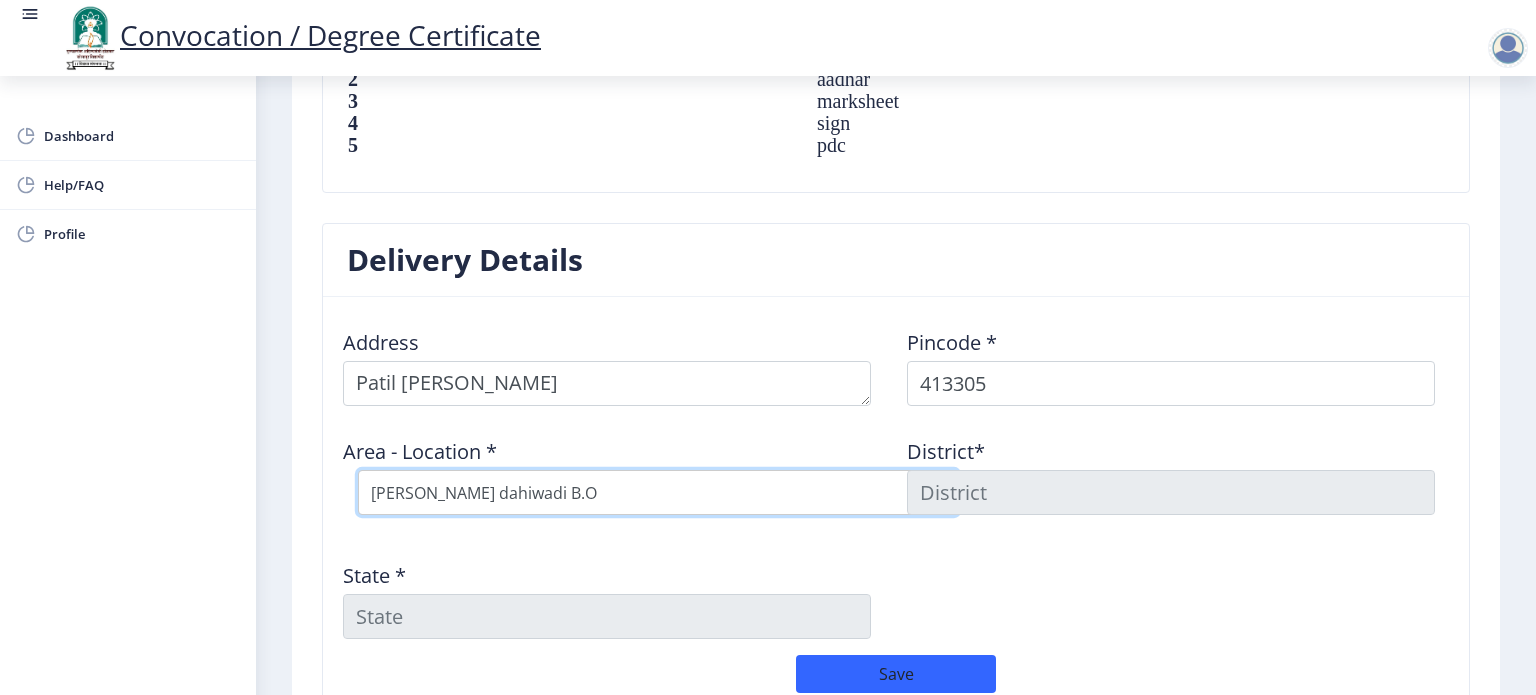 click on "Select Area Location [GEOGRAPHIC_DATA] [PERSON_NAME] [PERSON_NAME] B.O Bramhapuri B.O Dongargaon B.O Gunjegaon B.O Laxmi dahiwadi [PERSON_NAME] Chinchali B.O Mangalvedha S.O Mangalvedha Town S.O [PERSON_NAME] Patkhal B.O [GEOGRAPHIC_DATA] B.O" at bounding box center [658, 492] 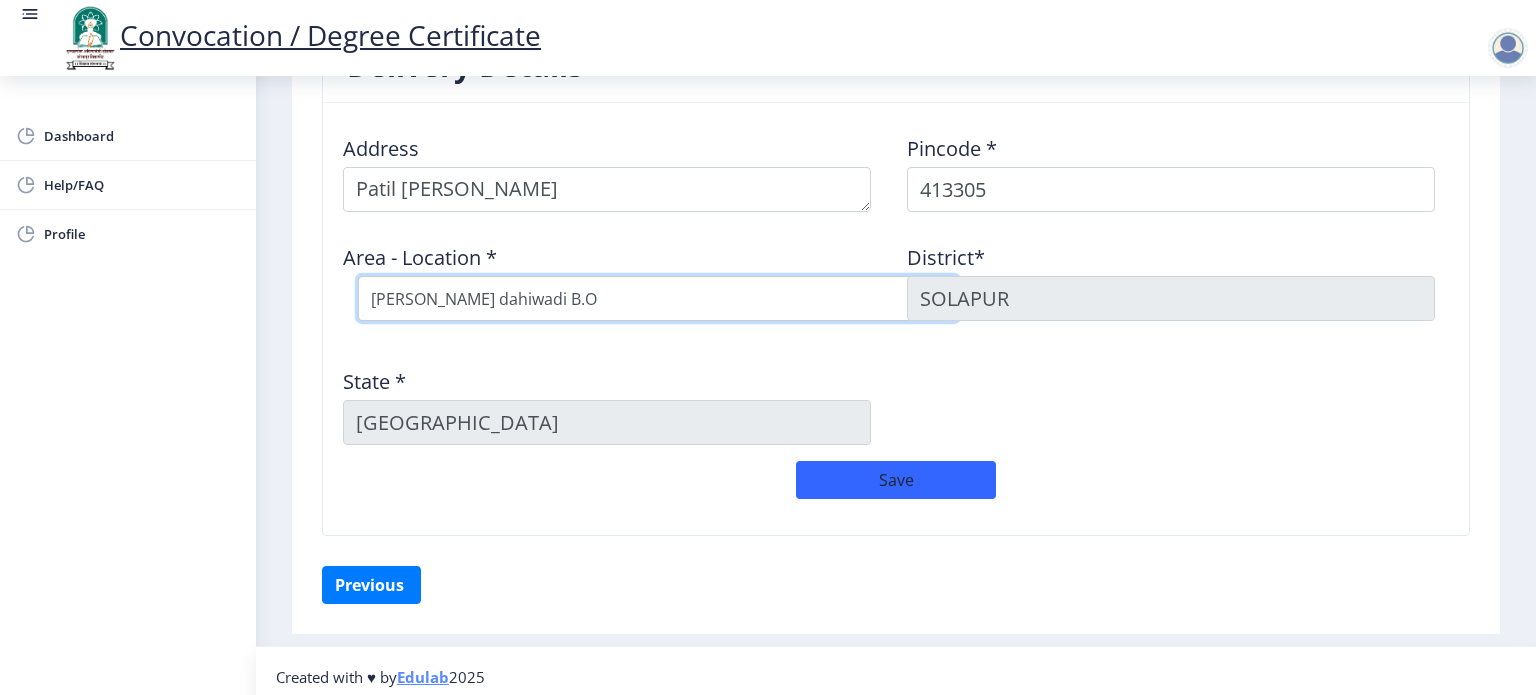 scroll, scrollTop: 1656, scrollLeft: 0, axis: vertical 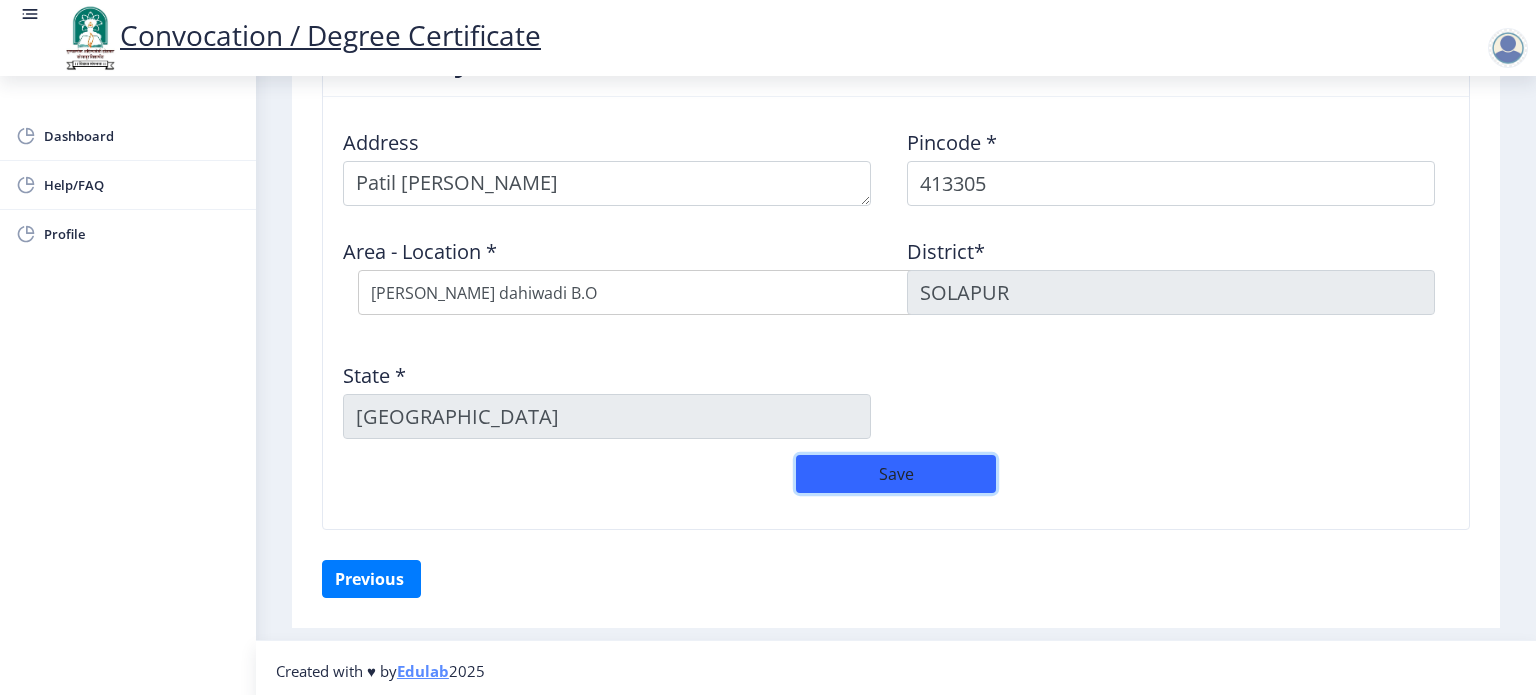 click on "Save" 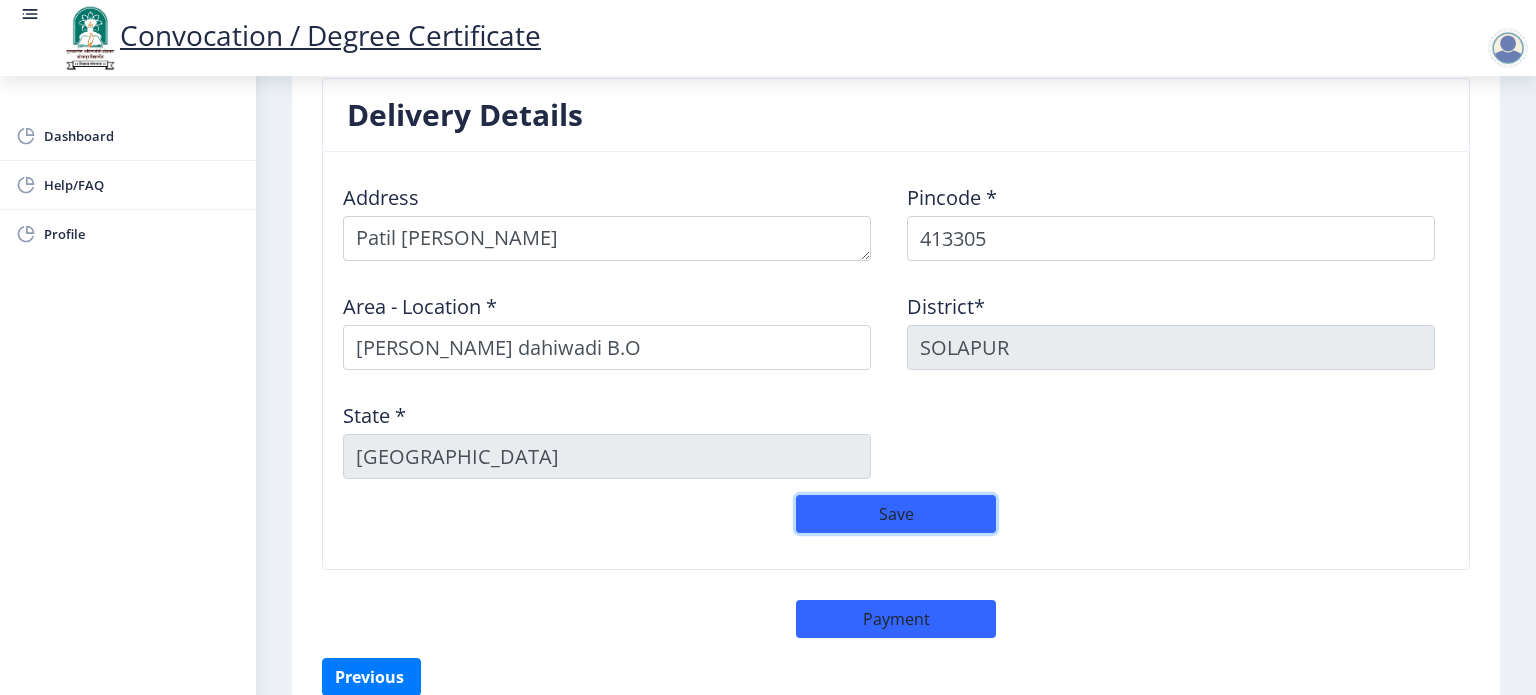 scroll, scrollTop: 1499, scrollLeft: 0, axis: vertical 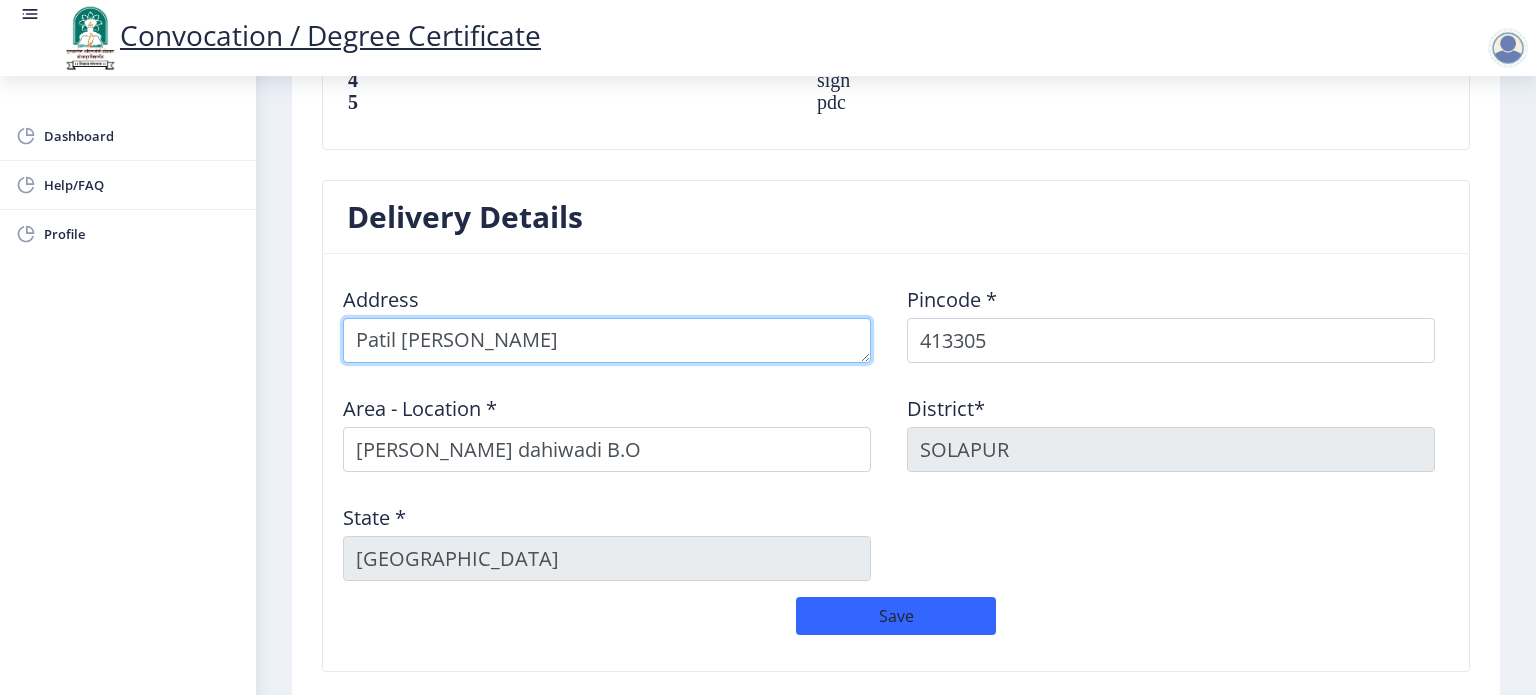 click at bounding box center [607, 340] 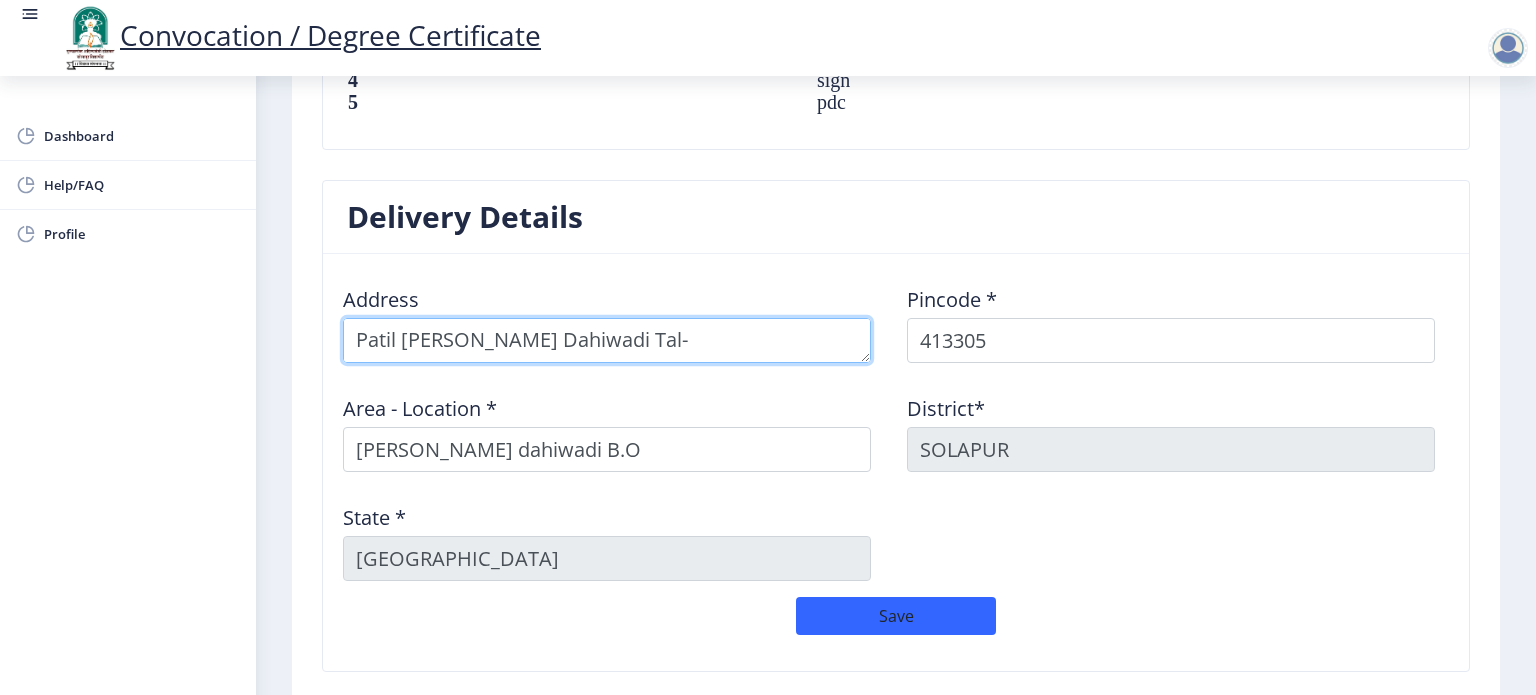 click at bounding box center (607, 340) 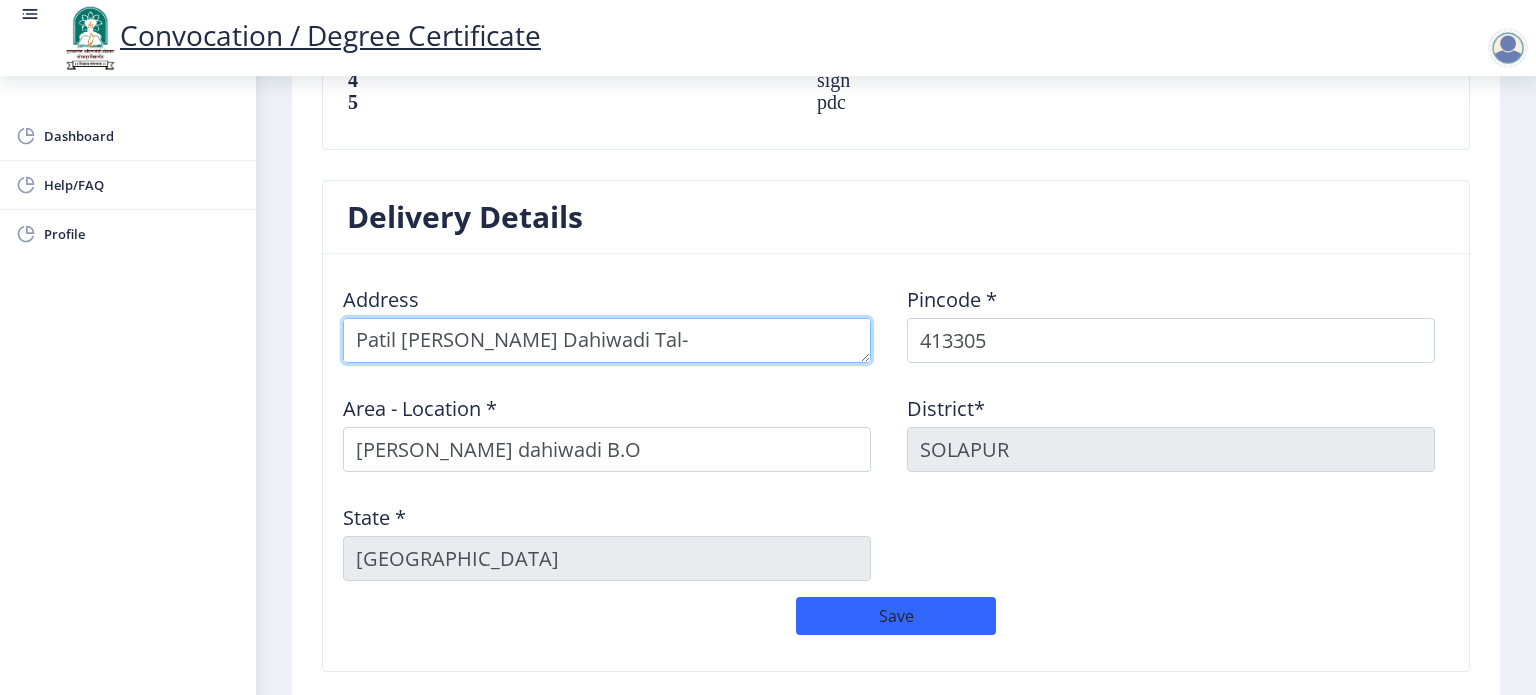 type on "Patil [PERSON_NAME] Dahiwadi Tal- [GEOGRAPHIC_DATA]" 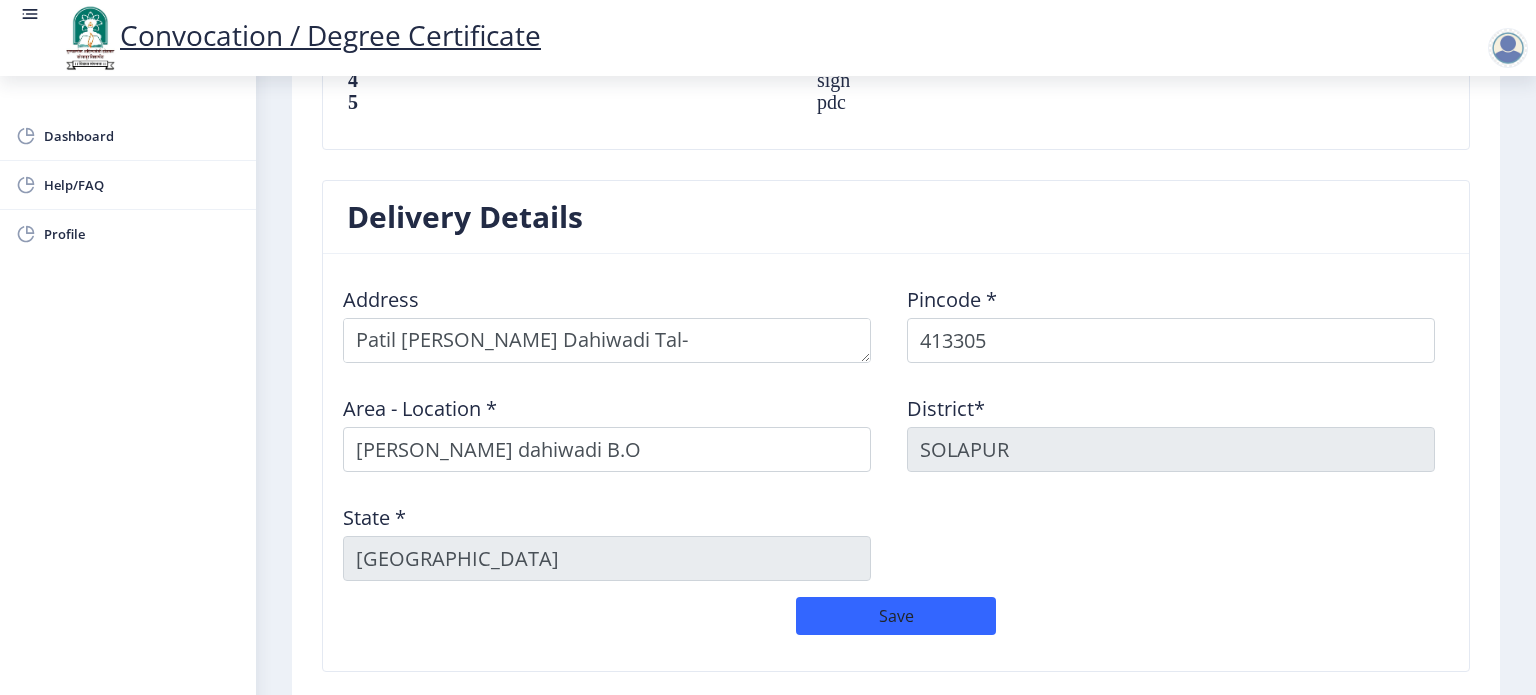 drag, startPoint x: 755, startPoint y: 343, endPoint x: 1252, endPoint y: 382, distance: 498.52783 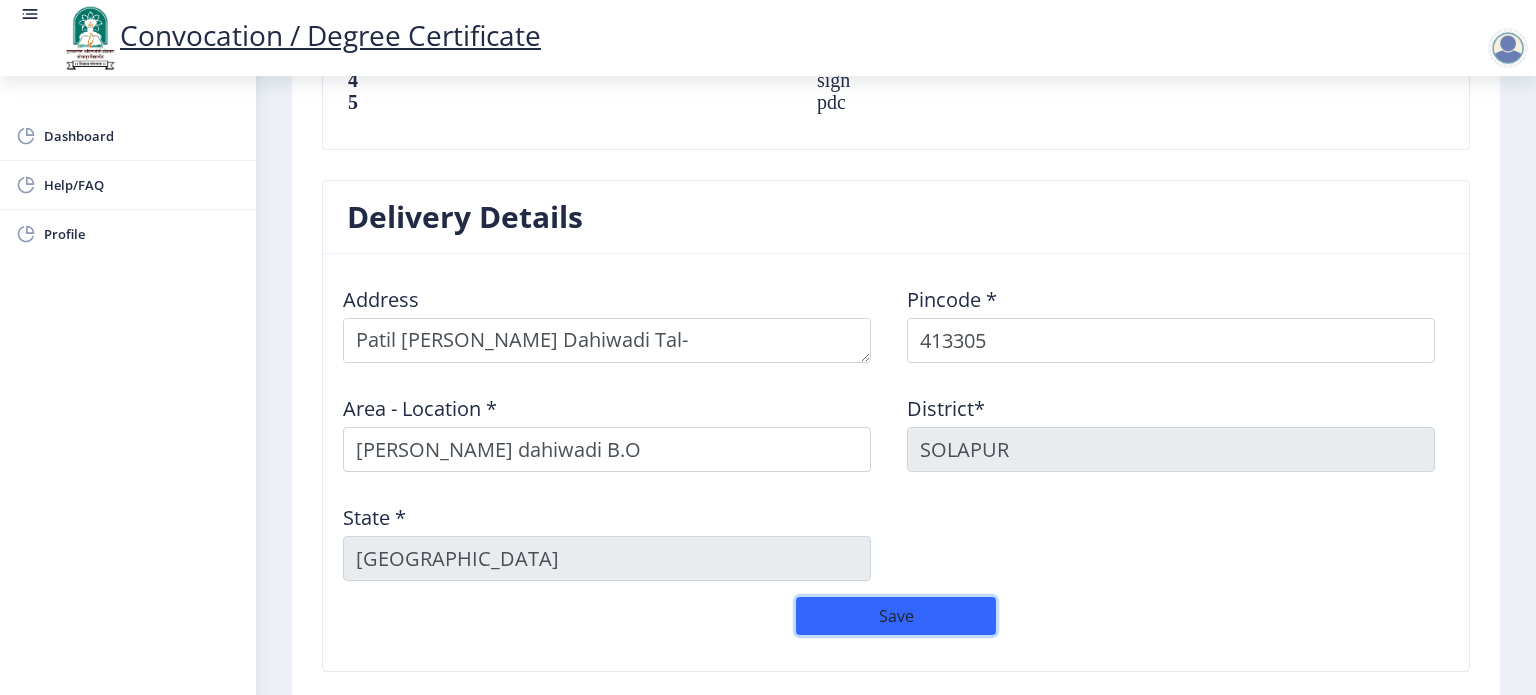 type 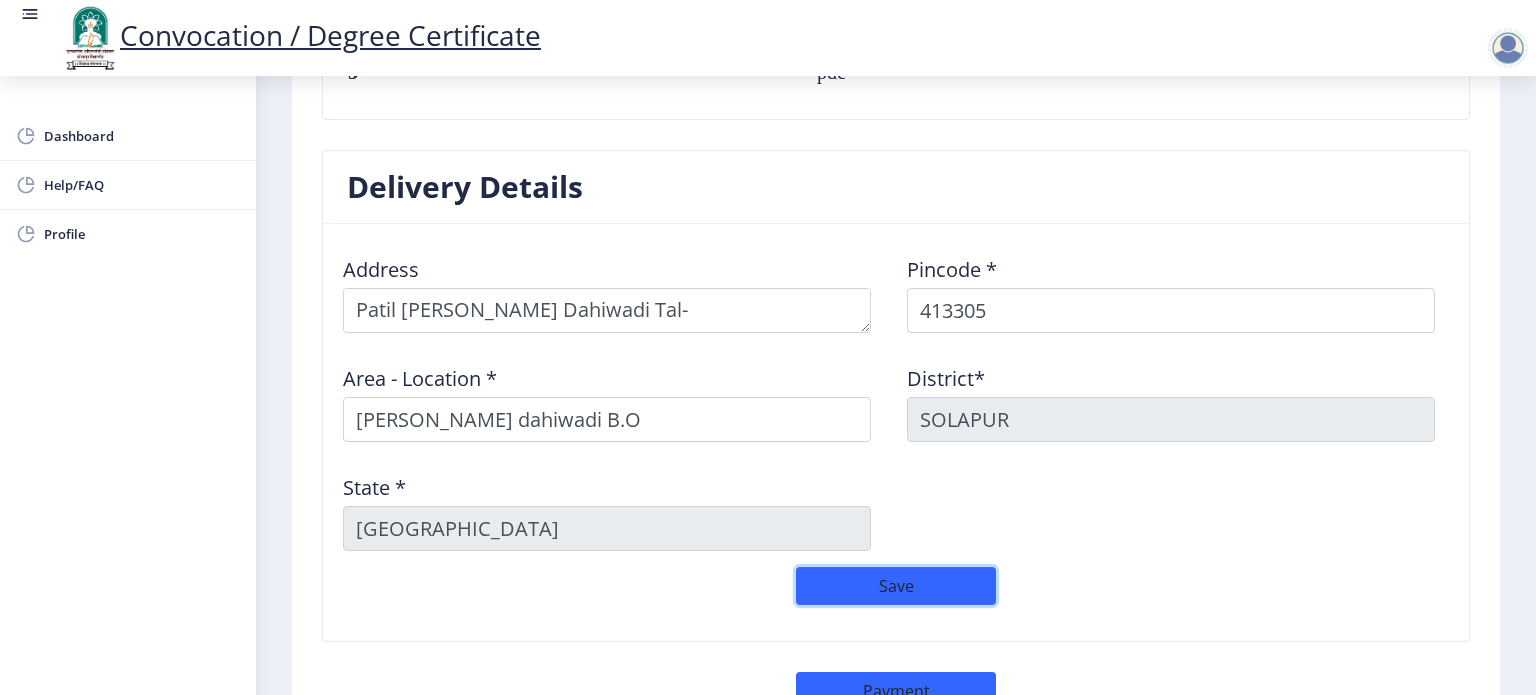 scroll, scrollTop: 1699, scrollLeft: 0, axis: vertical 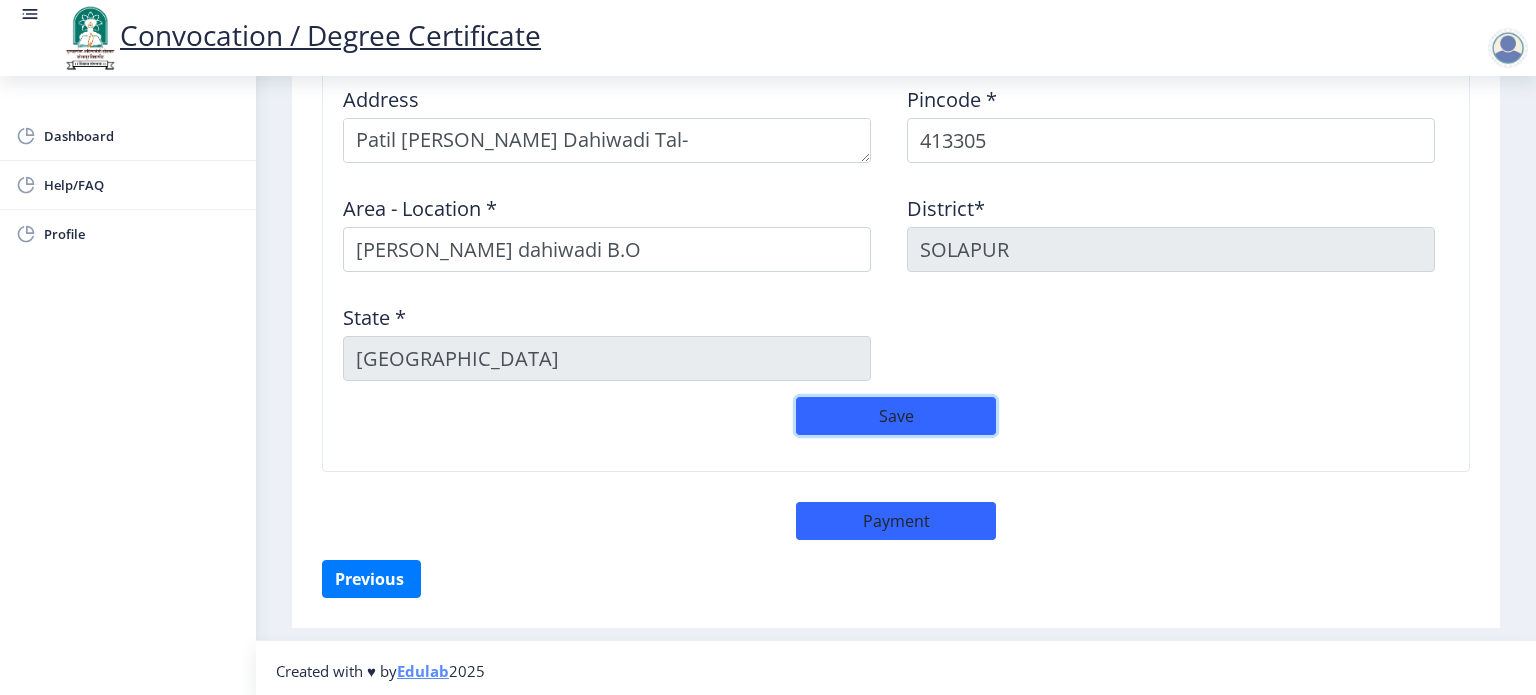click on "Save" 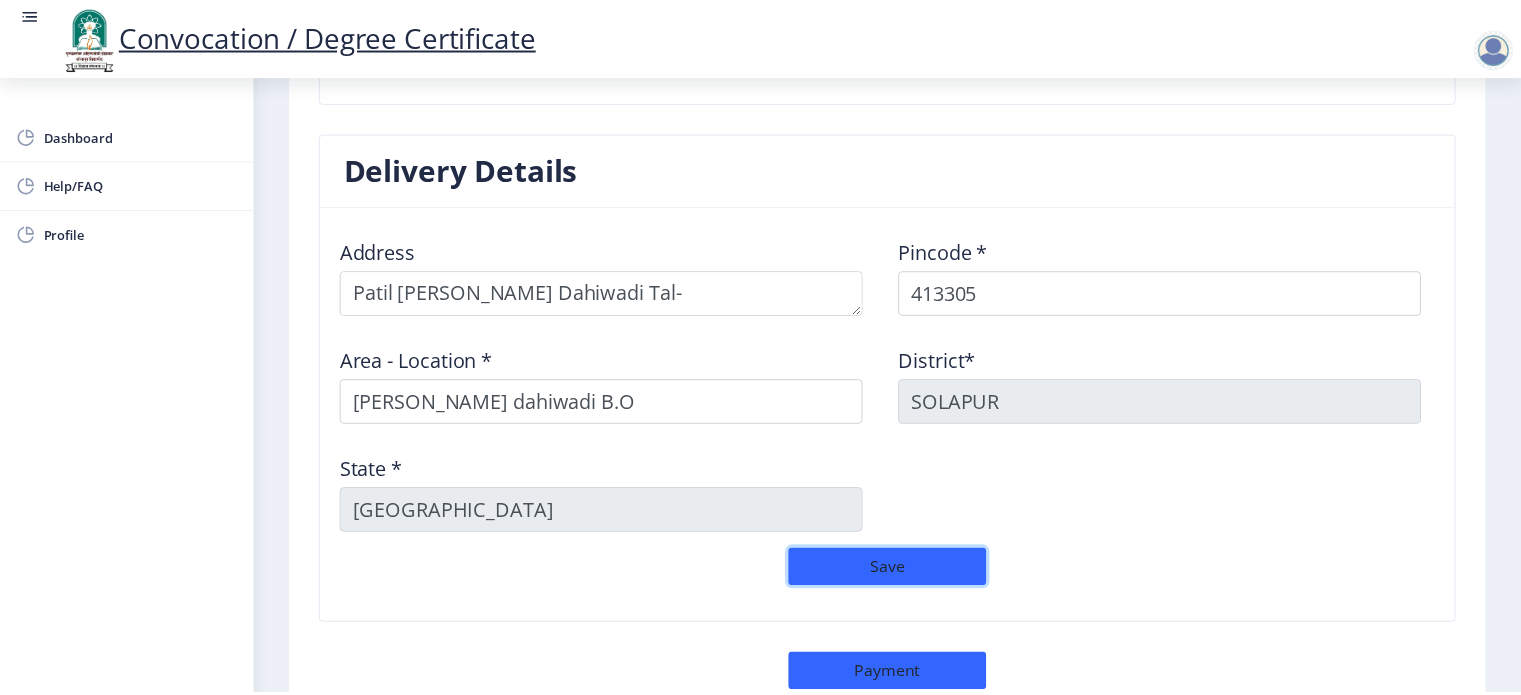 scroll, scrollTop: 1600, scrollLeft: 0, axis: vertical 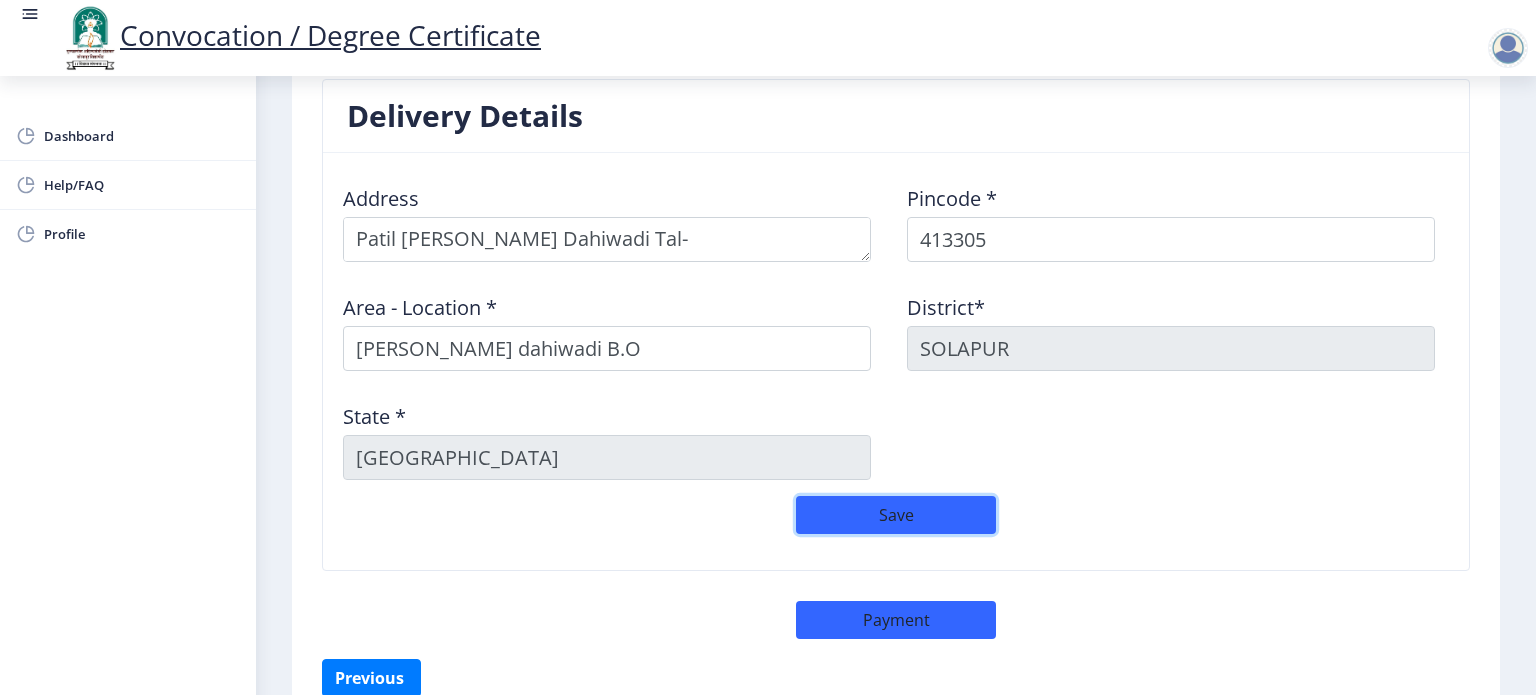 click on "Save" 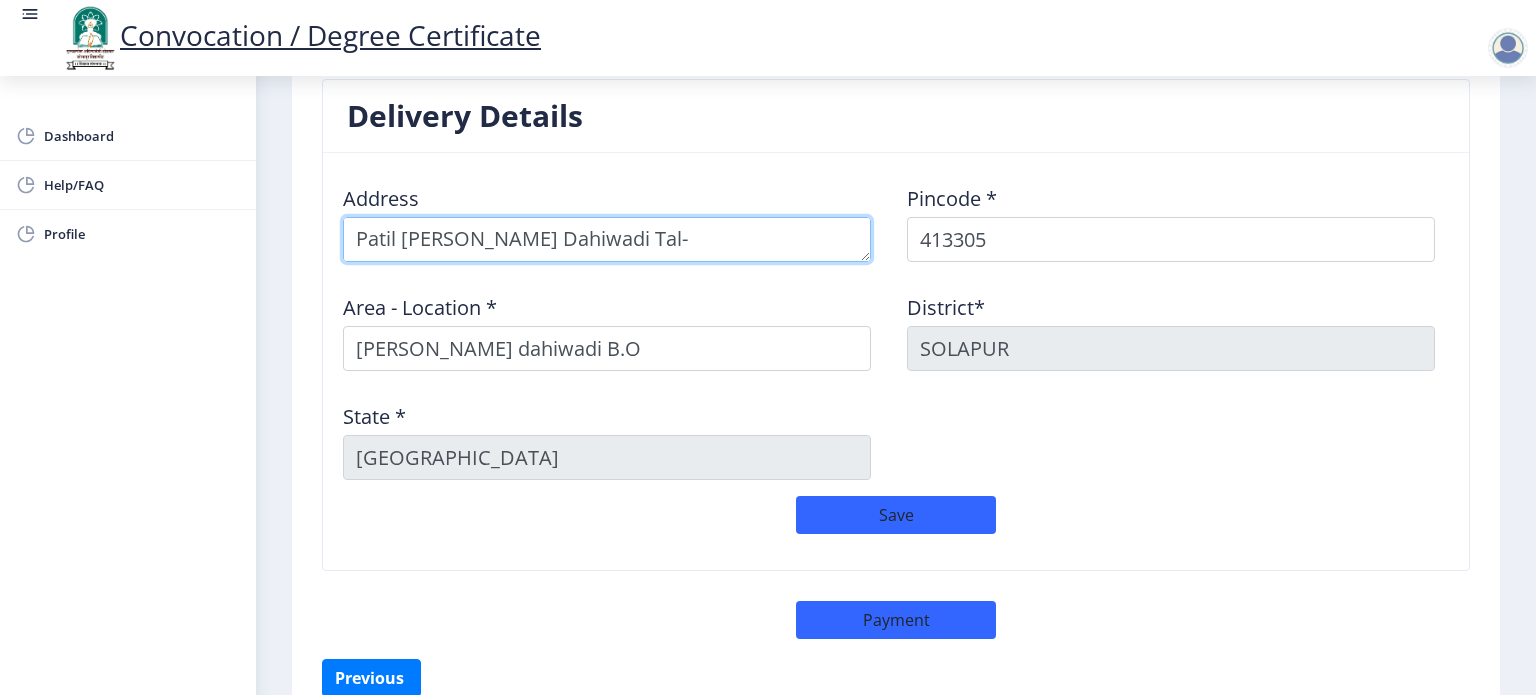 click at bounding box center (607, 239) 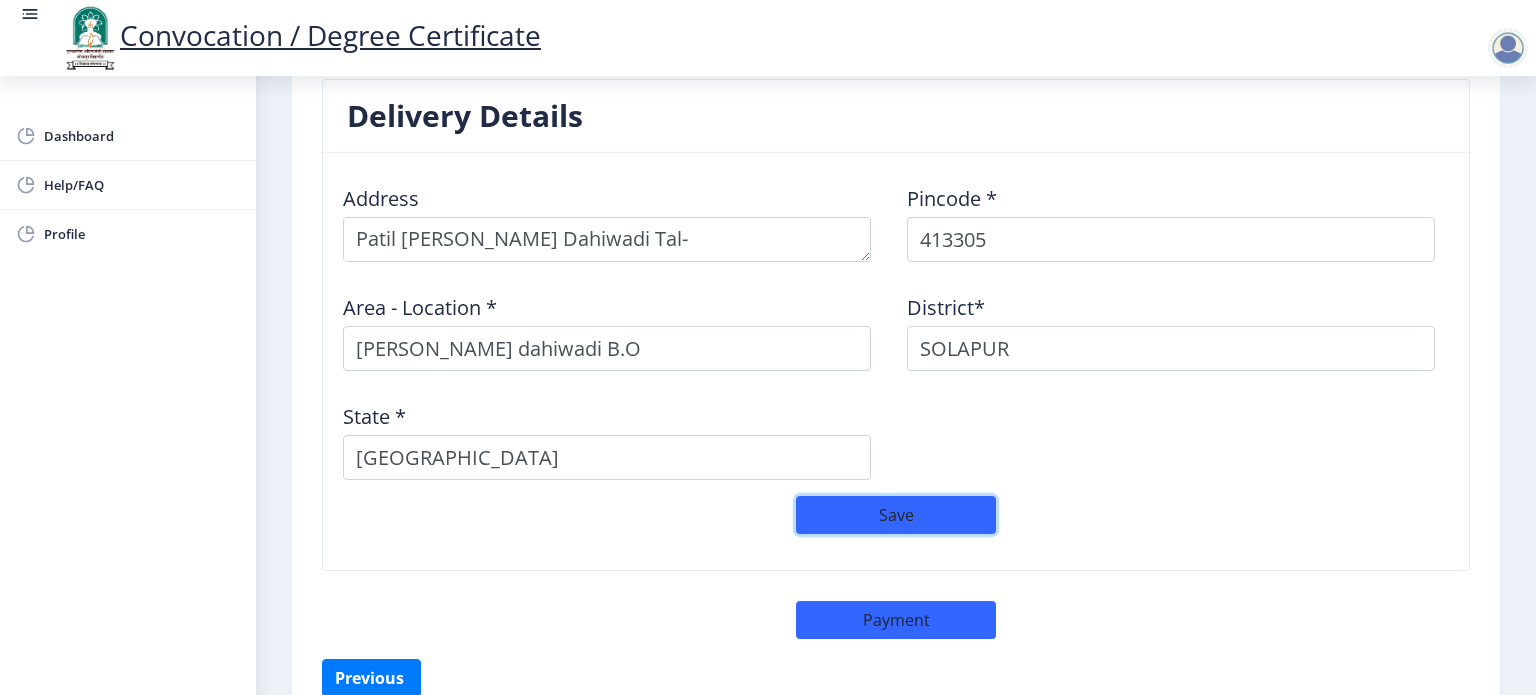 click on "Save" 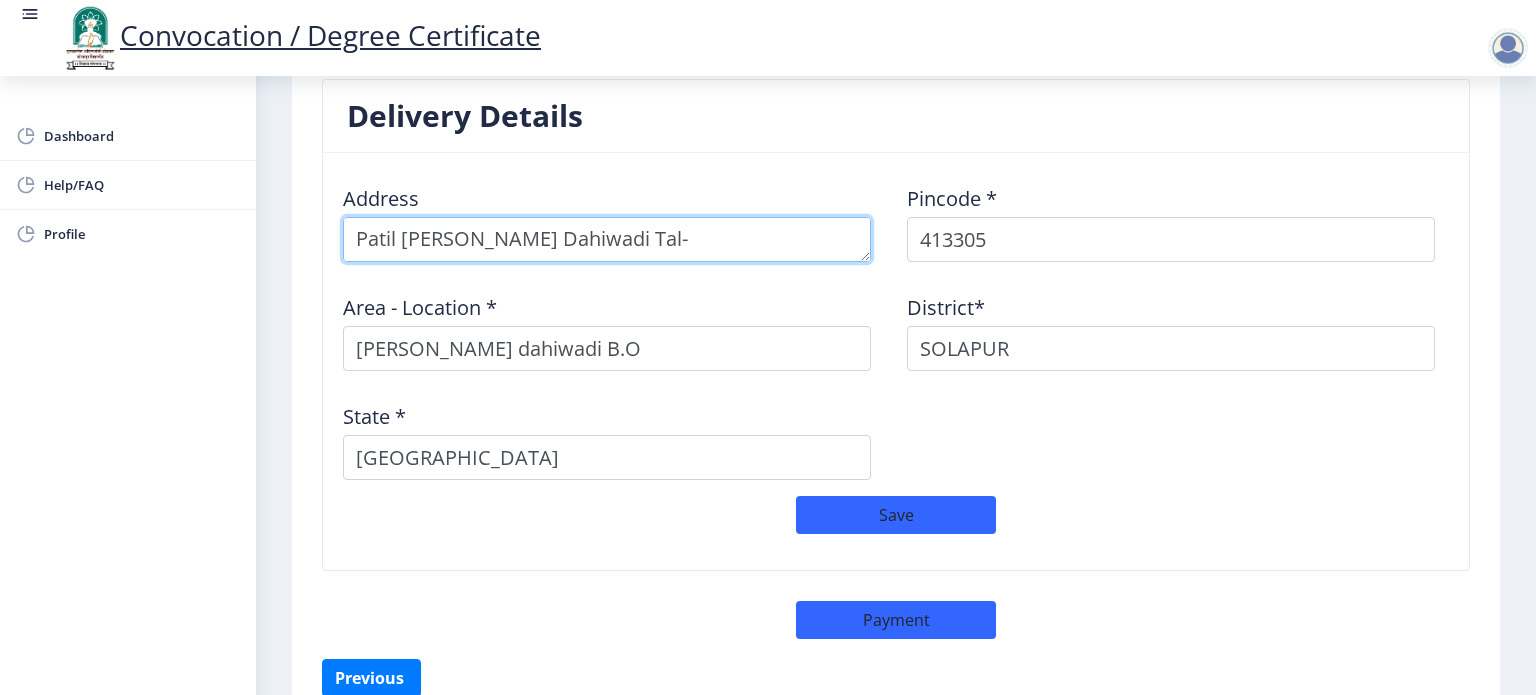 click at bounding box center [607, 239] 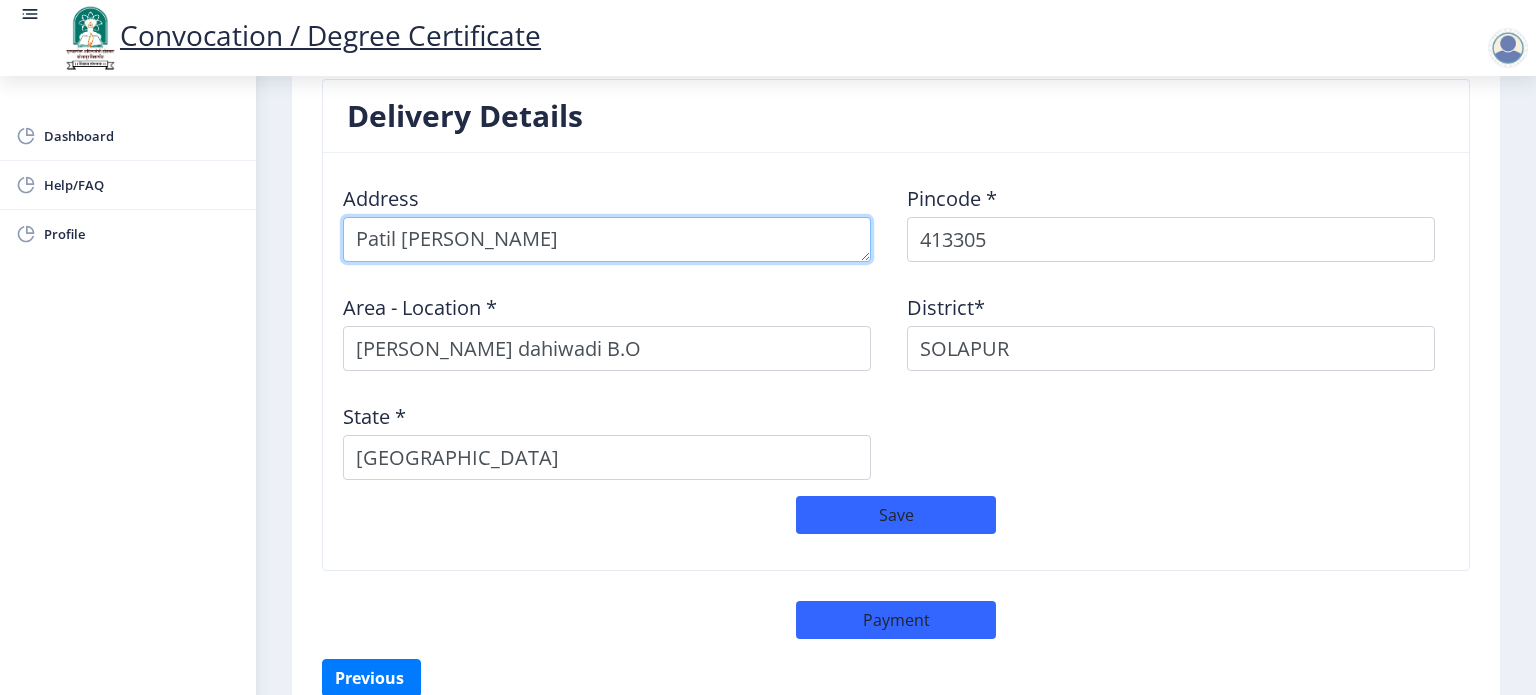 type on "Patil [PERSON_NAME]" 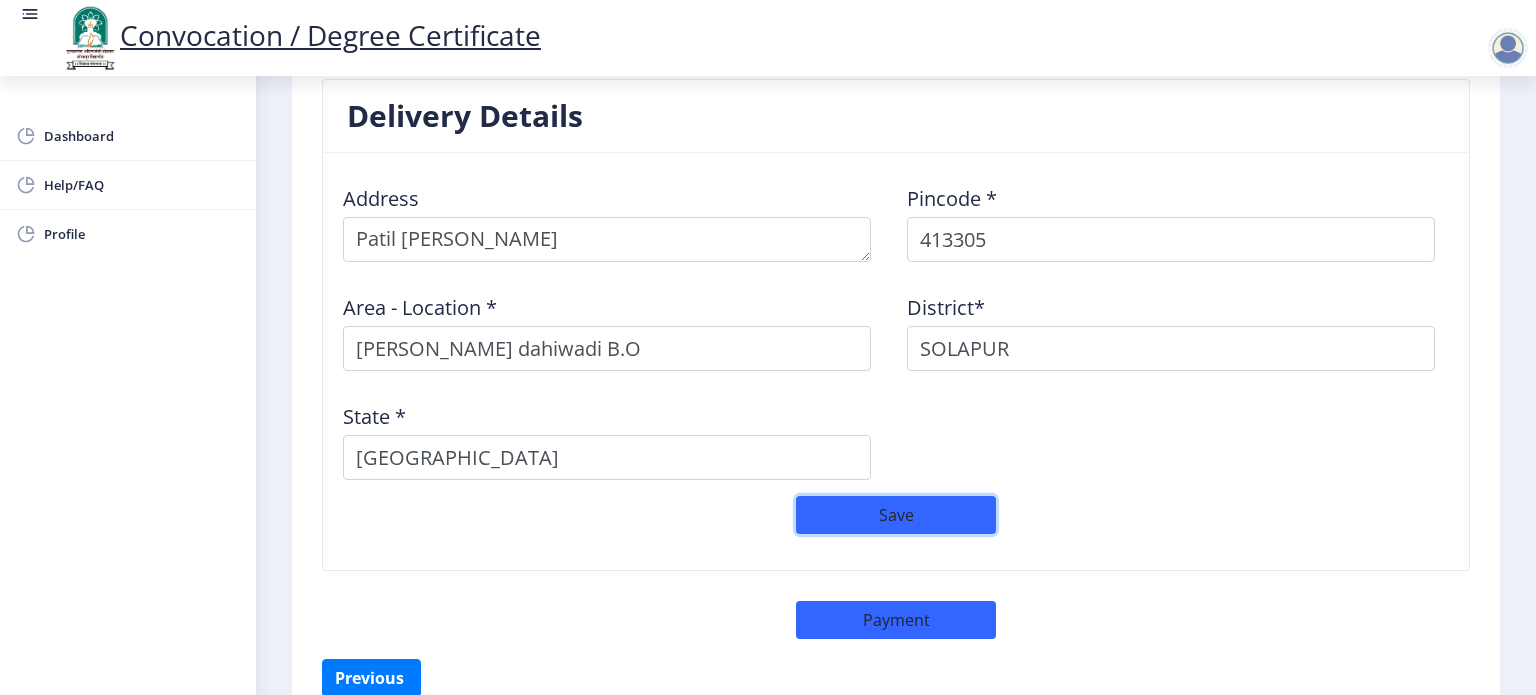 click on "Save" 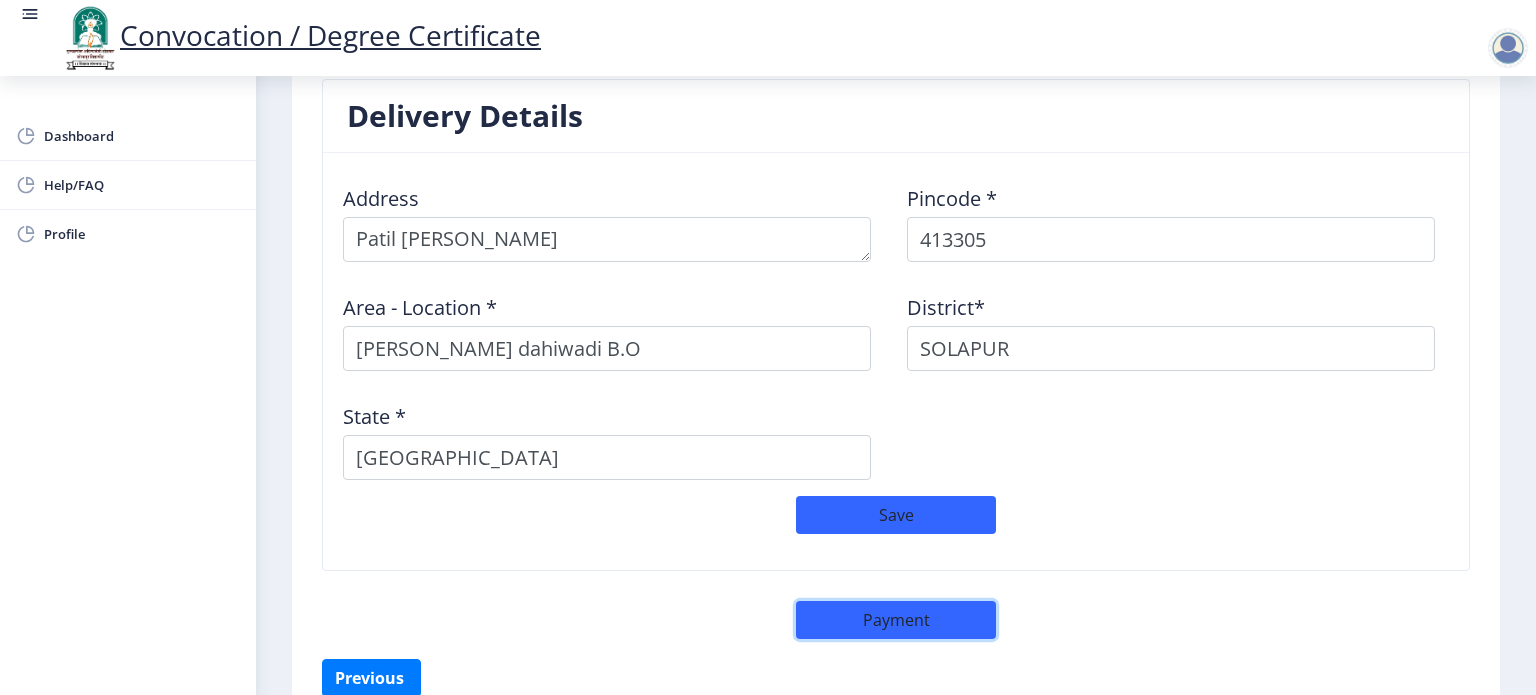 click on "Payment" 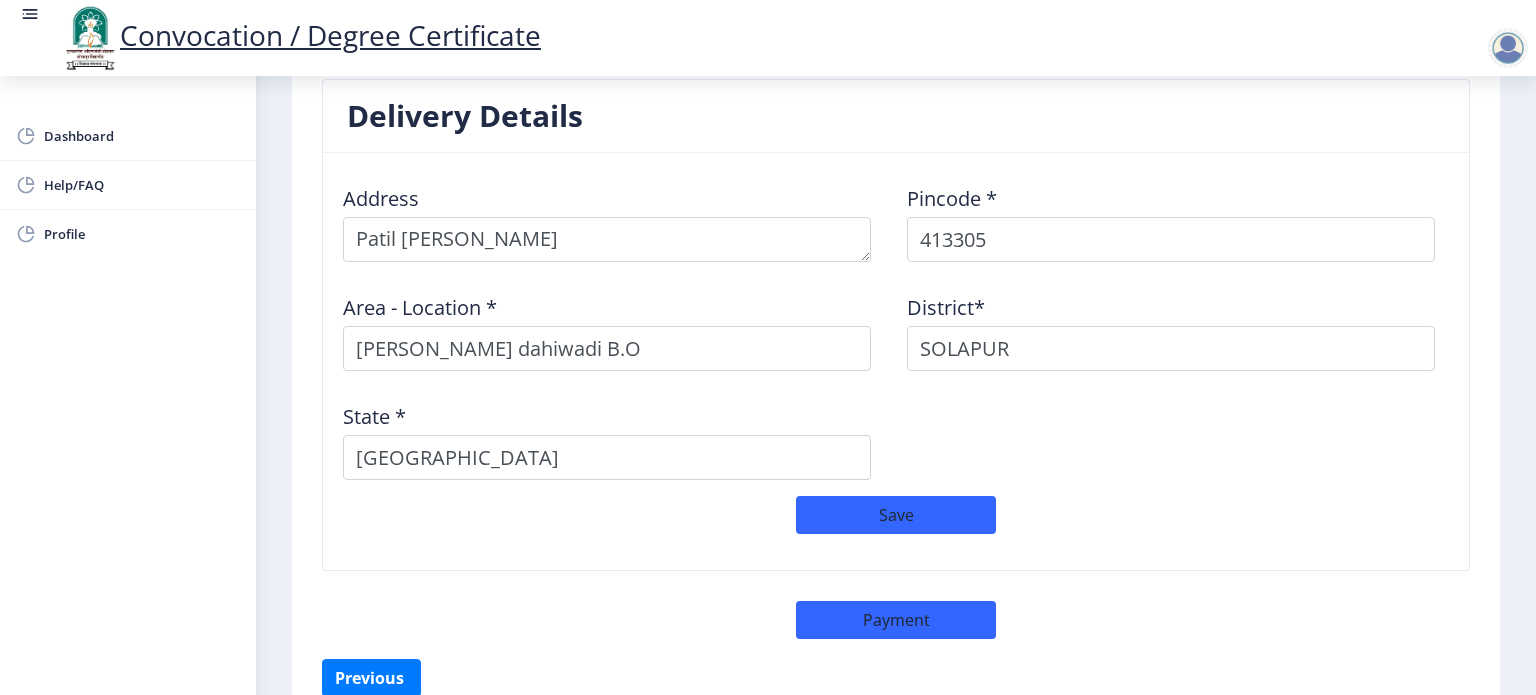 select on "sealed" 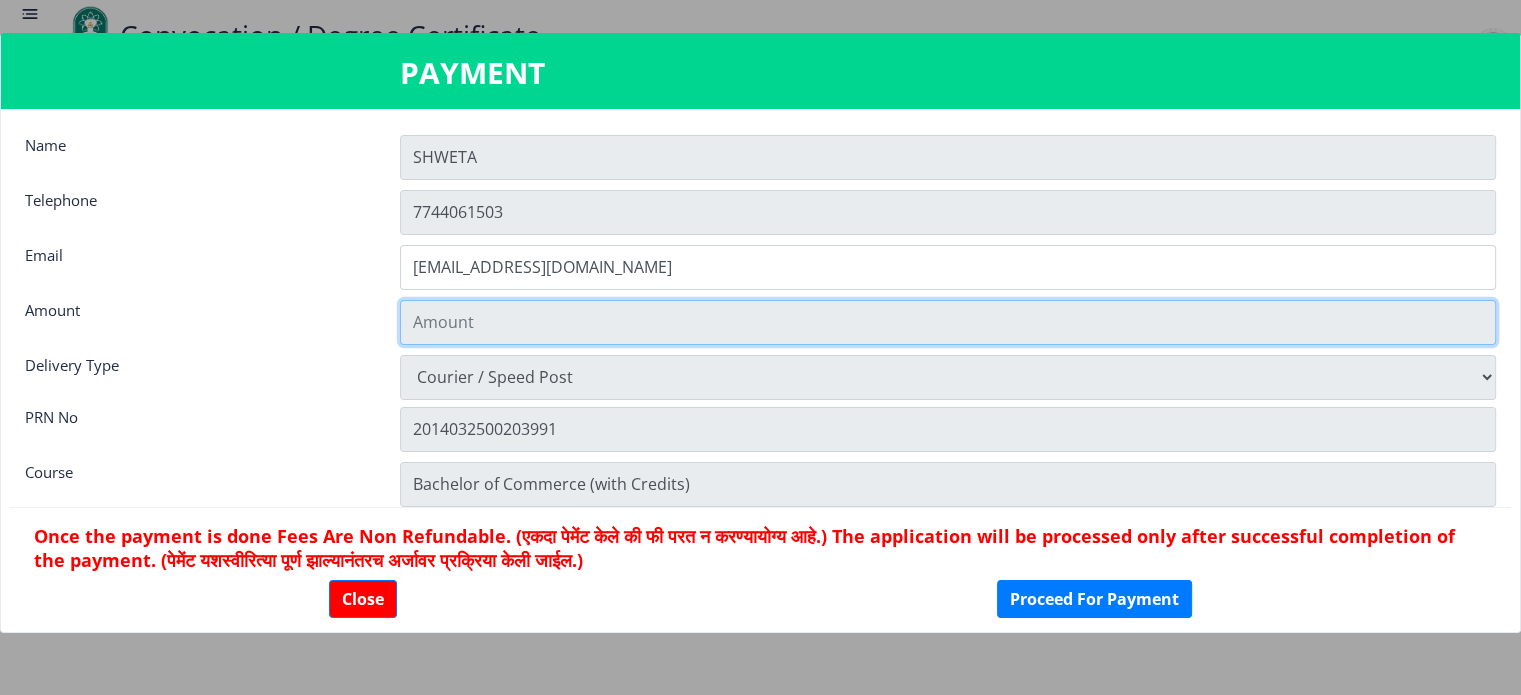 click 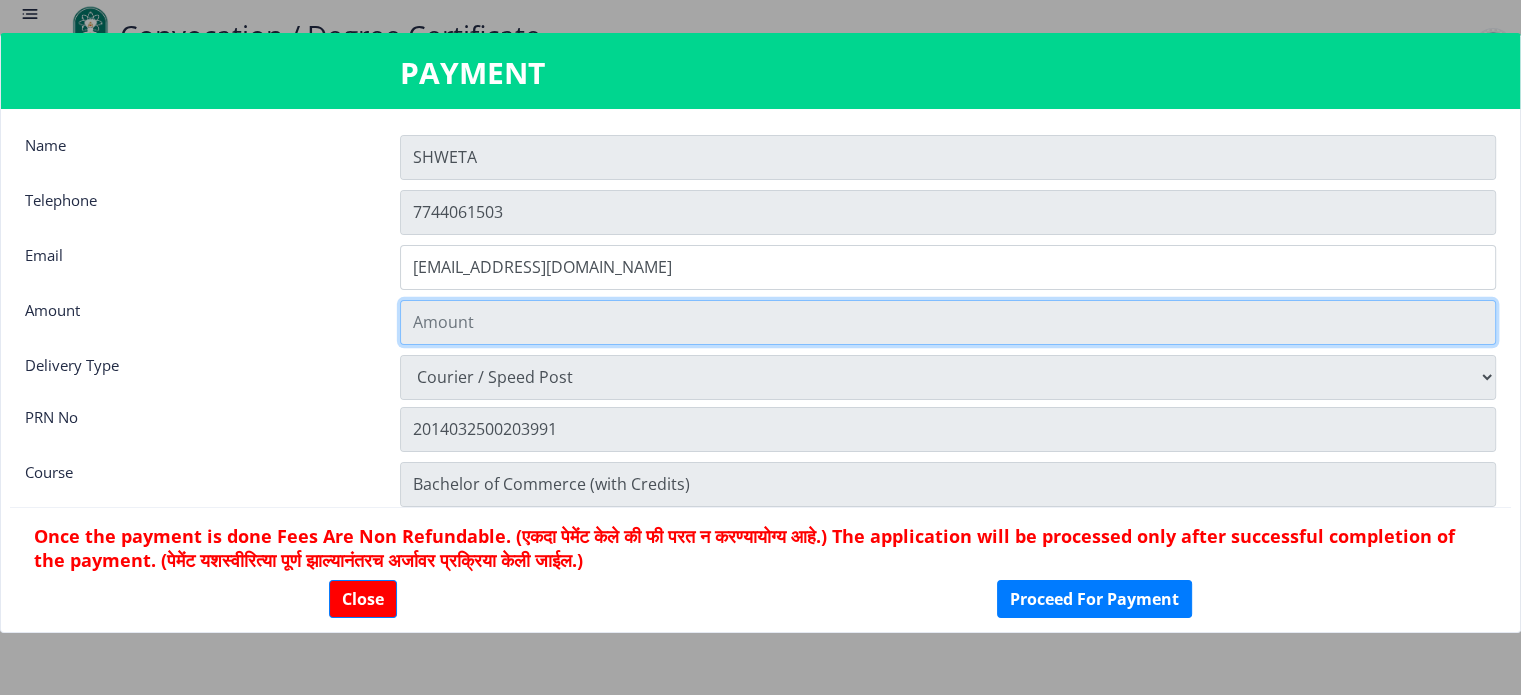 click 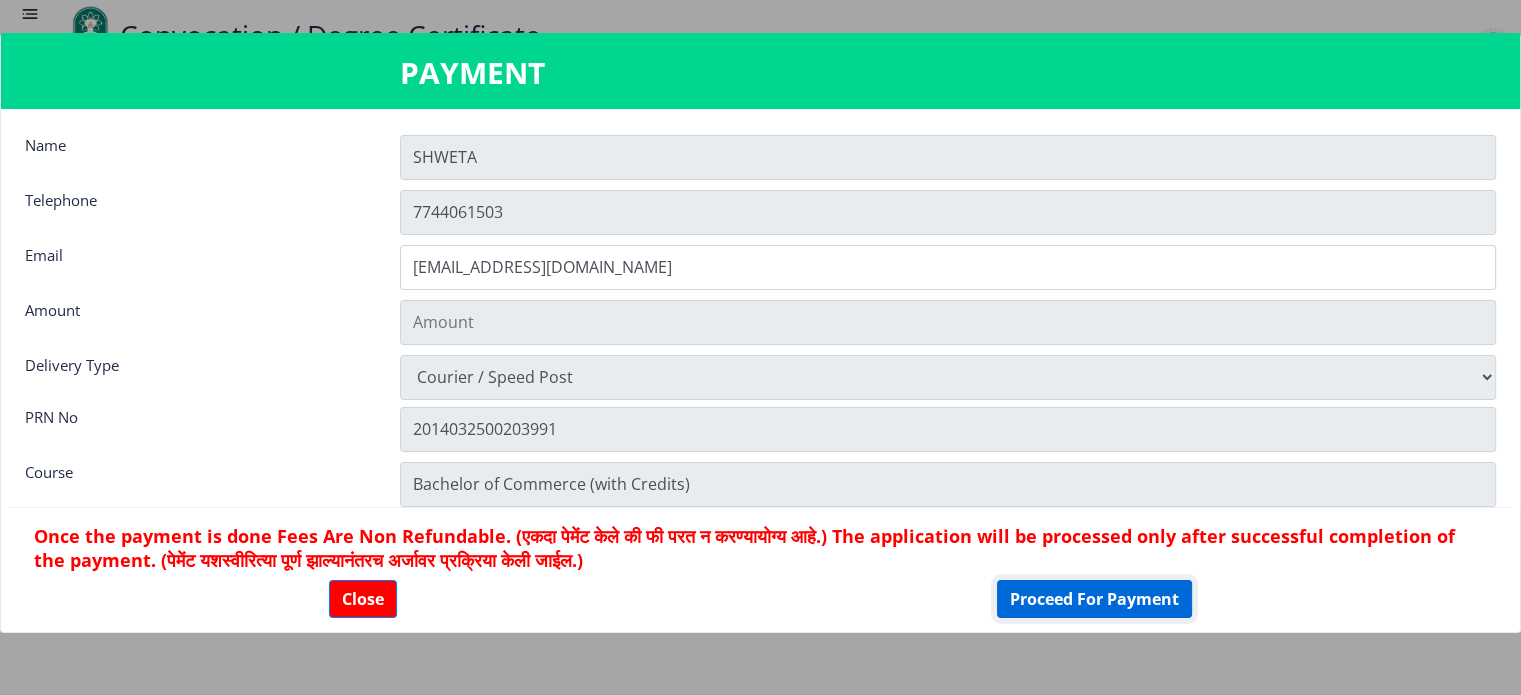 click on "Proceed For Payment" 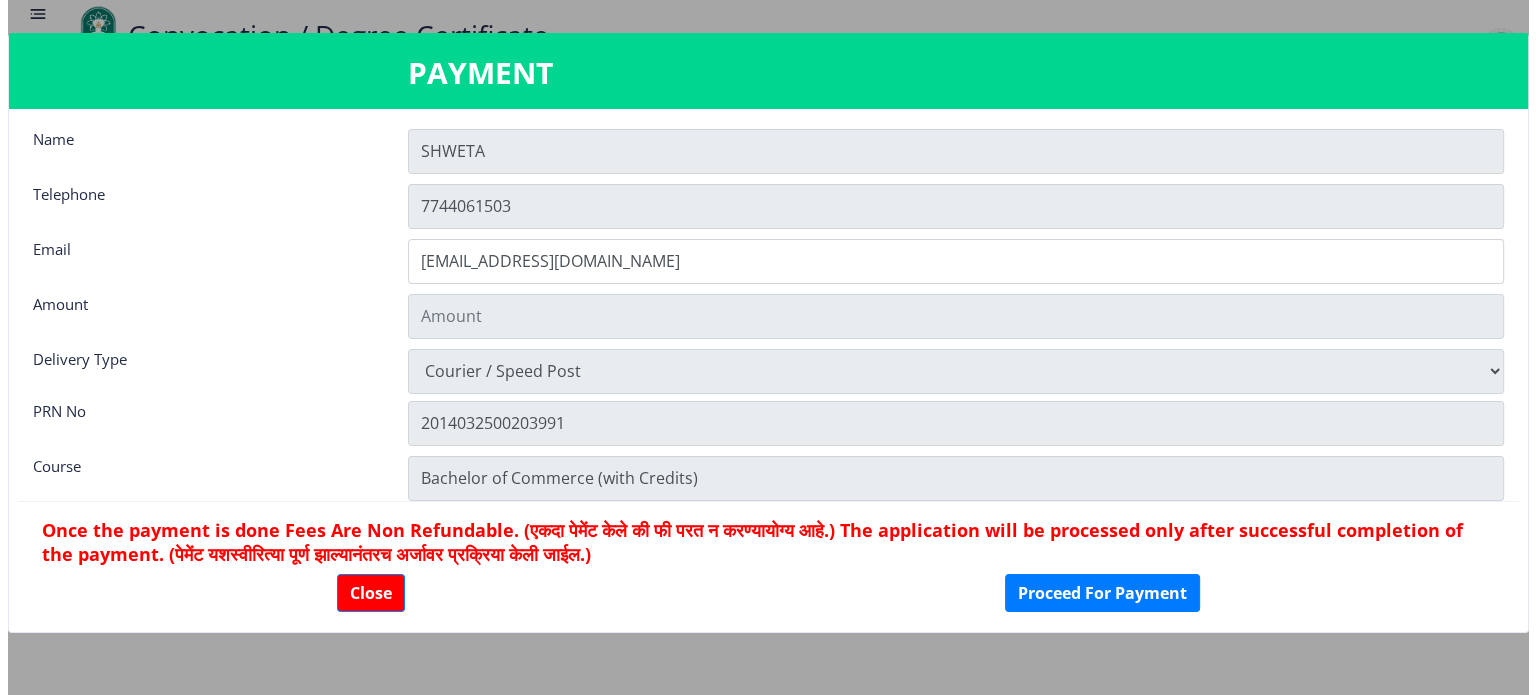 scroll, scrollTop: 0, scrollLeft: 0, axis: both 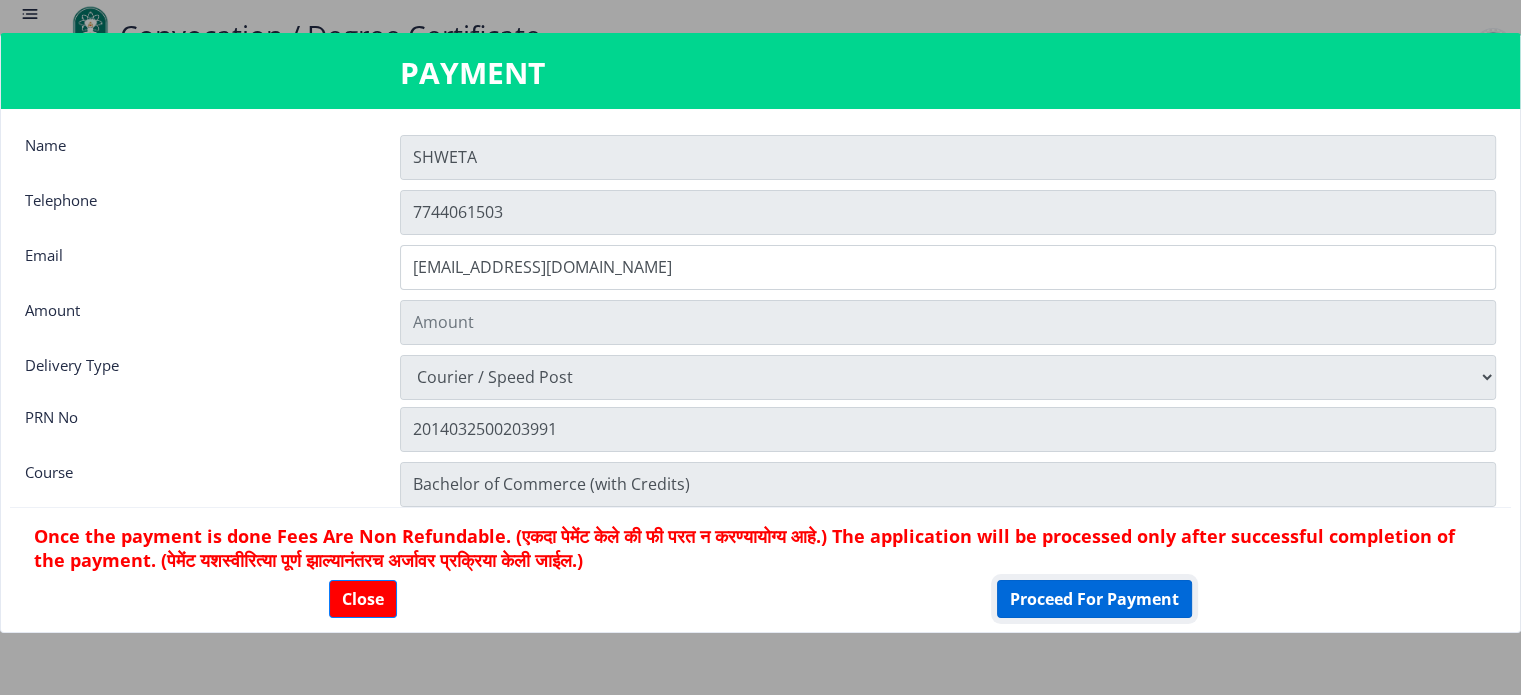click on "Proceed For Payment" 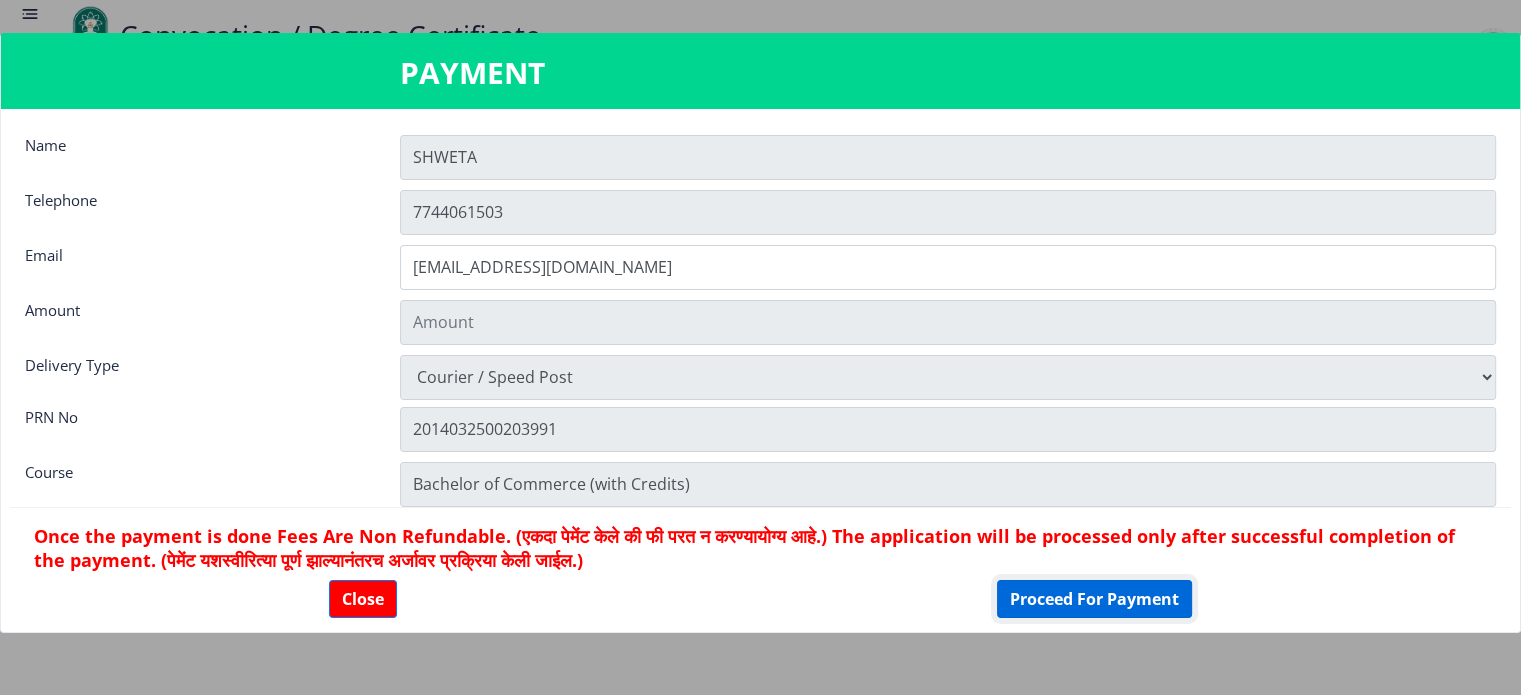 click on "Proceed For Payment" 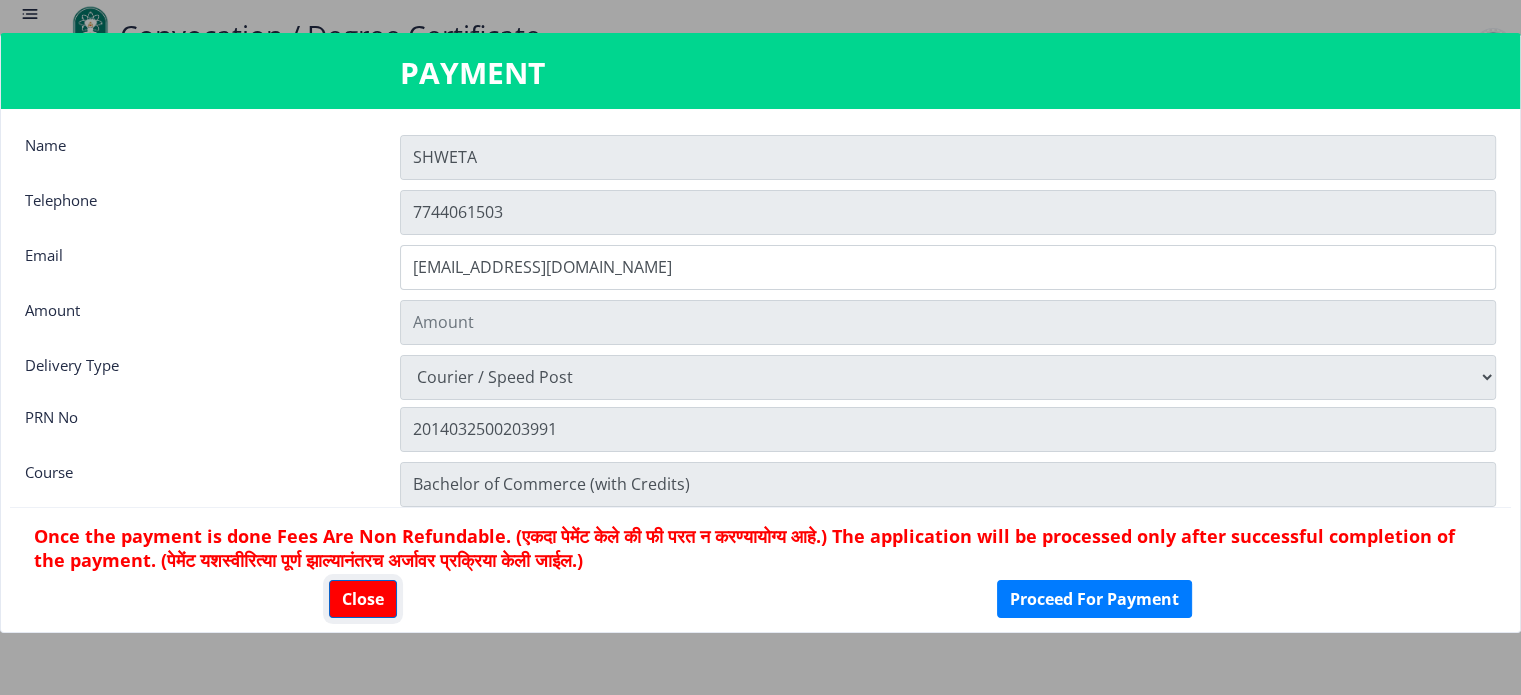 click on "Close" 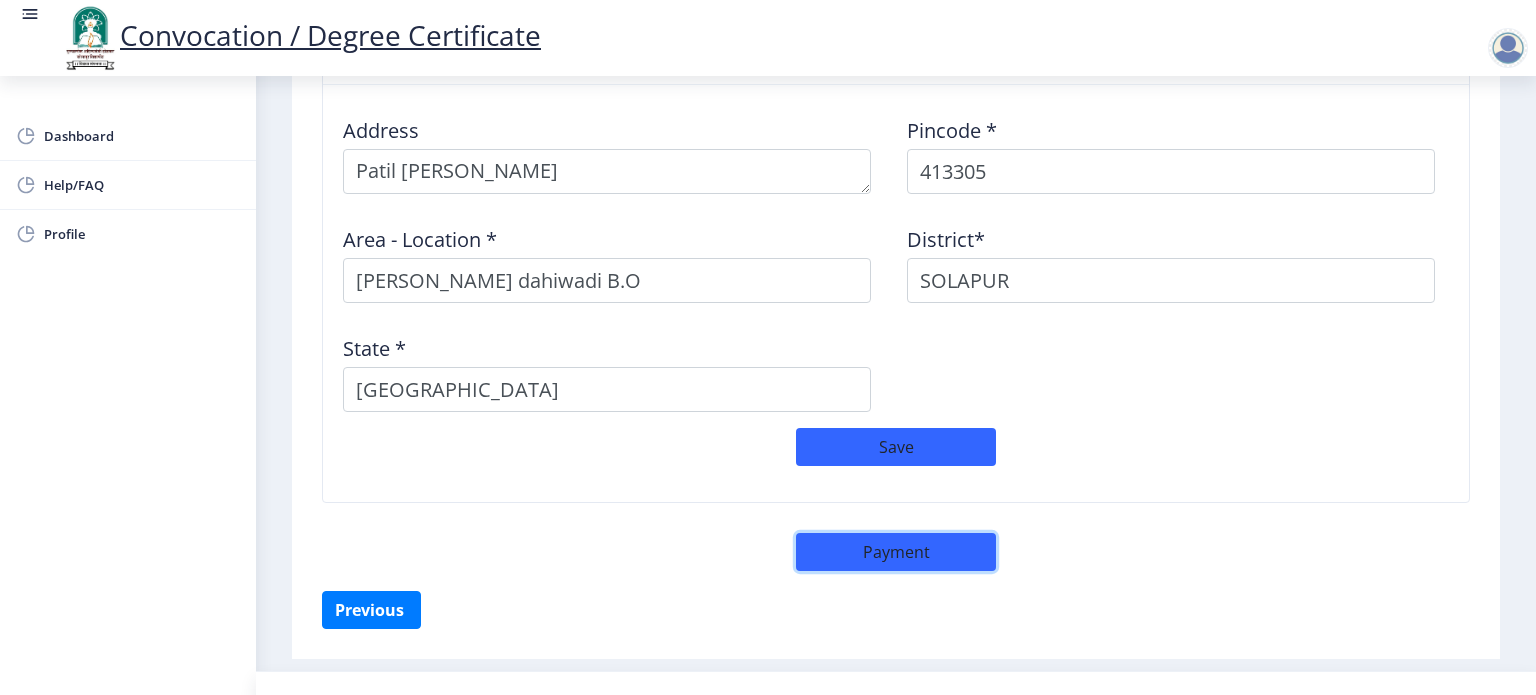 scroll, scrollTop: 1699, scrollLeft: 0, axis: vertical 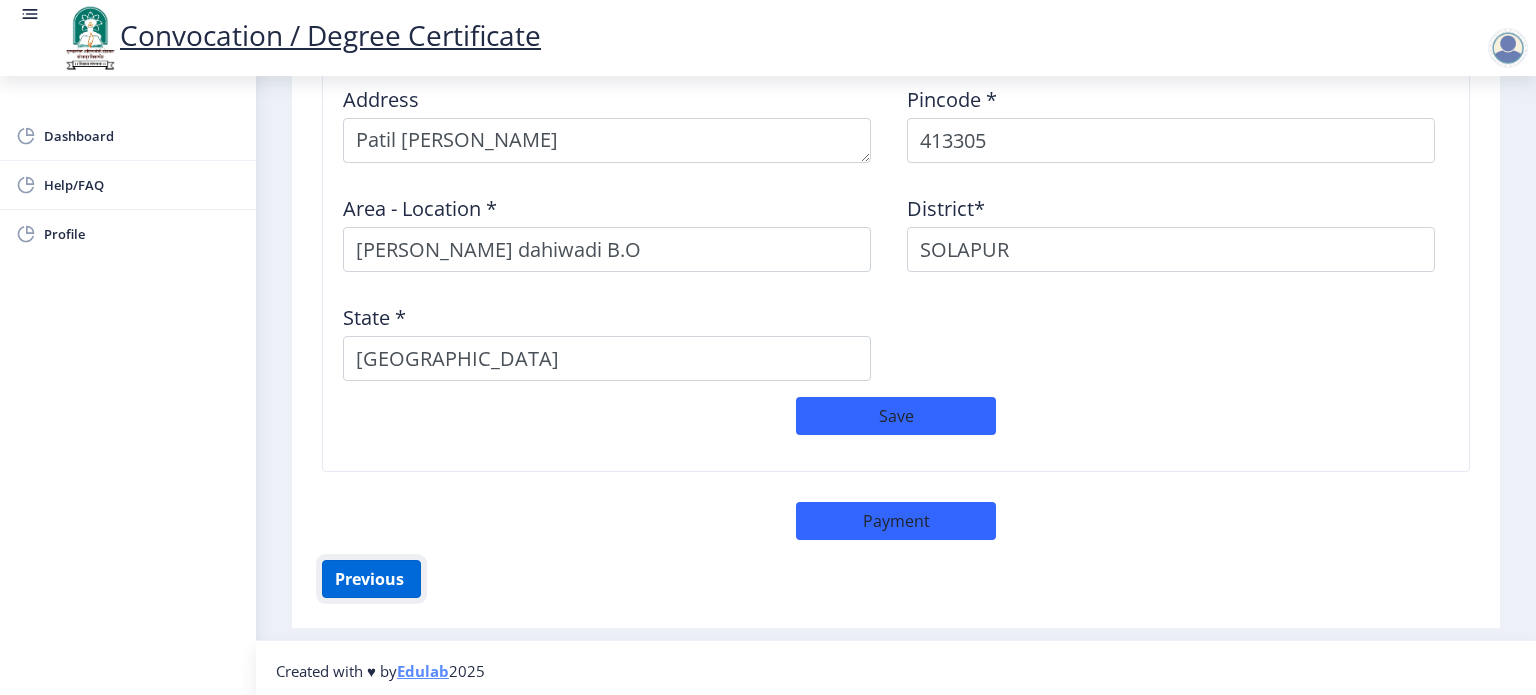 click on "Previous ‍" 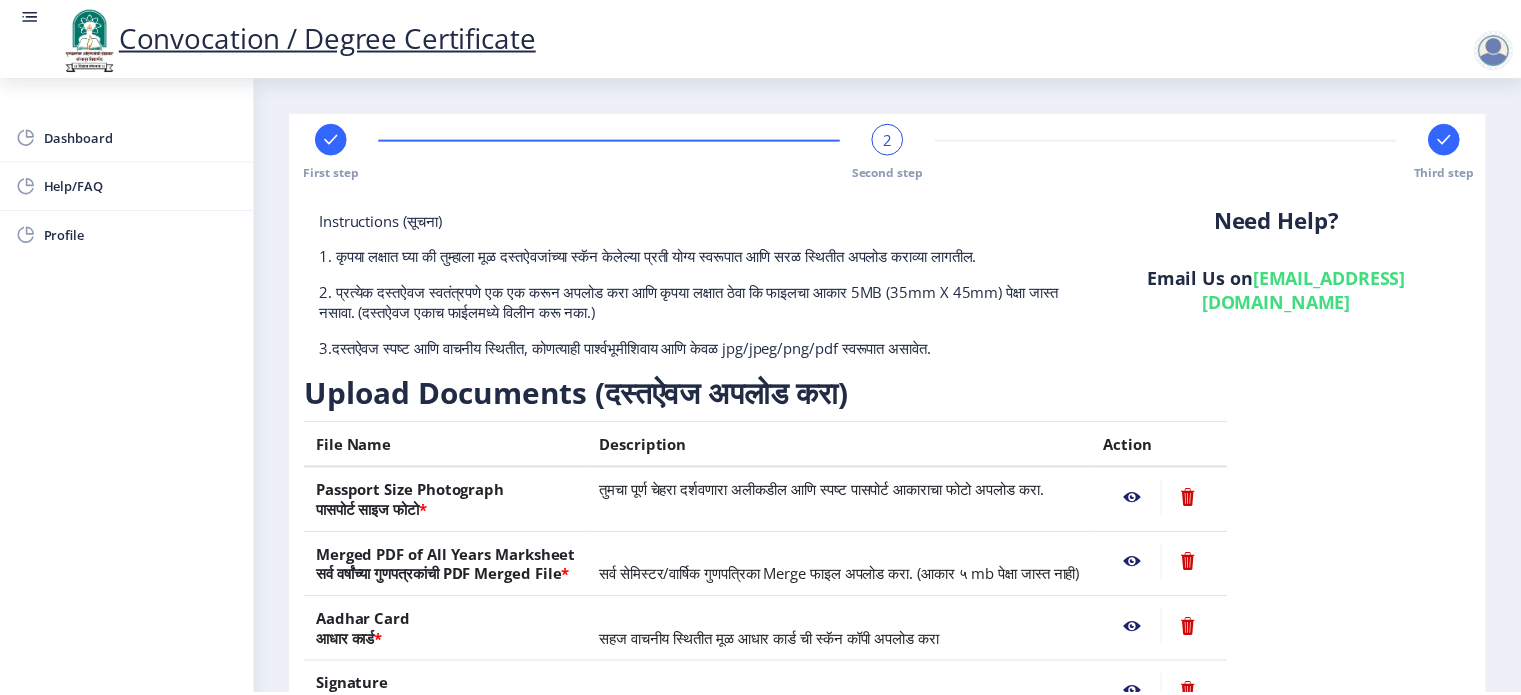 scroll, scrollTop: 252, scrollLeft: 0, axis: vertical 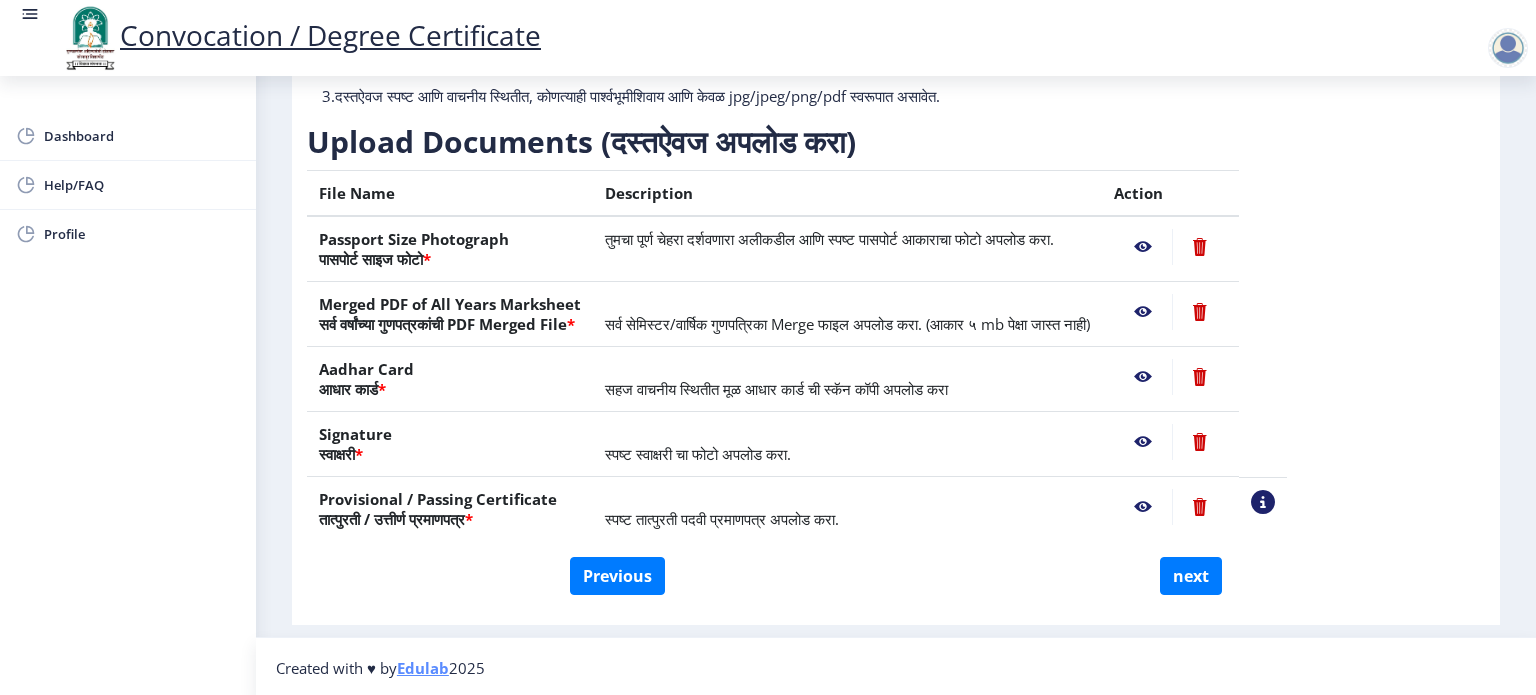 click 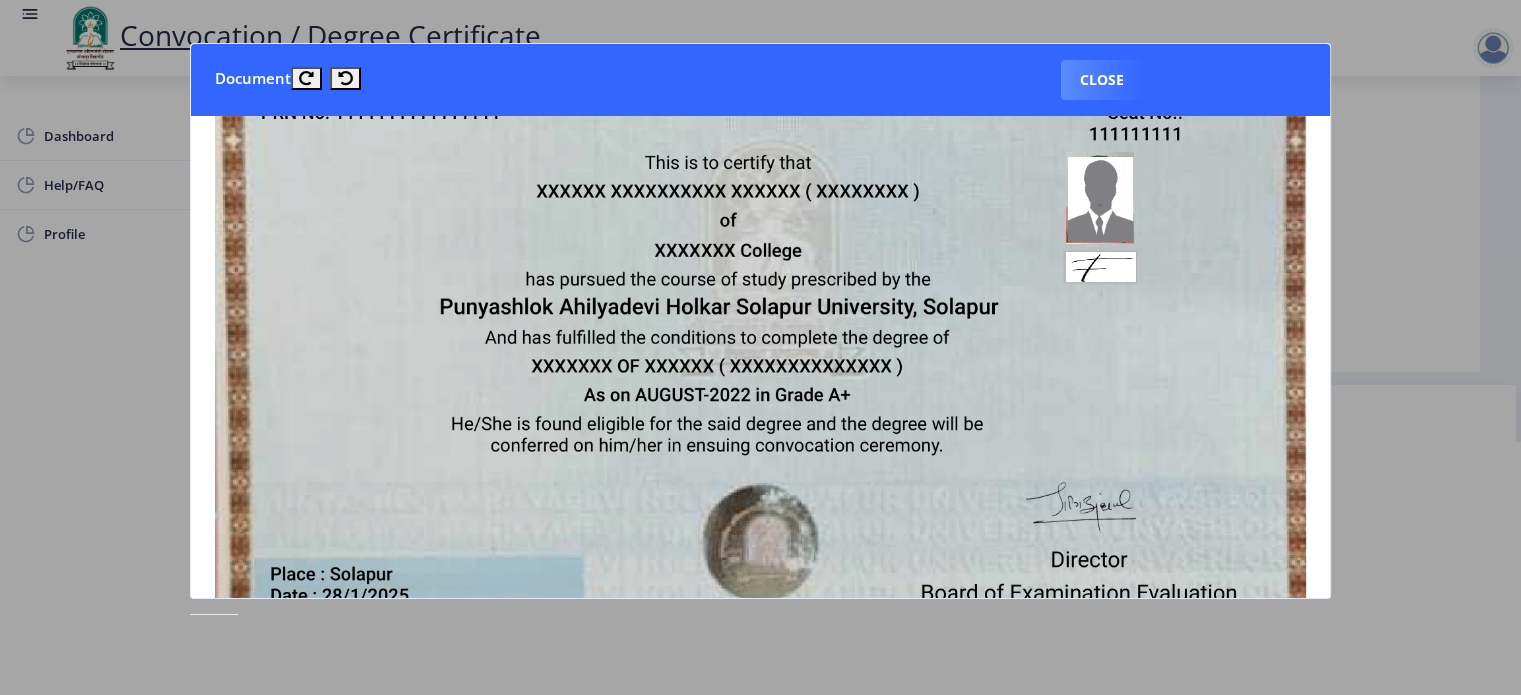 scroll, scrollTop: 278, scrollLeft: 0, axis: vertical 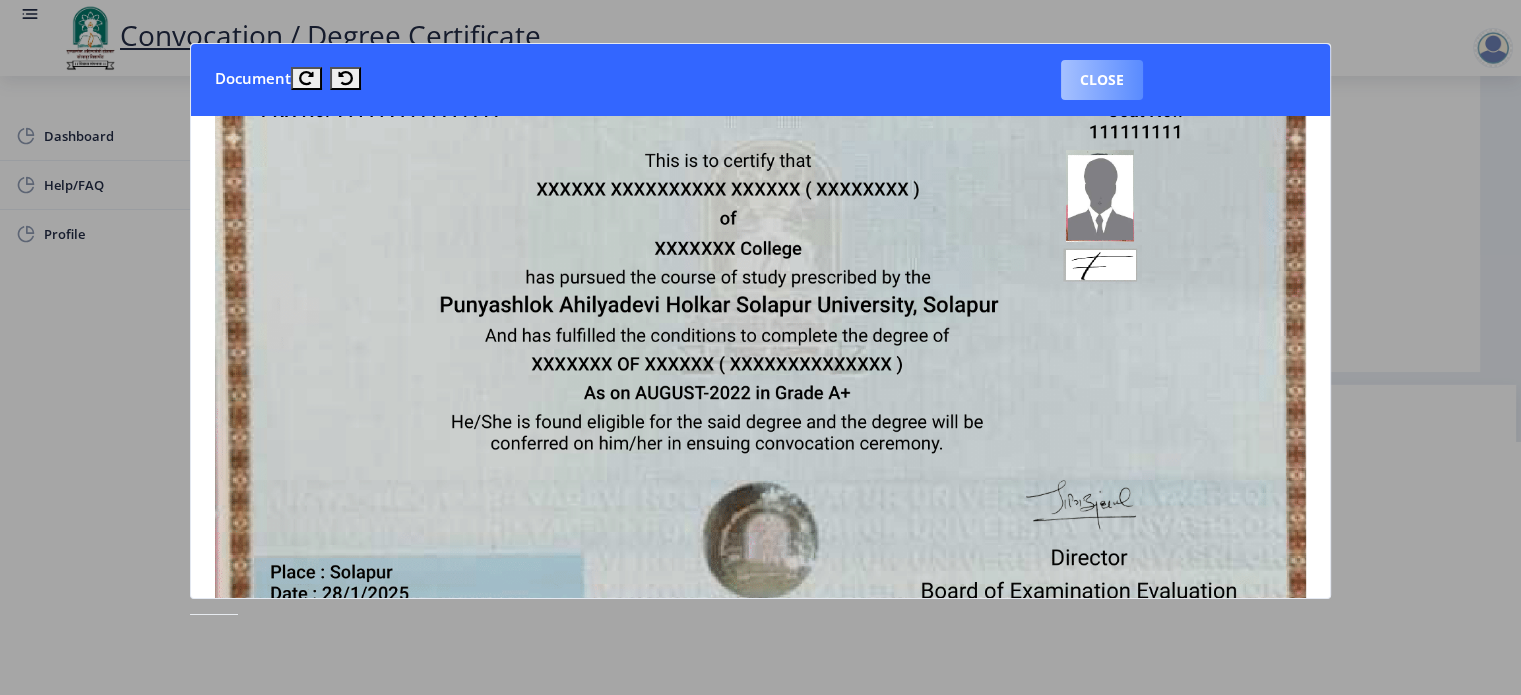 click on "Close" at bounding box center (1102, 80) 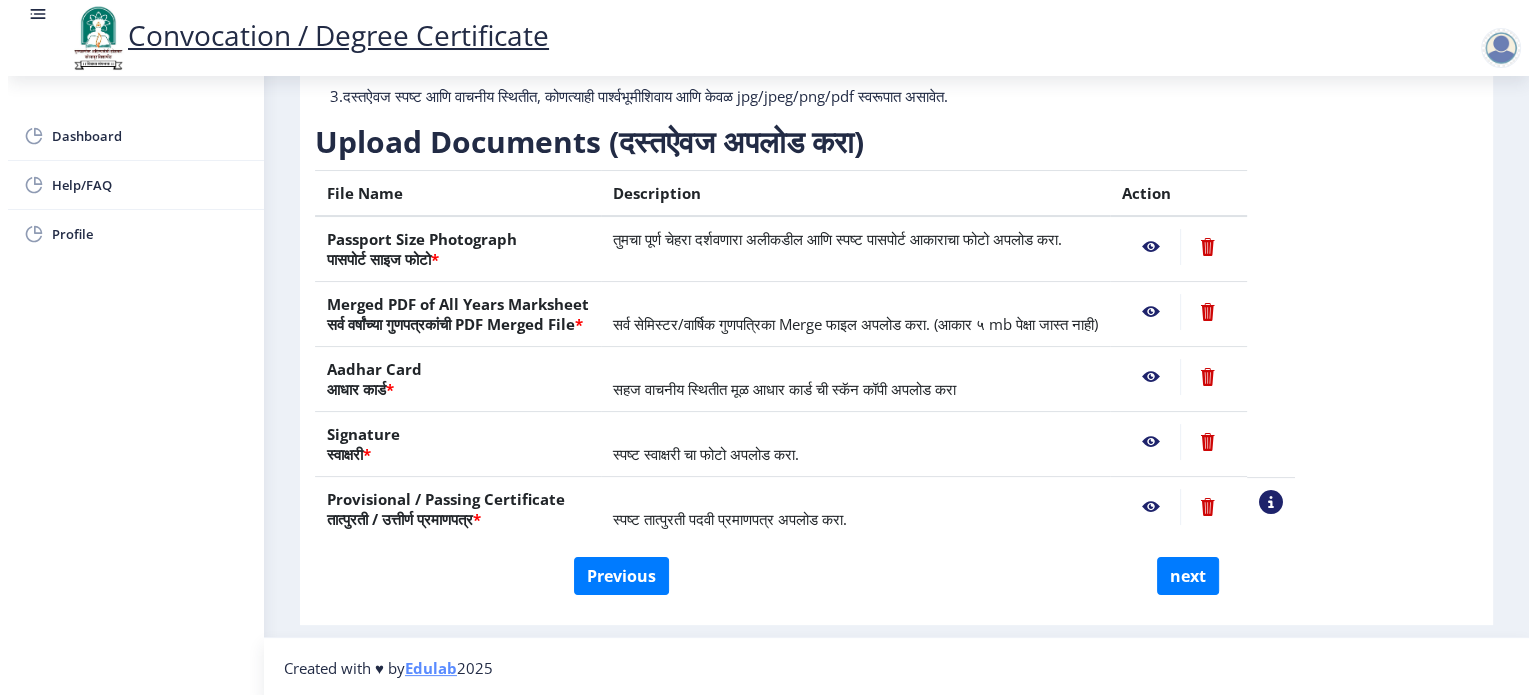 scroll, scrollTop: 57, scrollLeft: 0, axis: vertical 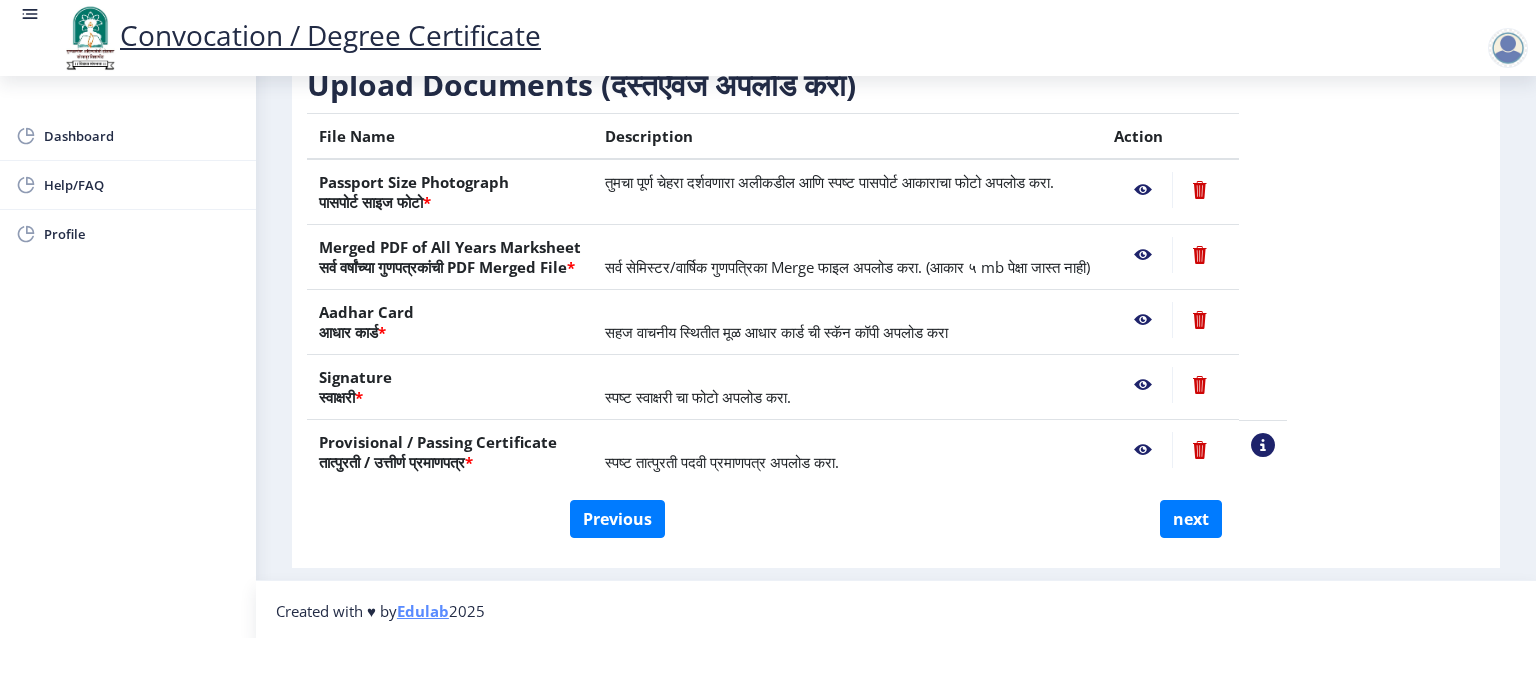 click 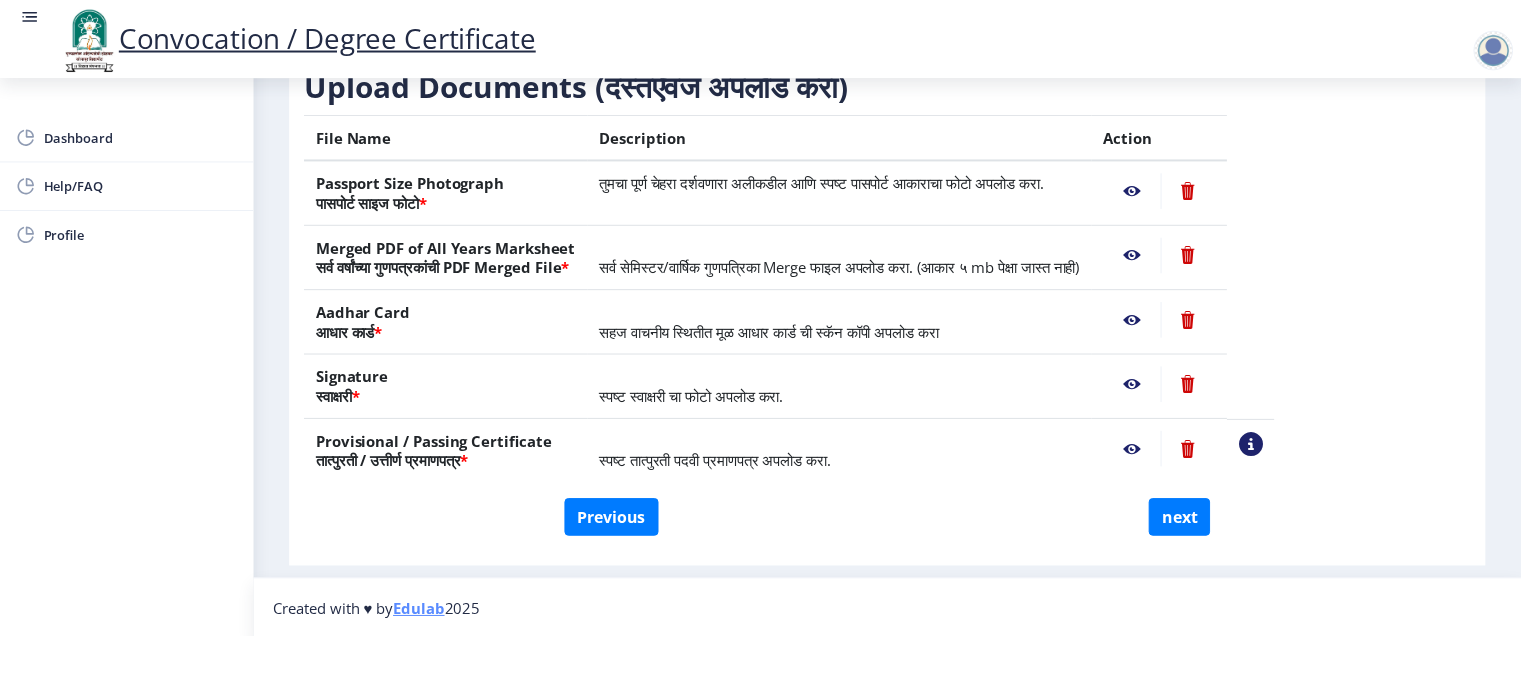 scroll, scrollTop: 0, scrollLeft: 0, axis: both 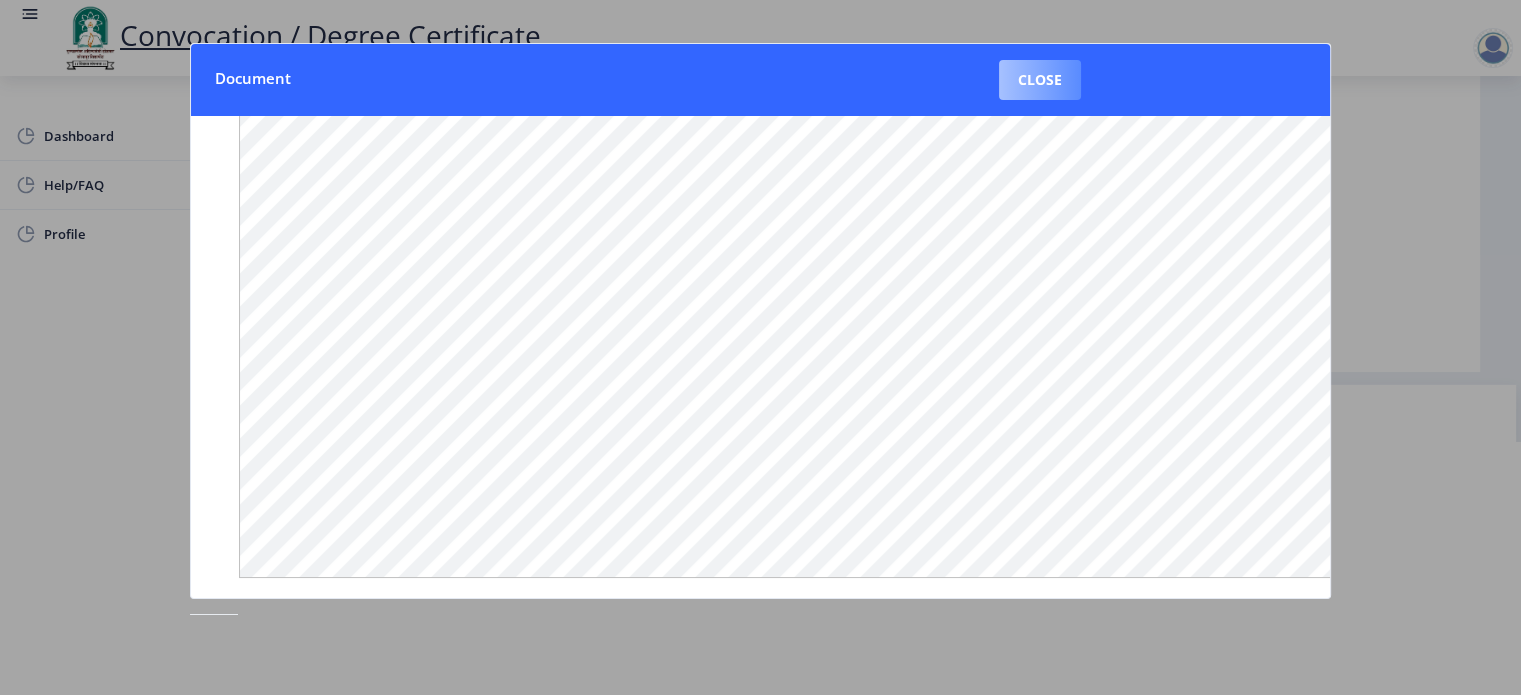 click on "Close" at bounding box center (1040, 80) 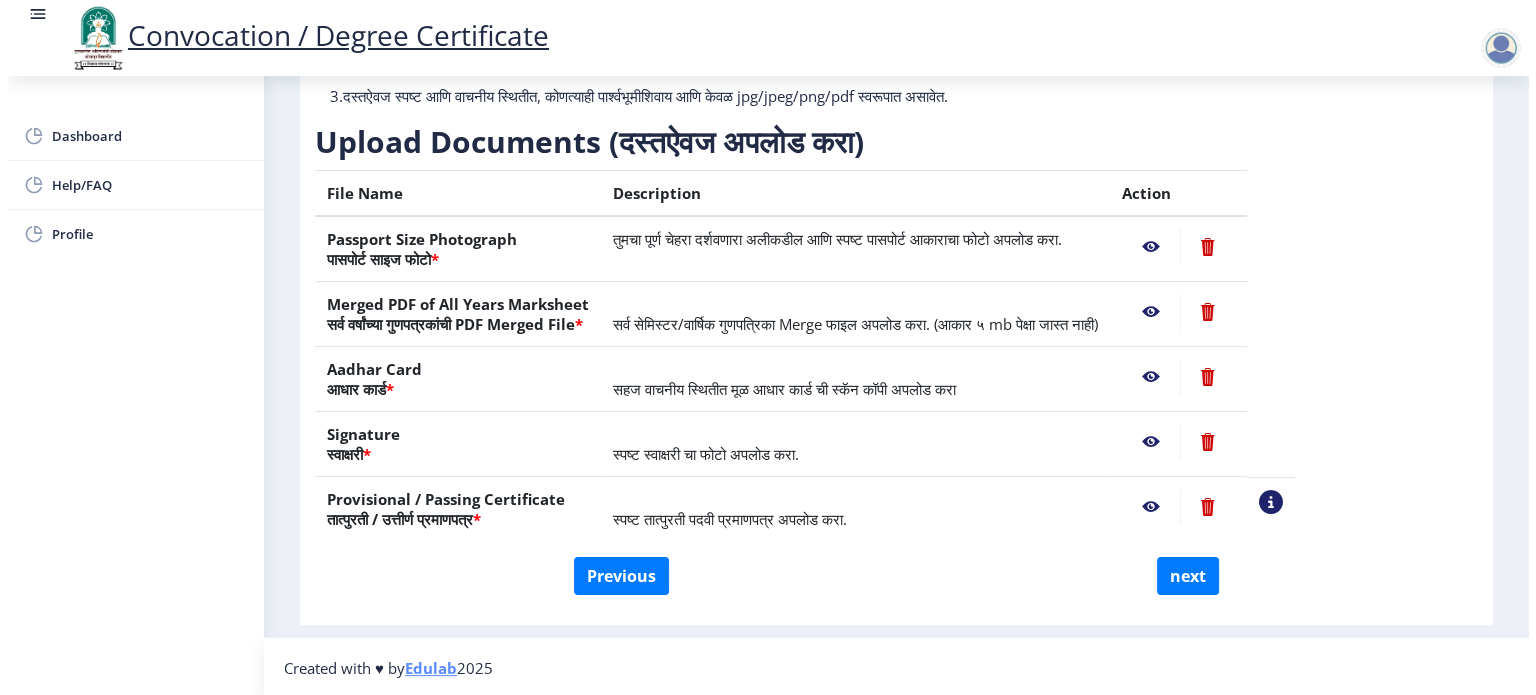 scroll, scrollTop: 57, scrollLeft: 0, axis: vertical 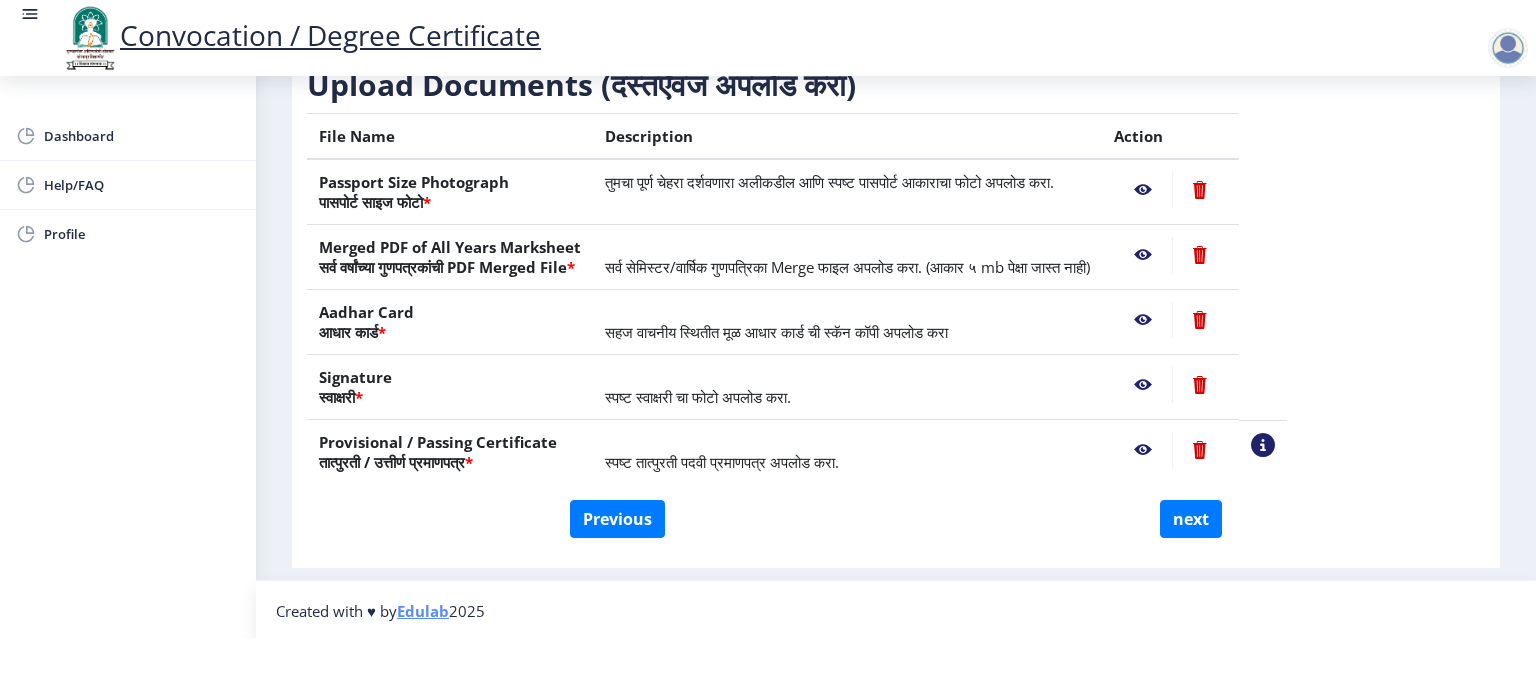 click 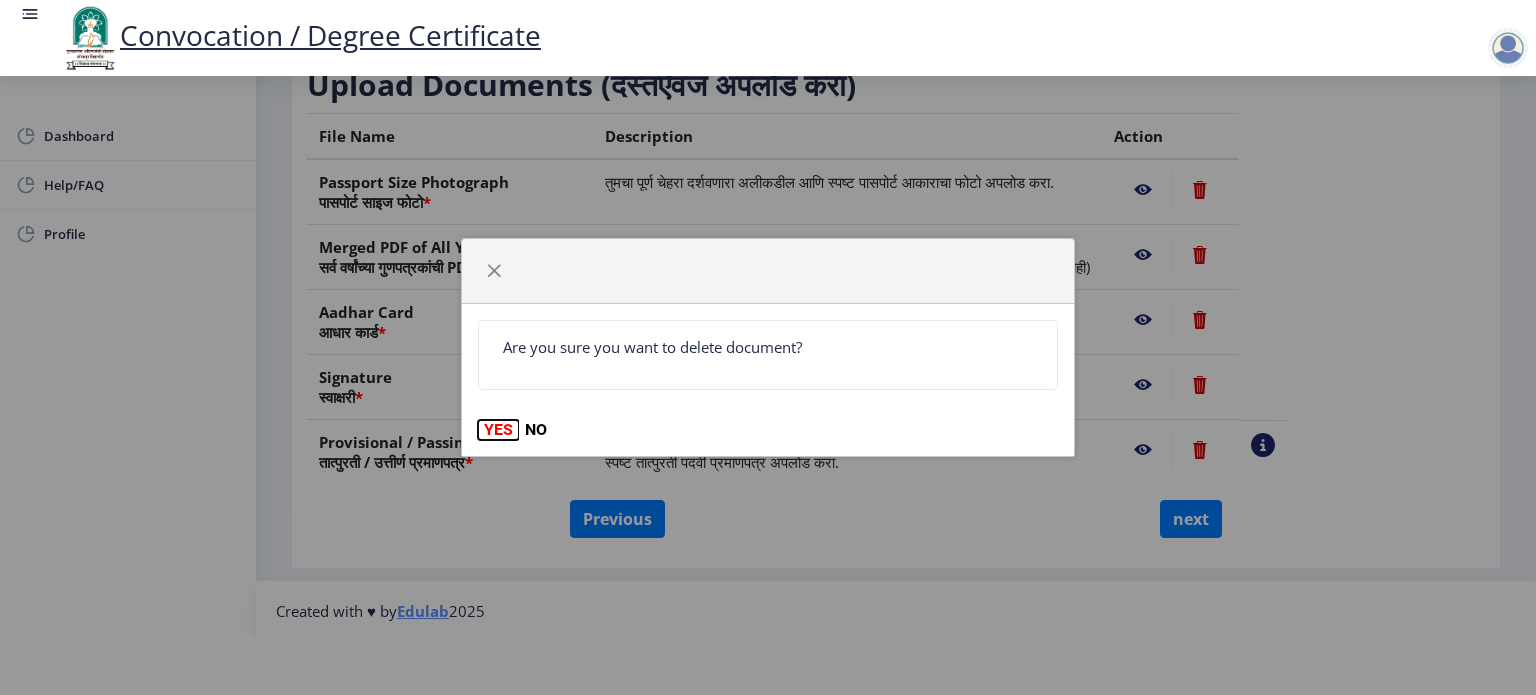 click on "YES" 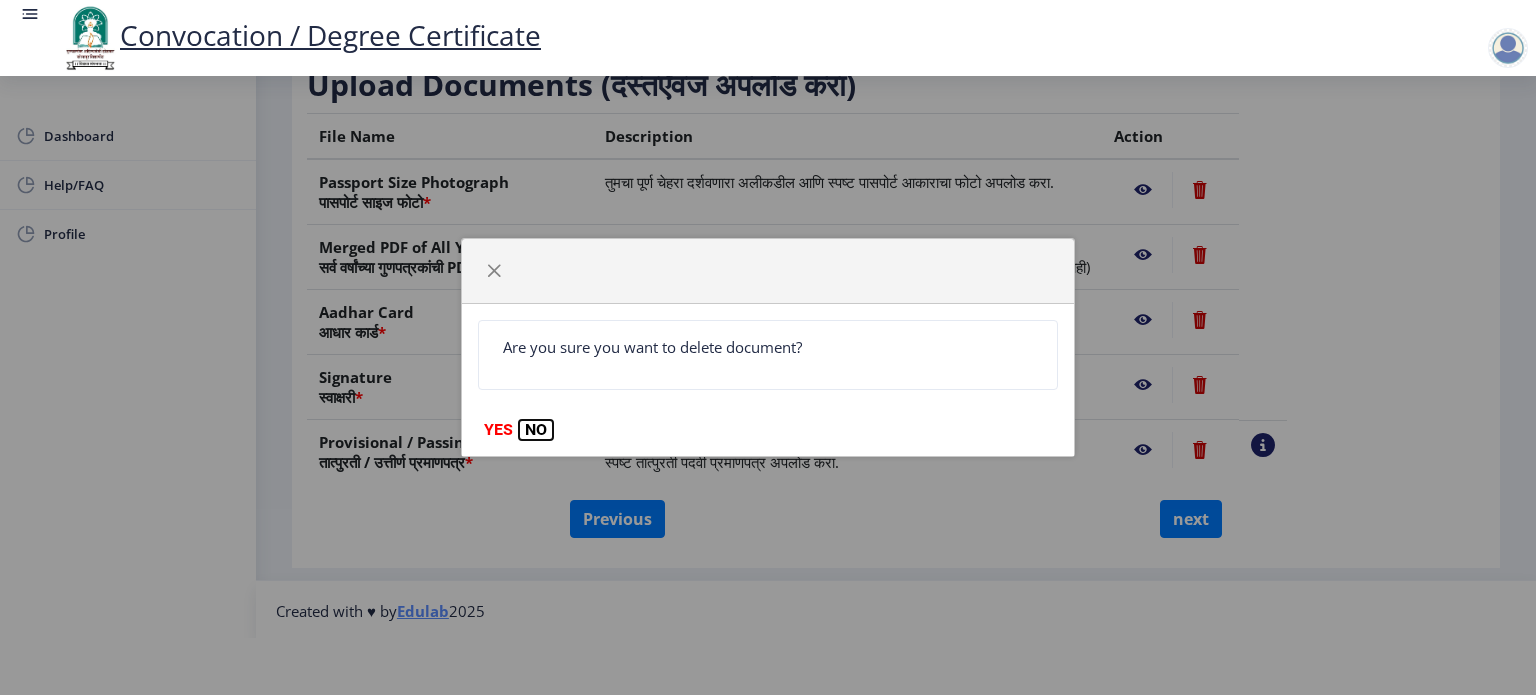 click on "NO" 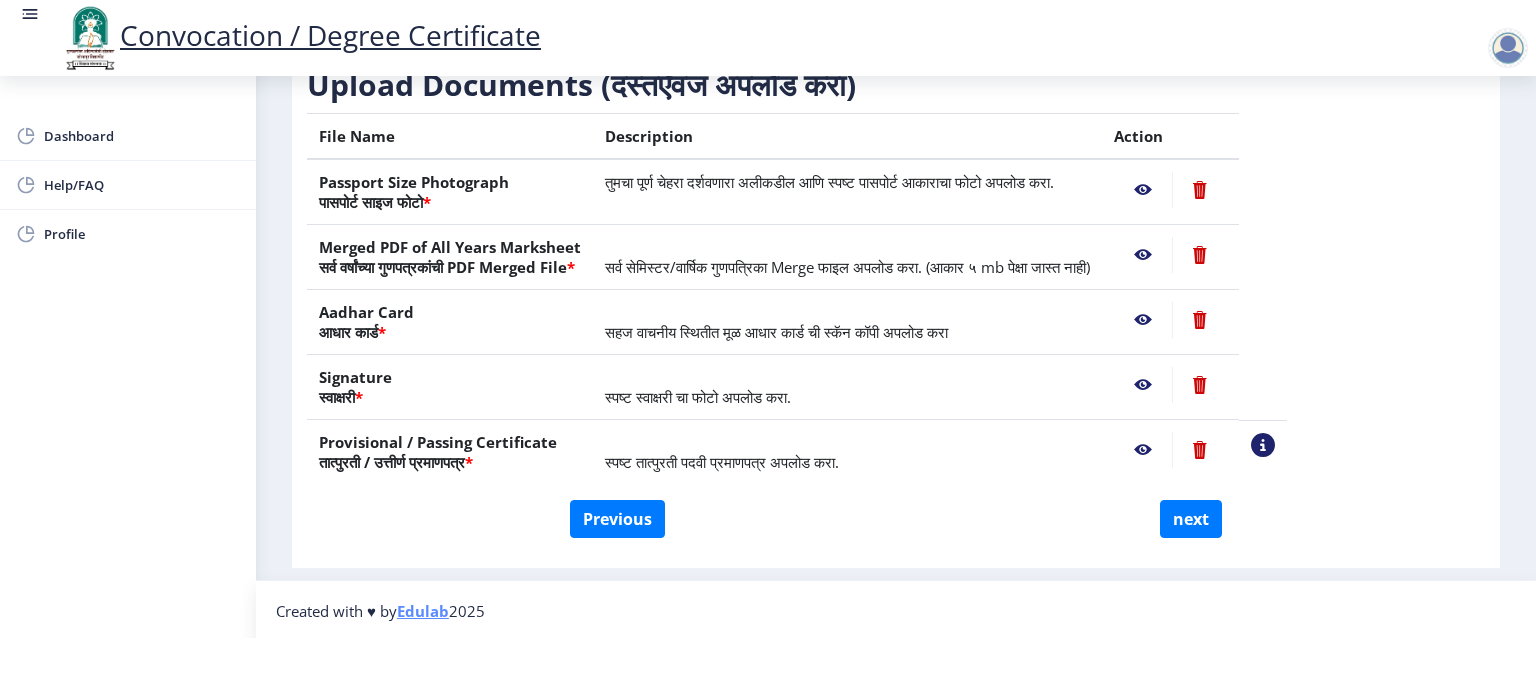 click 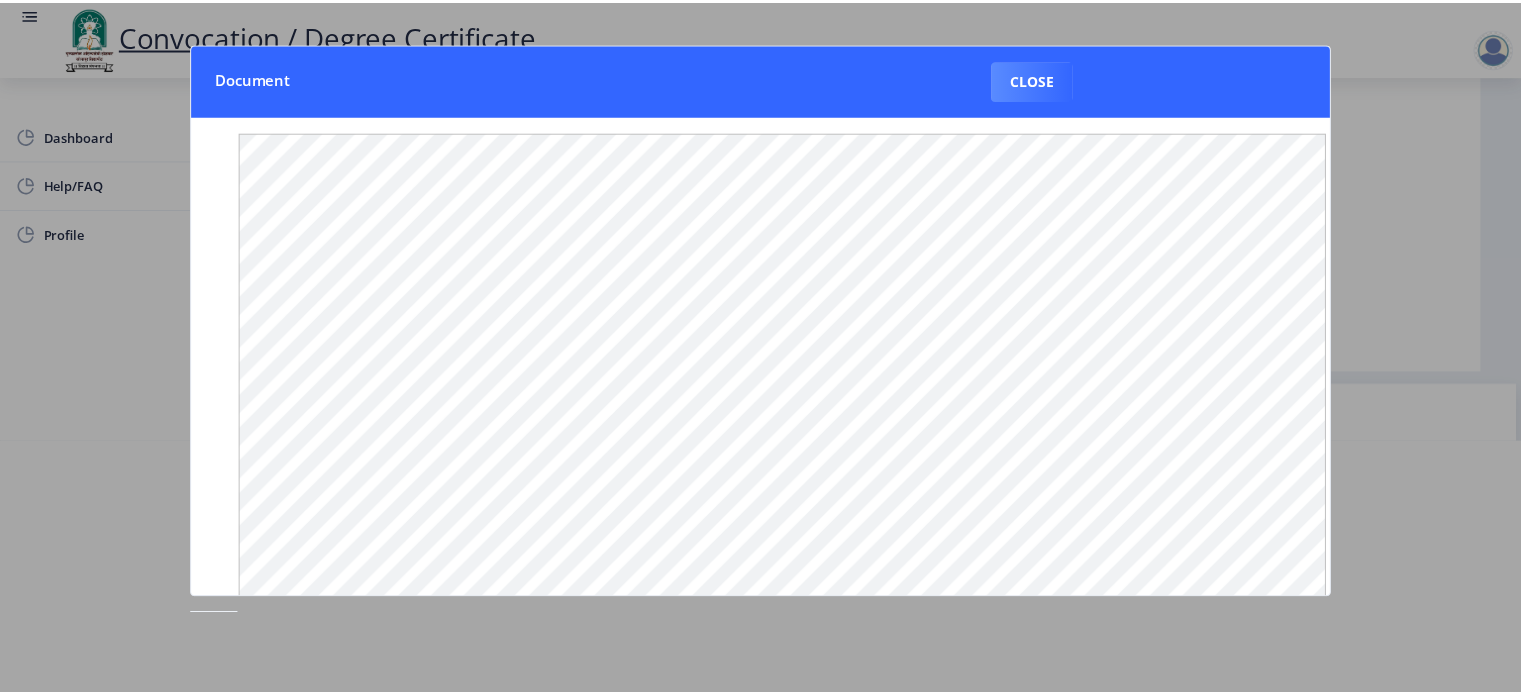 scroll, scrollTop: 0, scrollLeft: 0, axis: both 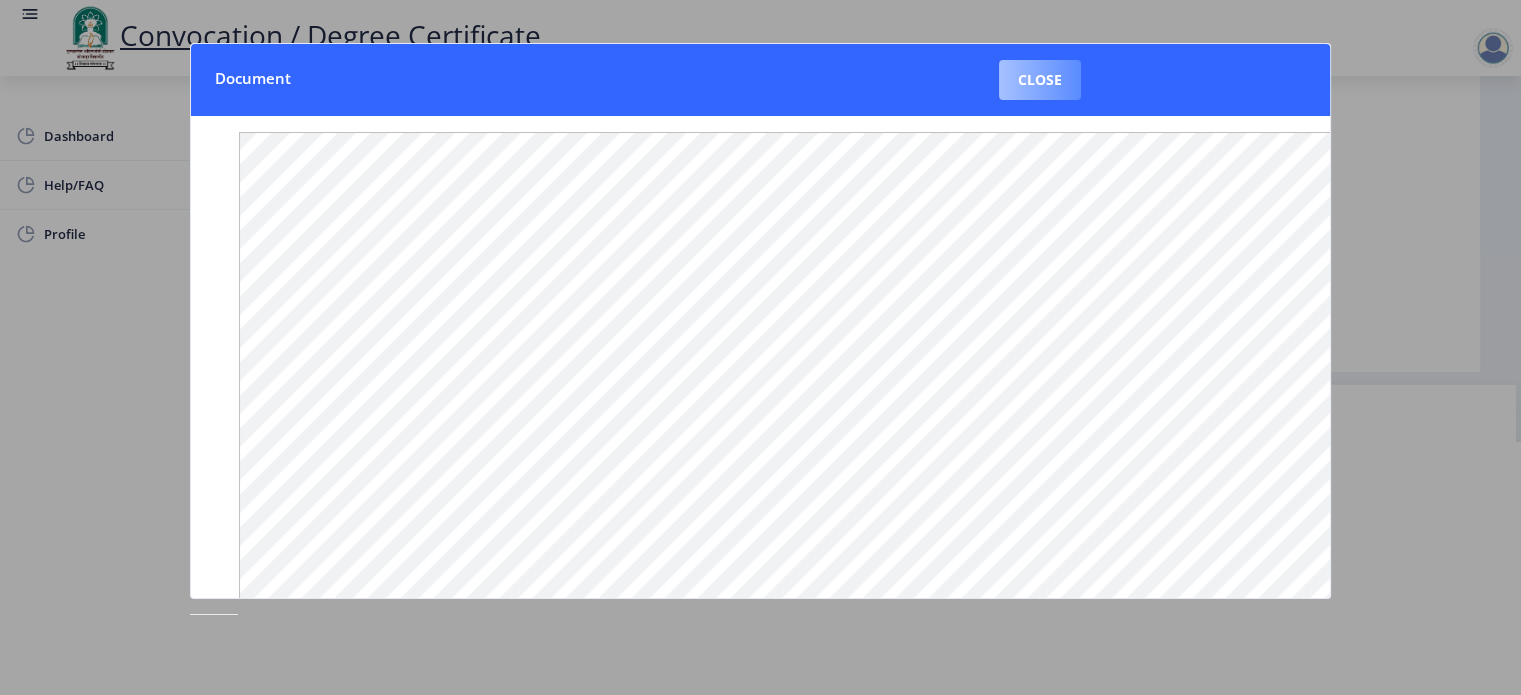 click on "Close" at bounding box center (1040, 80) 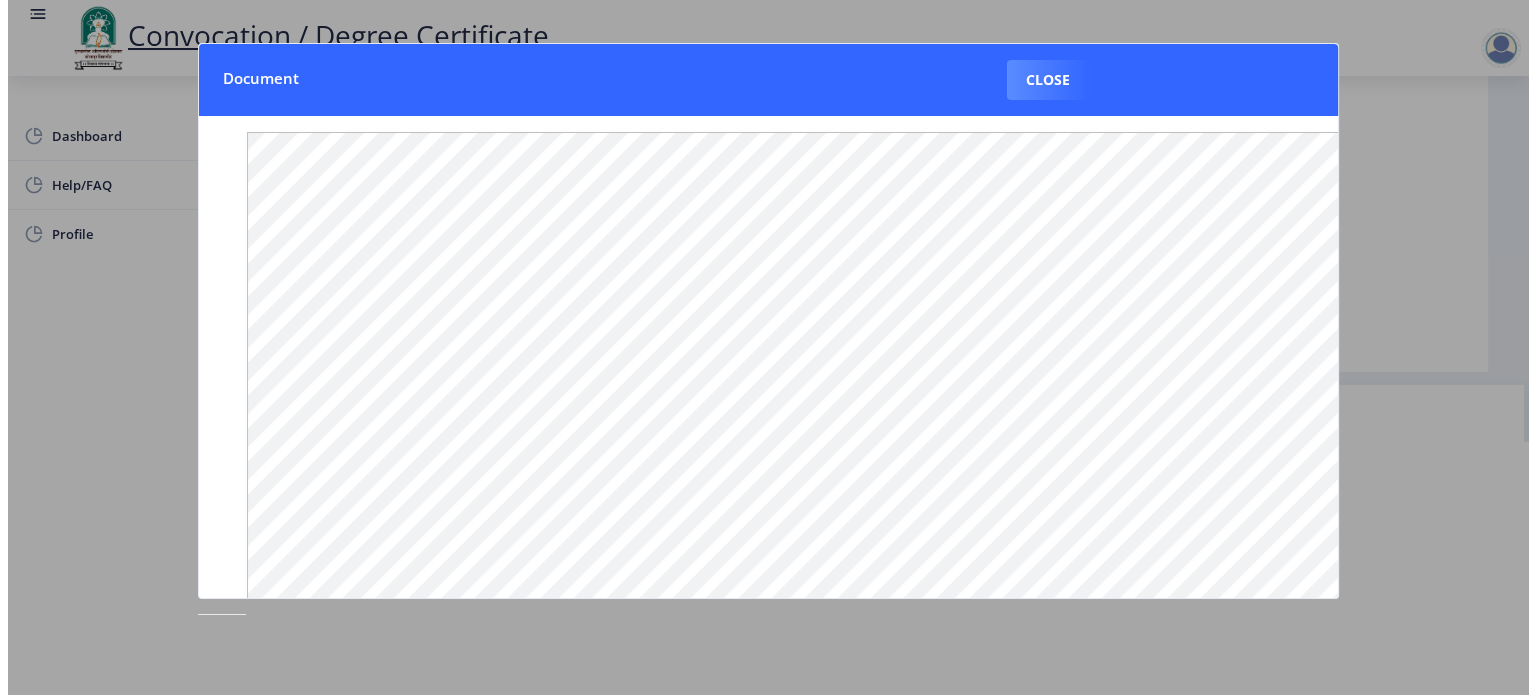 scroll, scrollTop: 57, scrollLeft: 0, axis: vertical 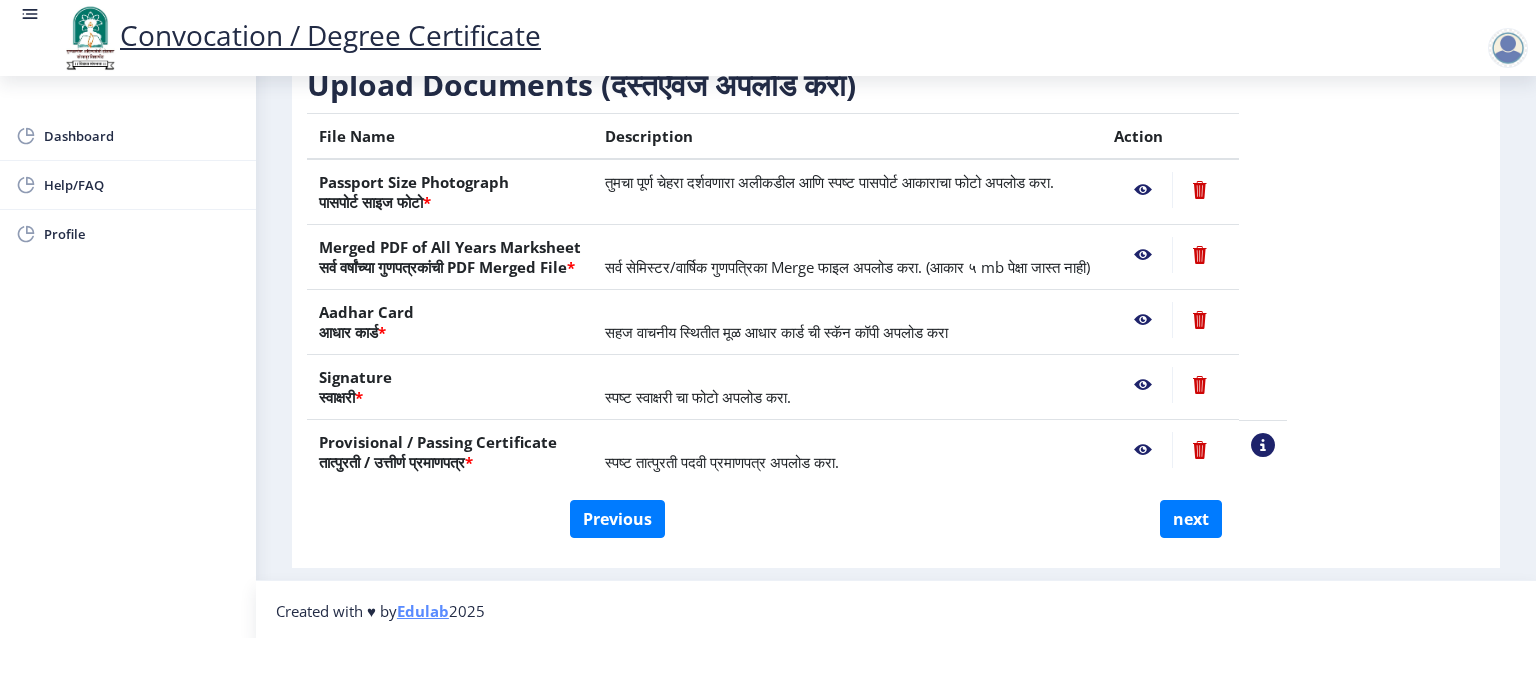 click 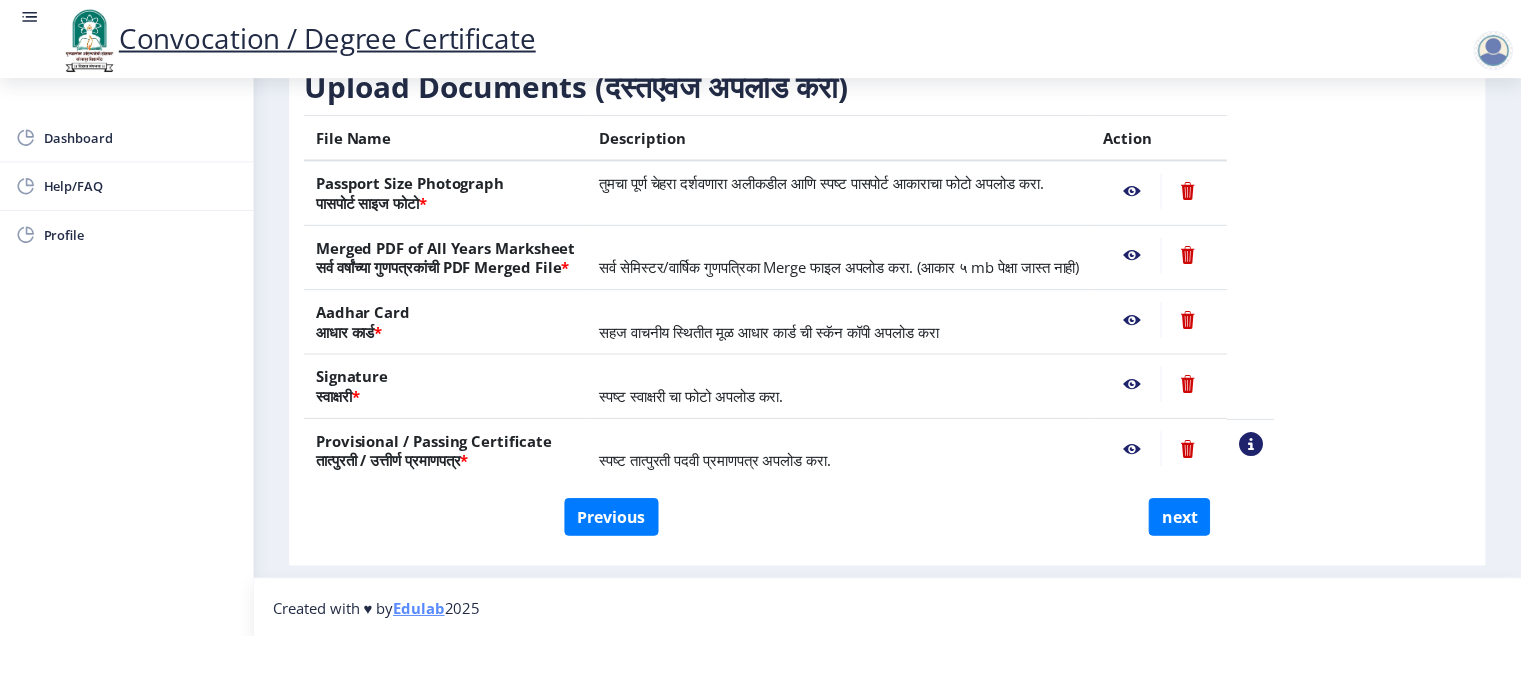 scroll, scrollTop: 0, scrollLeft: 0, axis: both 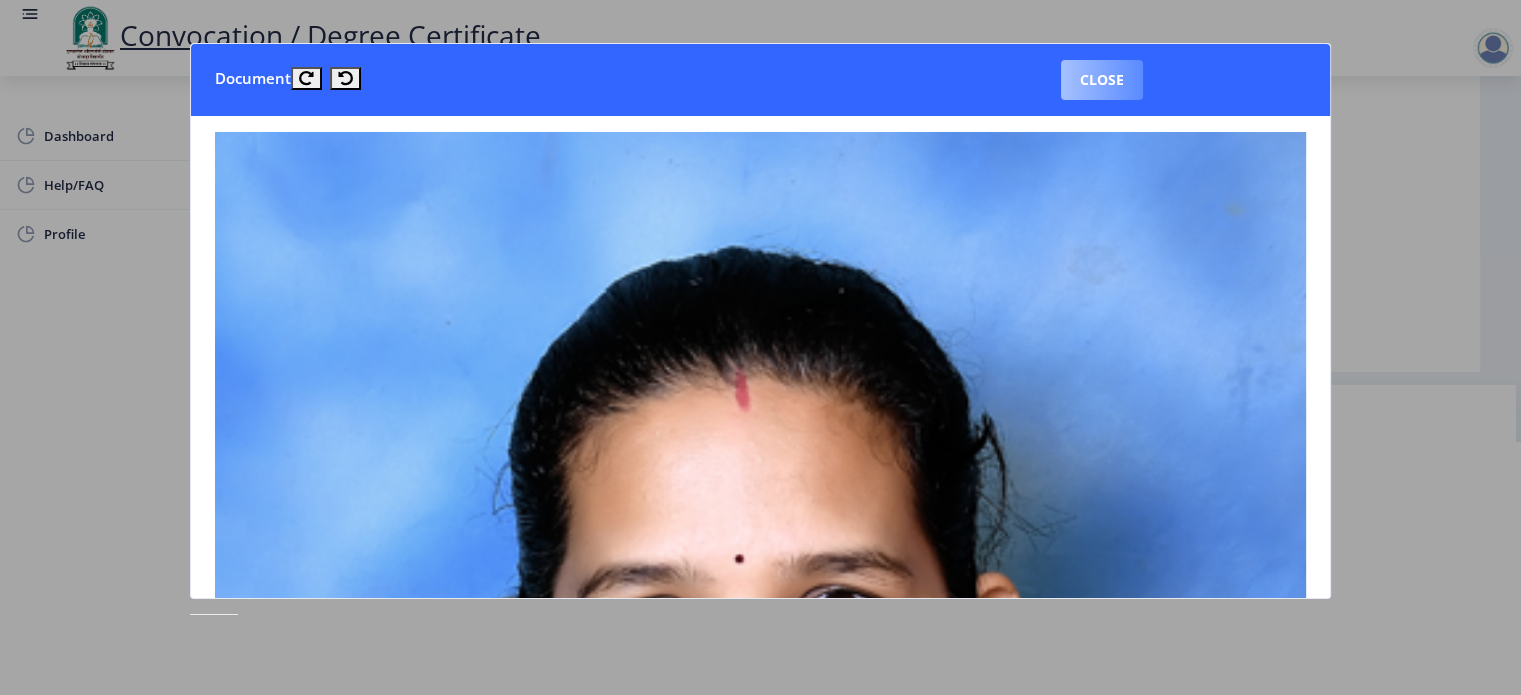click on "Close" at bounding box center (1102, 80) 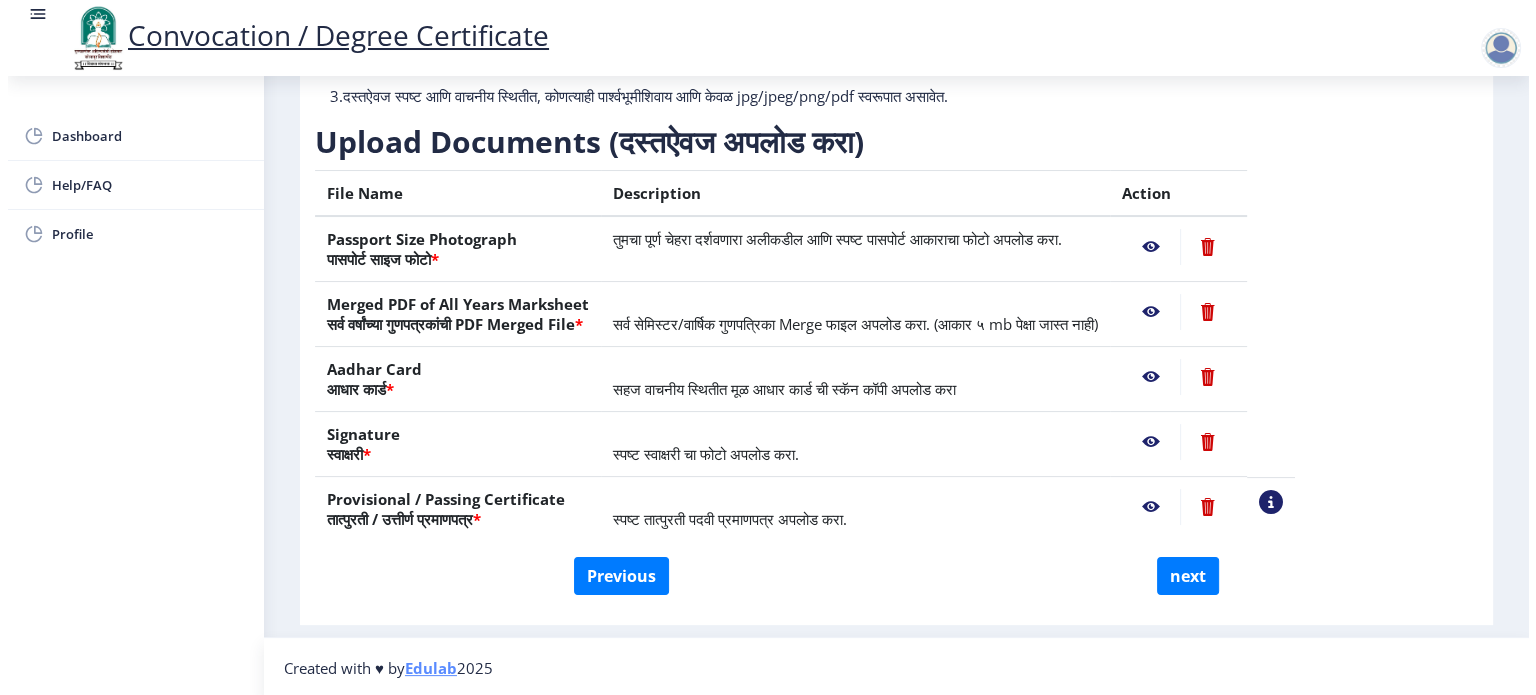 scroll, scrollTop: 57, scrollLeft: 0, axis: vertical 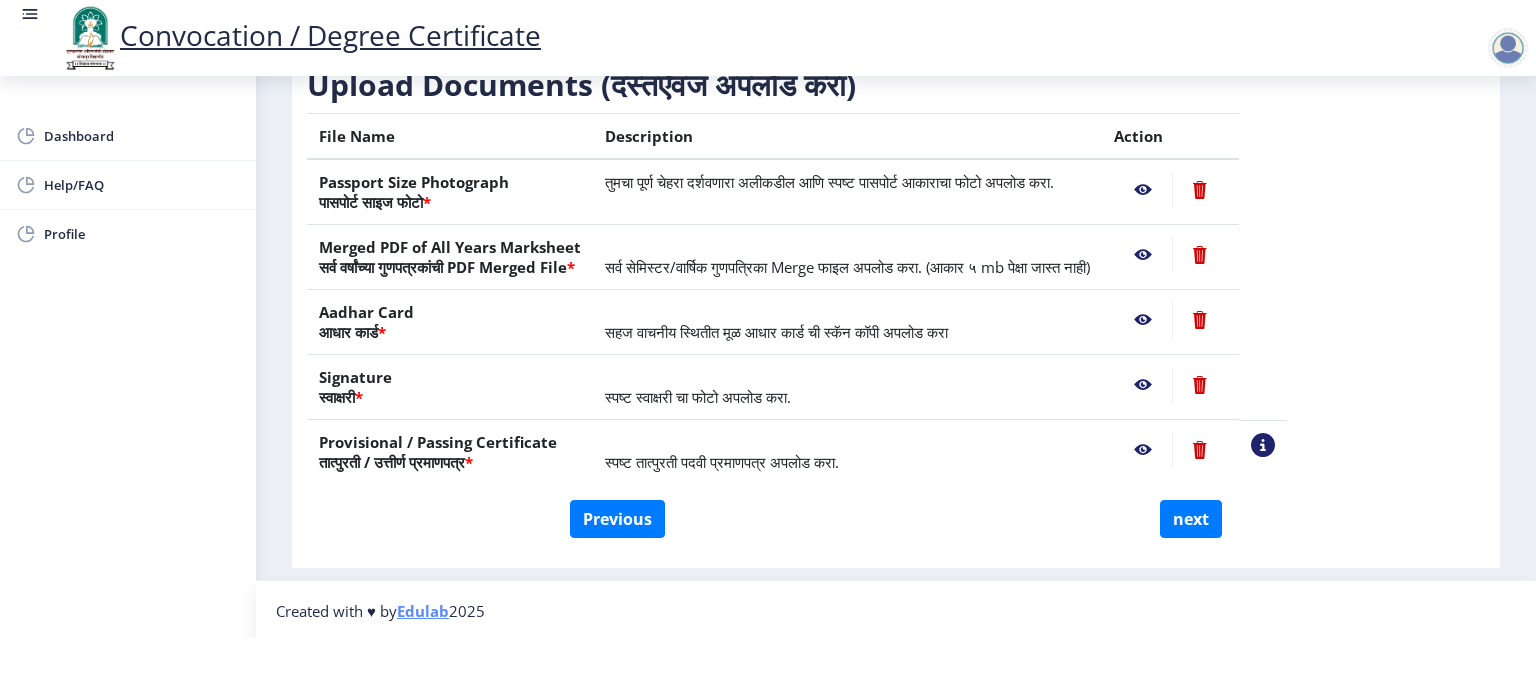 click 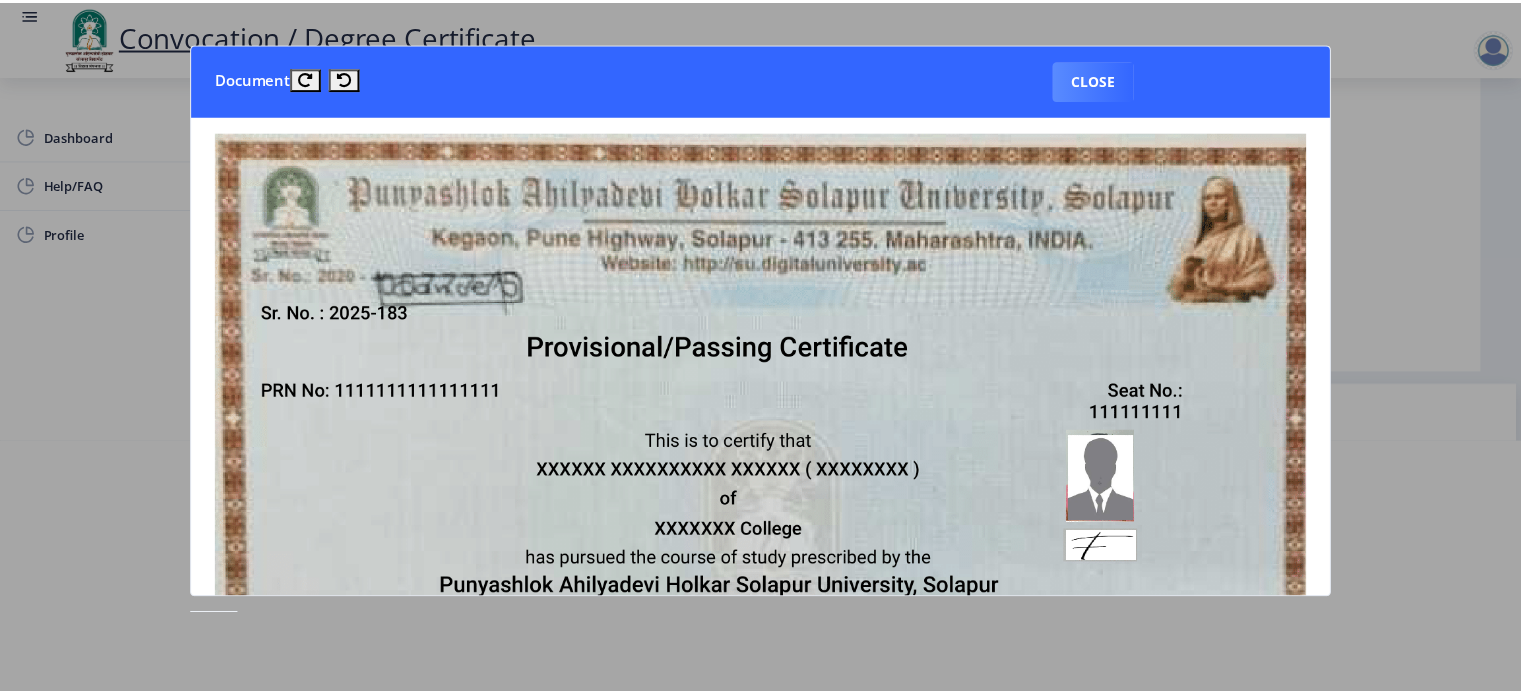 scroll, scrollTop: 0, scrollLeft: 0, axis: both 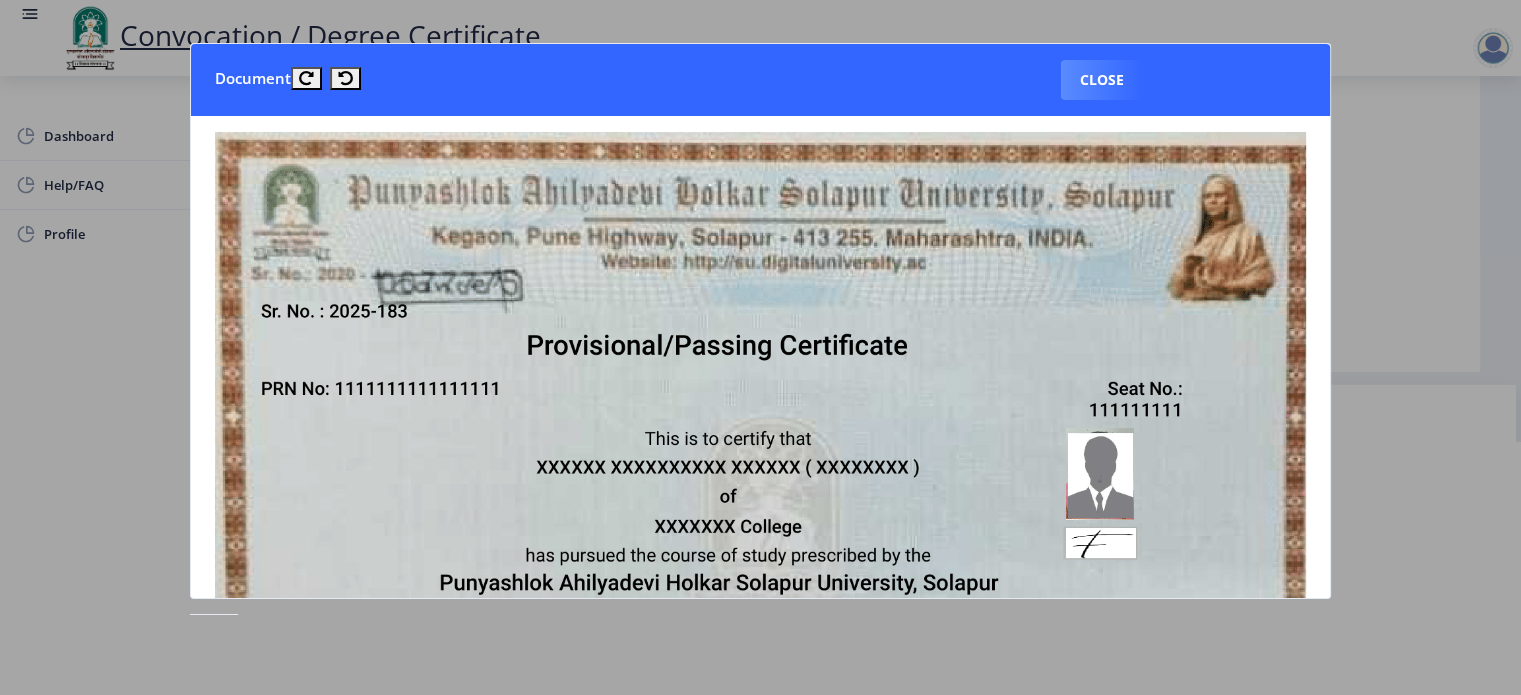 click 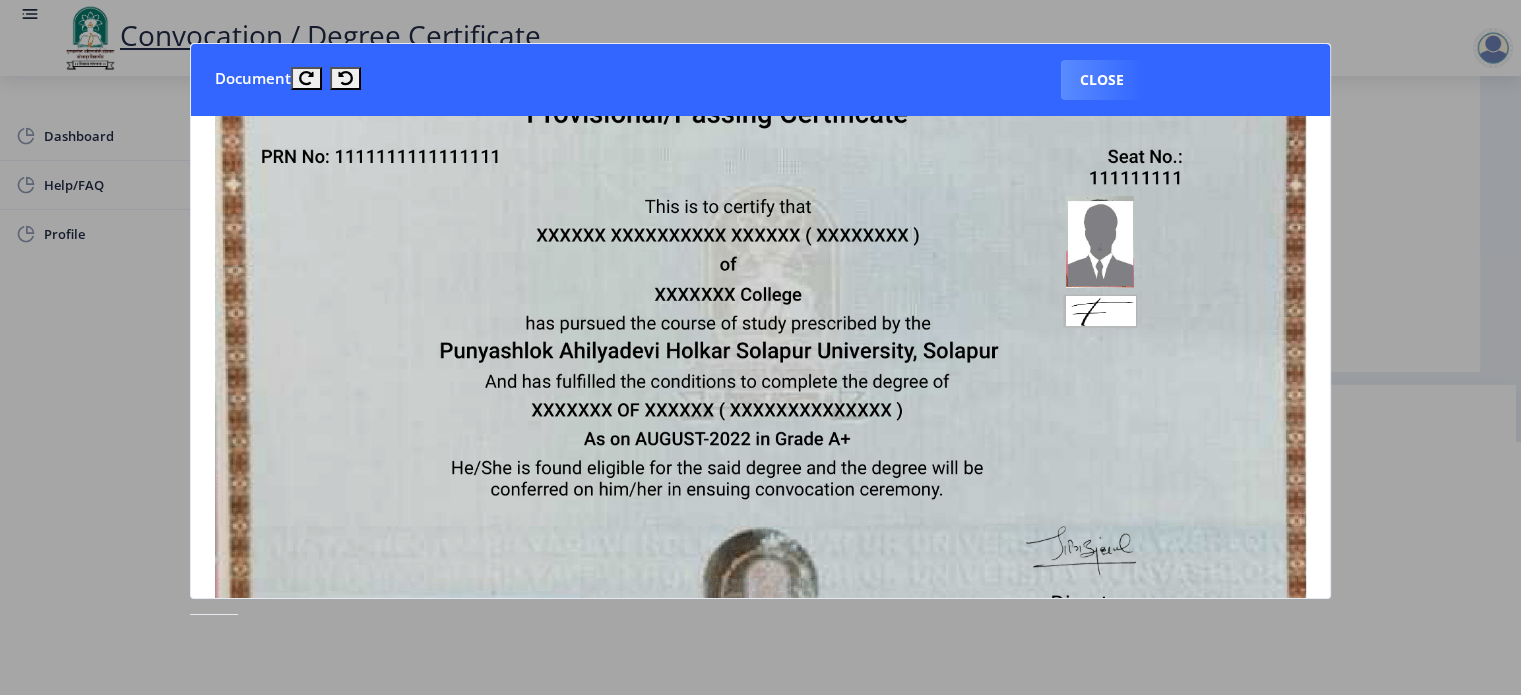 scroll, scrollTop: 0, scrollLeft: 0, axis: both 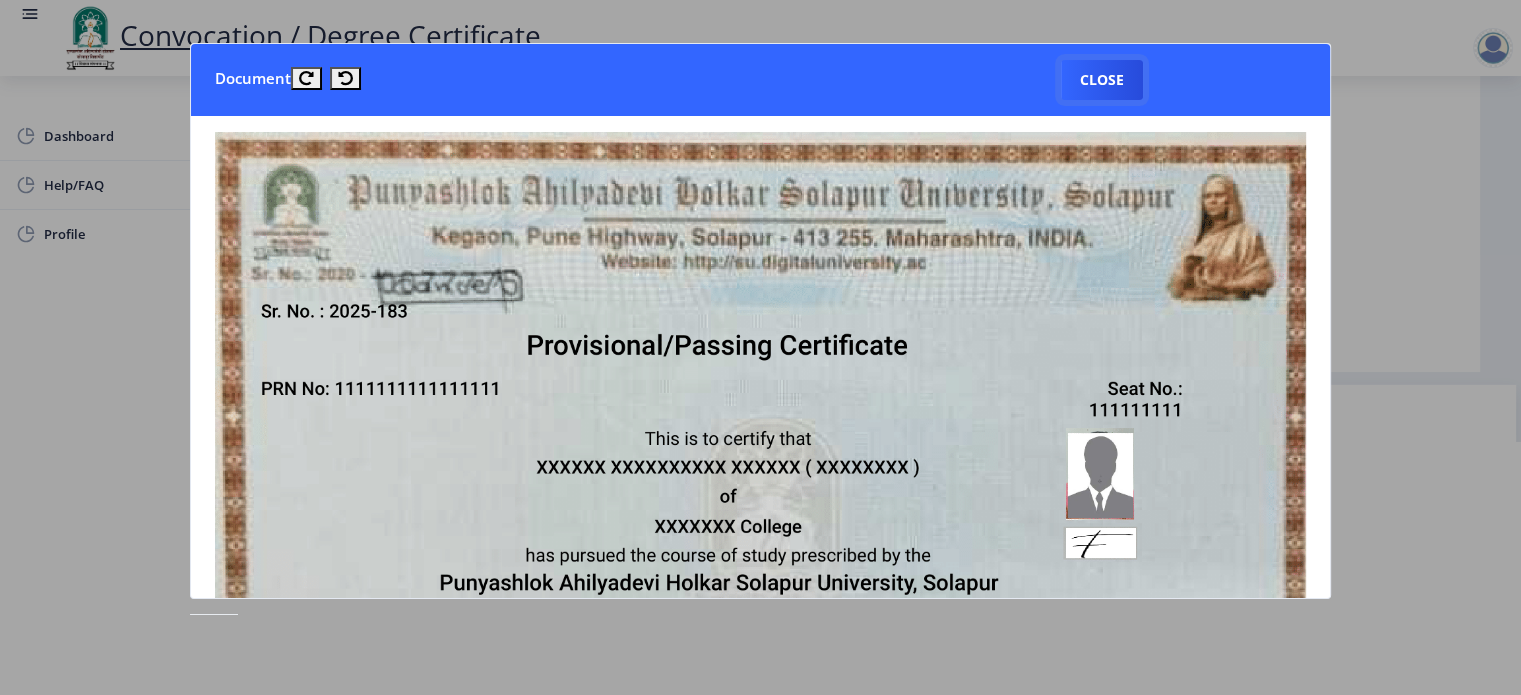click on "Close" at bounding box center (1102, 80) 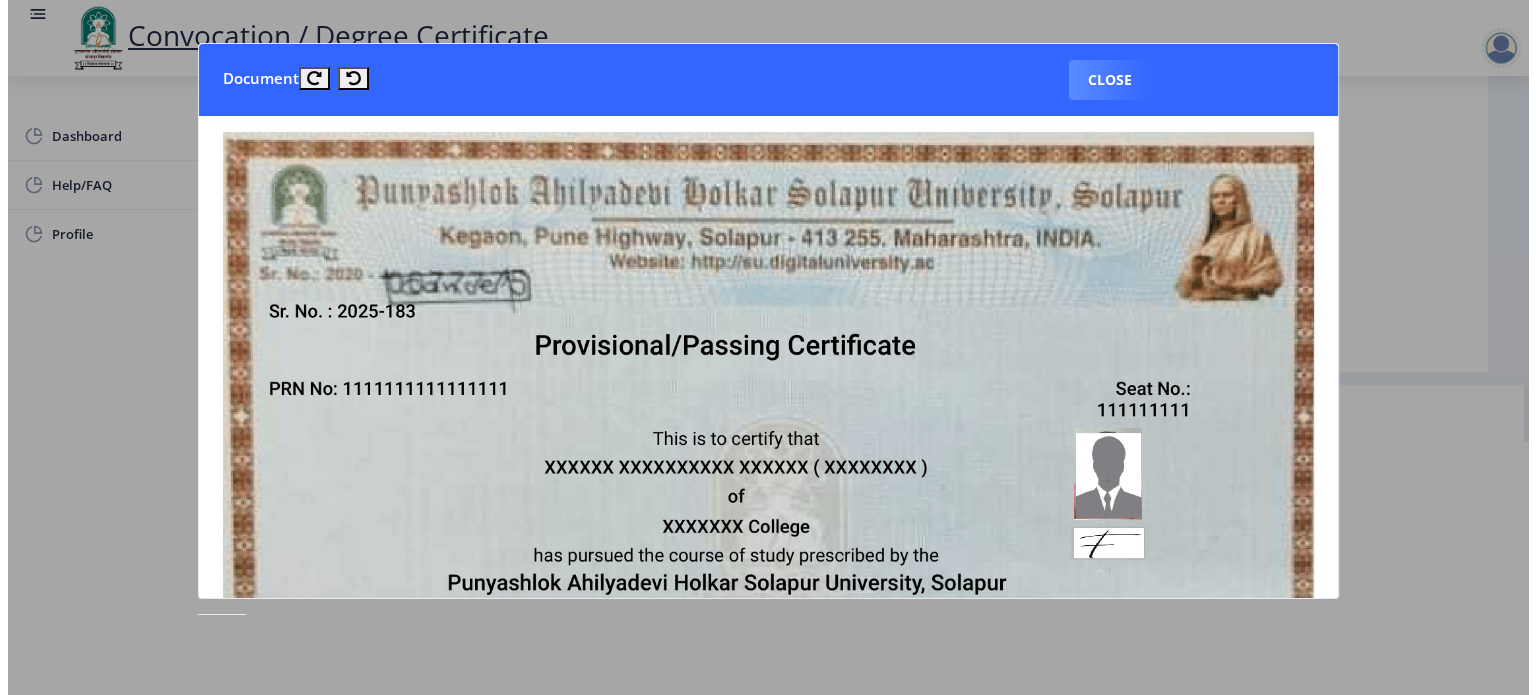 scroll, scrollTop: 57, scrollLeft: 0, axis: vertical 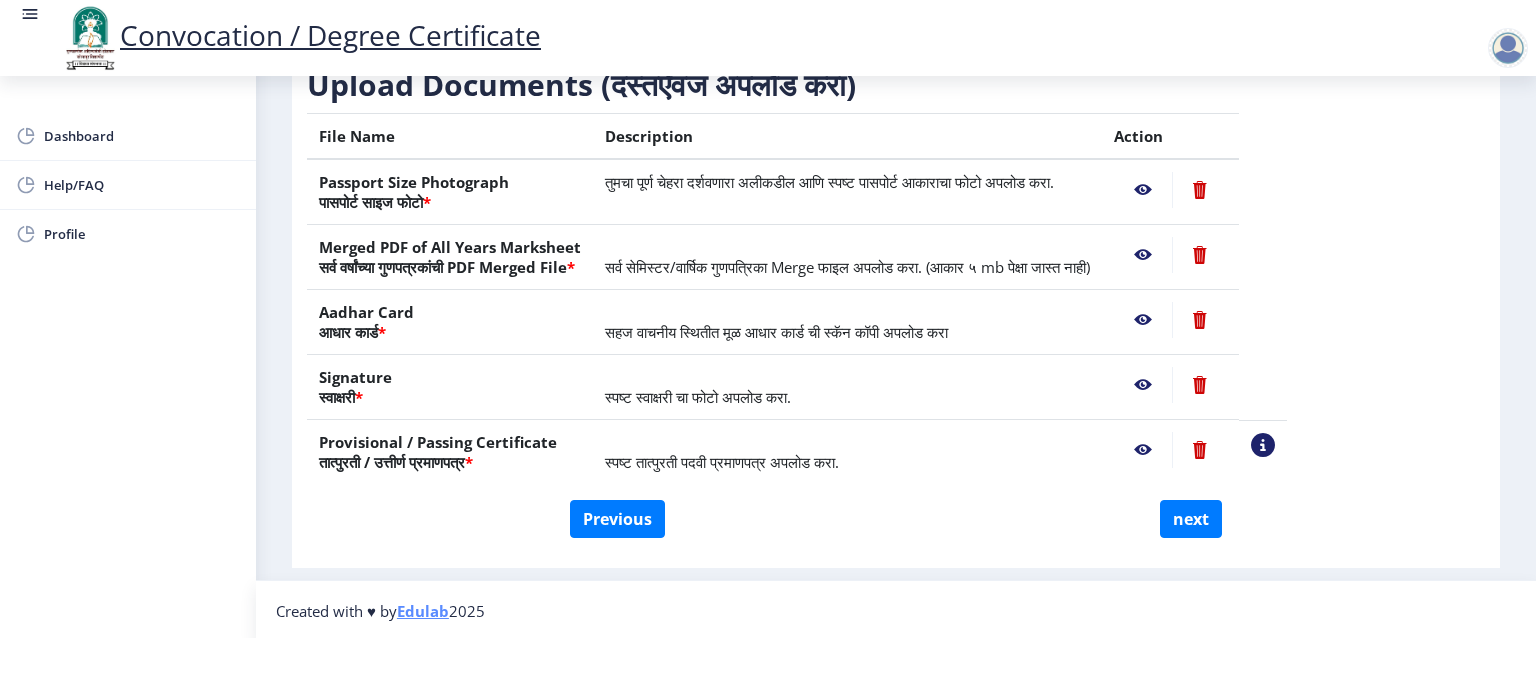 click on "स्पष्ट तात्पुरती पदवी प्रमाणपत्र अपलोड करा." 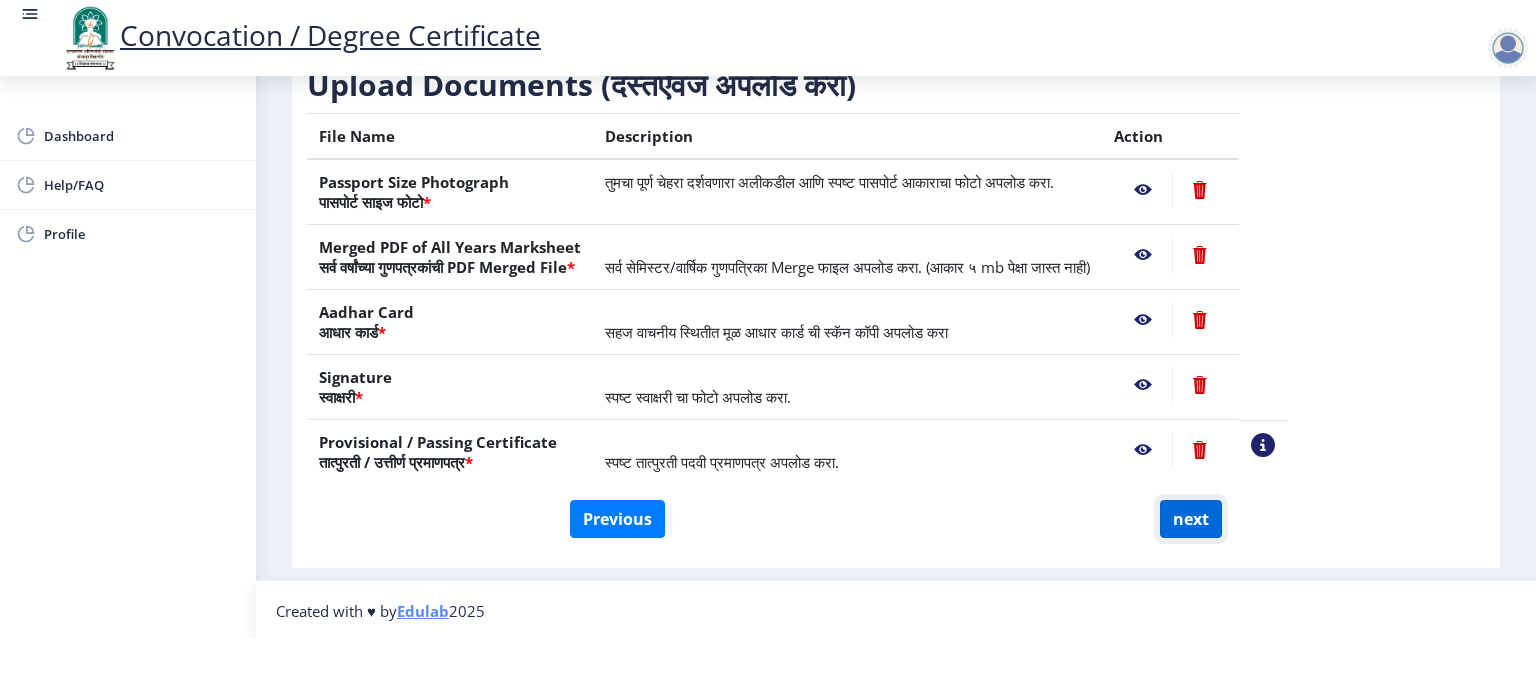 click on "next" 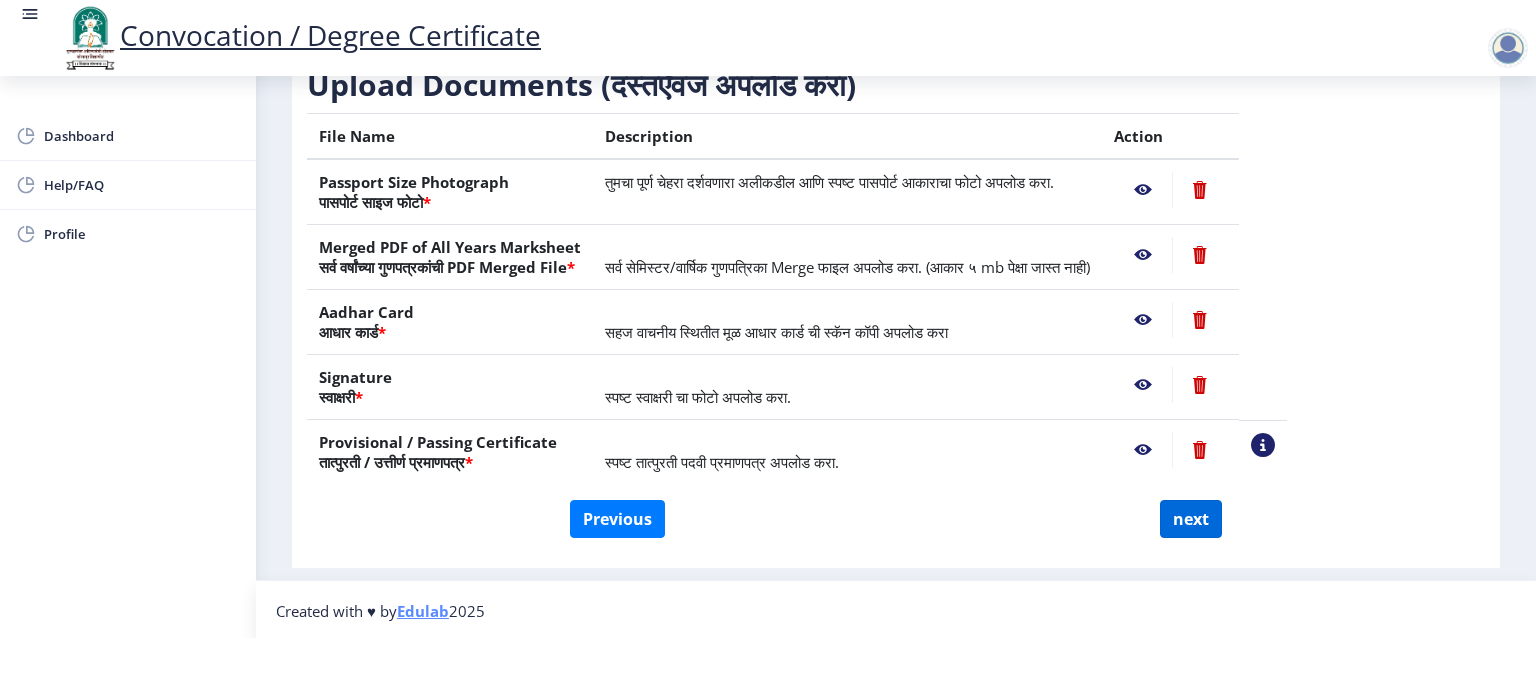 select 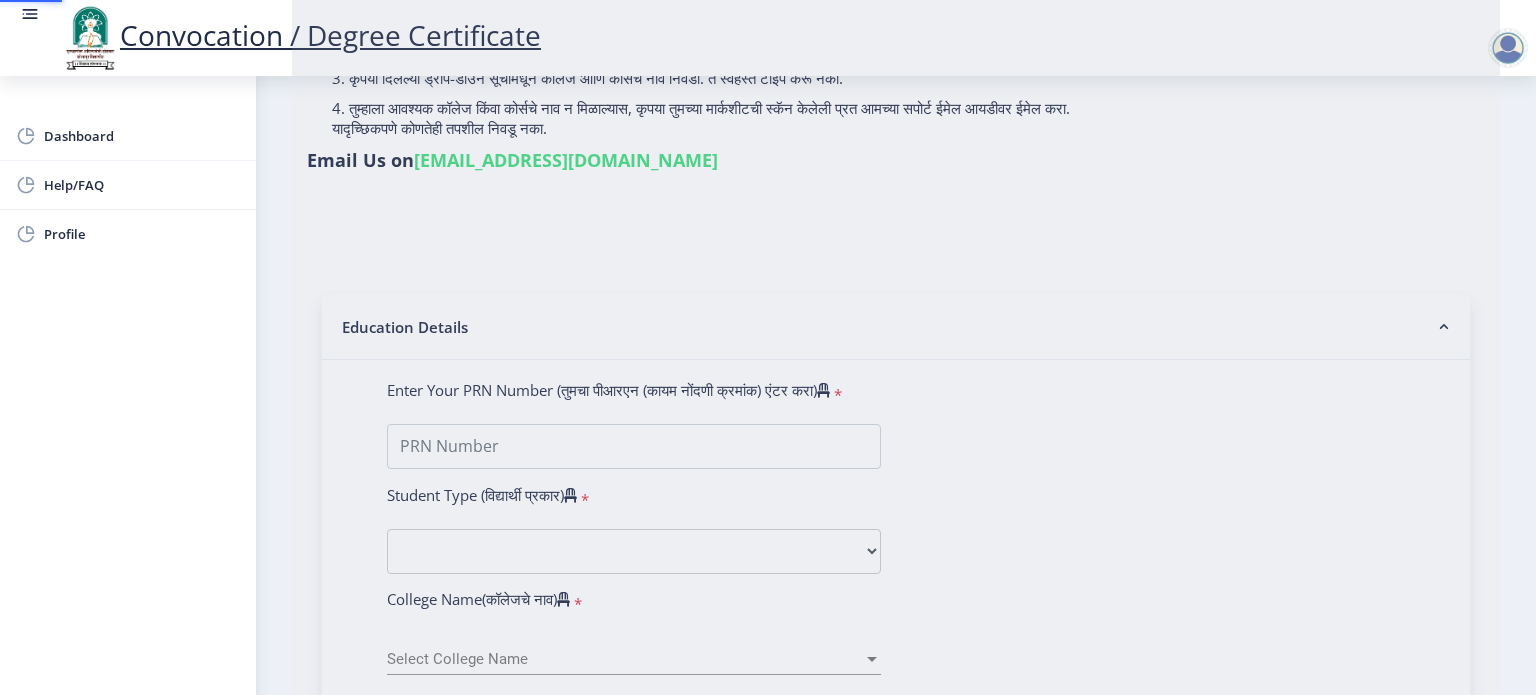 scroll, scrollTop: 0, scrollLeft: 0, axis: both 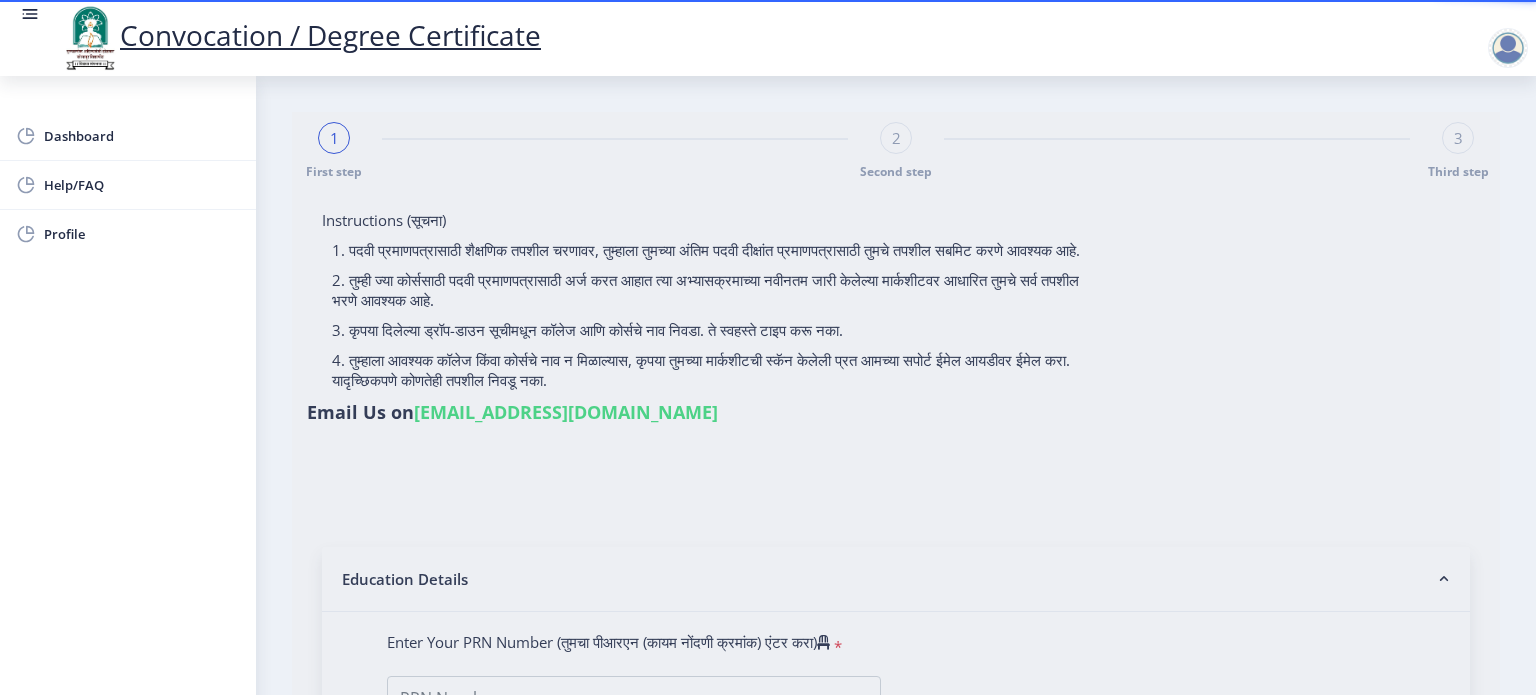 click 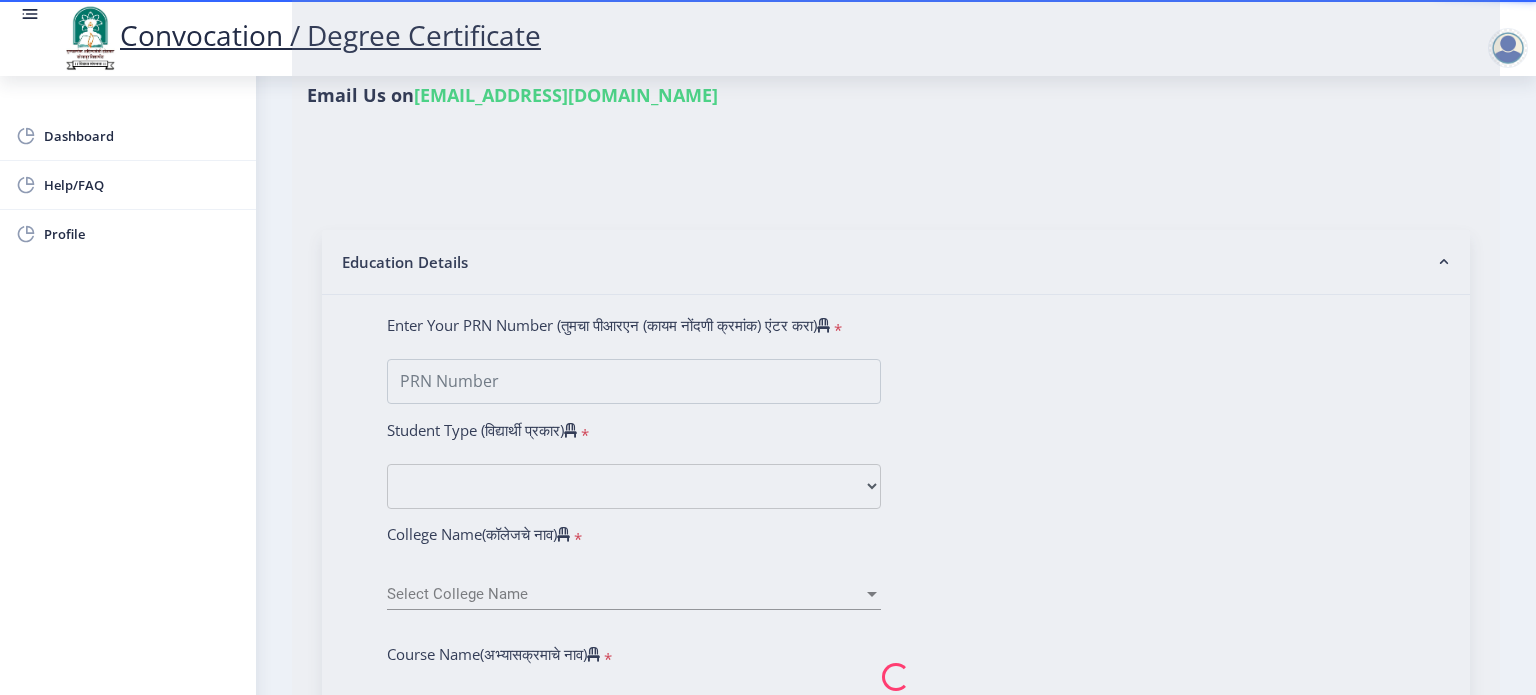 scroll, scrollTop: 0, scrollLeft: 0, axis: both 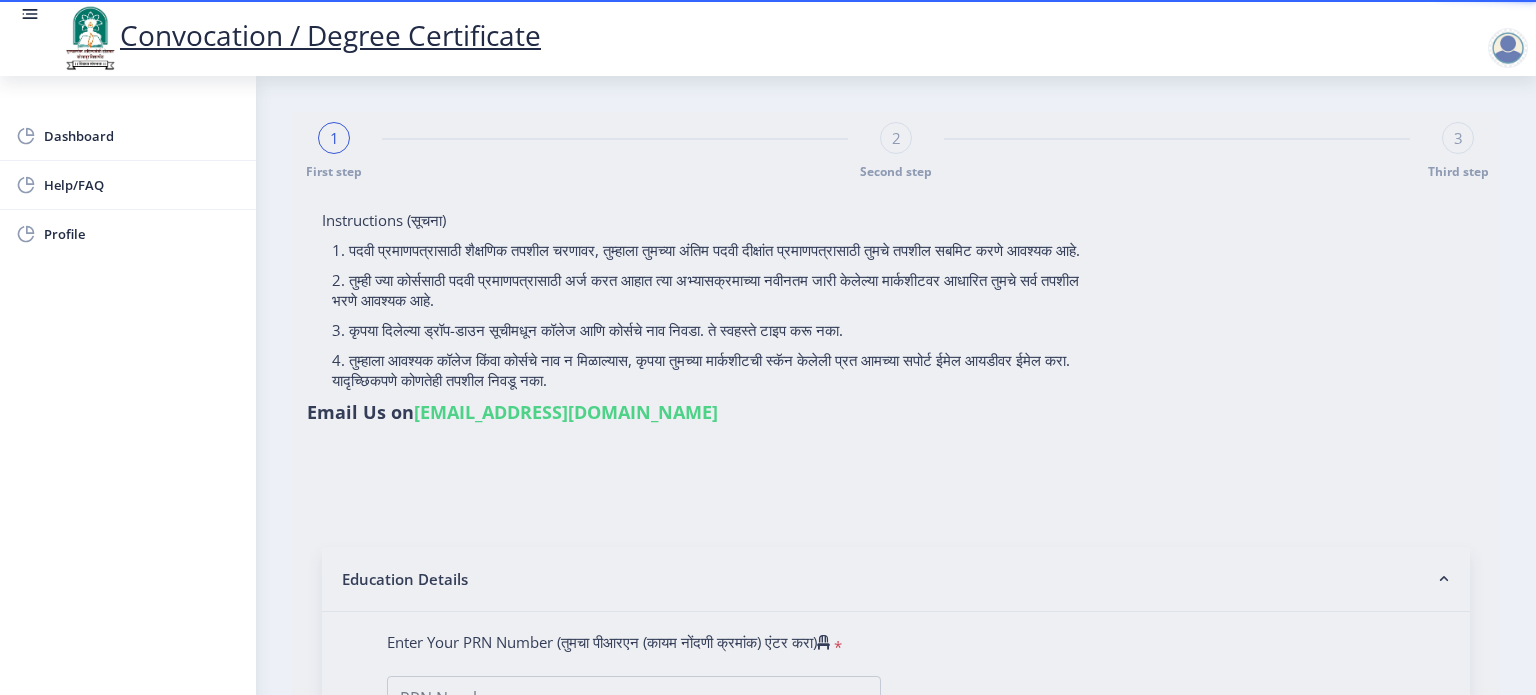 click 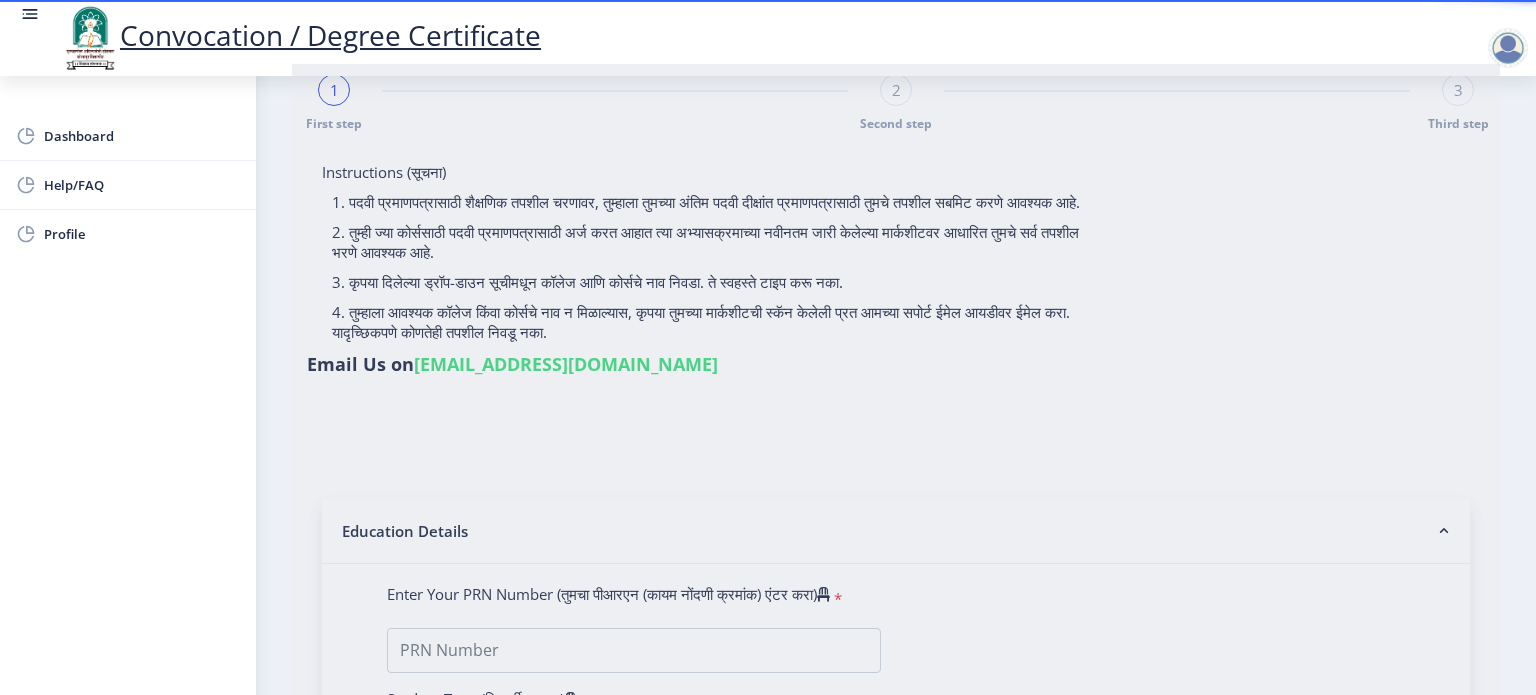 scroll, scrollTop: 40, scrollLeft: 0, axis: vertical 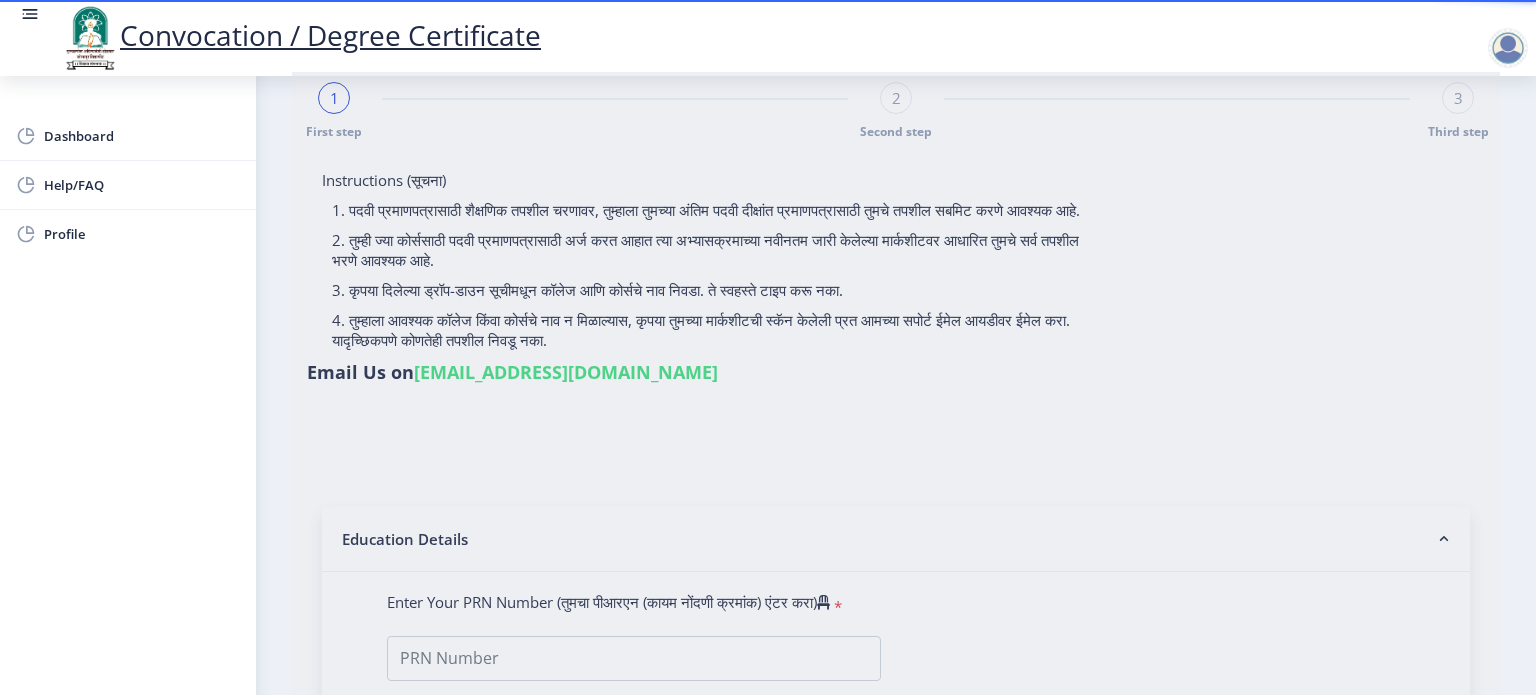 type on "[PERSON_NAME] [PERSON_NAME]" 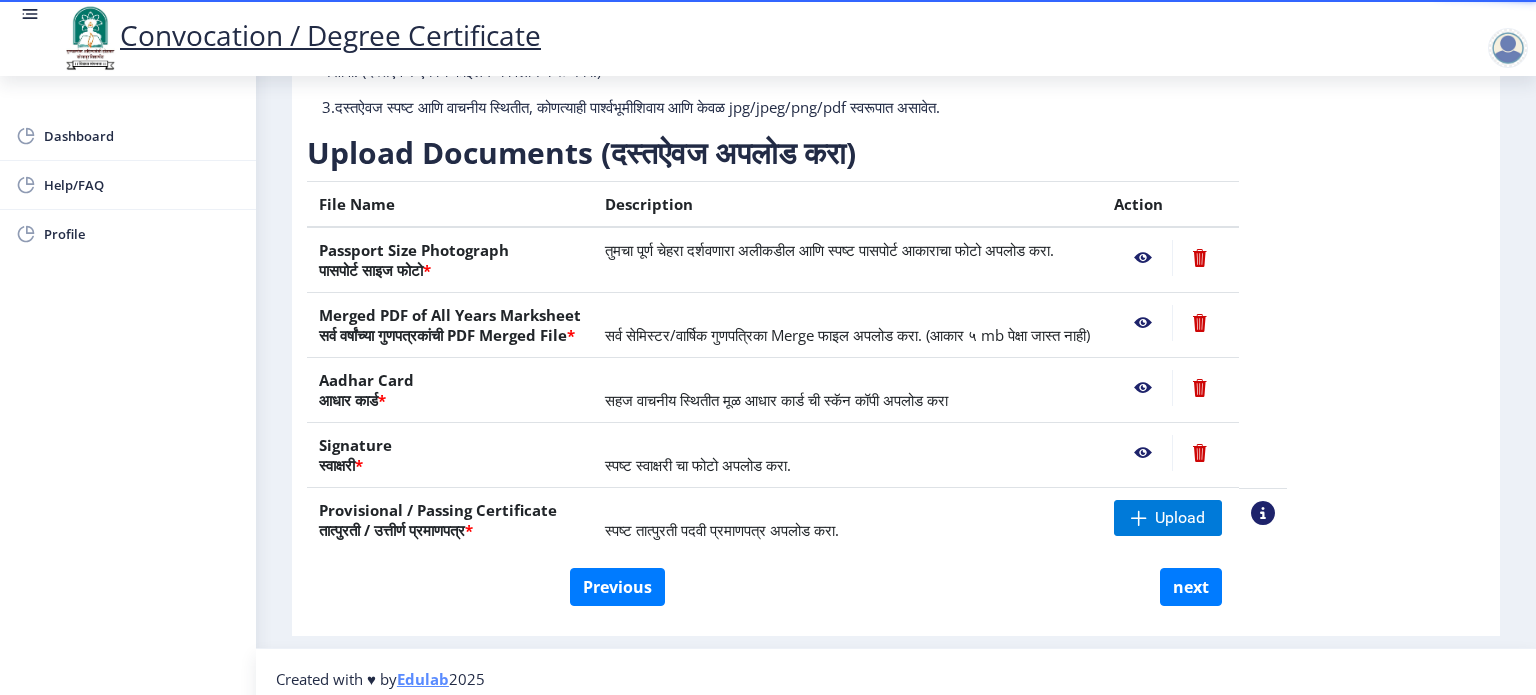 scroll, scrollTop: 252, scrollLeft: 0, axis: vertical 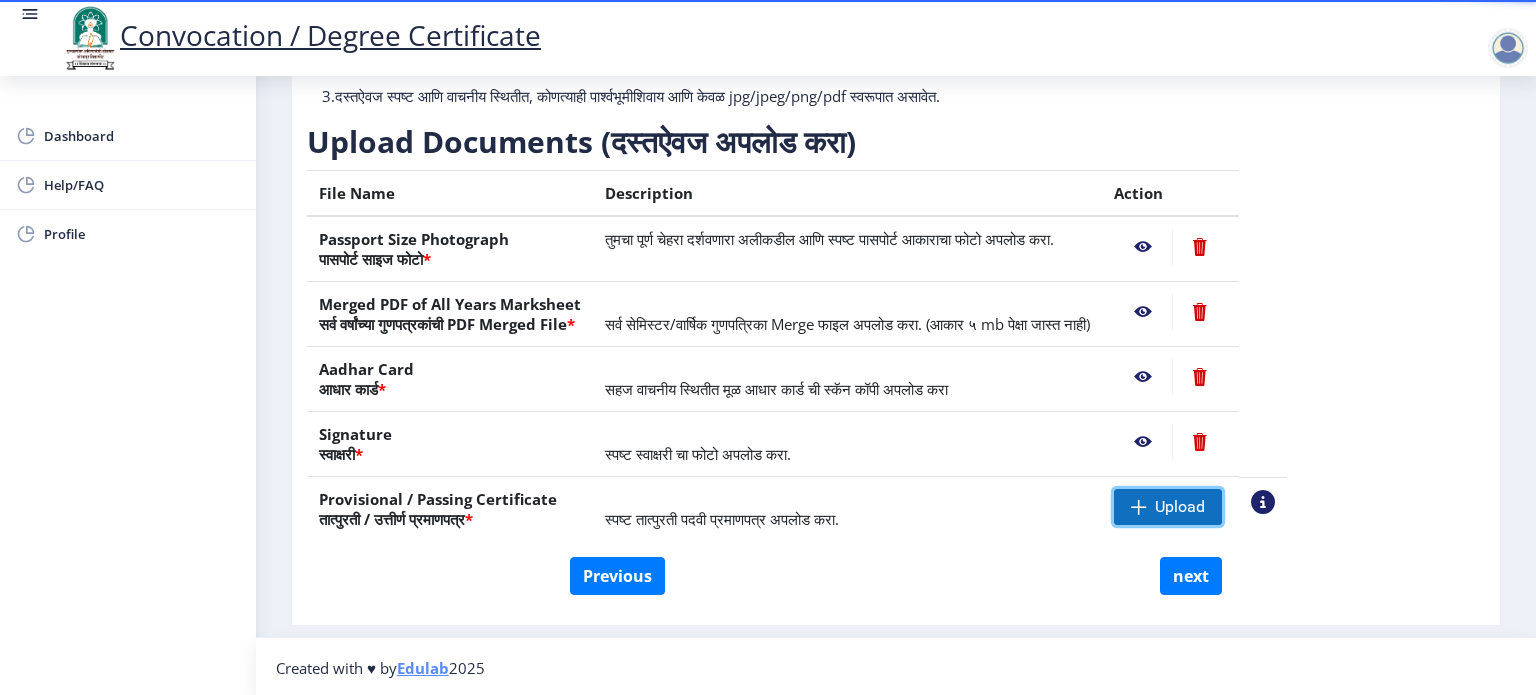 click on "Upload" 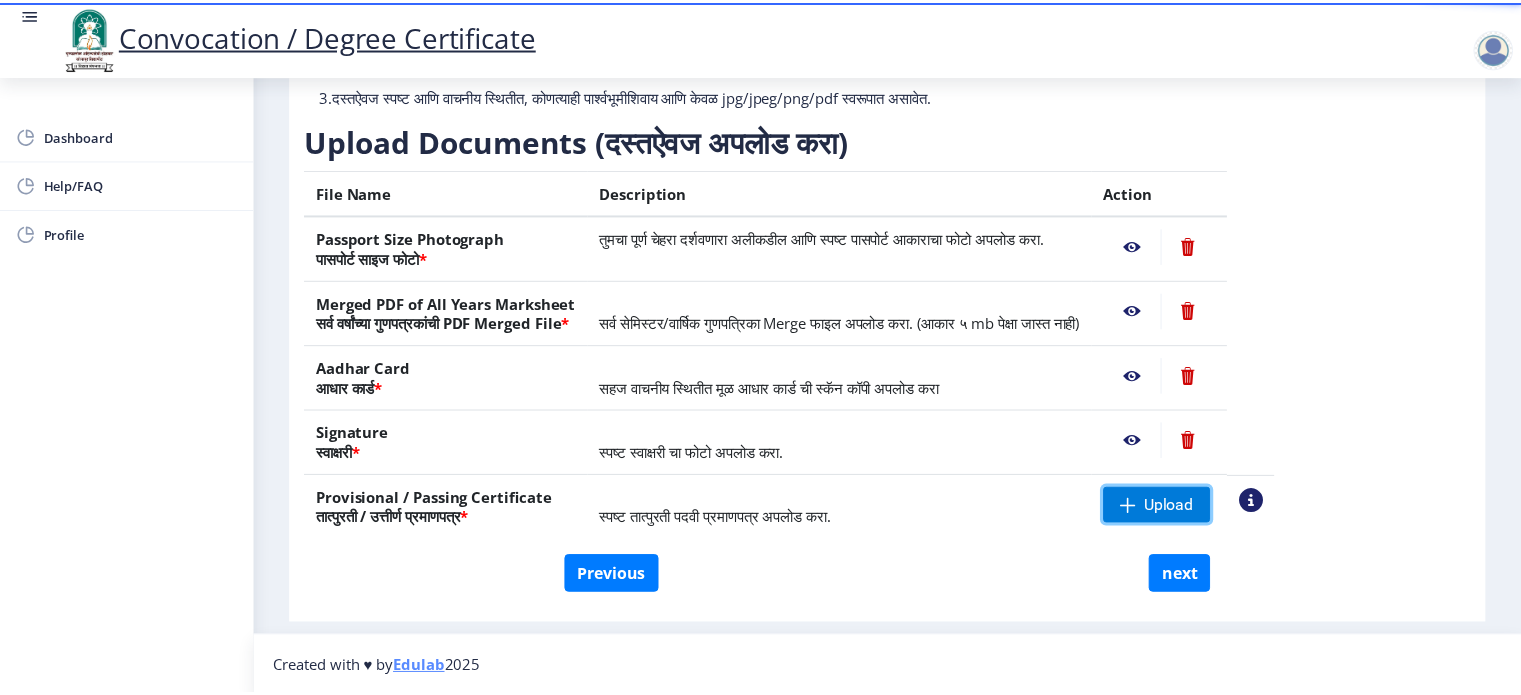 scroll, scrollTop: 152, scrollLeft: 0, axis: vertical 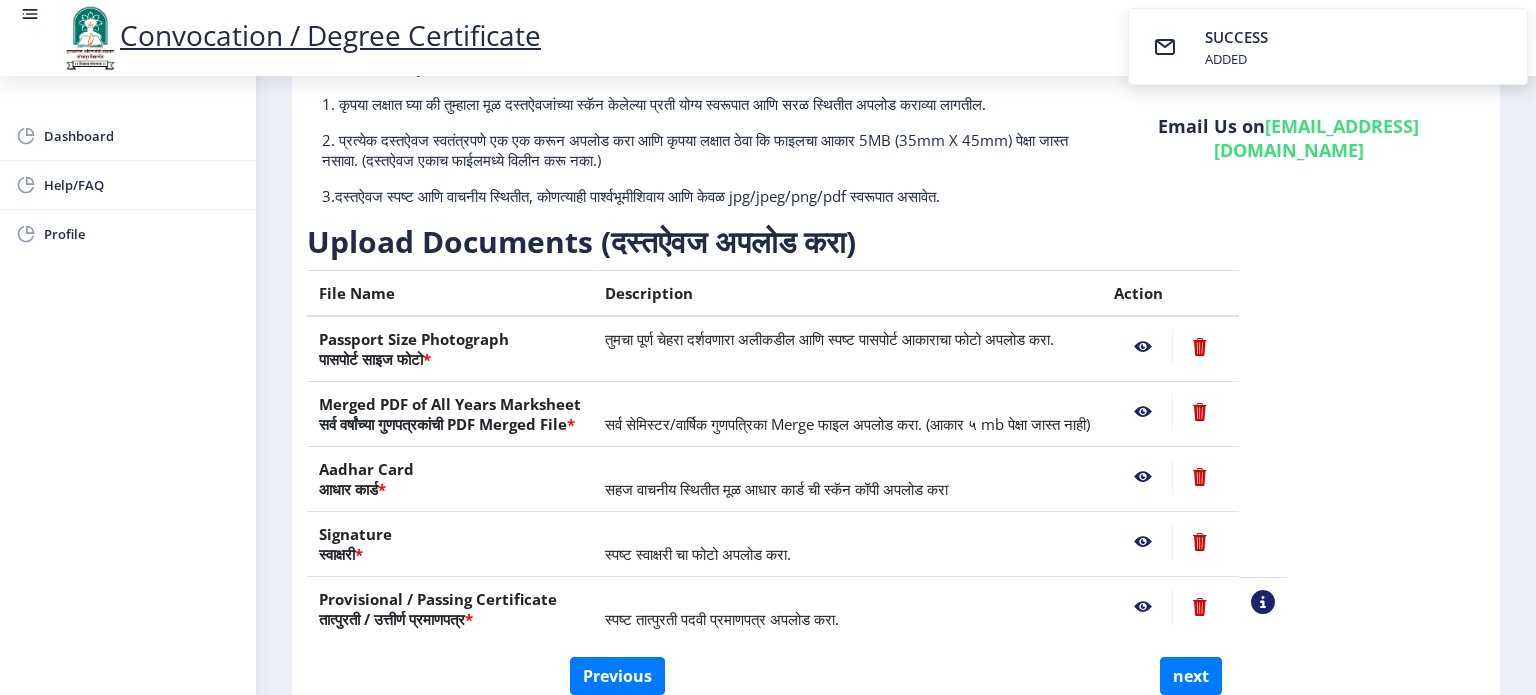 click 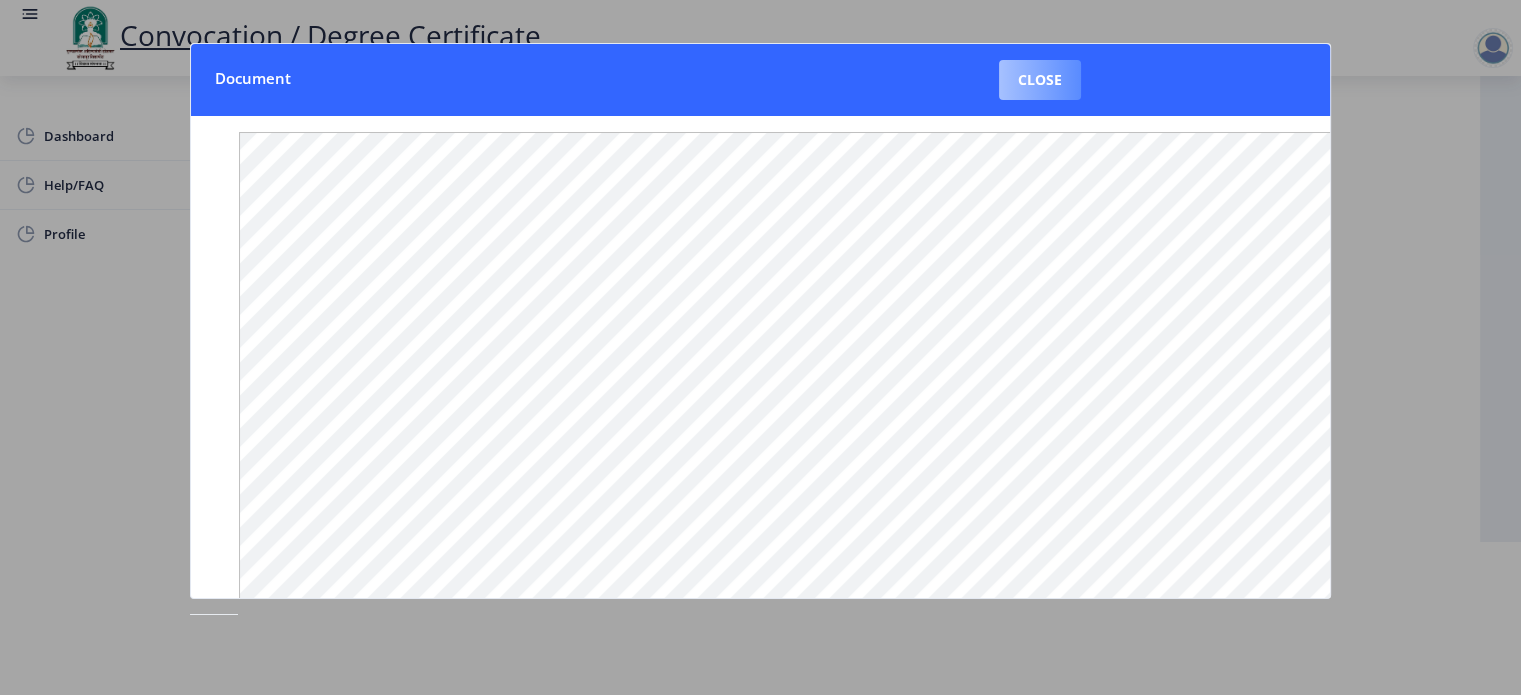 click on "Close" at bounding box center [1040, 80] 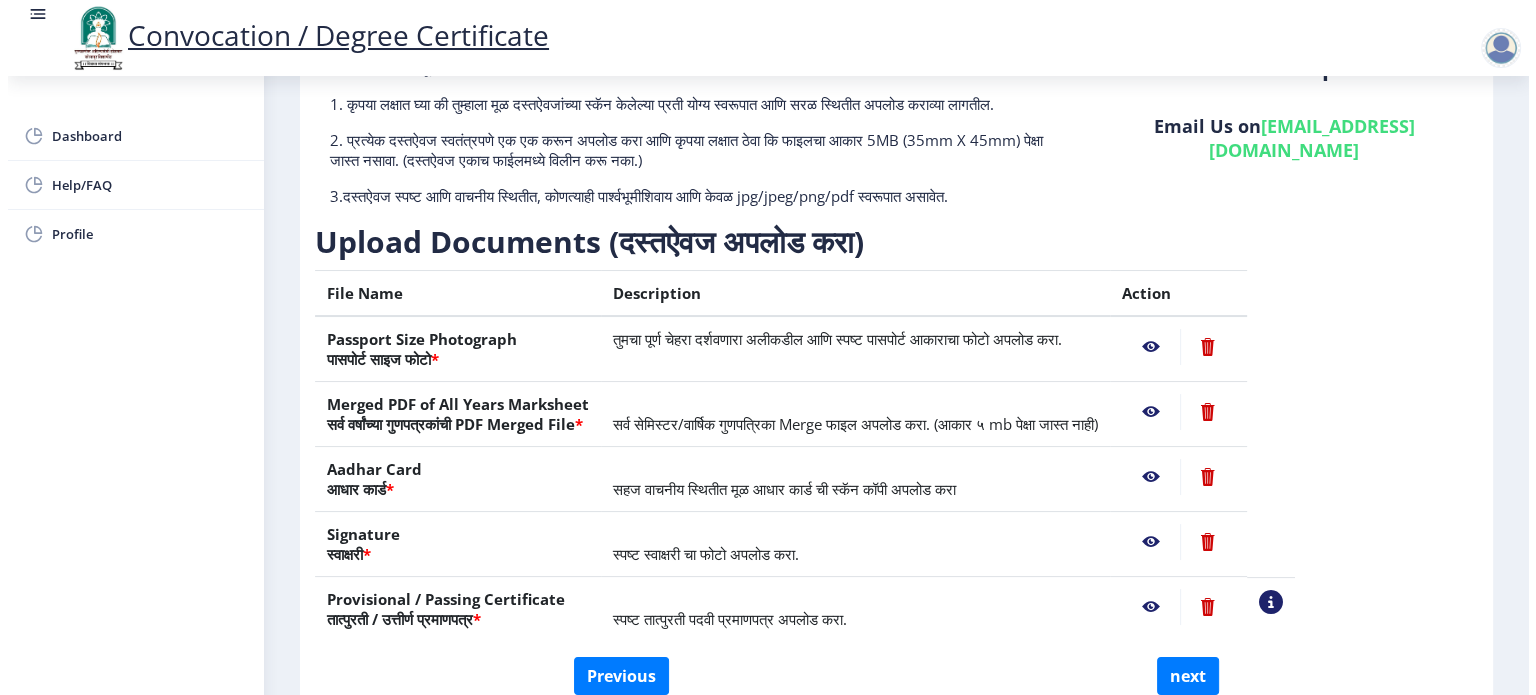 scroll, scrollTop: 57, scrollLeft: 0, axis: vertical 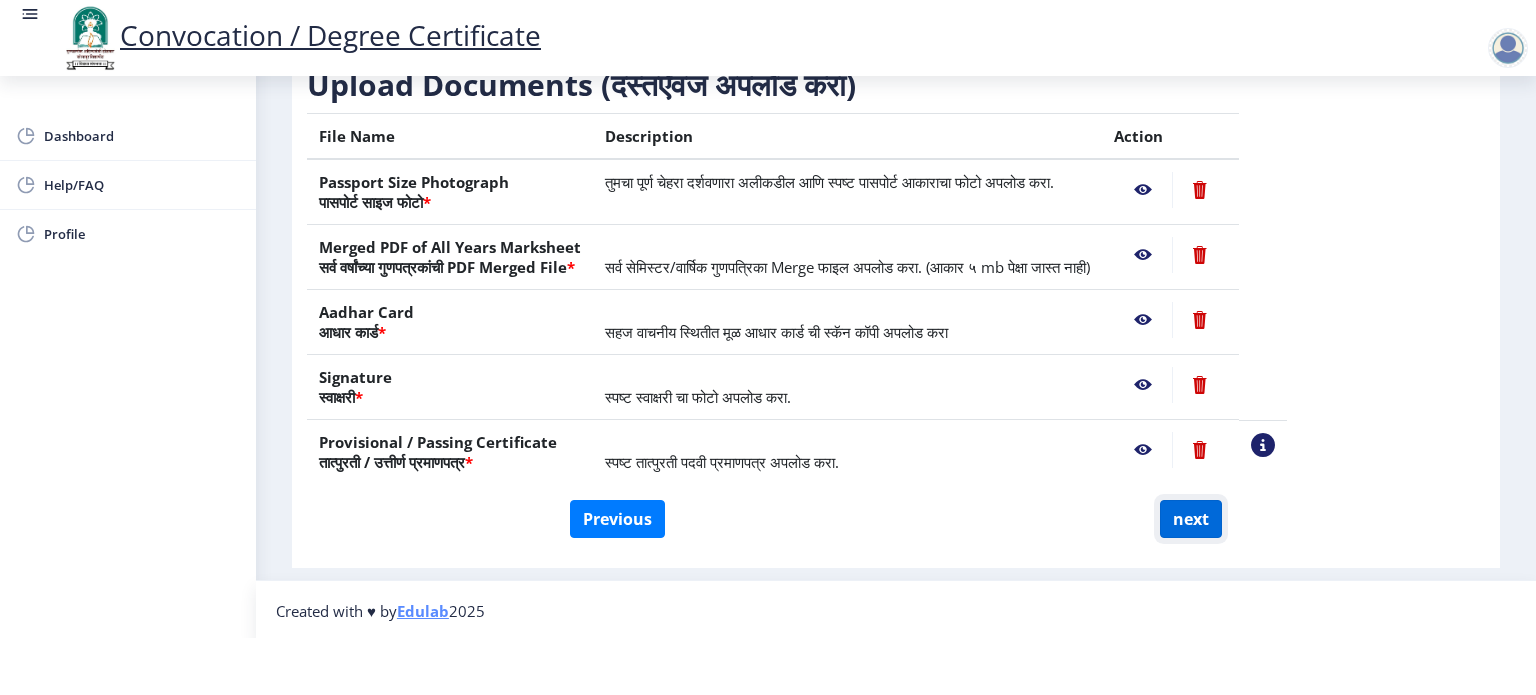 click on "next" 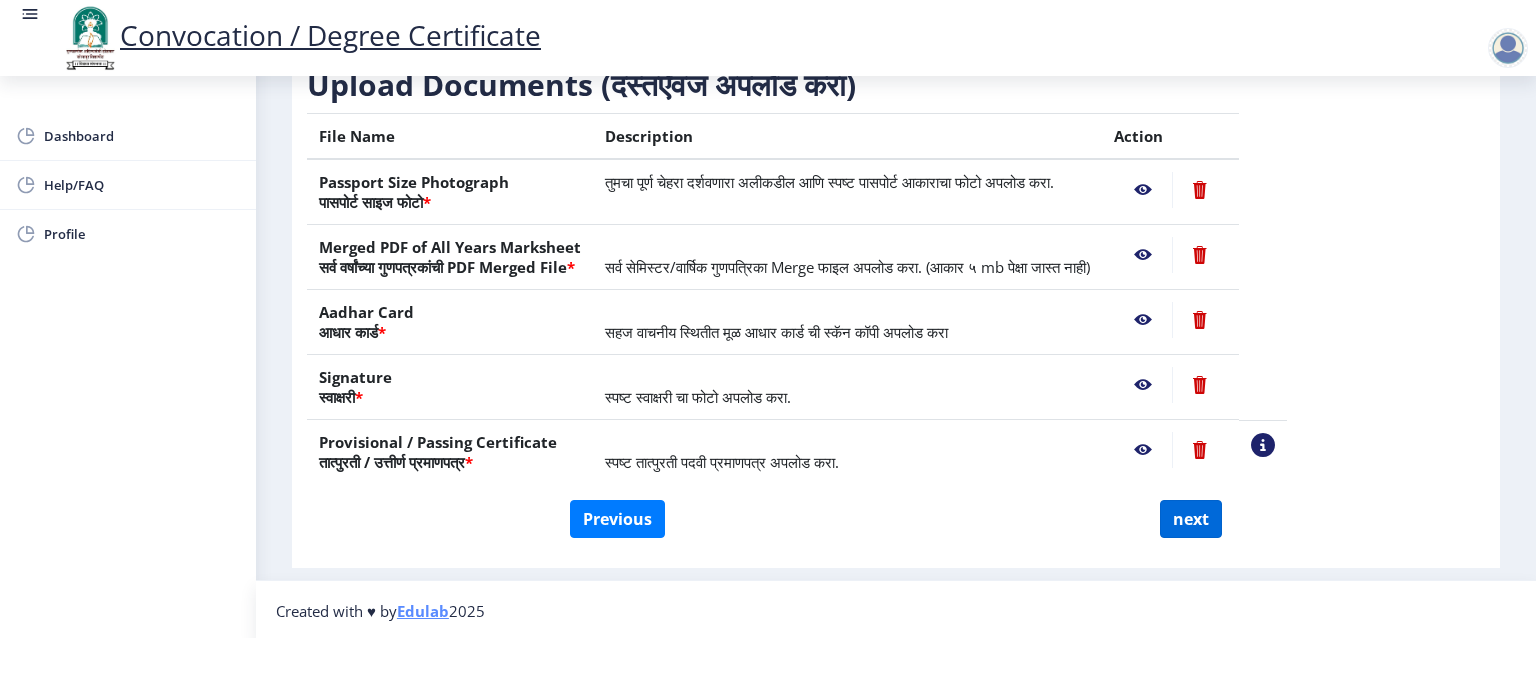 select 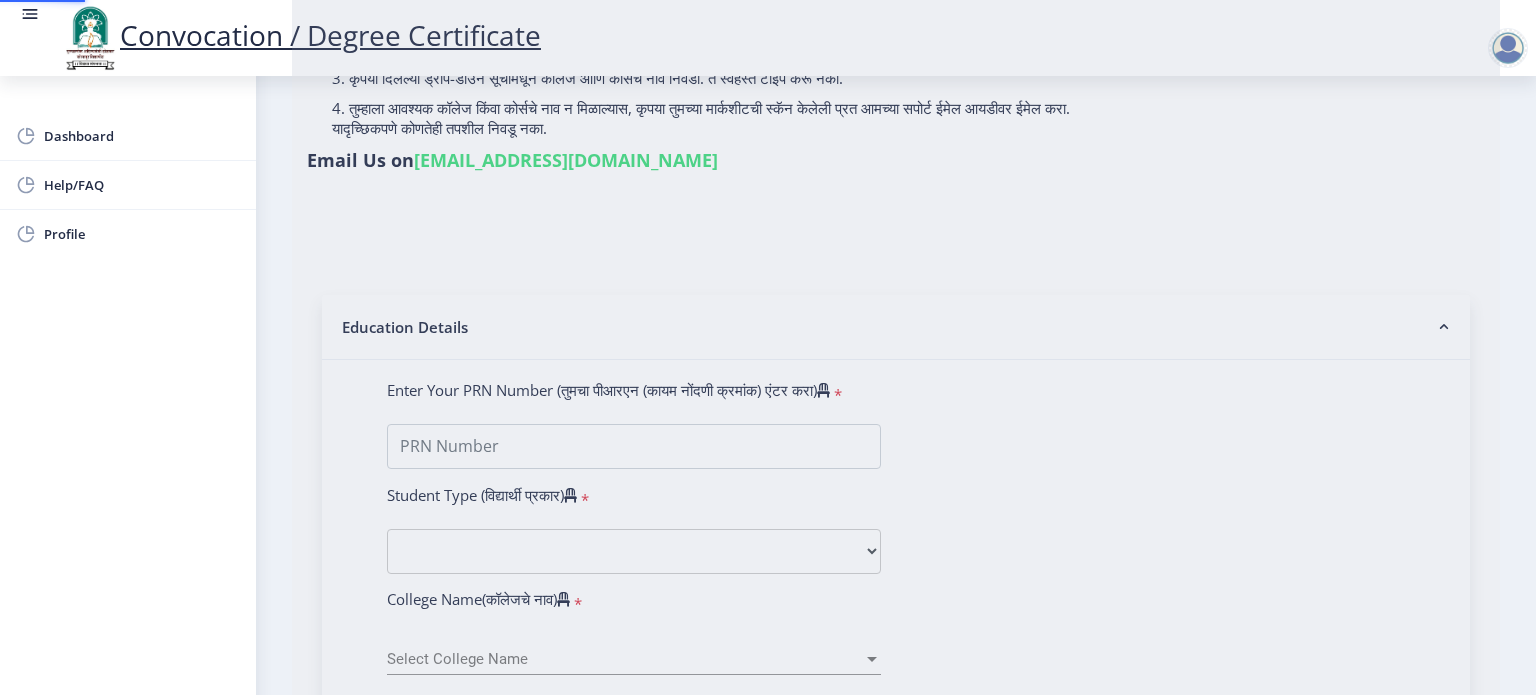 scroll, scrollTop: 0, scrollLeft: 0, axis: both 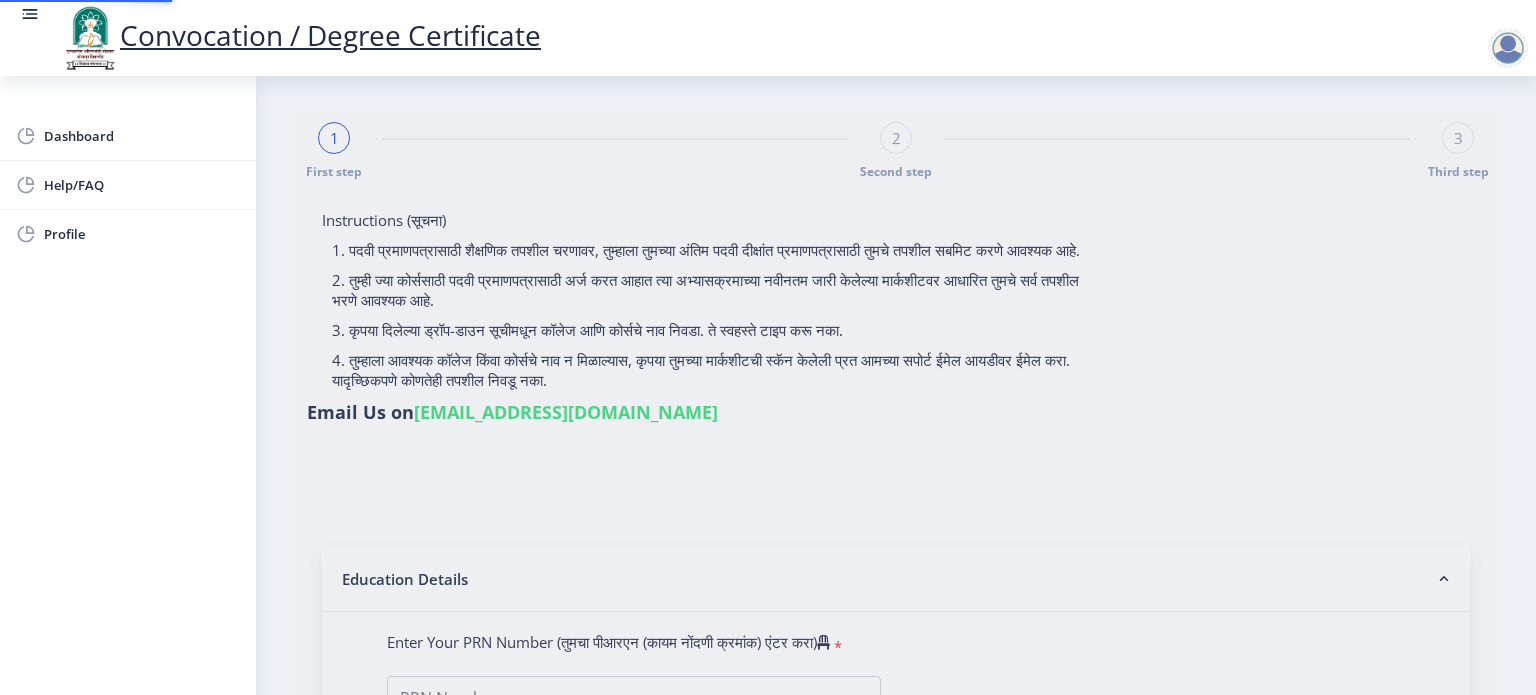 select 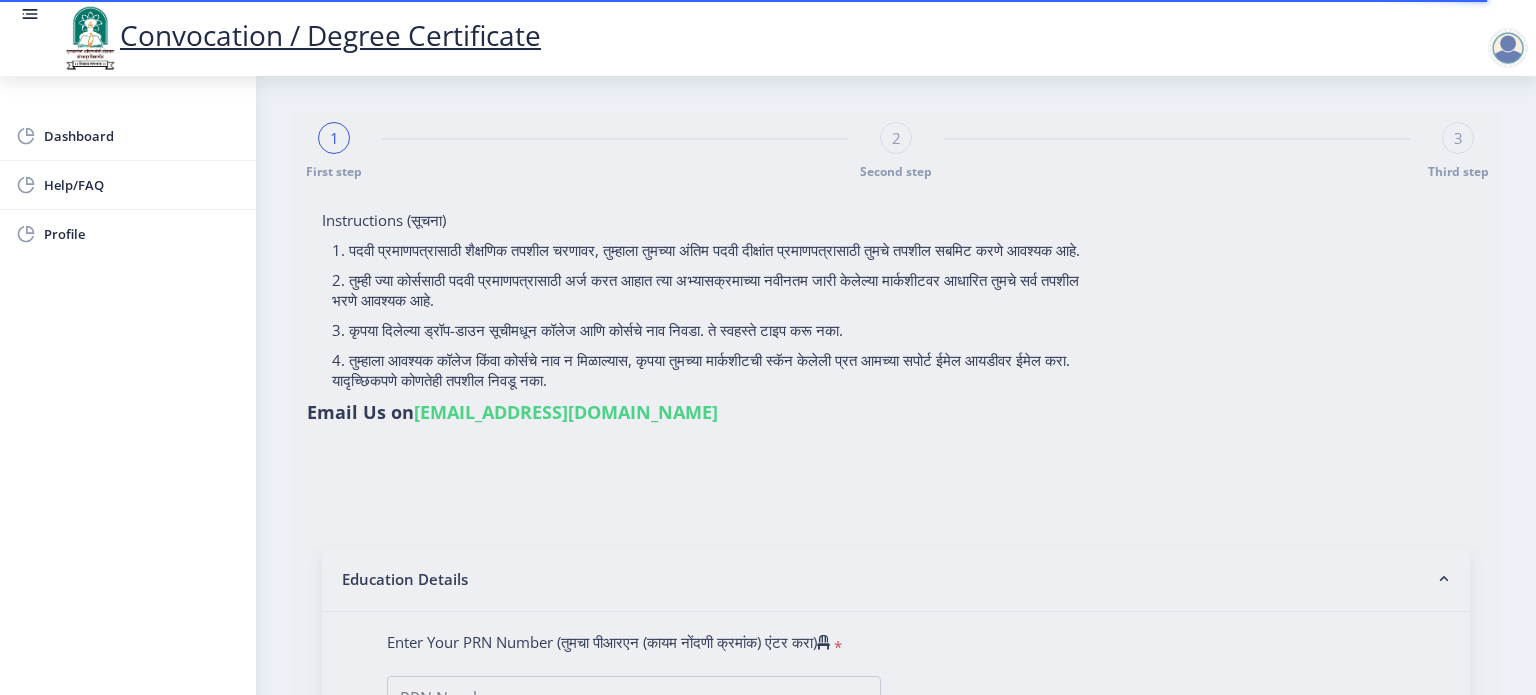select 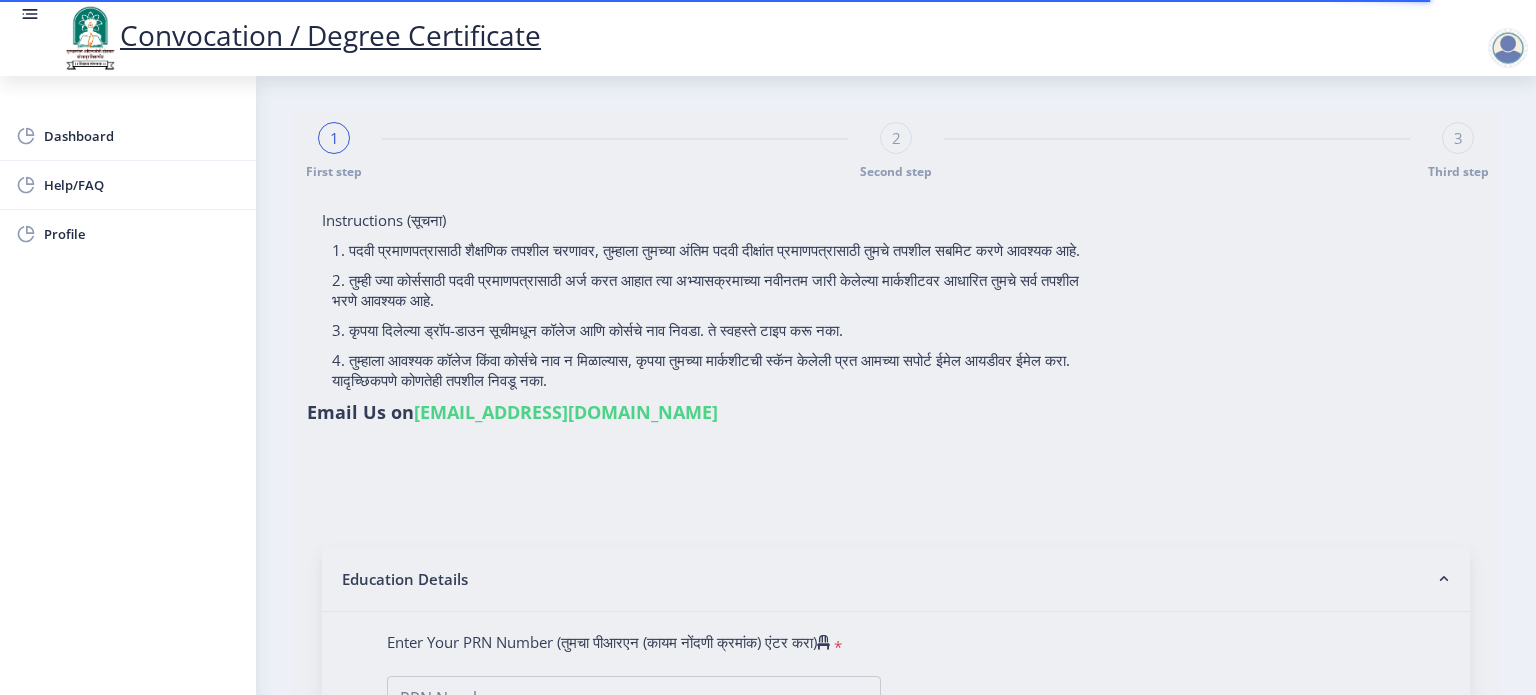 type on "[PERSON_NAME] [PERSON_NAME]" 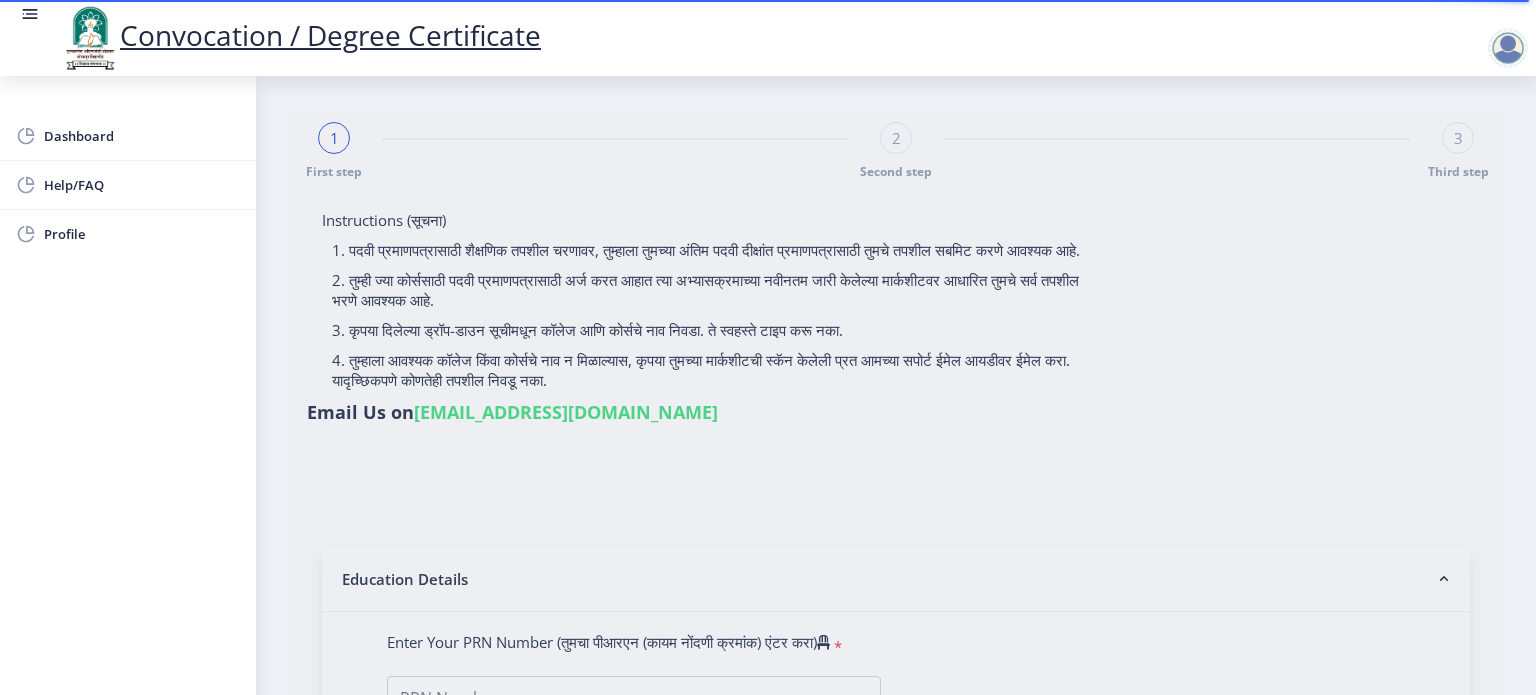 type on "2014032500203991" 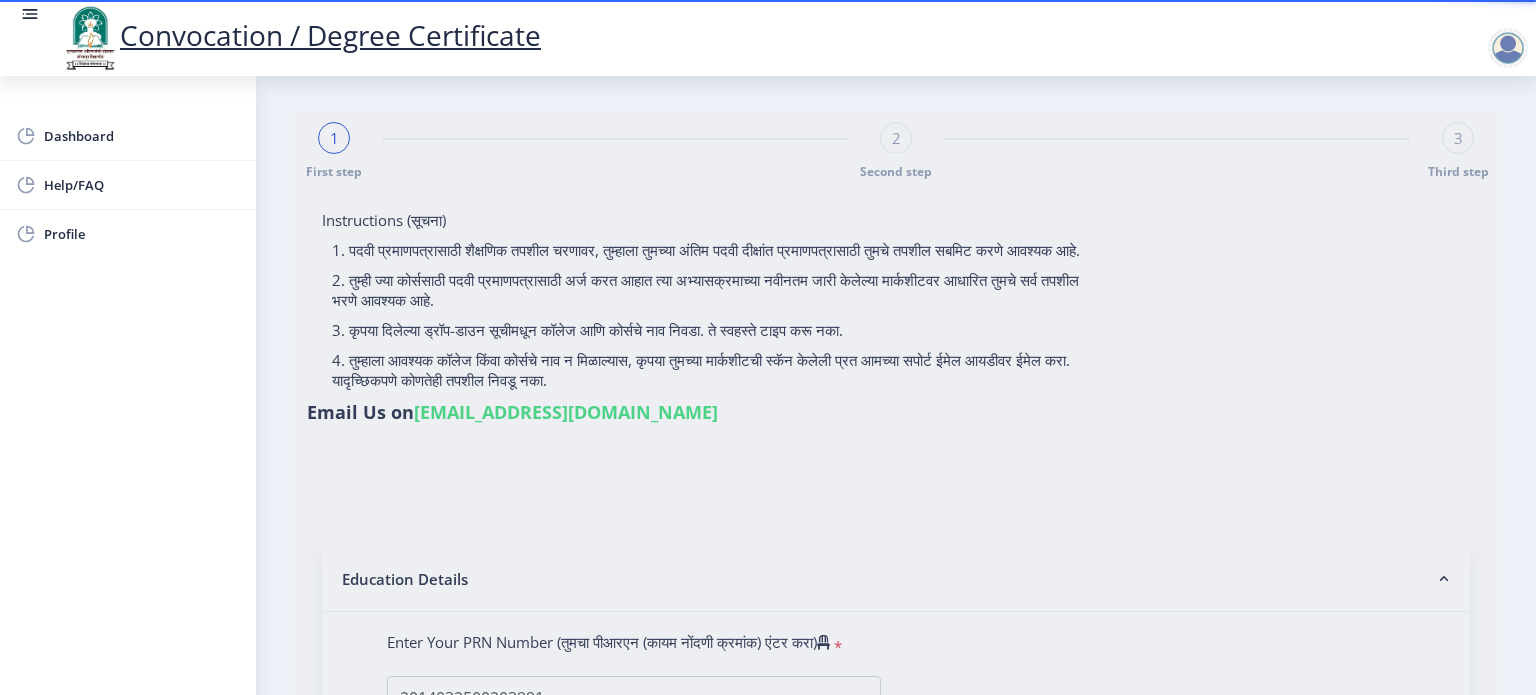 select on "Advanced Accountancy" 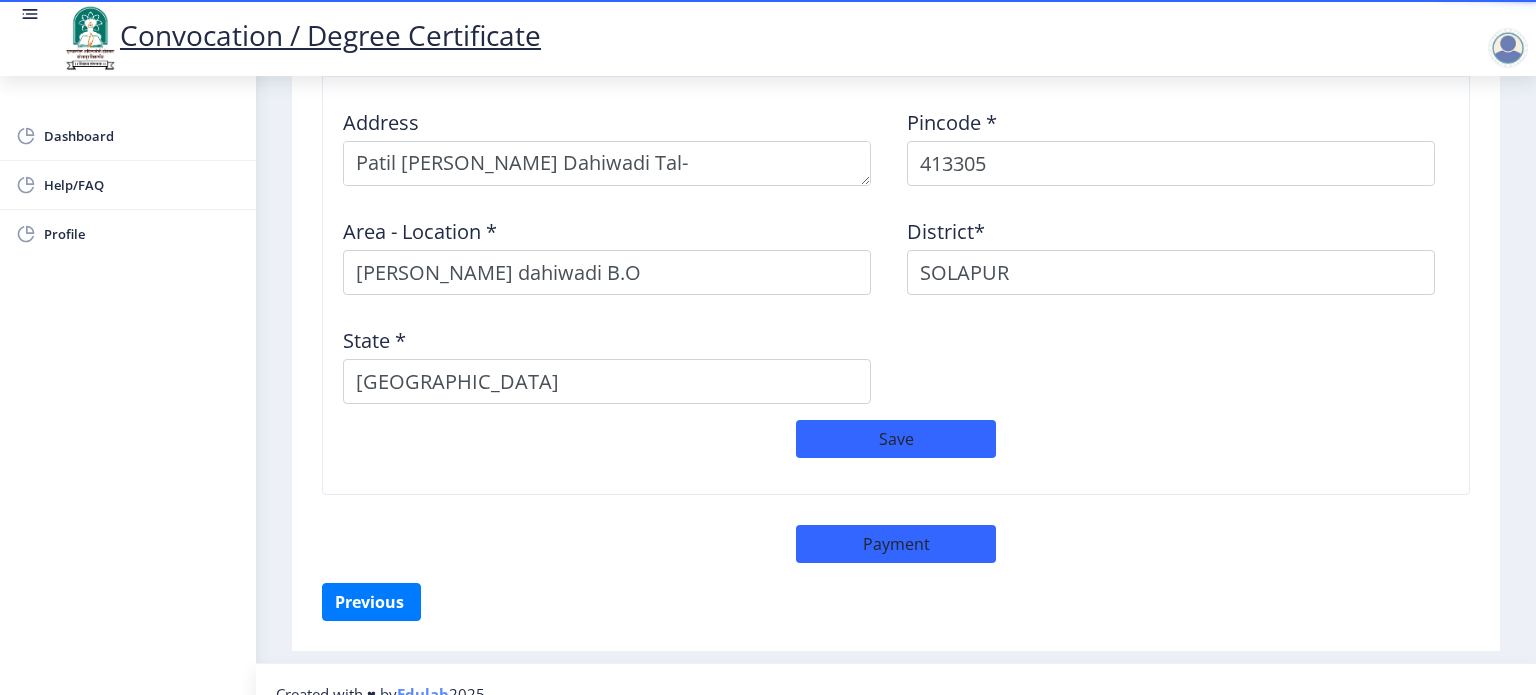 scroll, scrollTop: 1699, scrollLeft: 0, axis: vertical 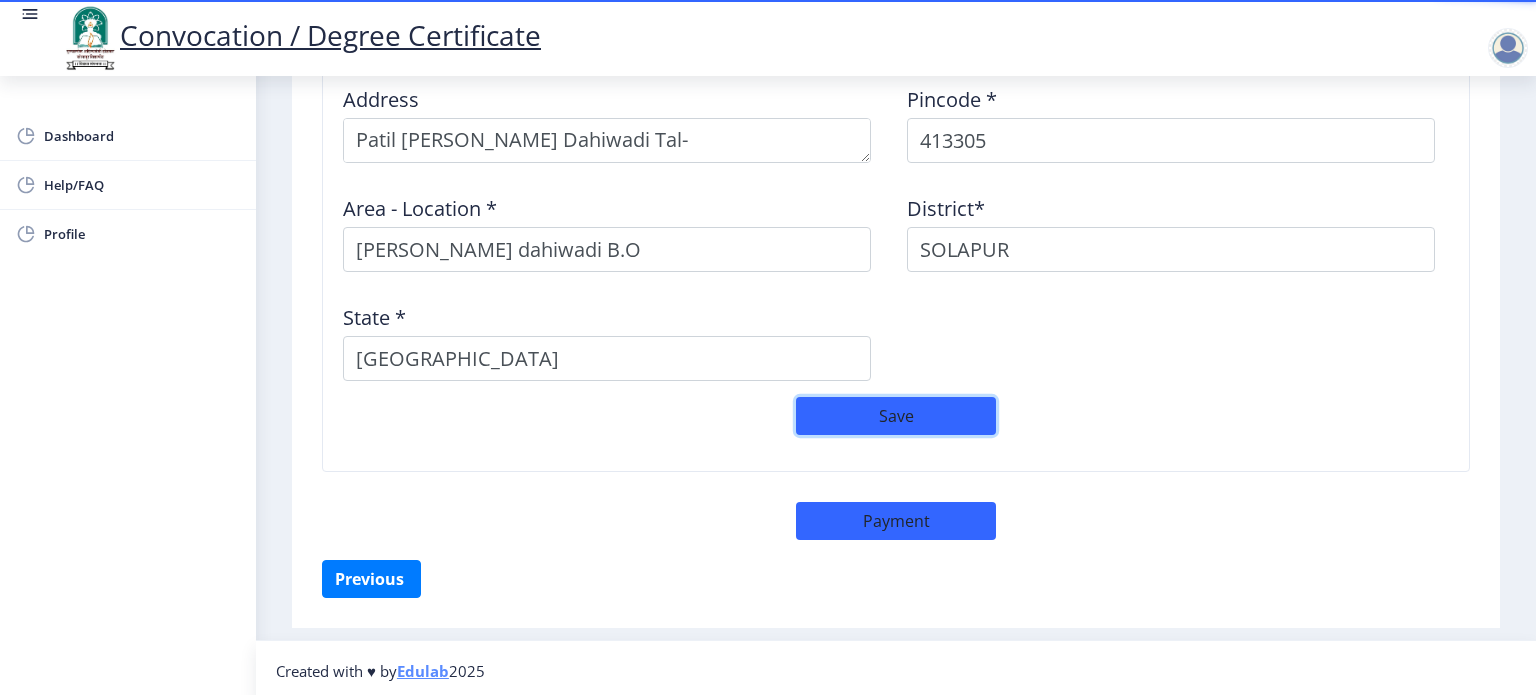 click on "Save" 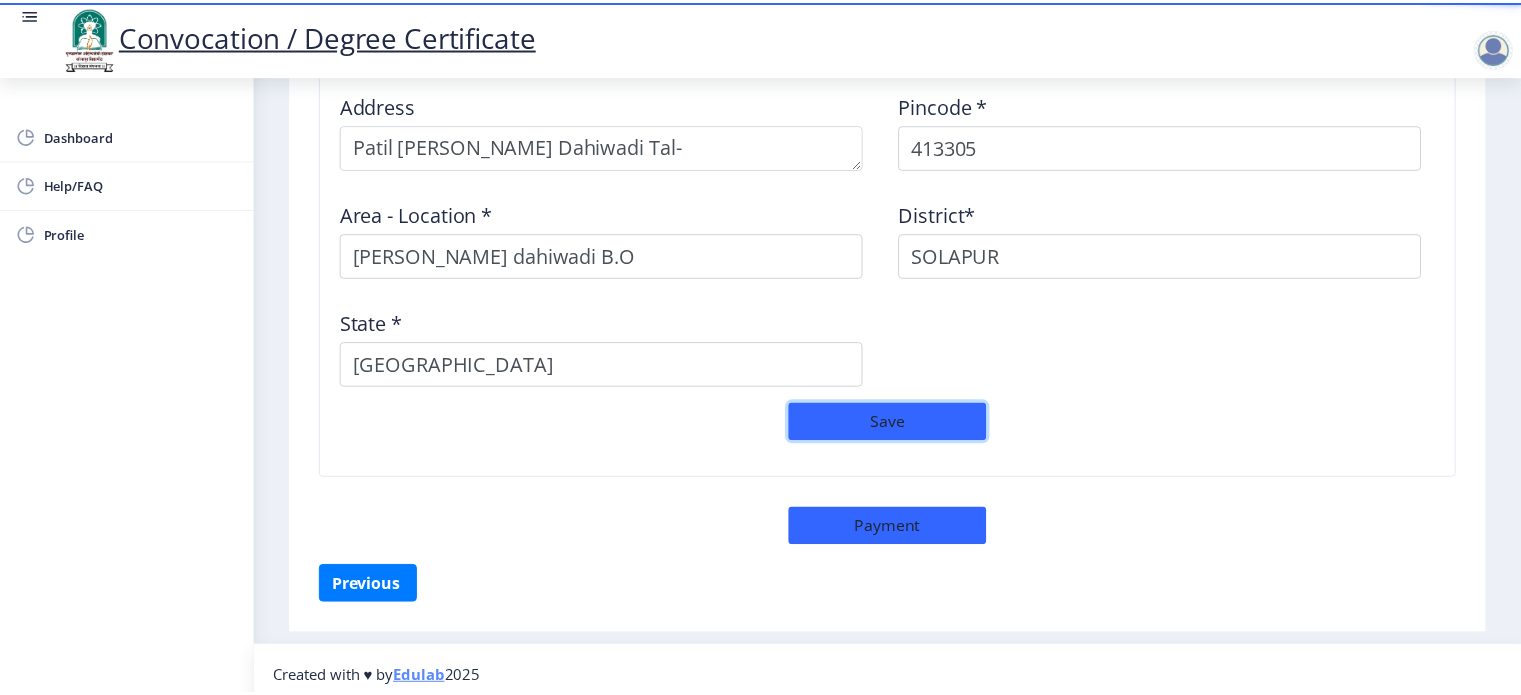scroll, scrollTop: 1699, scrollLeft: 0, axis: vertical 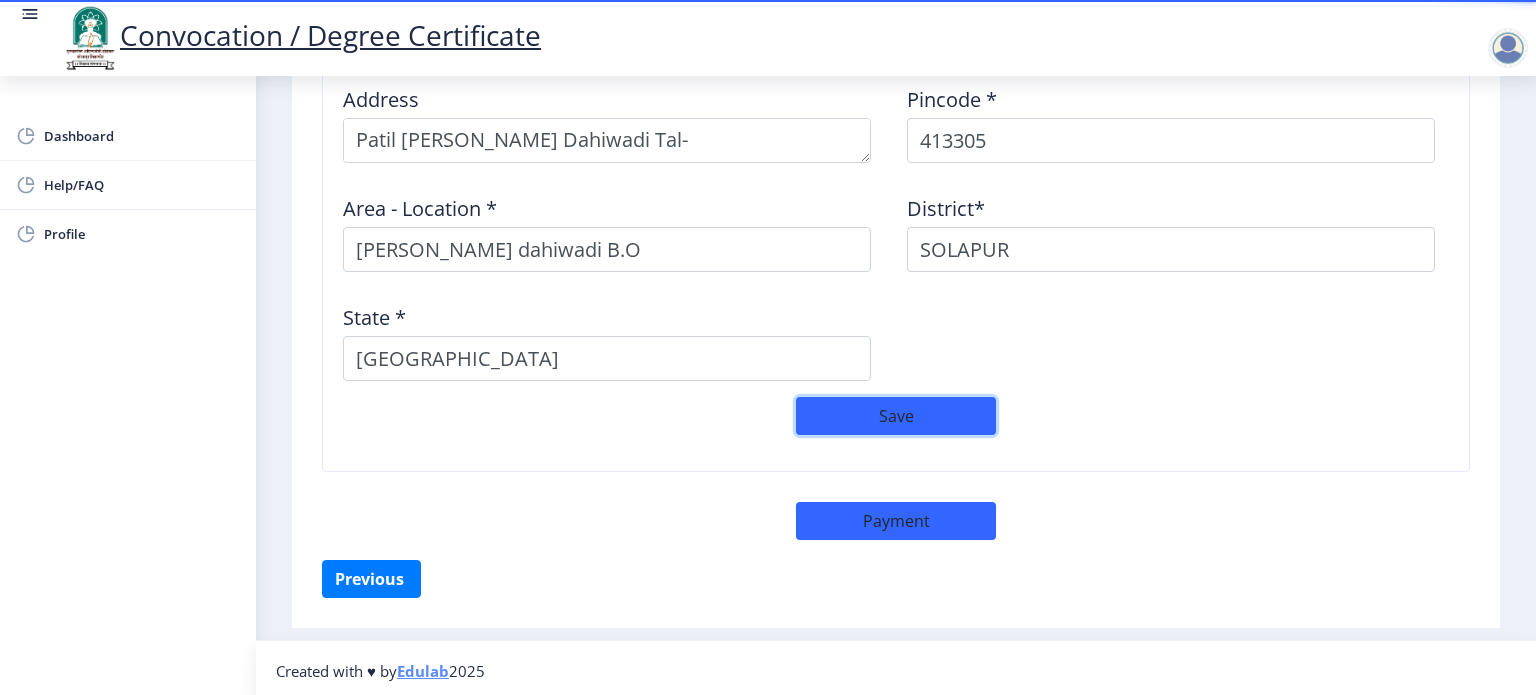 type 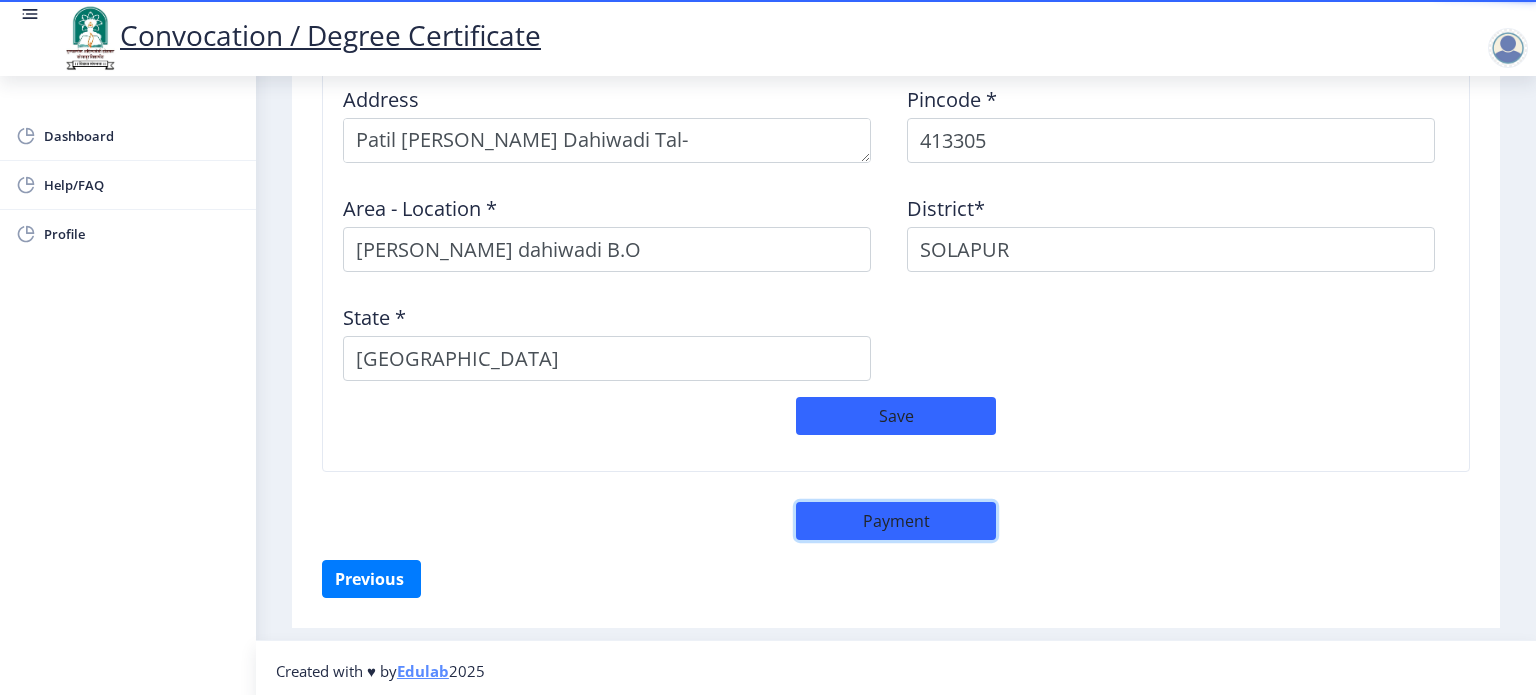 type 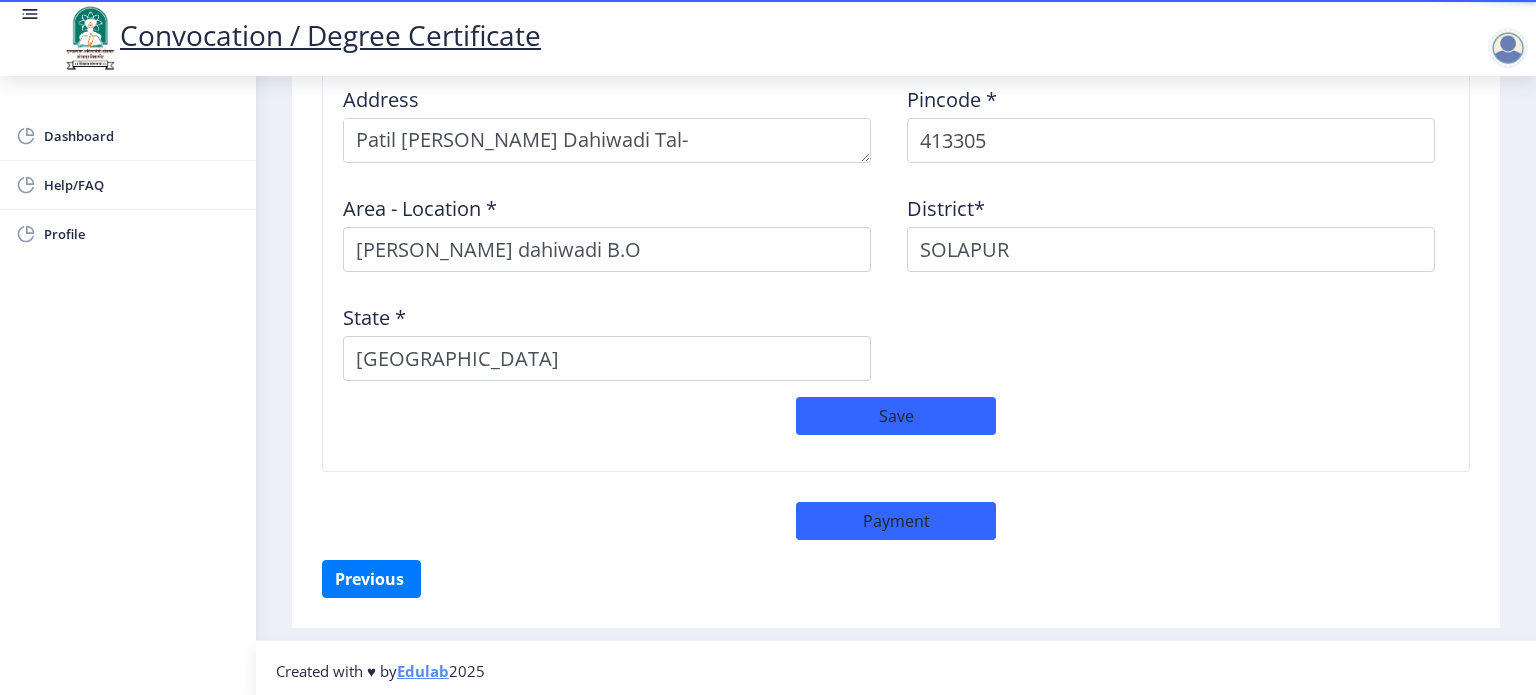 select on "sealed" 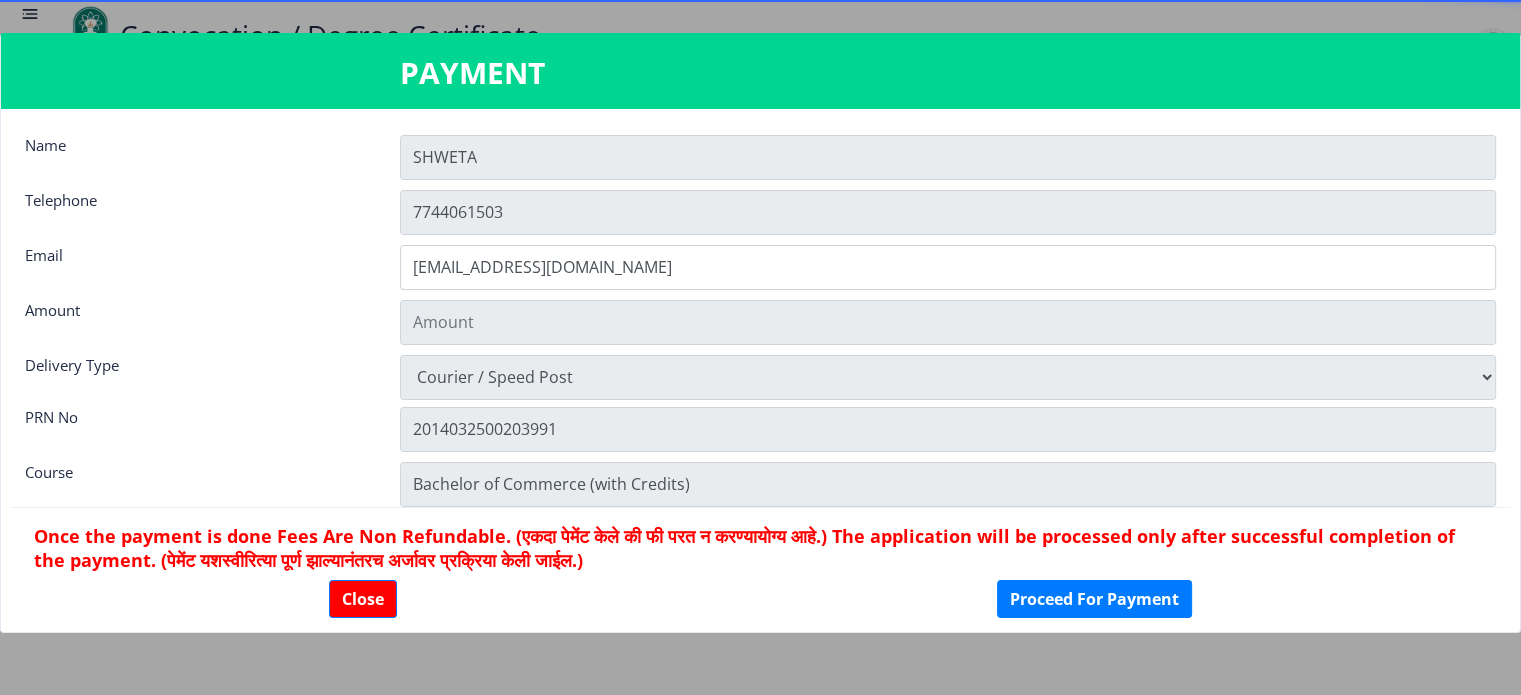 scroll, scrollTop: 1698, scrollLeft: 0, axis: vertical 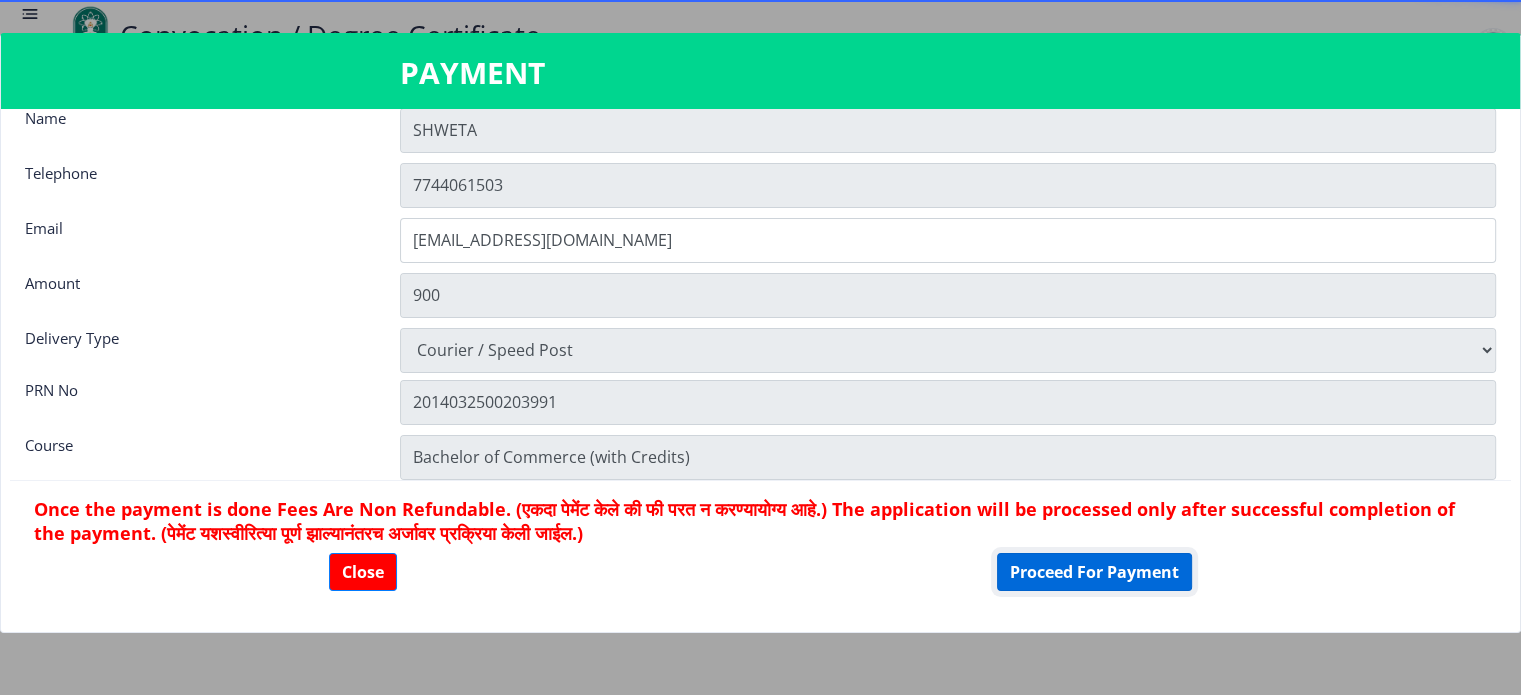 click on "Proceed For Payment" 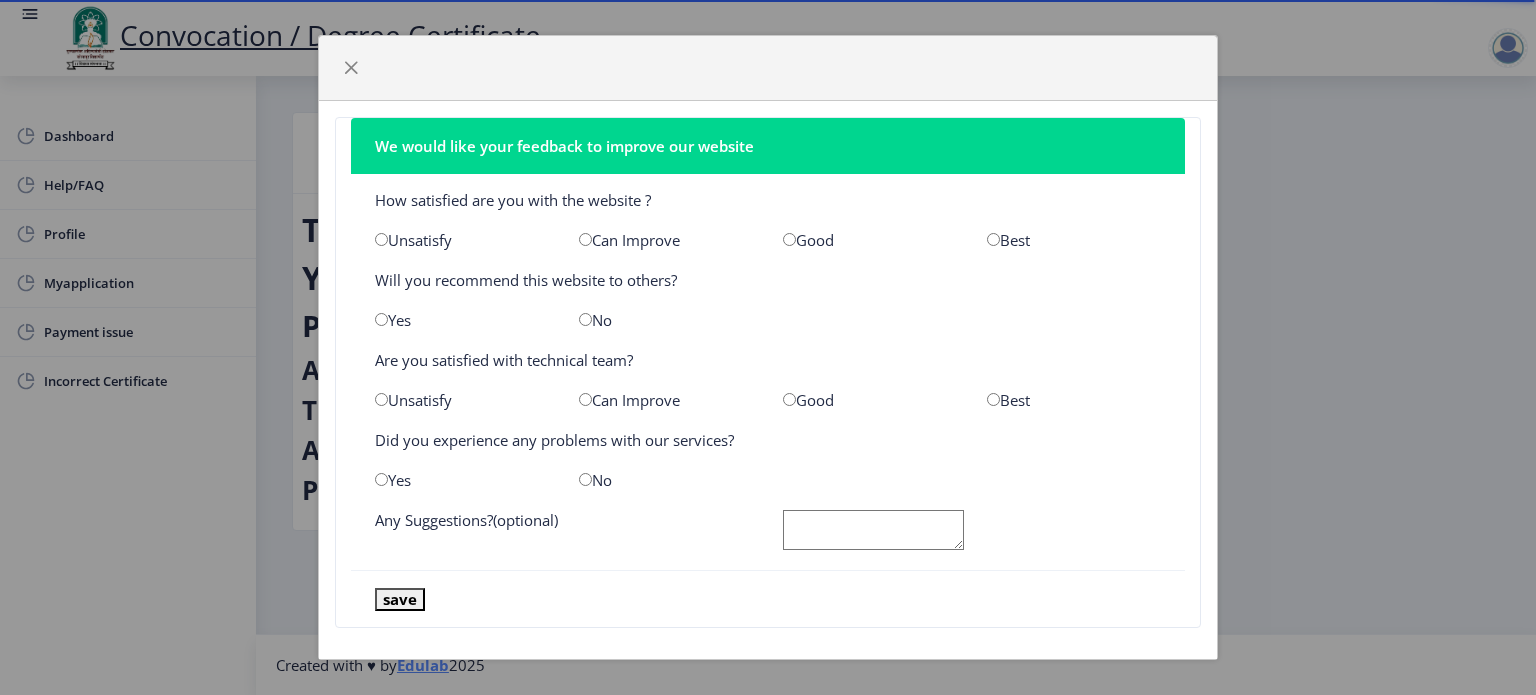 scroll, scrollTop: 0, scrollLeft: 0, axis: both 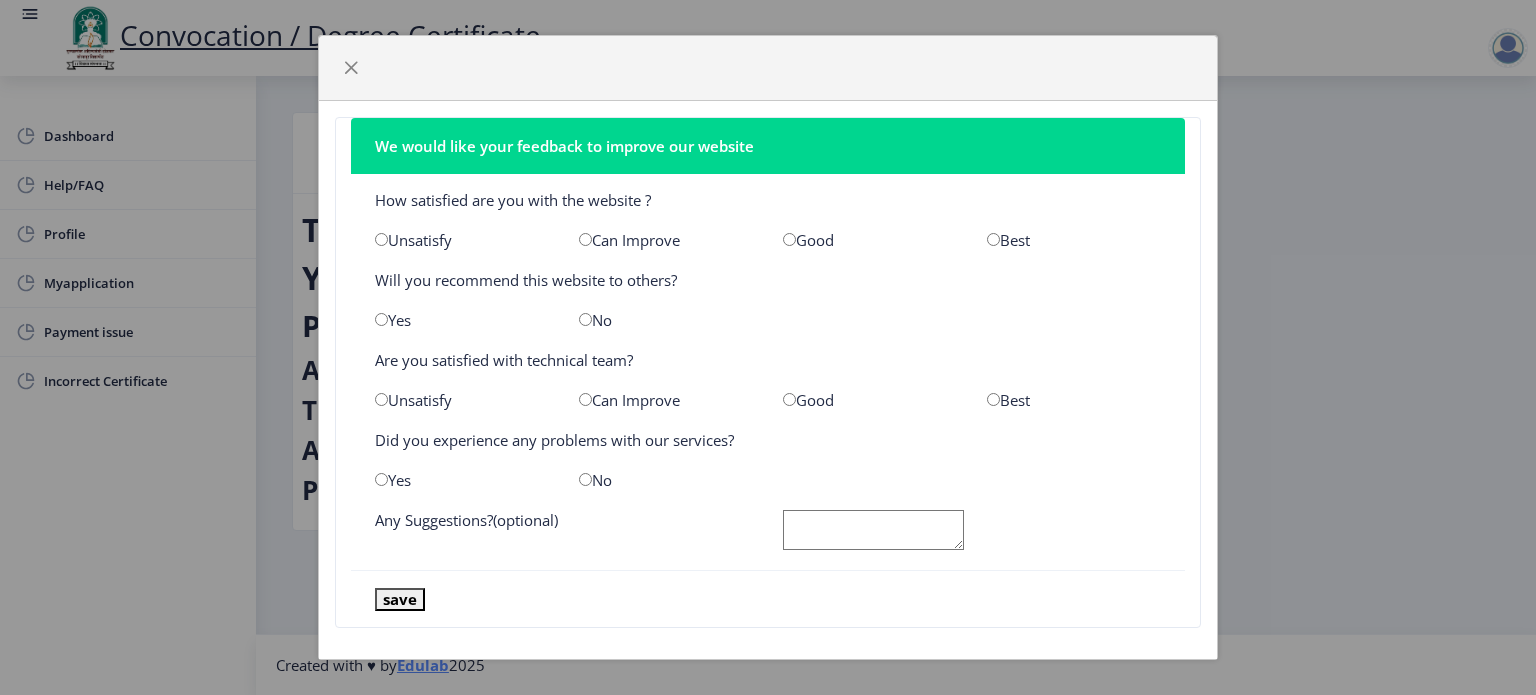 click at bounding box center [993, 239] 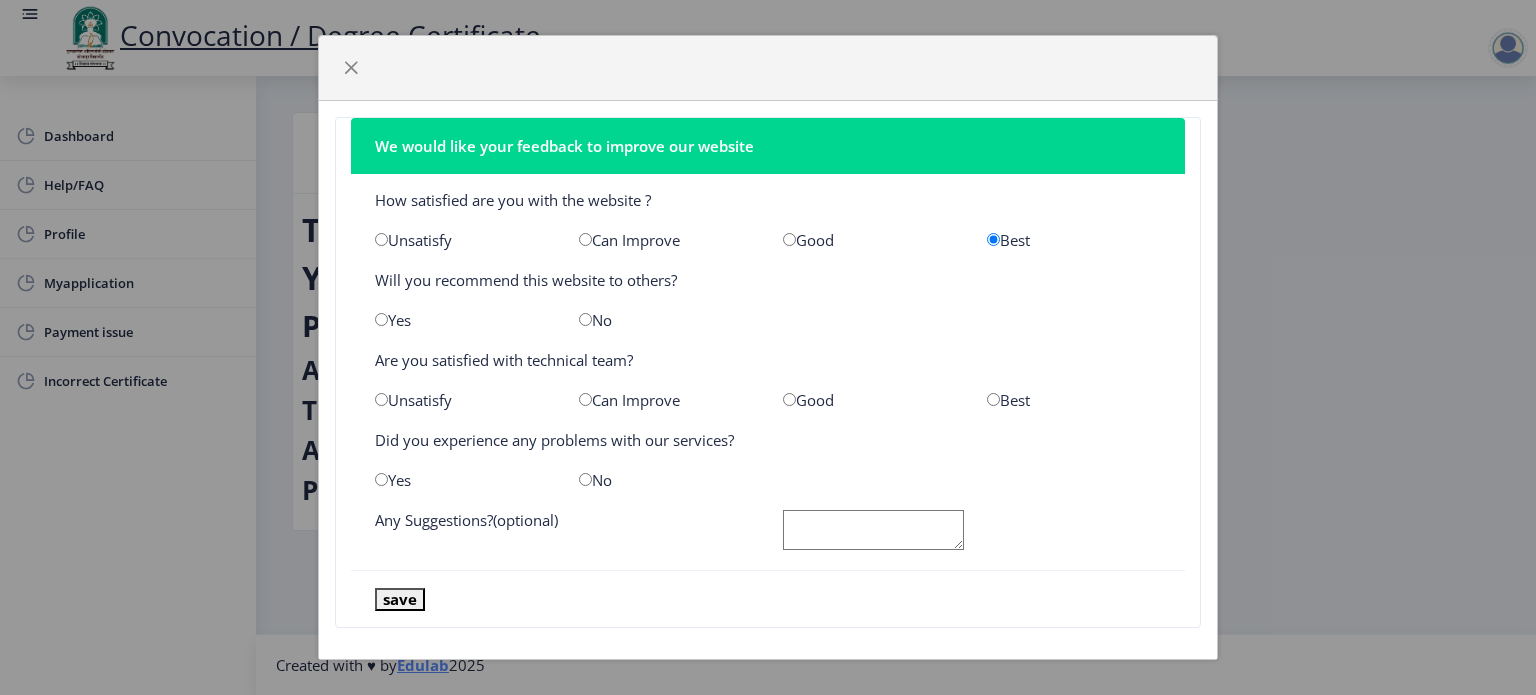 click at bounding box center [381, 319] 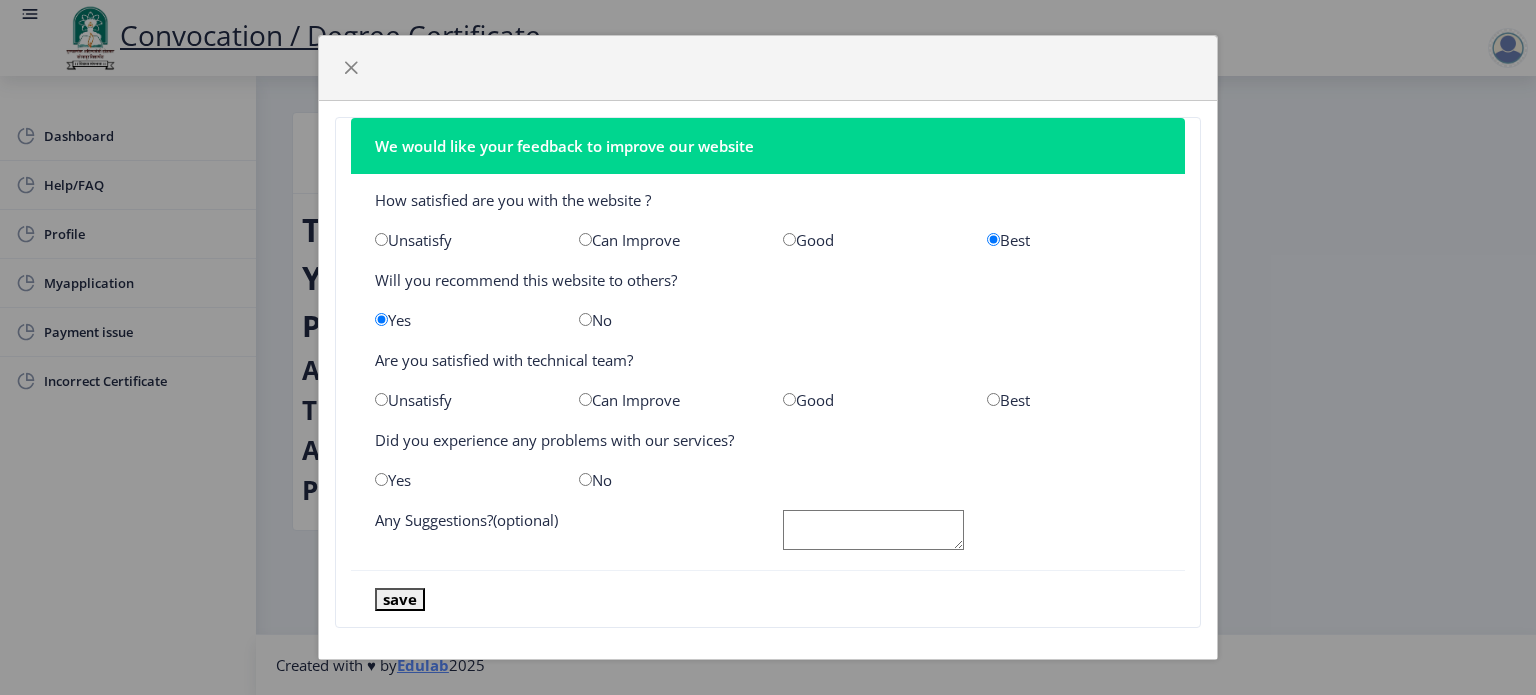 click at bounding box center (789, 399) 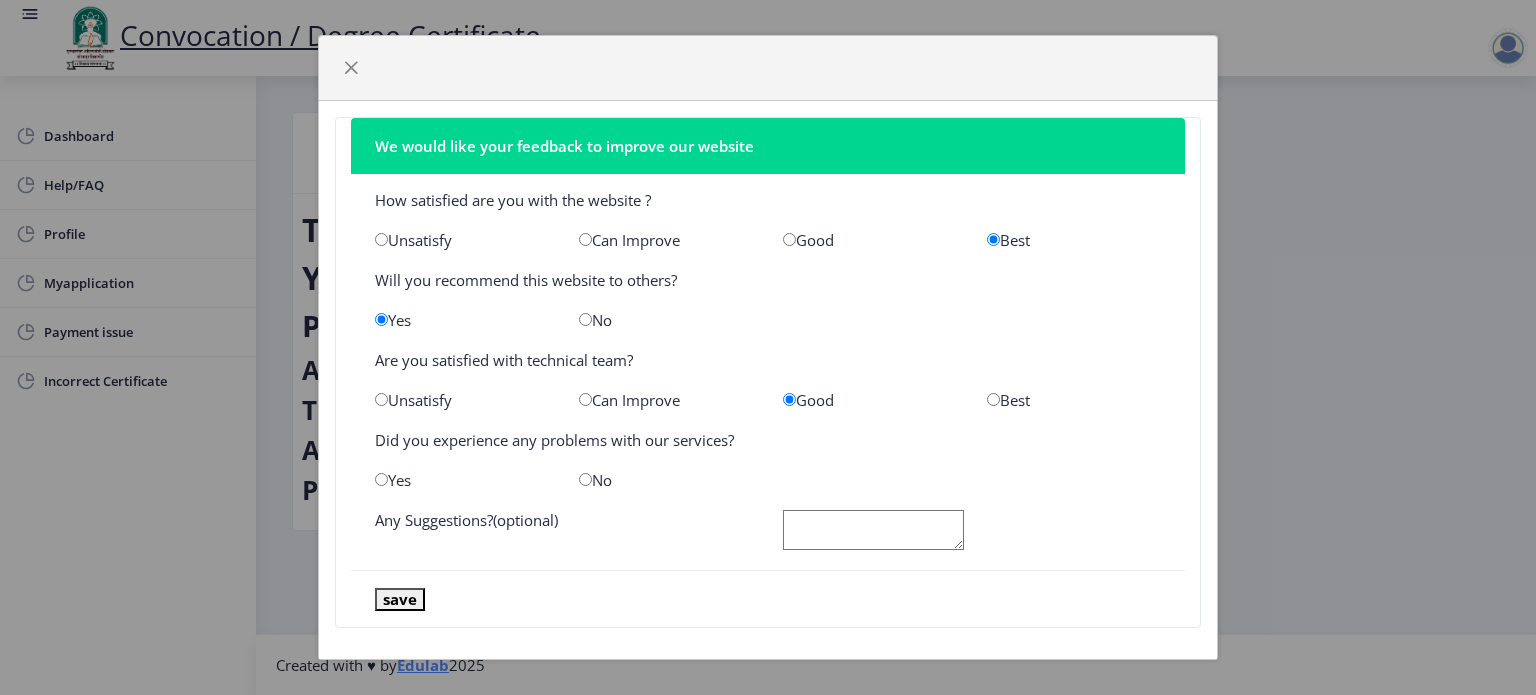 click 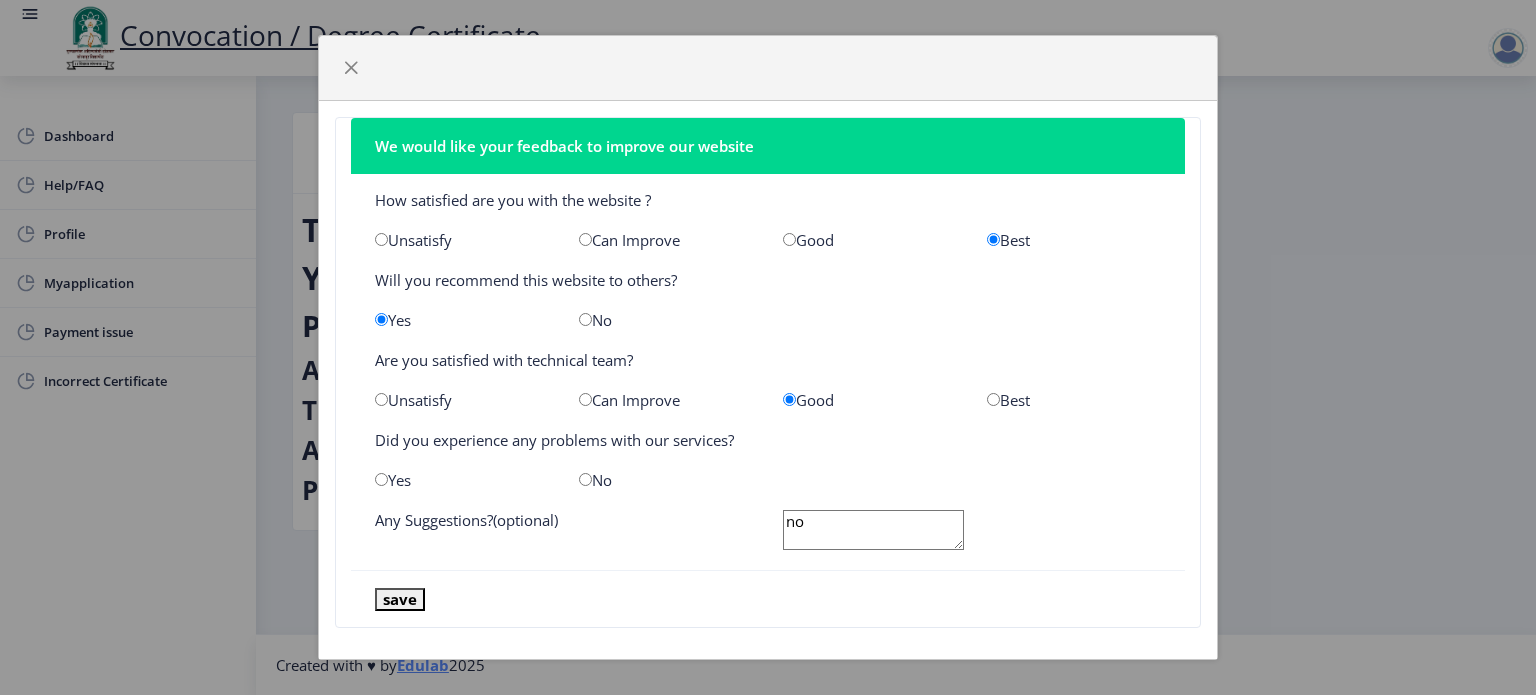 type on "n" 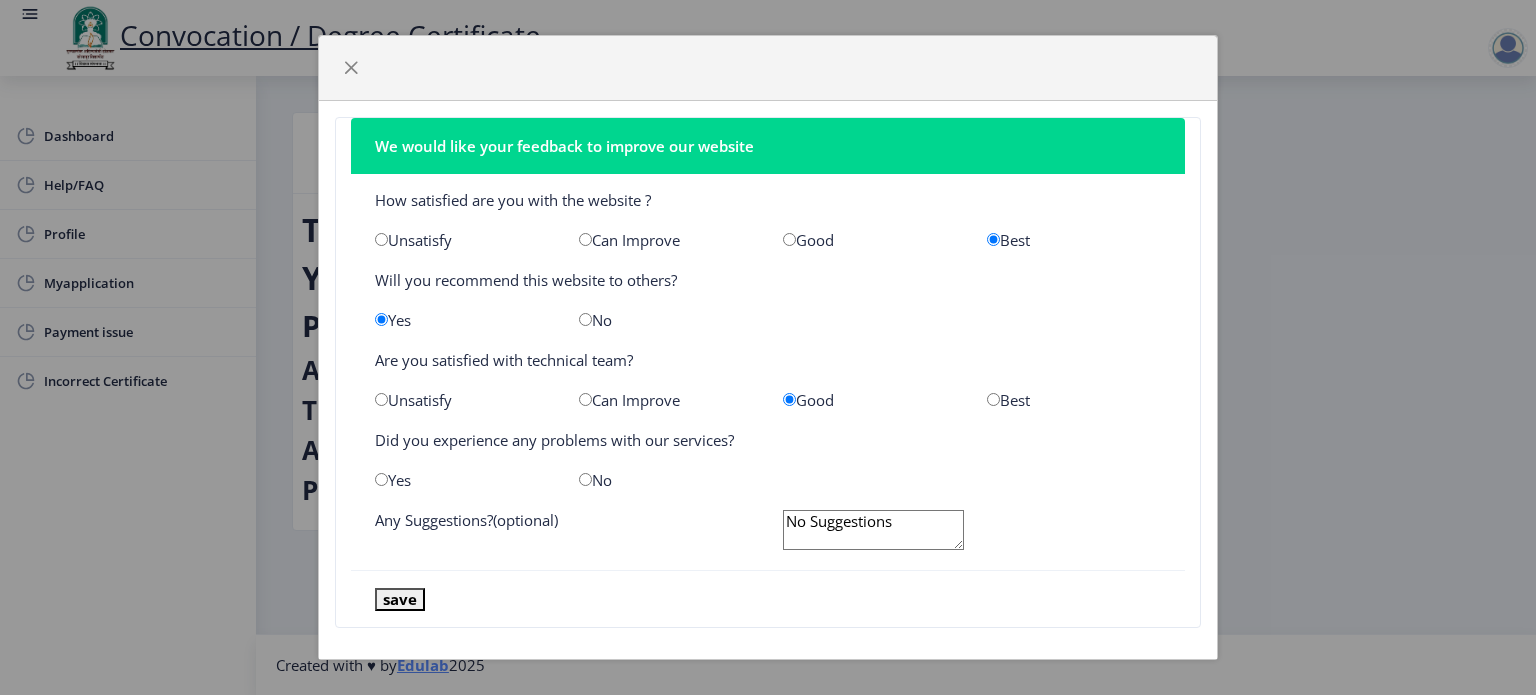 type on "No Suggestions" 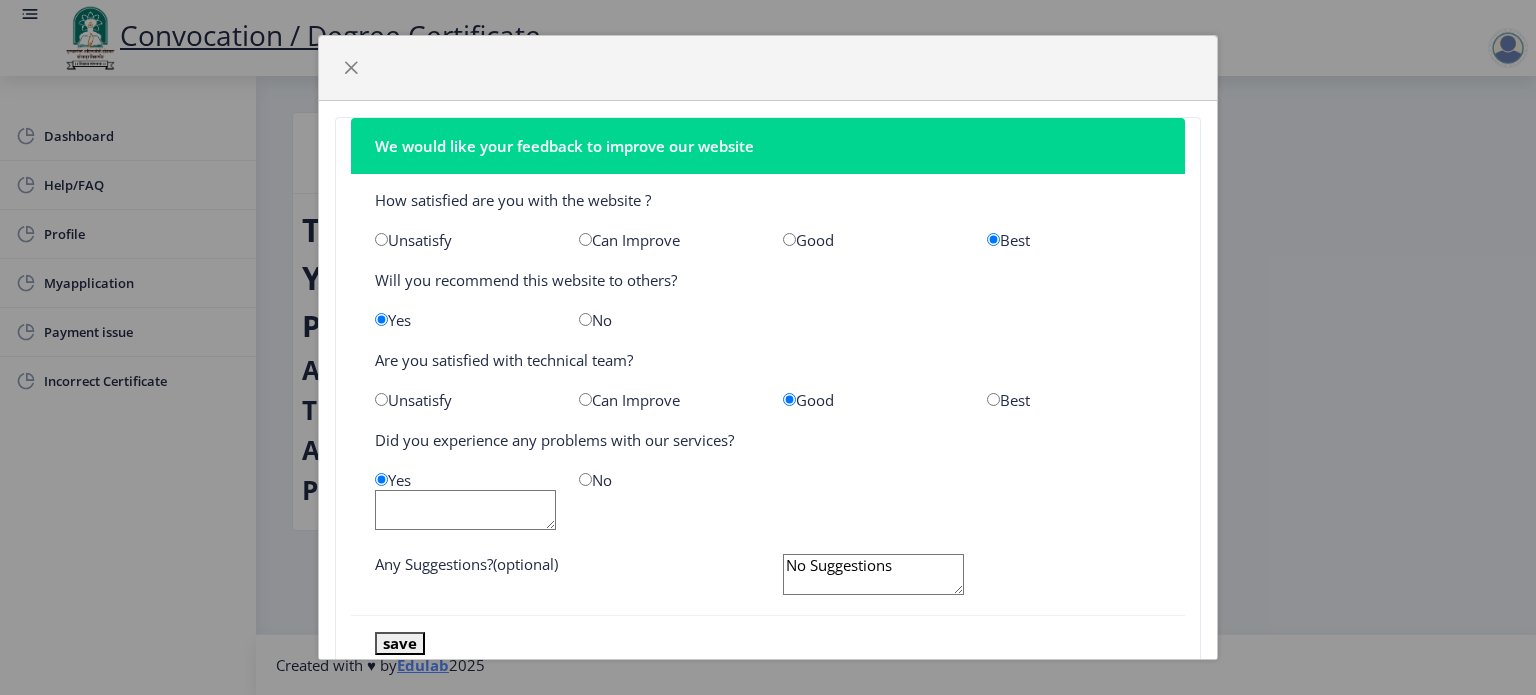 click 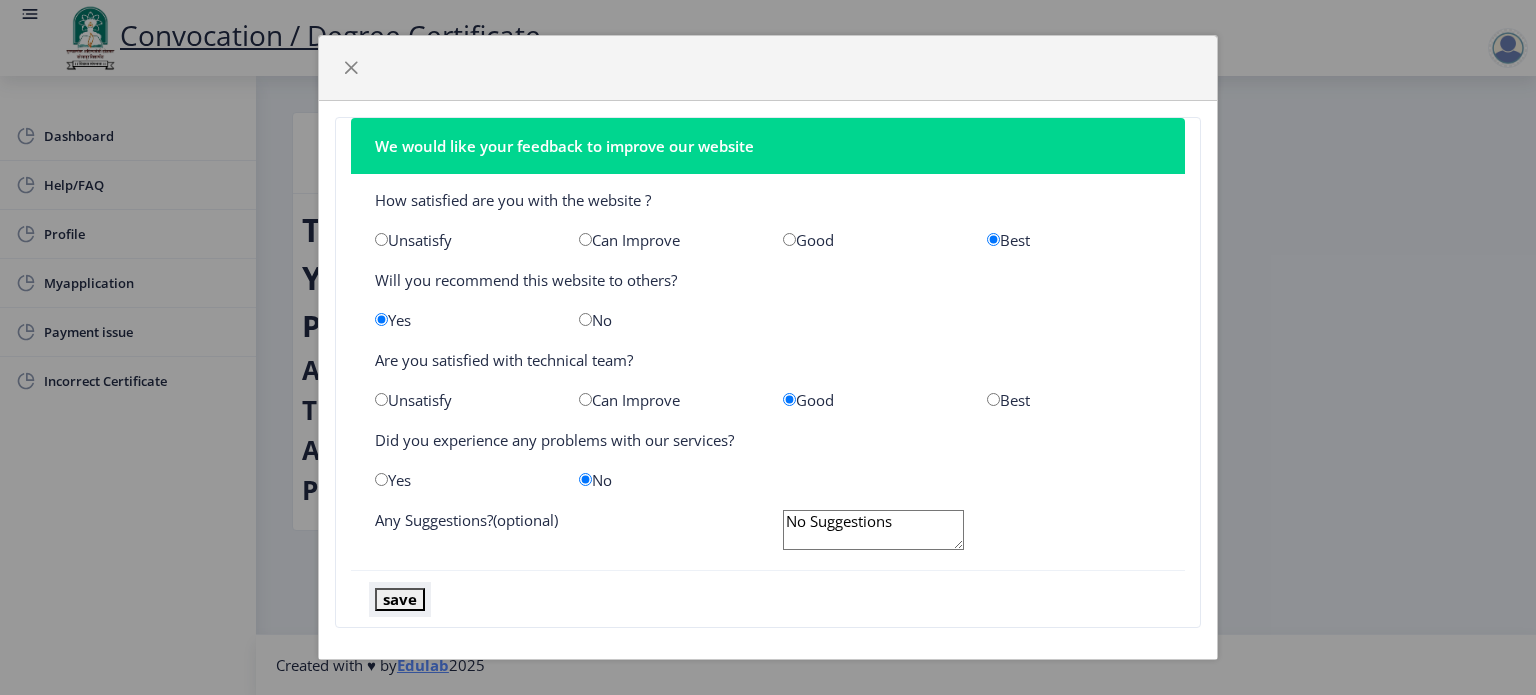 click on "save" 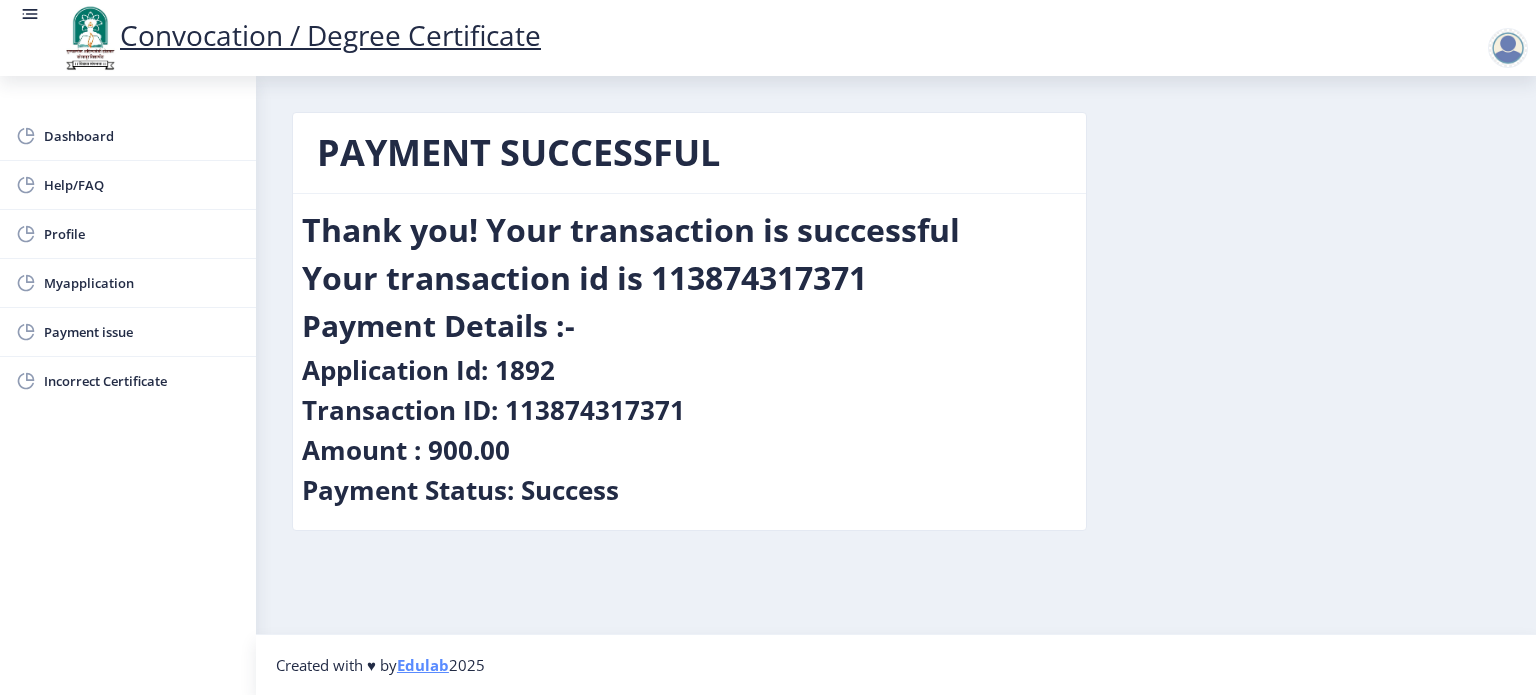 click on "Thank you! Your transaction is successful" 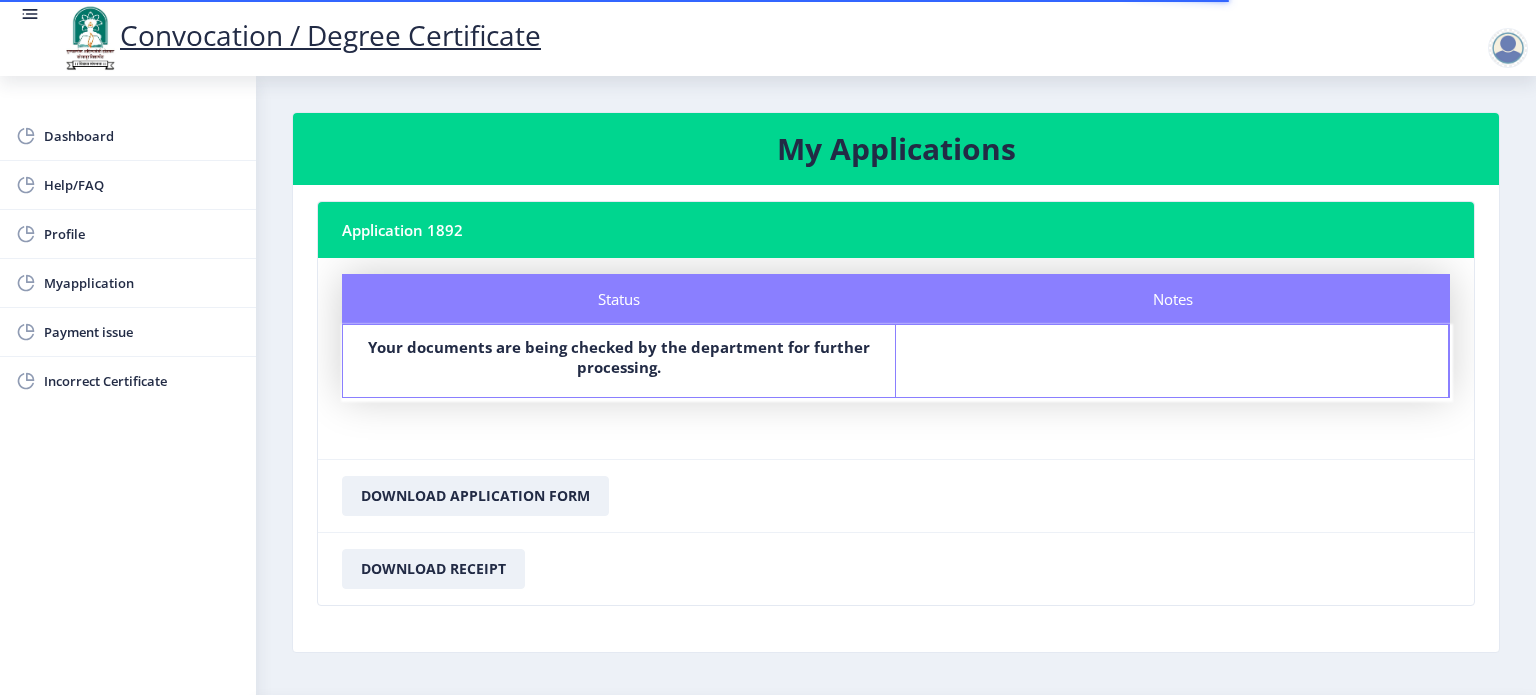 scroll, scrollTop: 0, scrollLeft: 0, axis: both 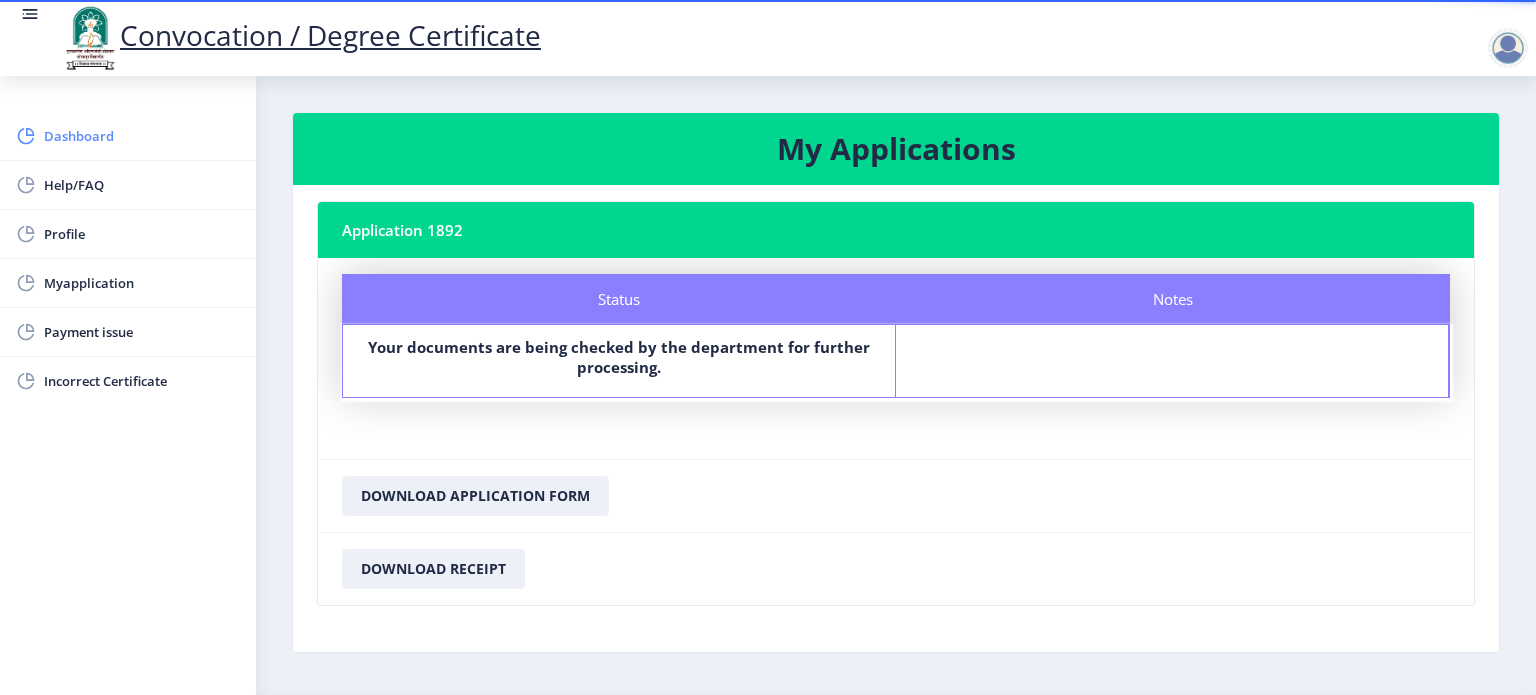 click on "Dashboard" 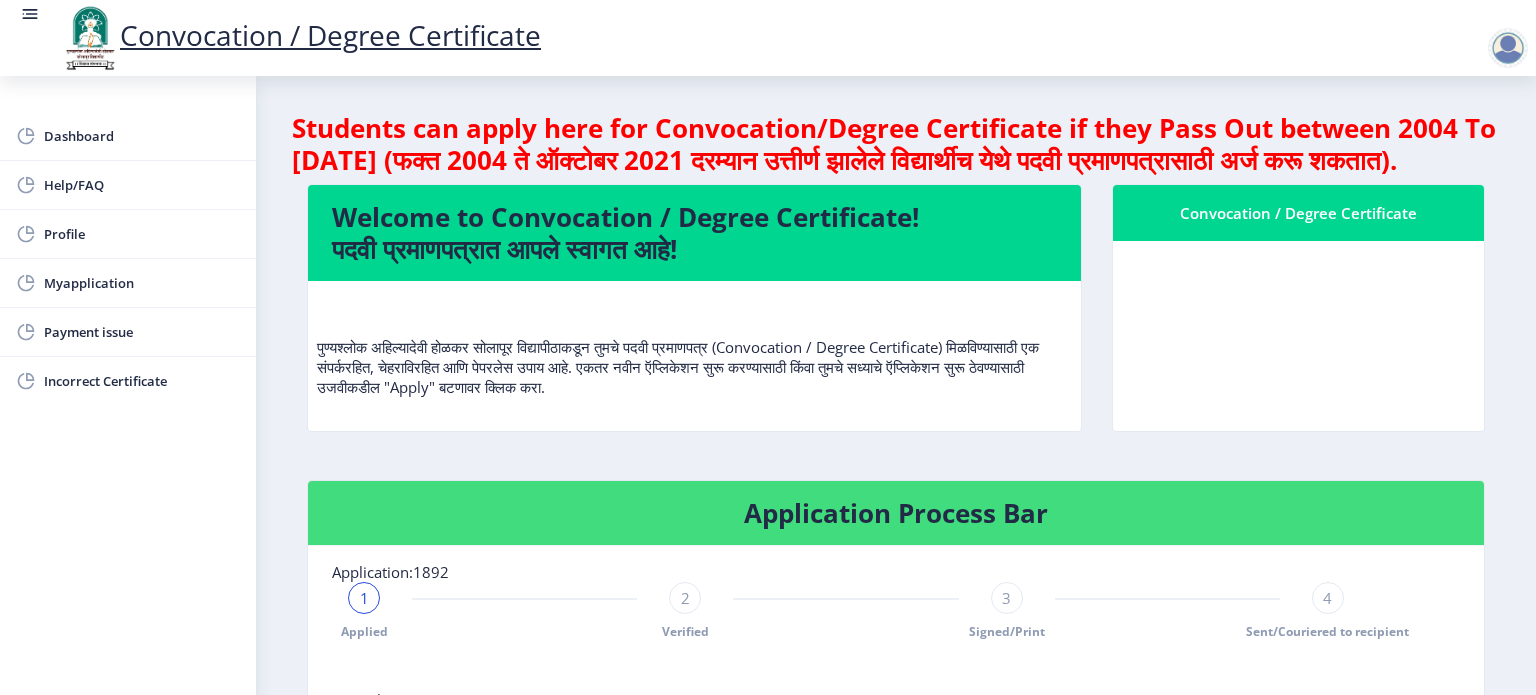 click on "Students can apply here for Convocation/Degree Certificate if they Pass Out between 2004 To [DATE] (फक्त 2004 ते ऑक्टोबर 2021 दरम्यान उत्तीर्ण झालेले विद्यार्थीच येथे पदवी प्रमाणपत्रासाठी अर्ज करू शकतात)." 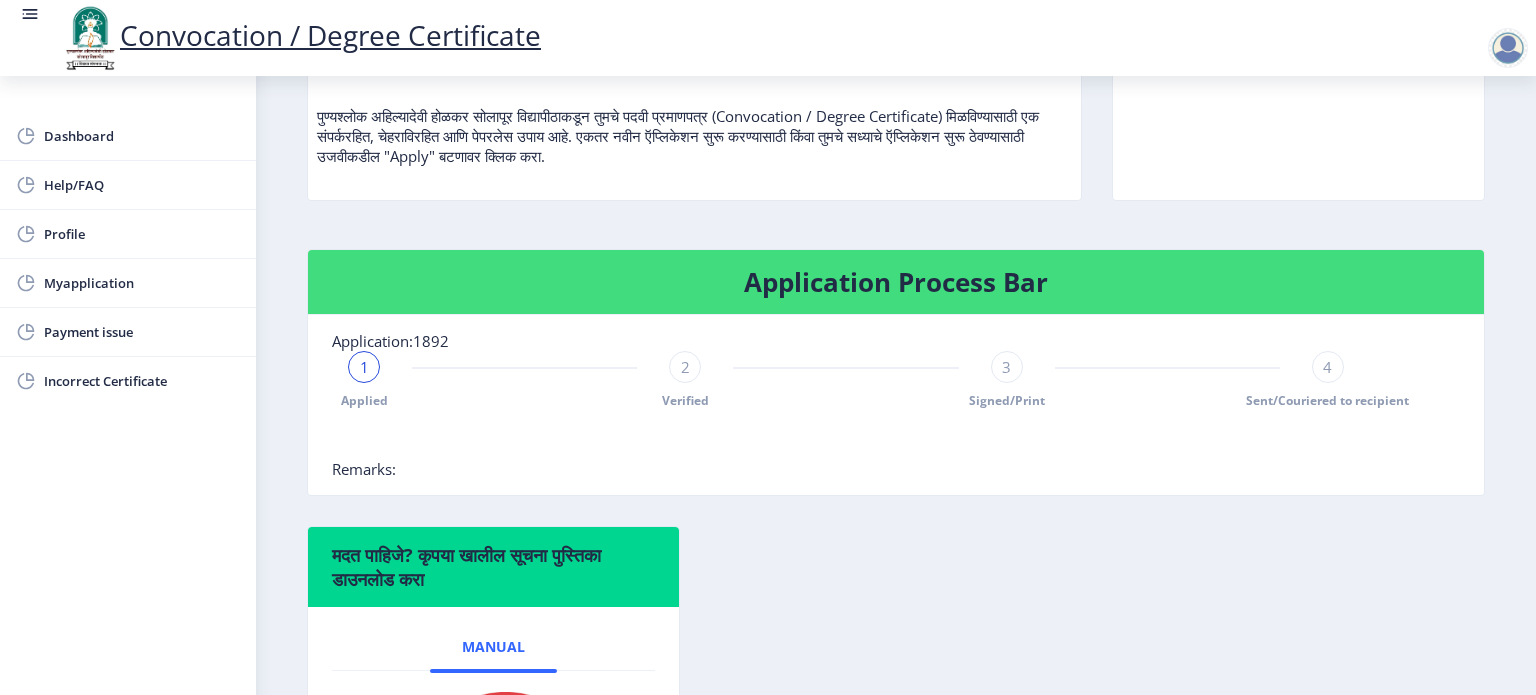 scroll, scrollTop: 228, scrollLeft: 0, axis: vertical 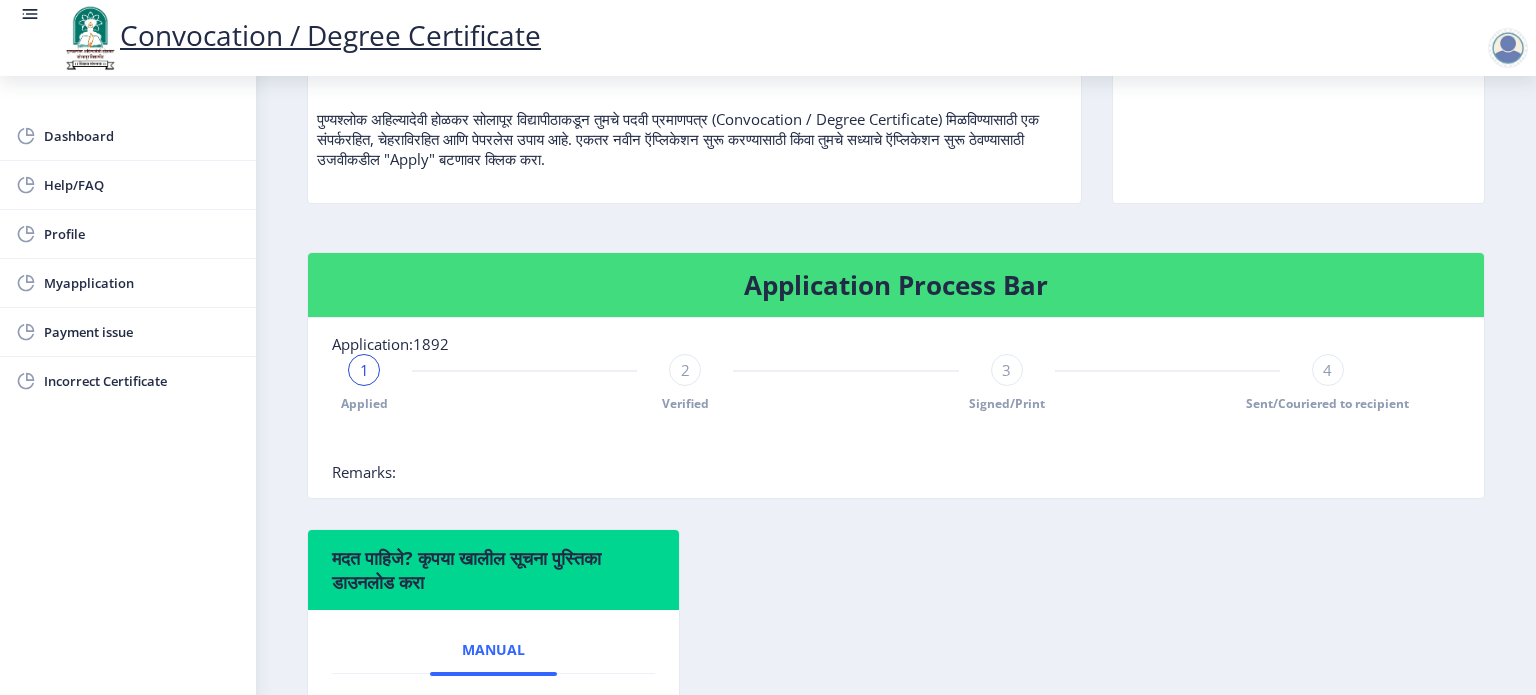 click on "2" 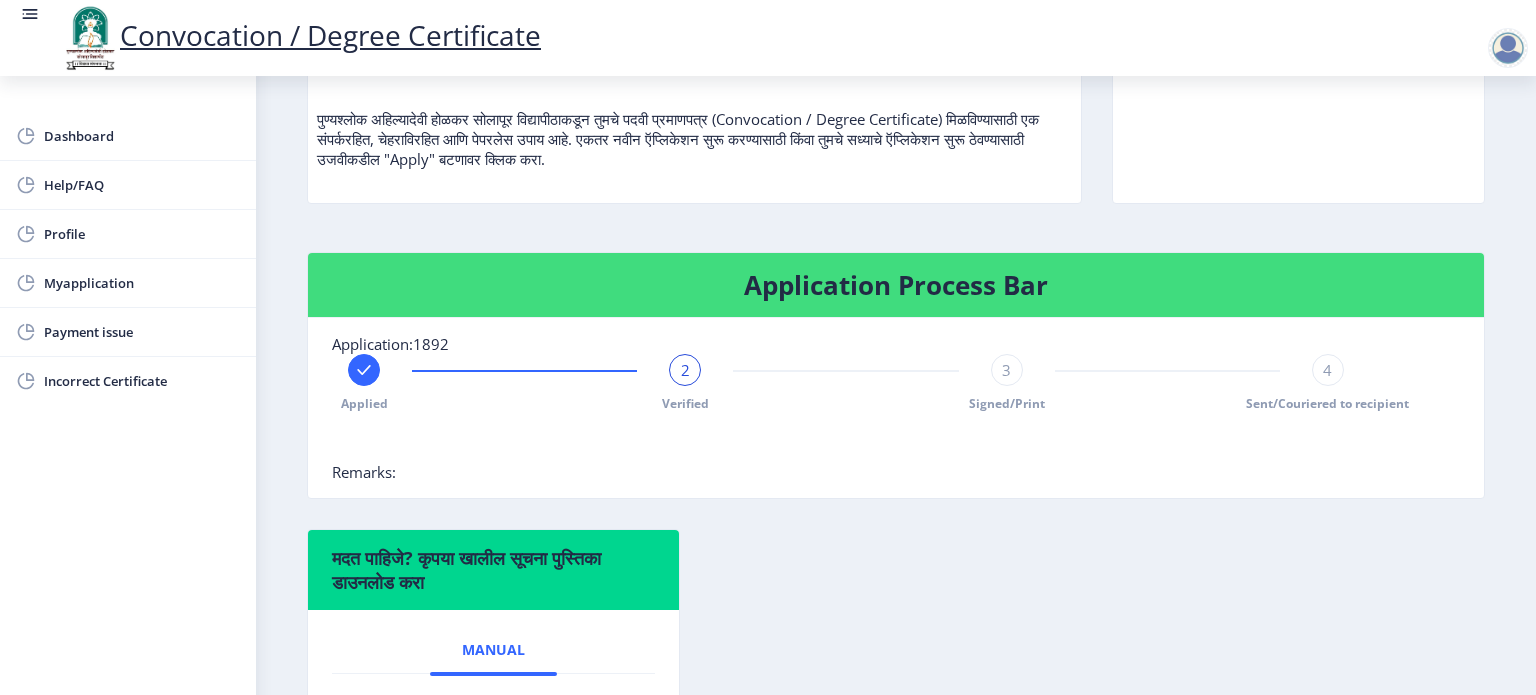 click on "3" 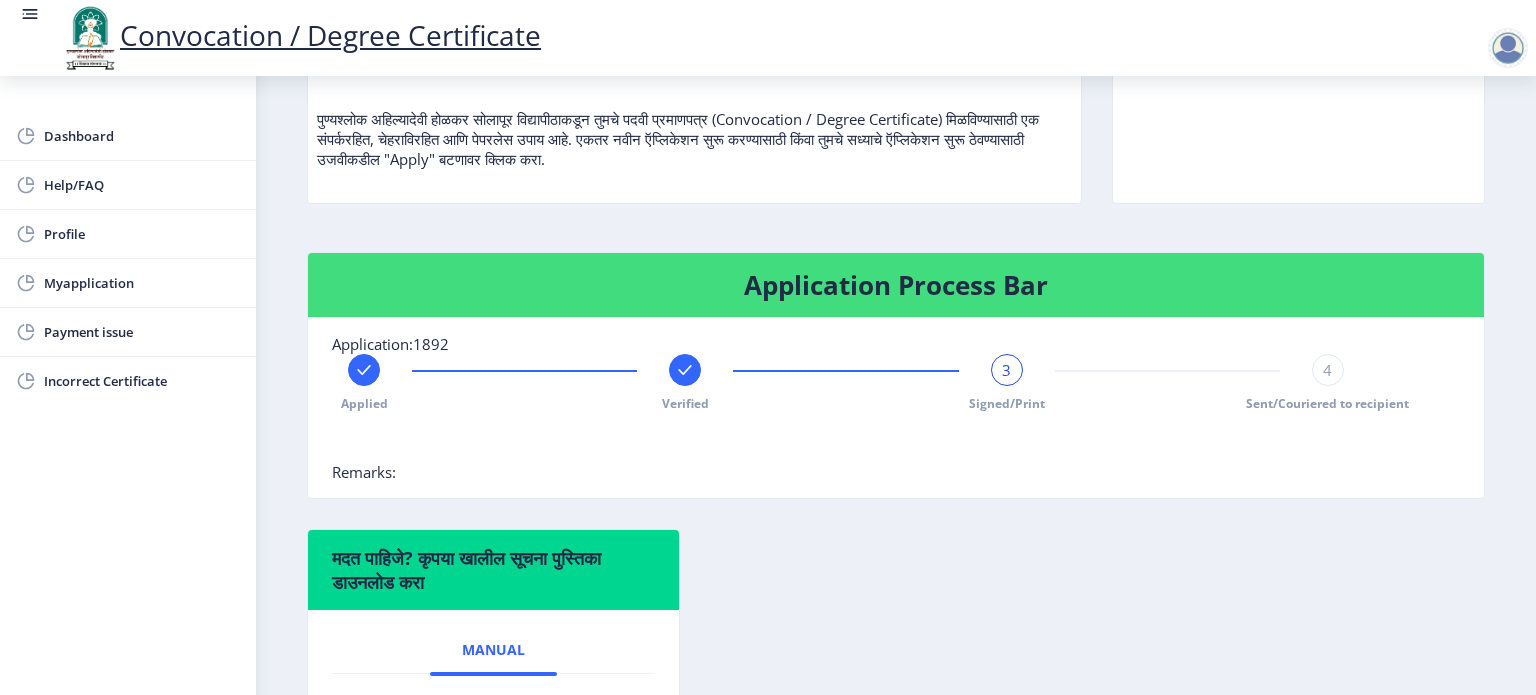 click on "4" 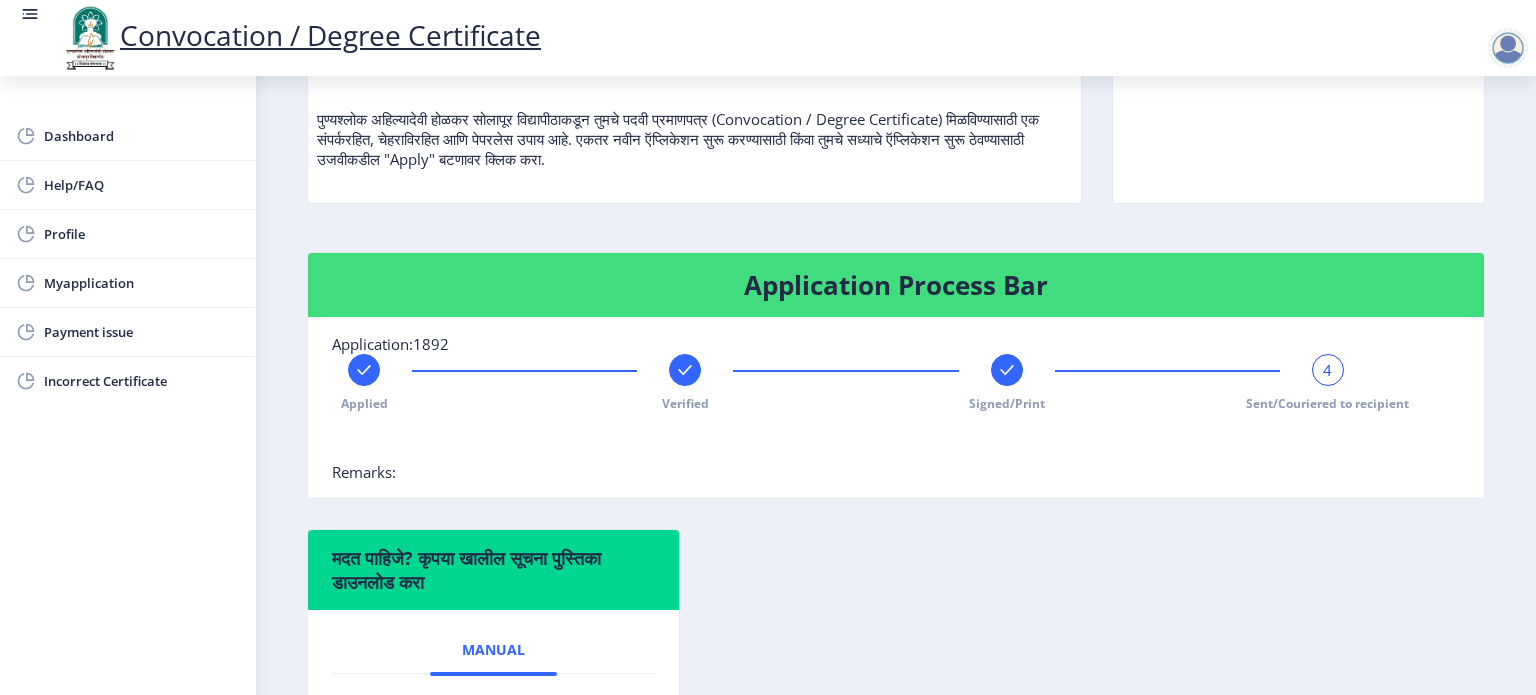 click on "4" 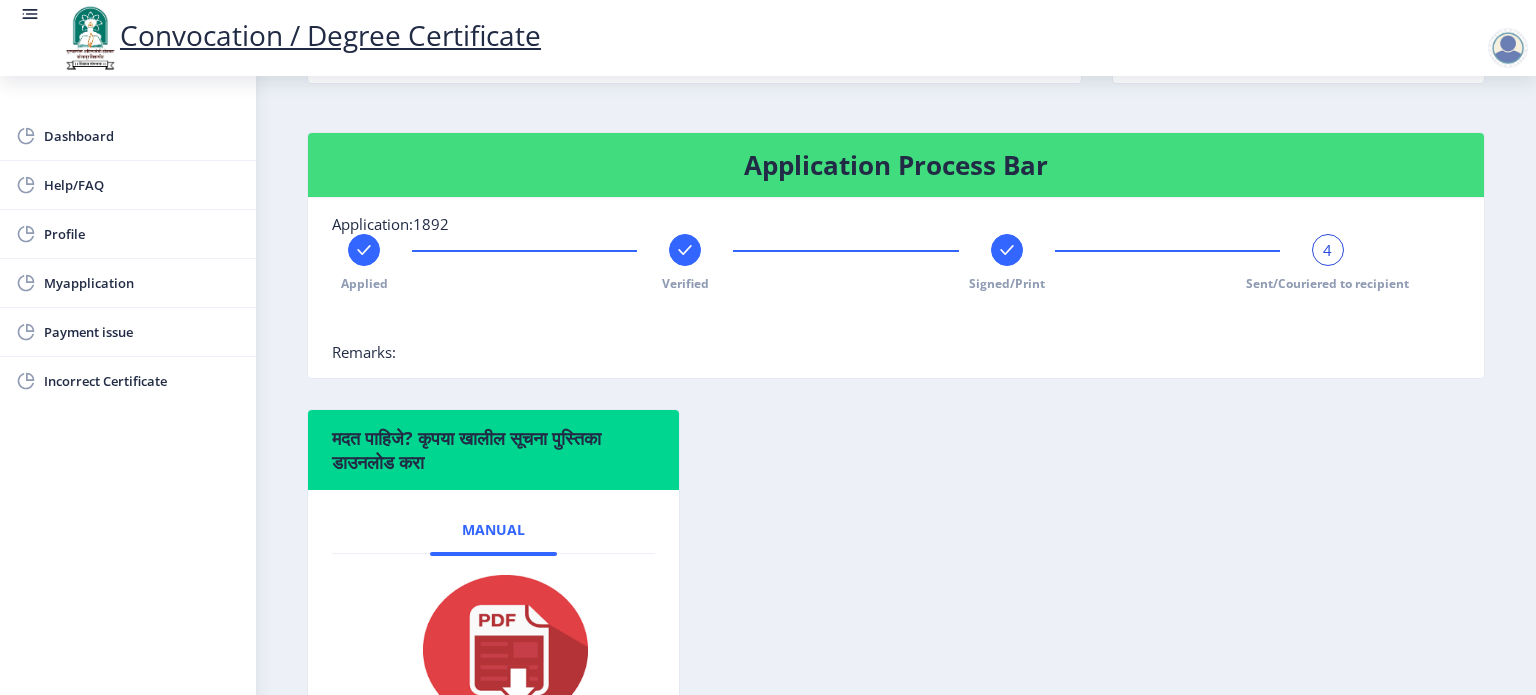 scroll, scrollTop: 388, scrollLeft: 0, axis: vertical 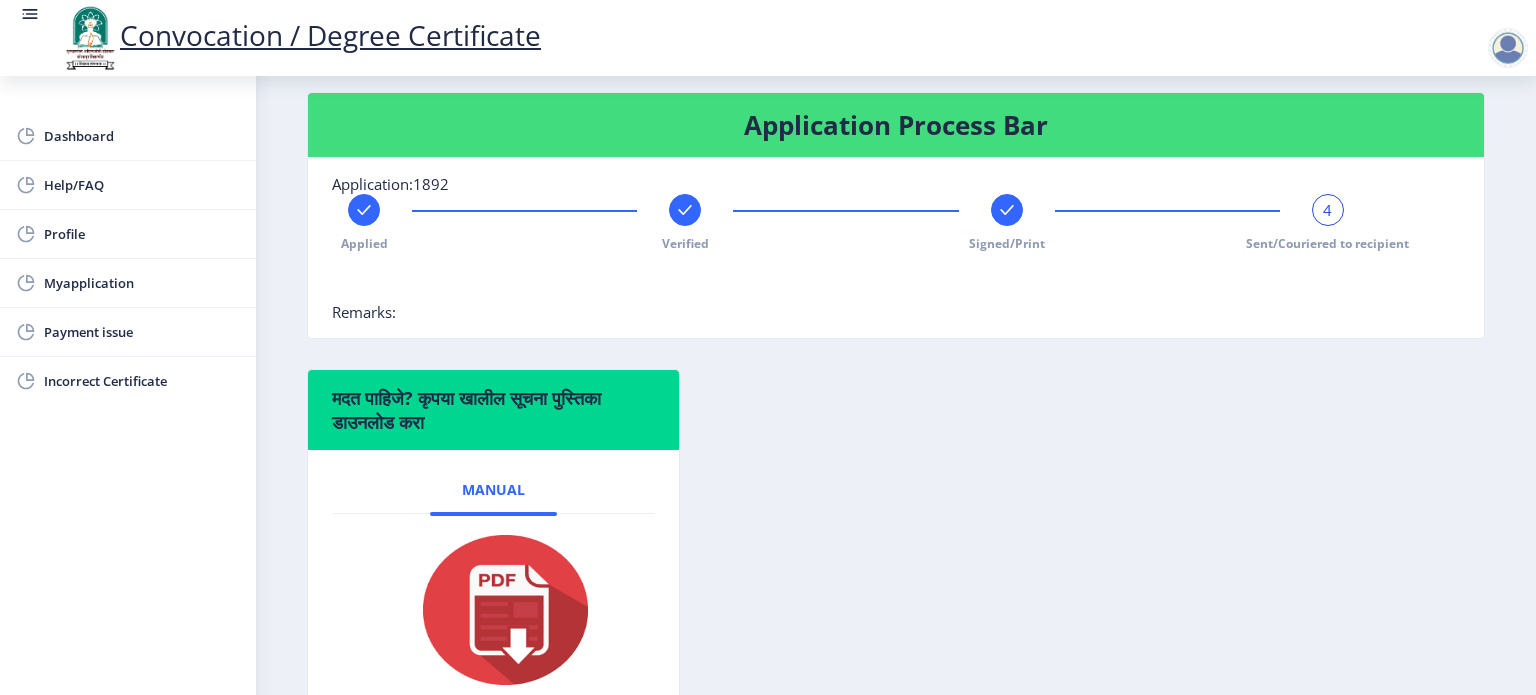 click on "4" 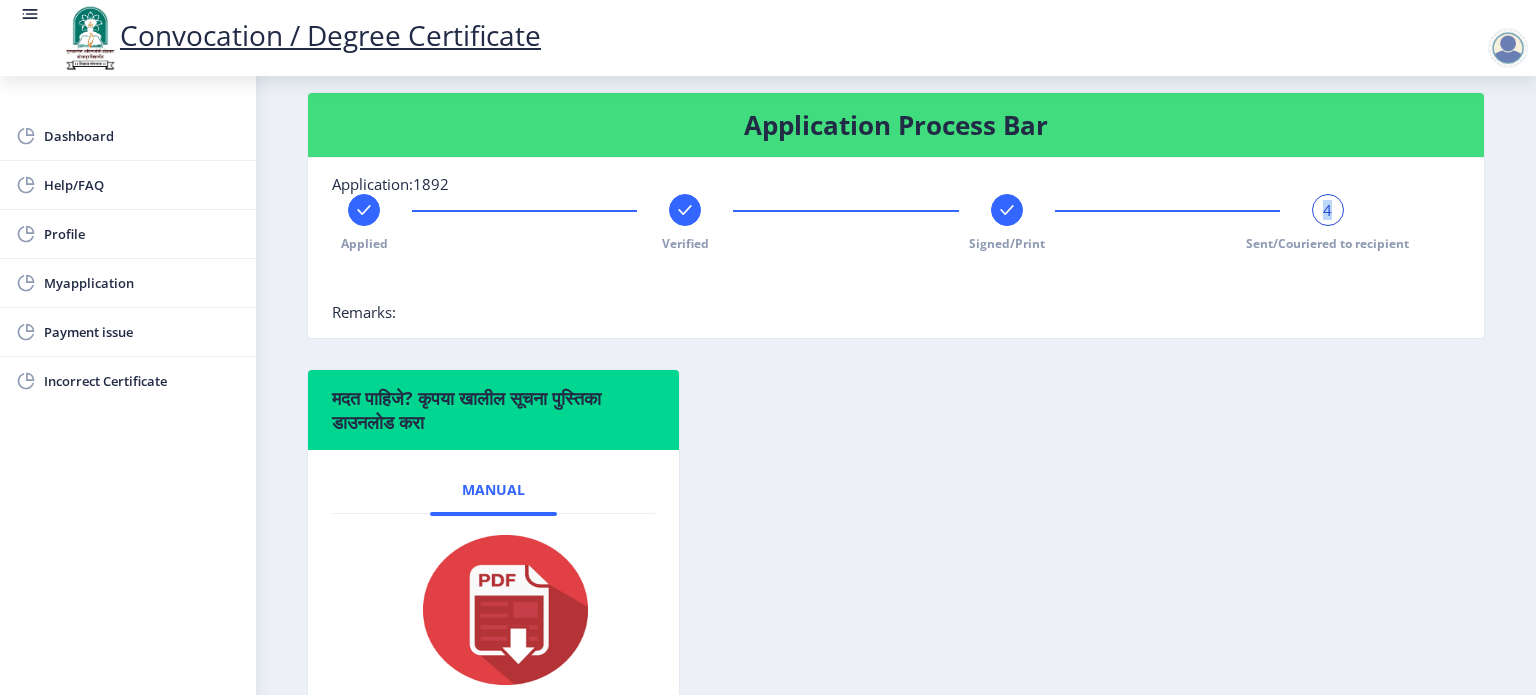 click on "4" 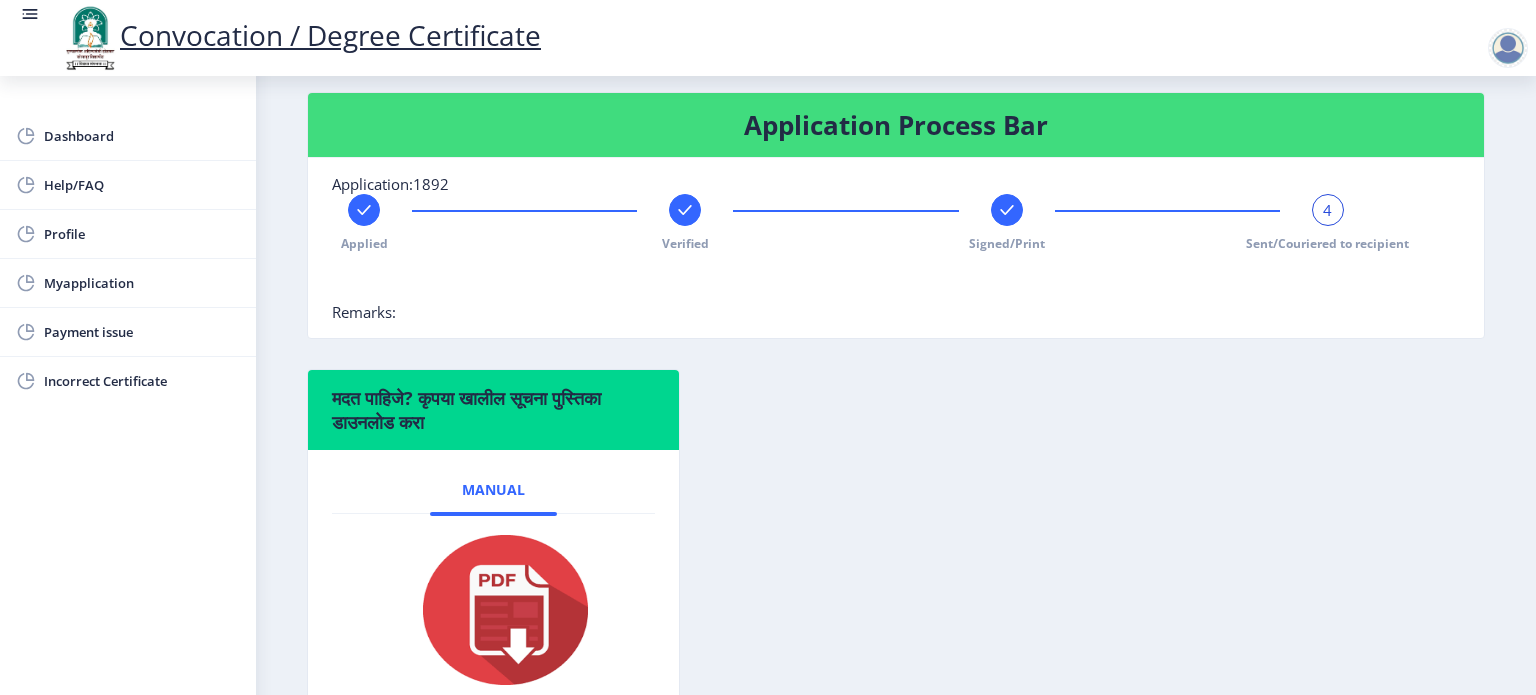 click on "Sent/Couriered to recipient" 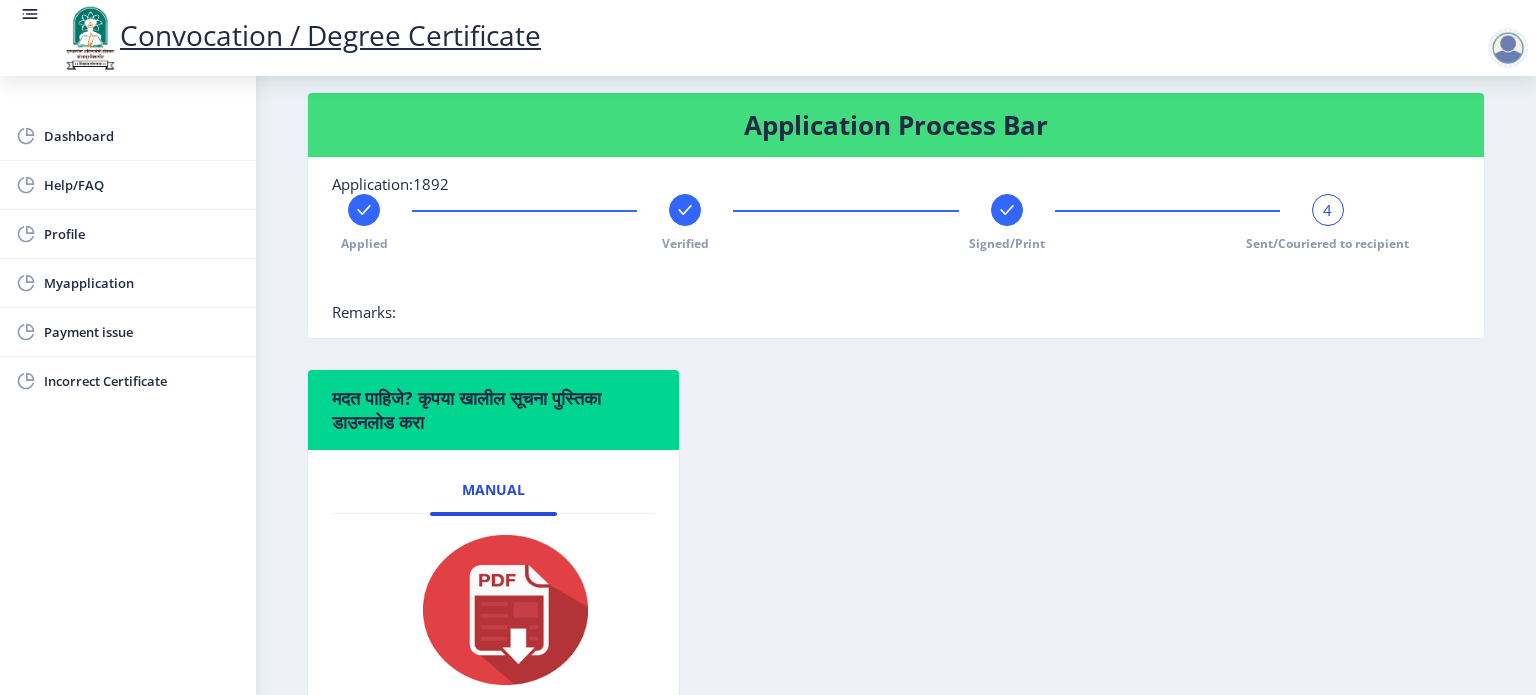 type 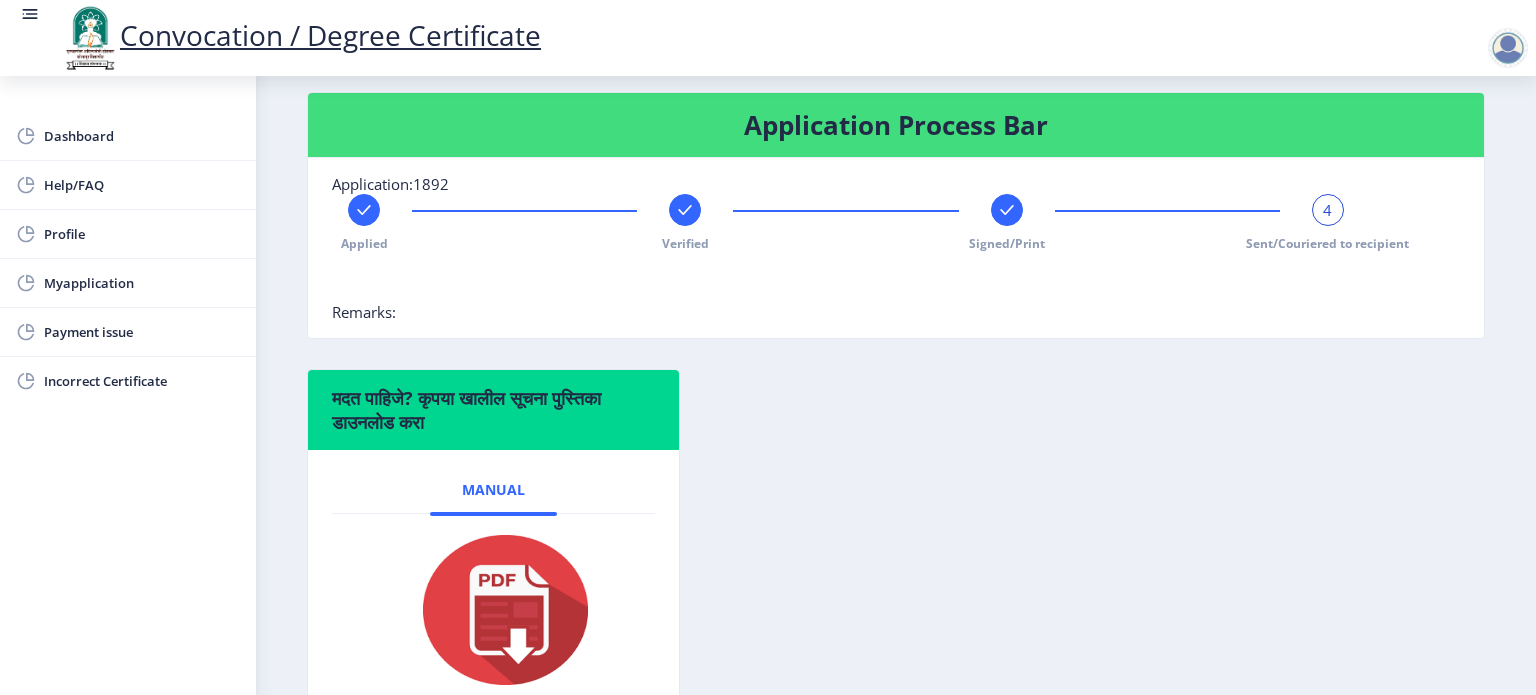 scroll, scrollTop: 548, scrollLeft: 0, axis: vertical 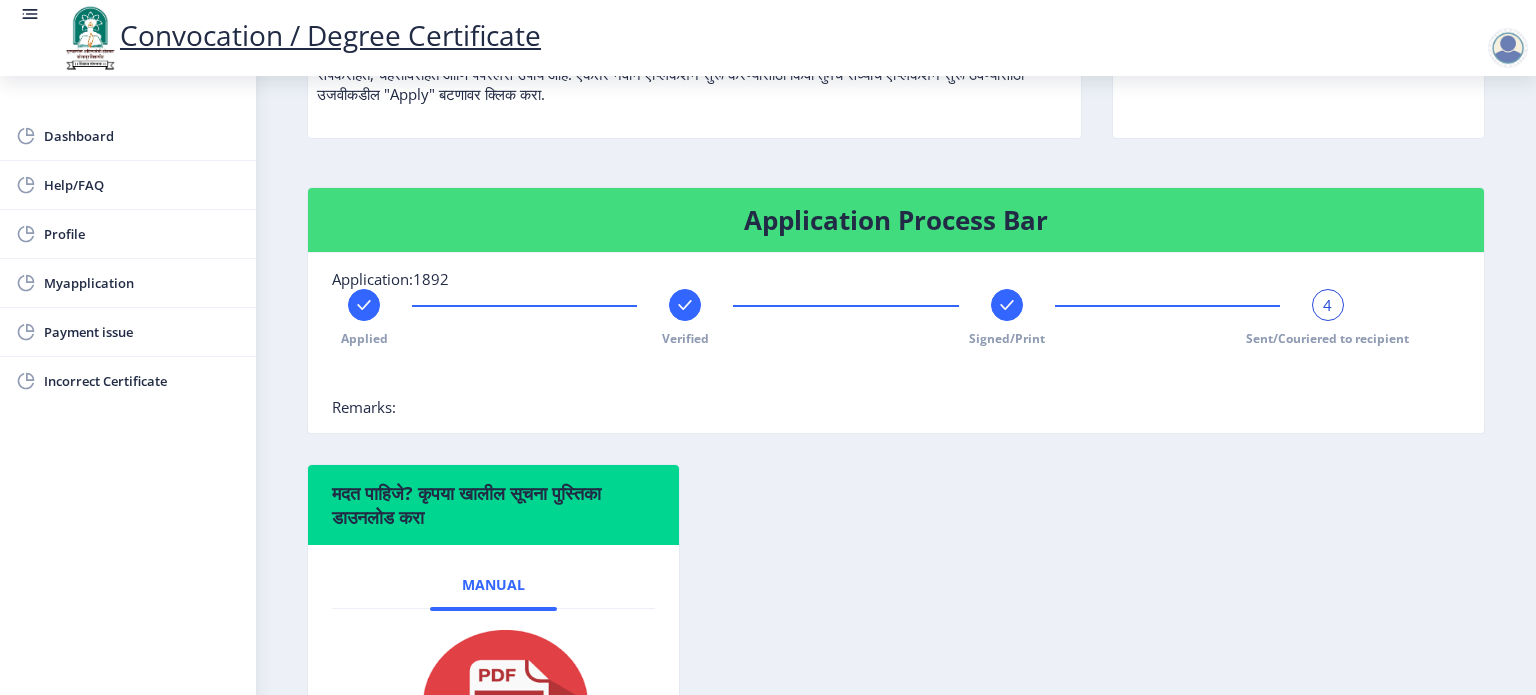 click 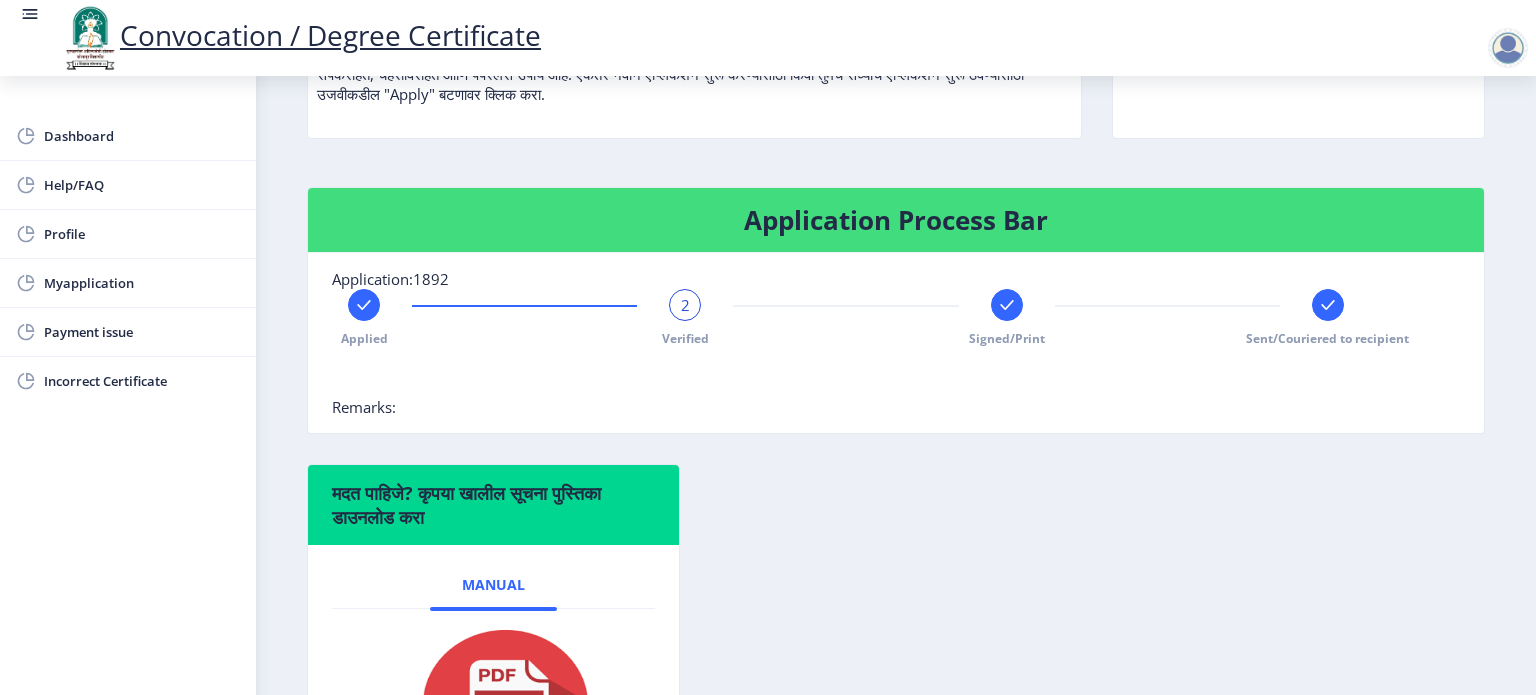 click on "2" 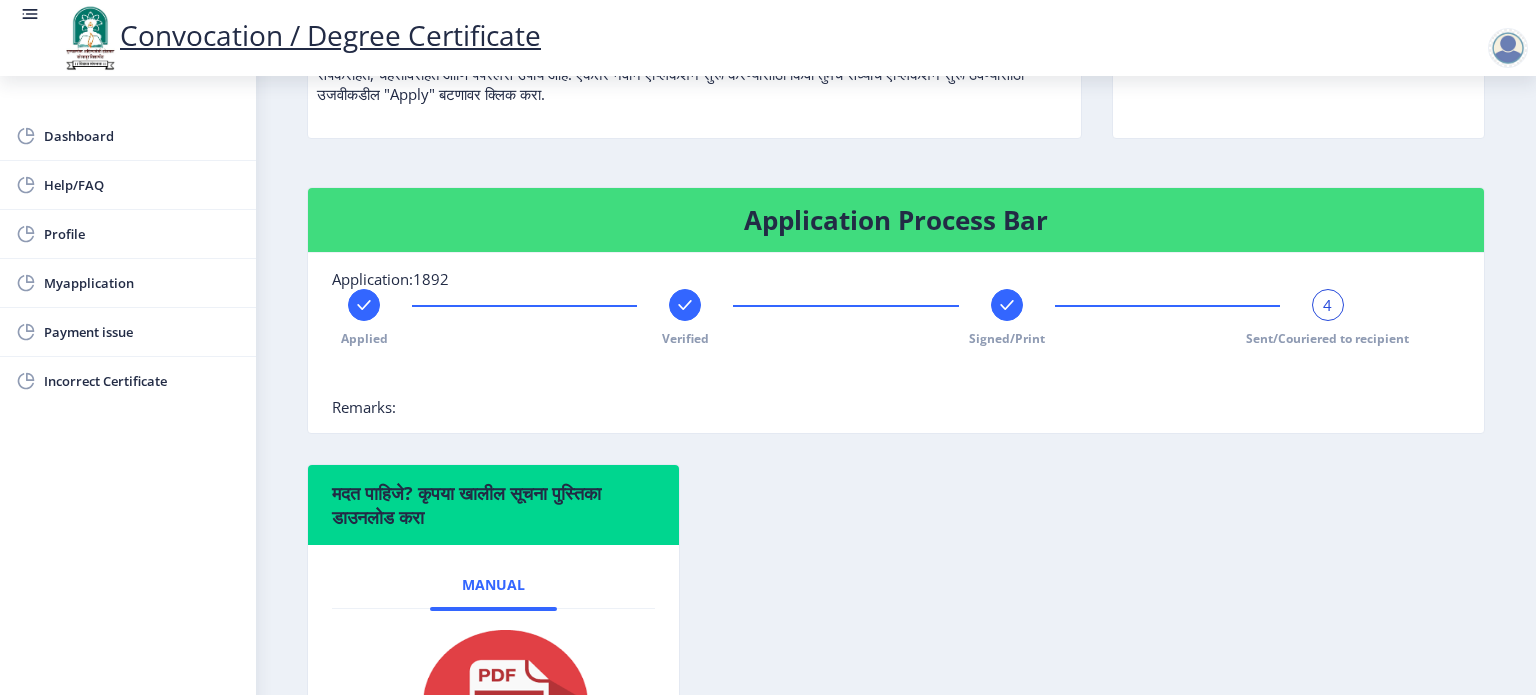 click on "Applied Verified Signed/Print 4 Sent/Couriered to recipient" 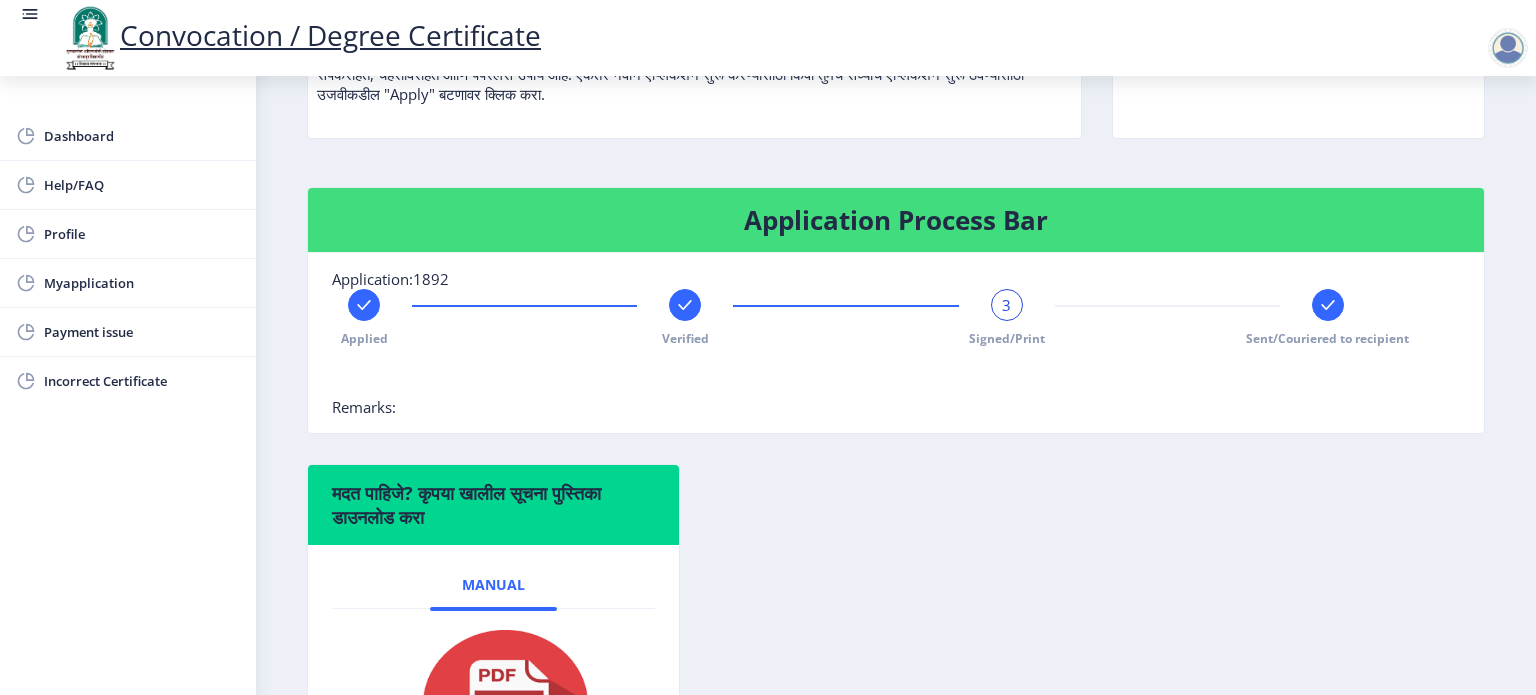 click 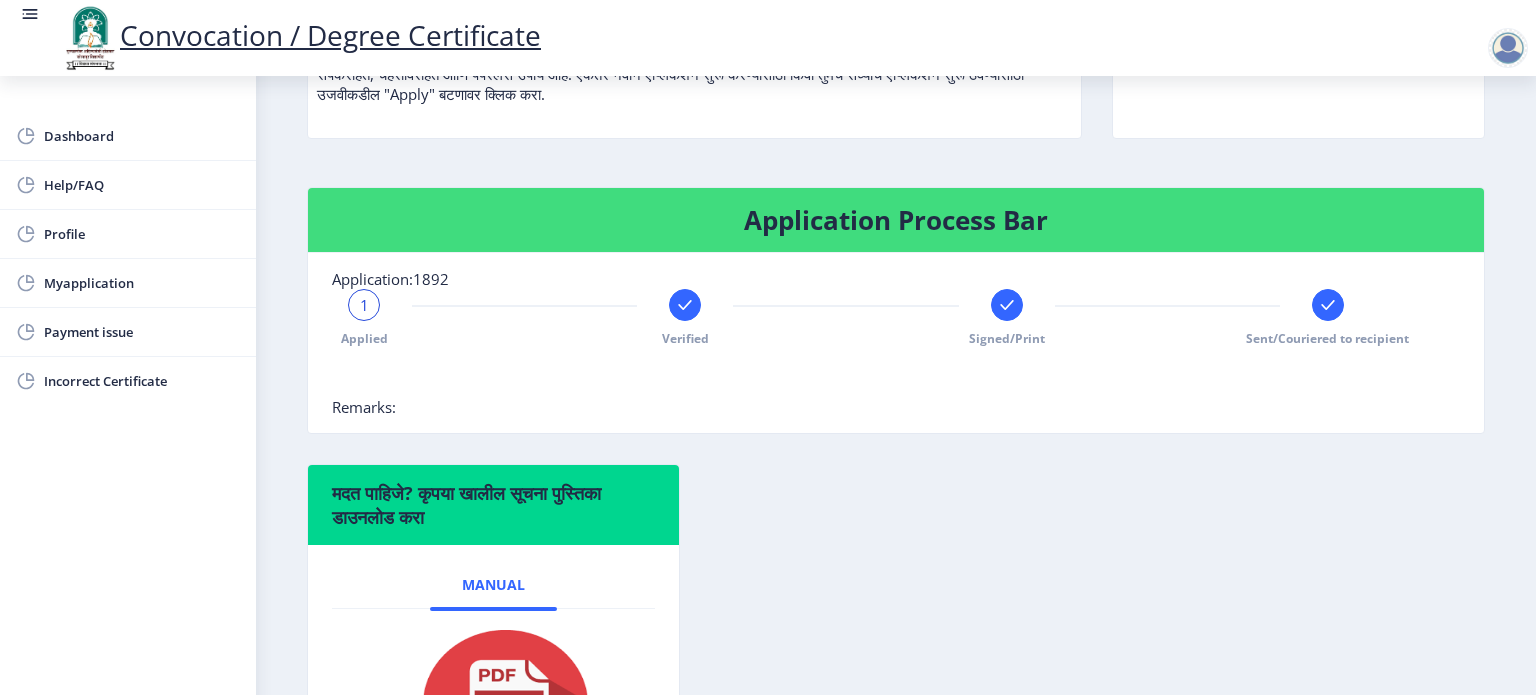 click on "1" 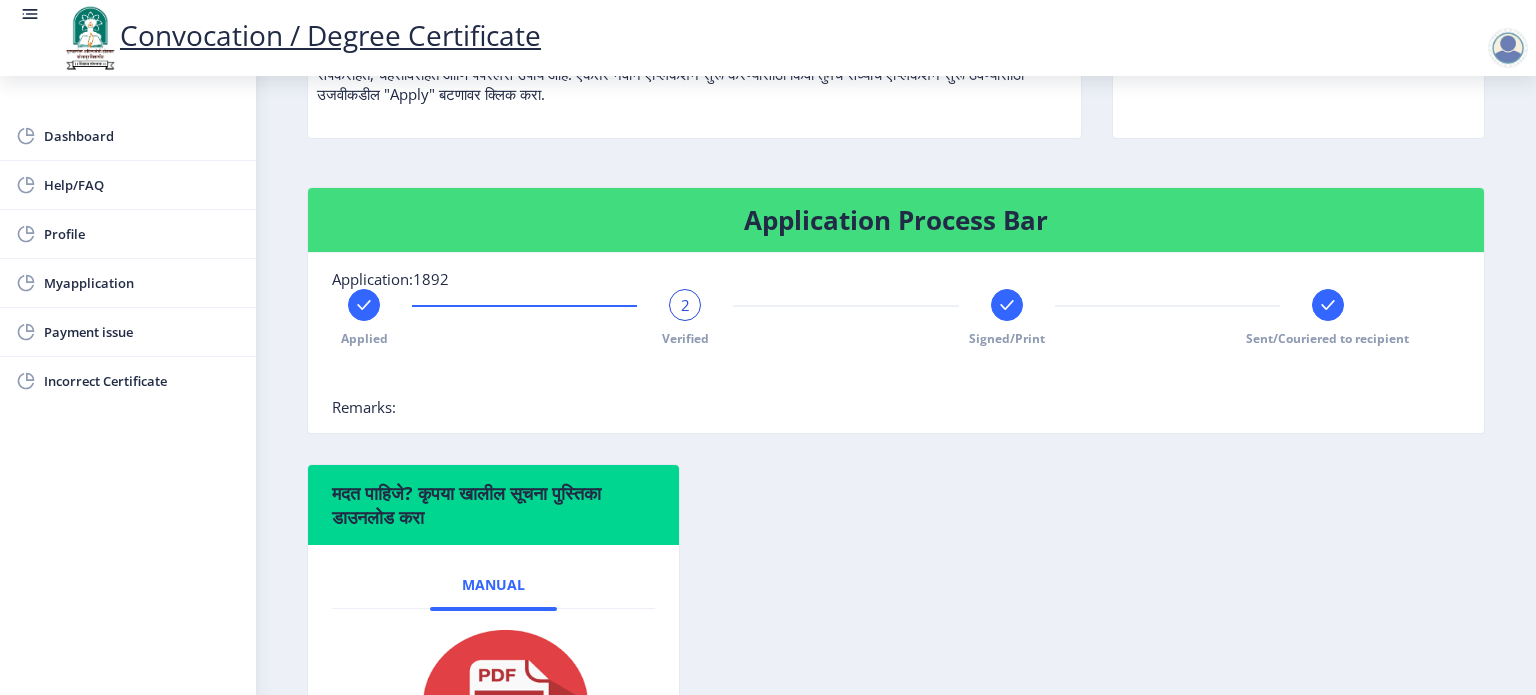 click on "Signed/Print" 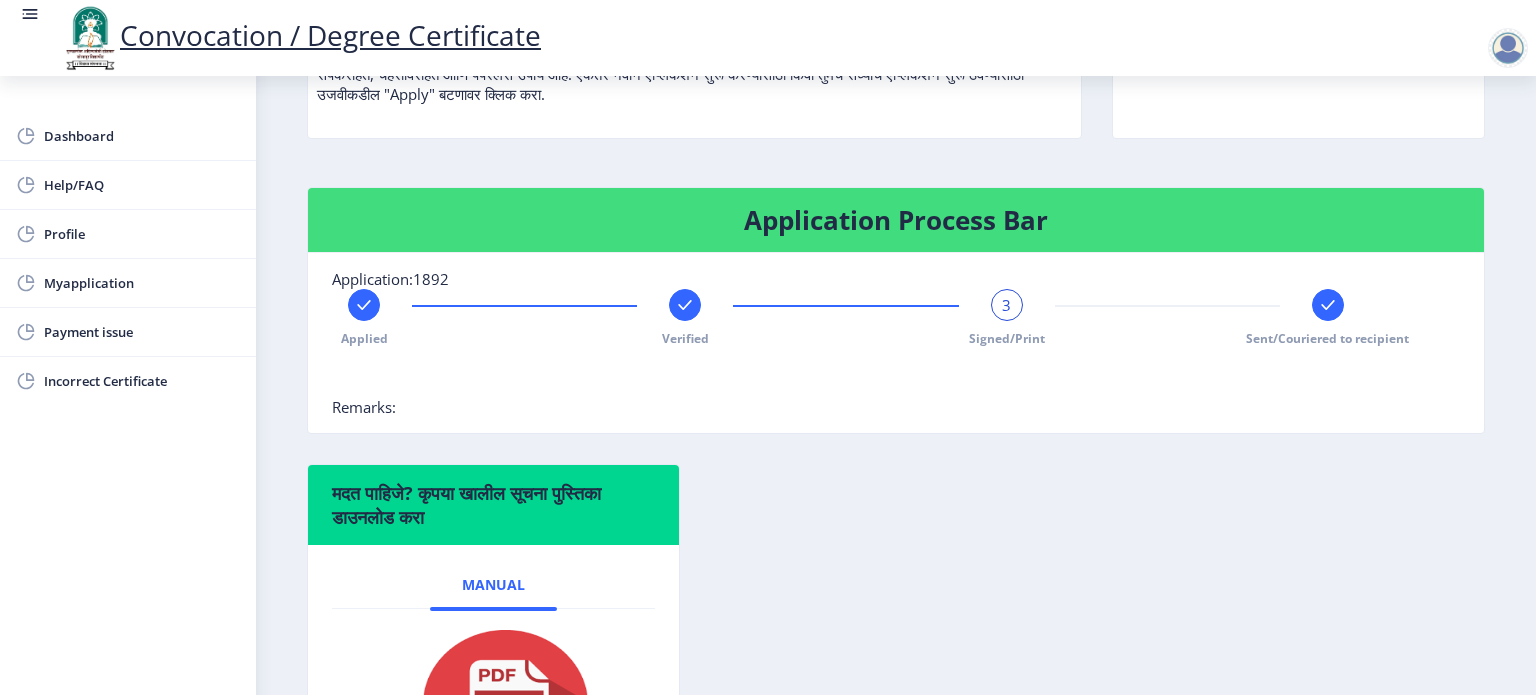 click 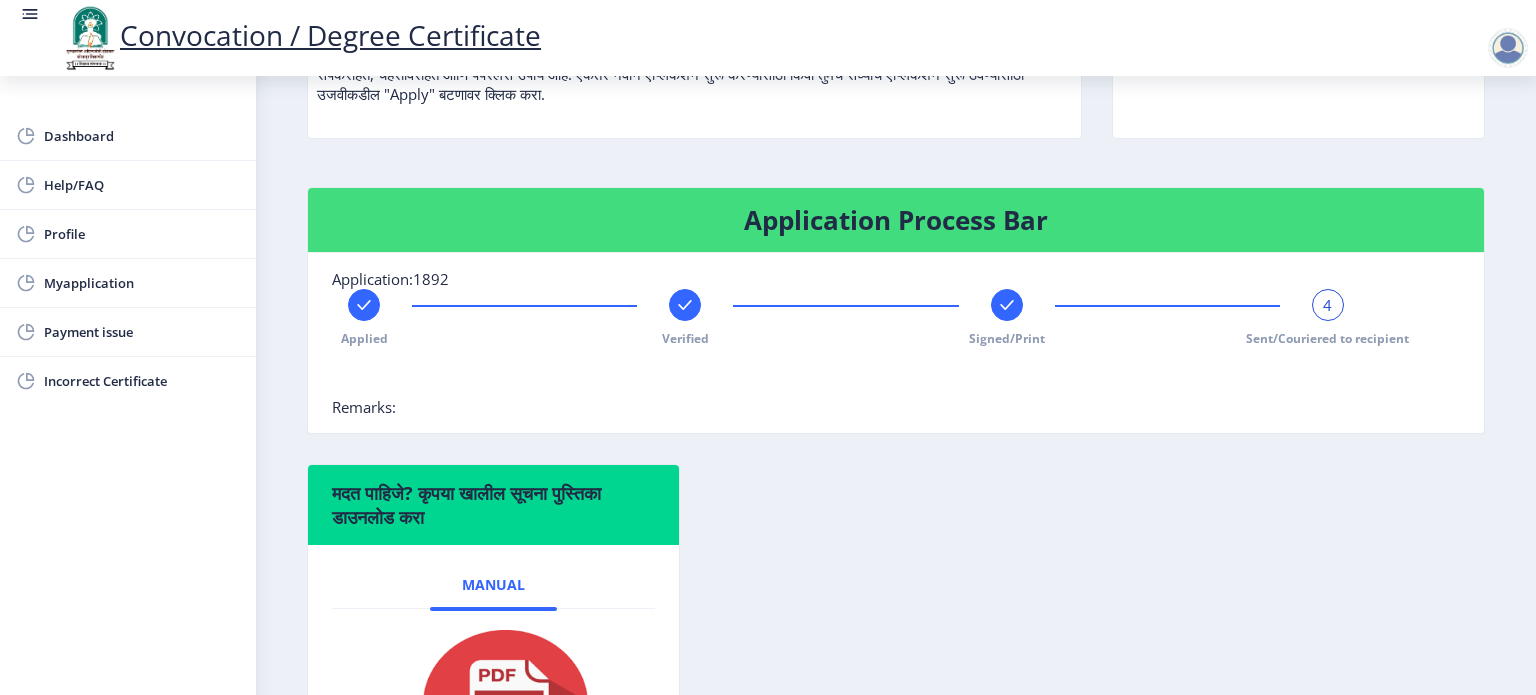 scroll, scrollTop: 548, scrollLeft: 0, axis: vertical 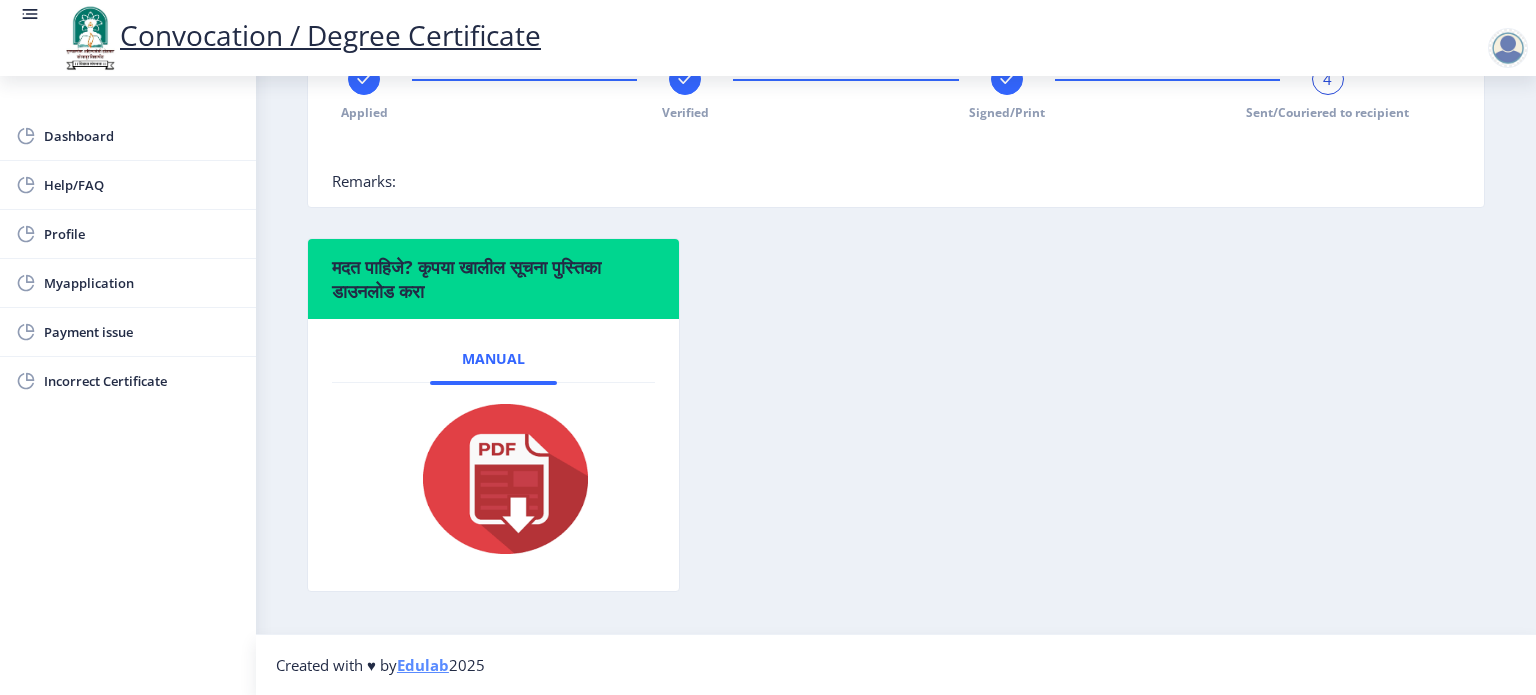 click on "4" 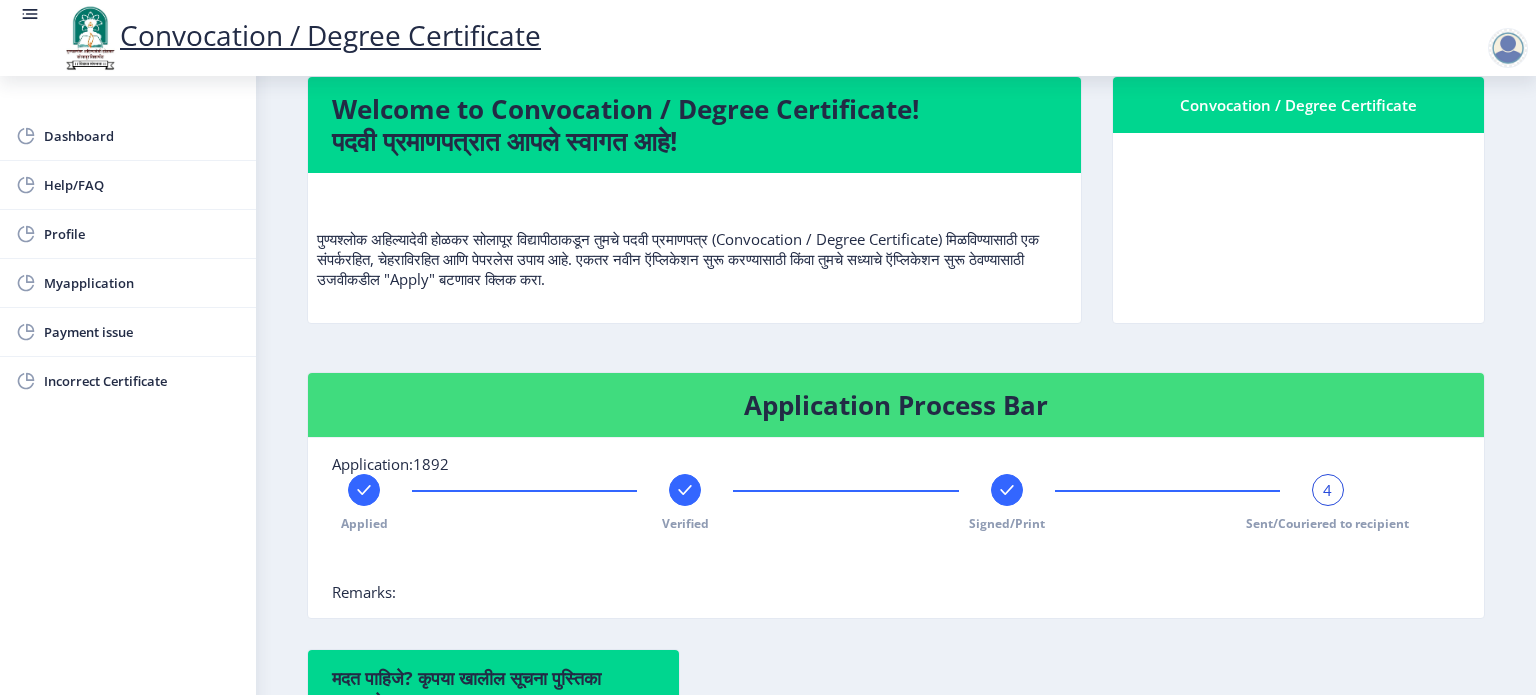 scroll, scrollTop: 148, scrollLeft: 0, axis: vertical 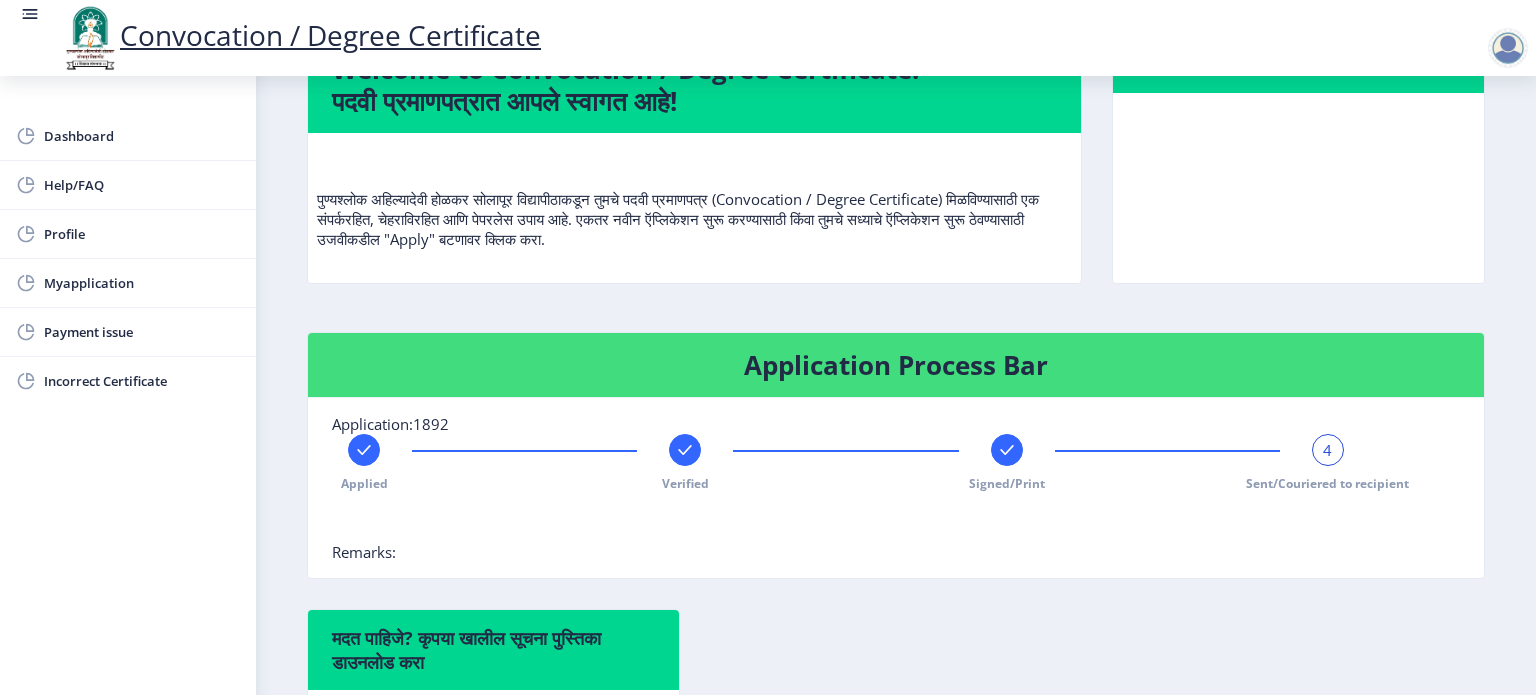 click on "4" 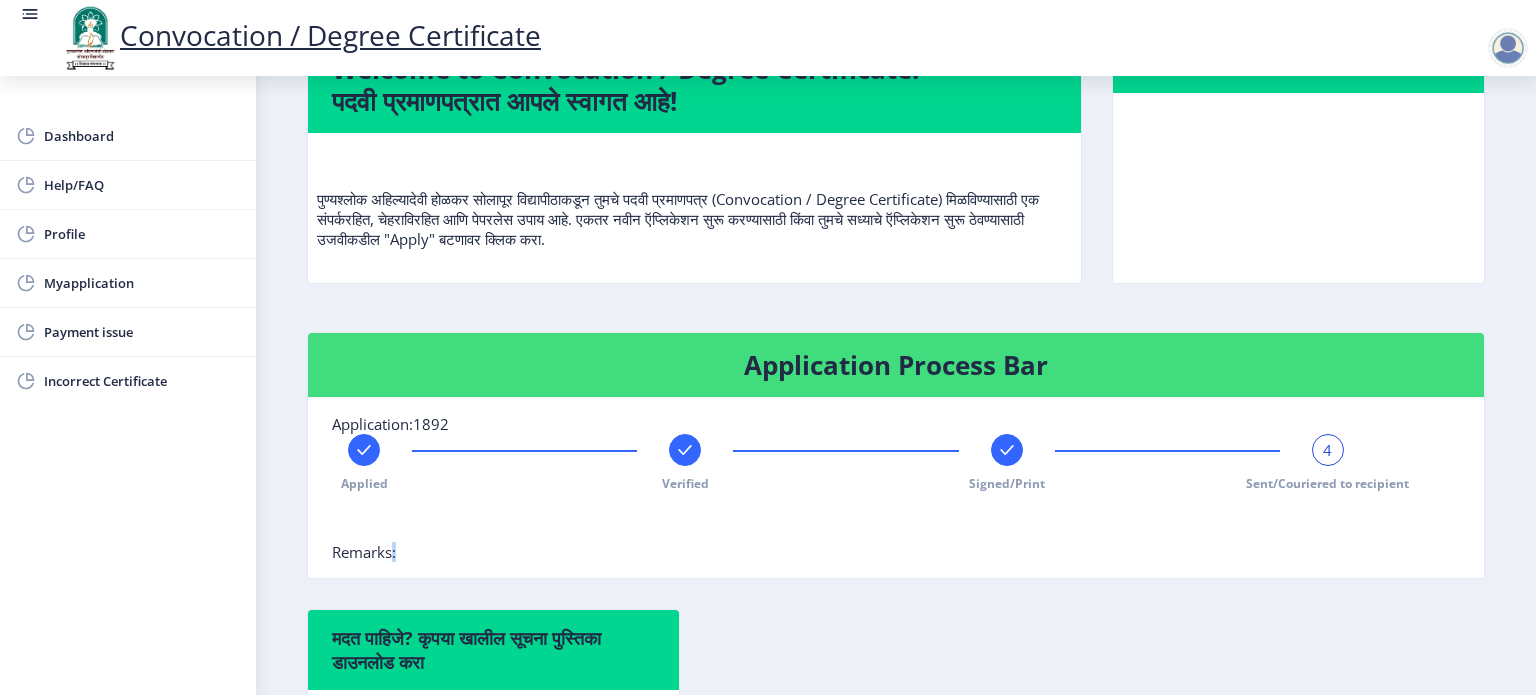 click on "Remarks:" 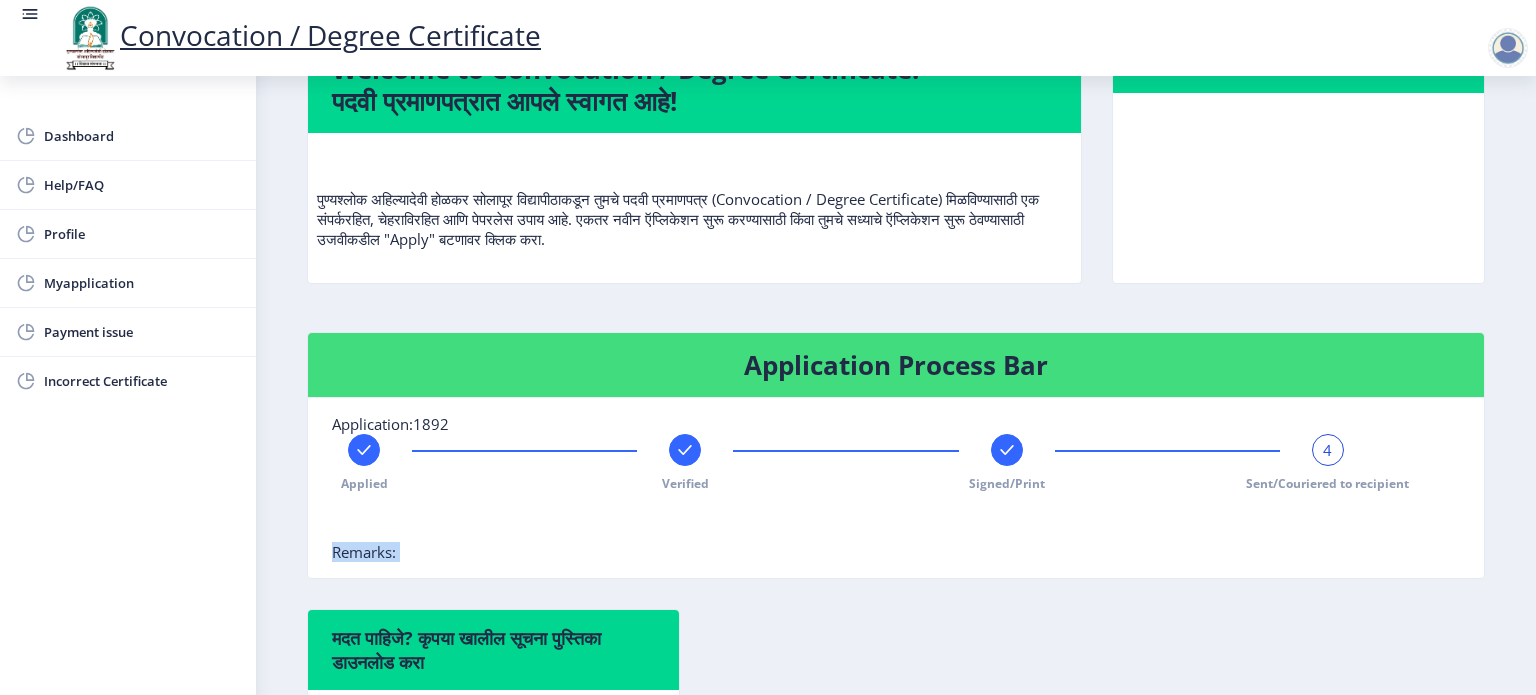 click on "Remarks:" 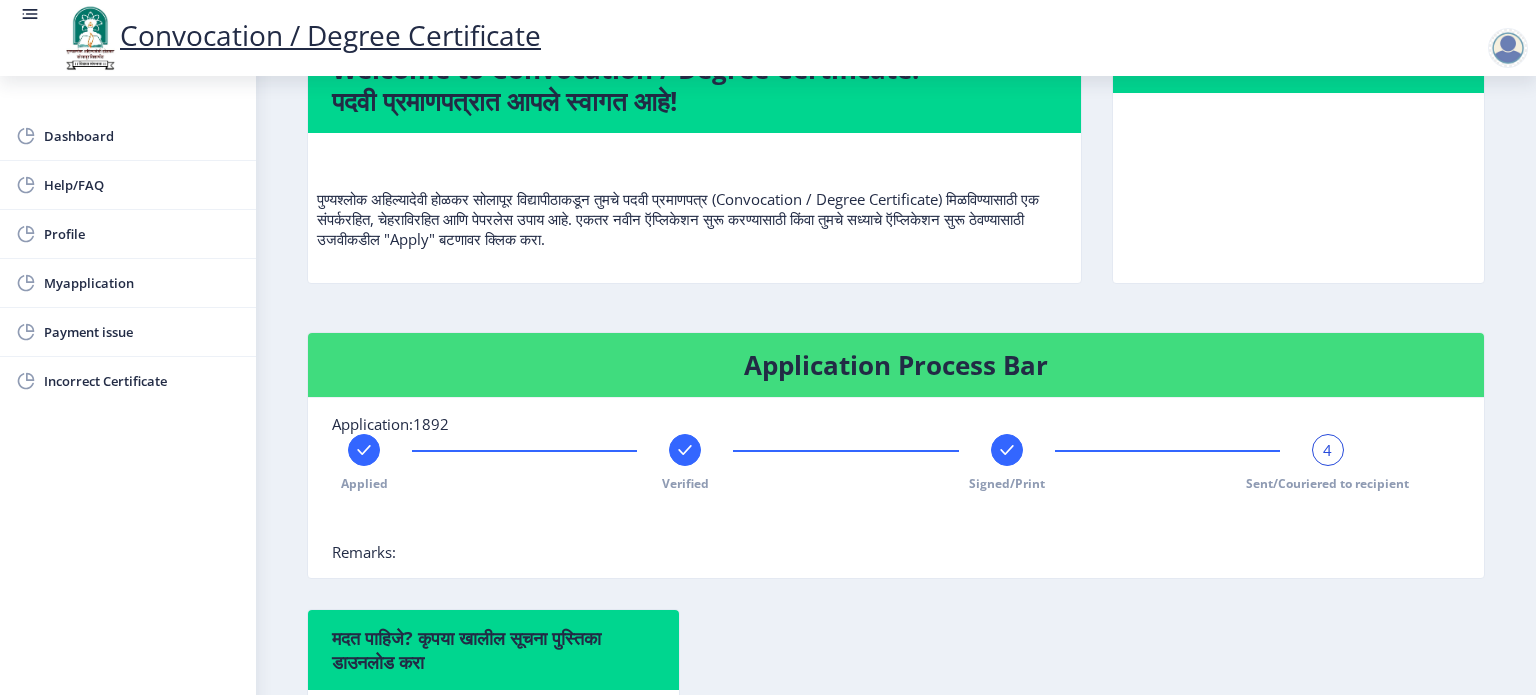 scroll, scrollTop: 548, scrollLeft: 0, axis: vertical 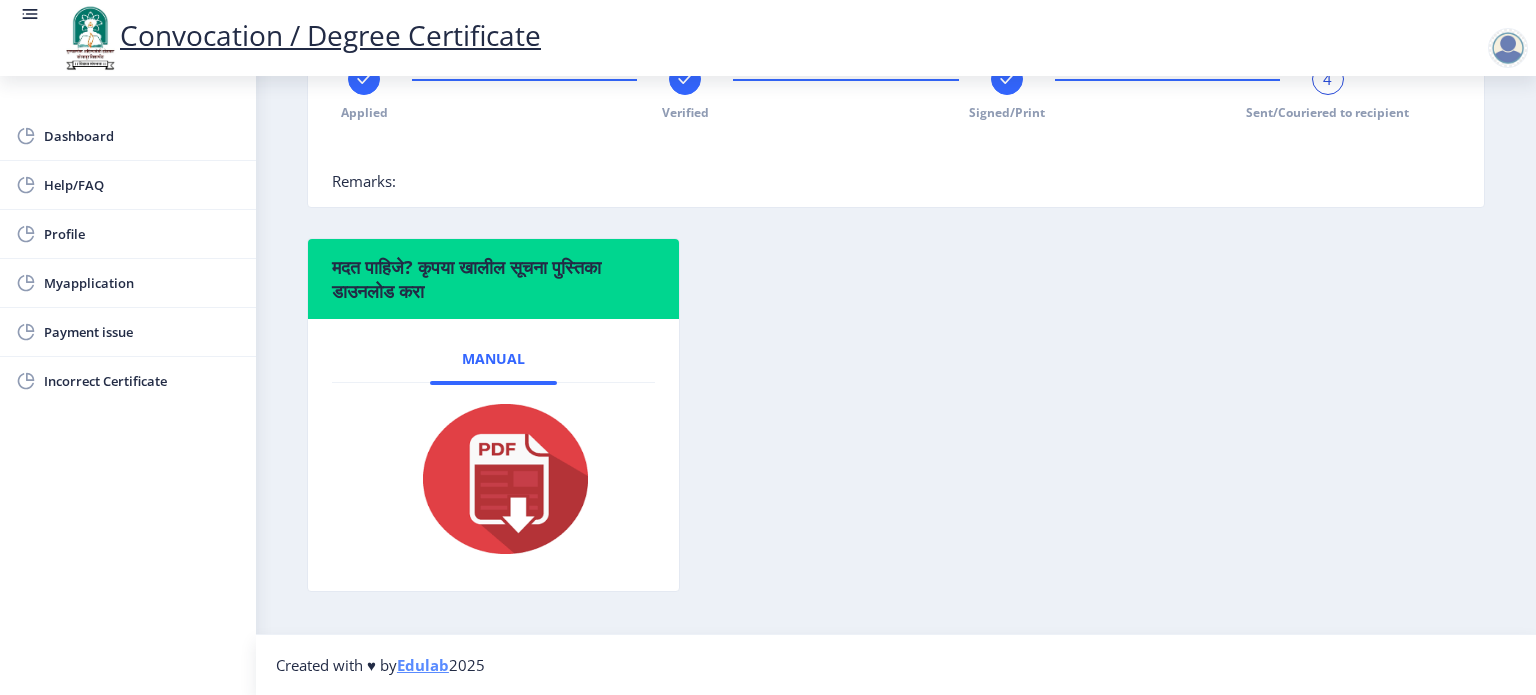 click 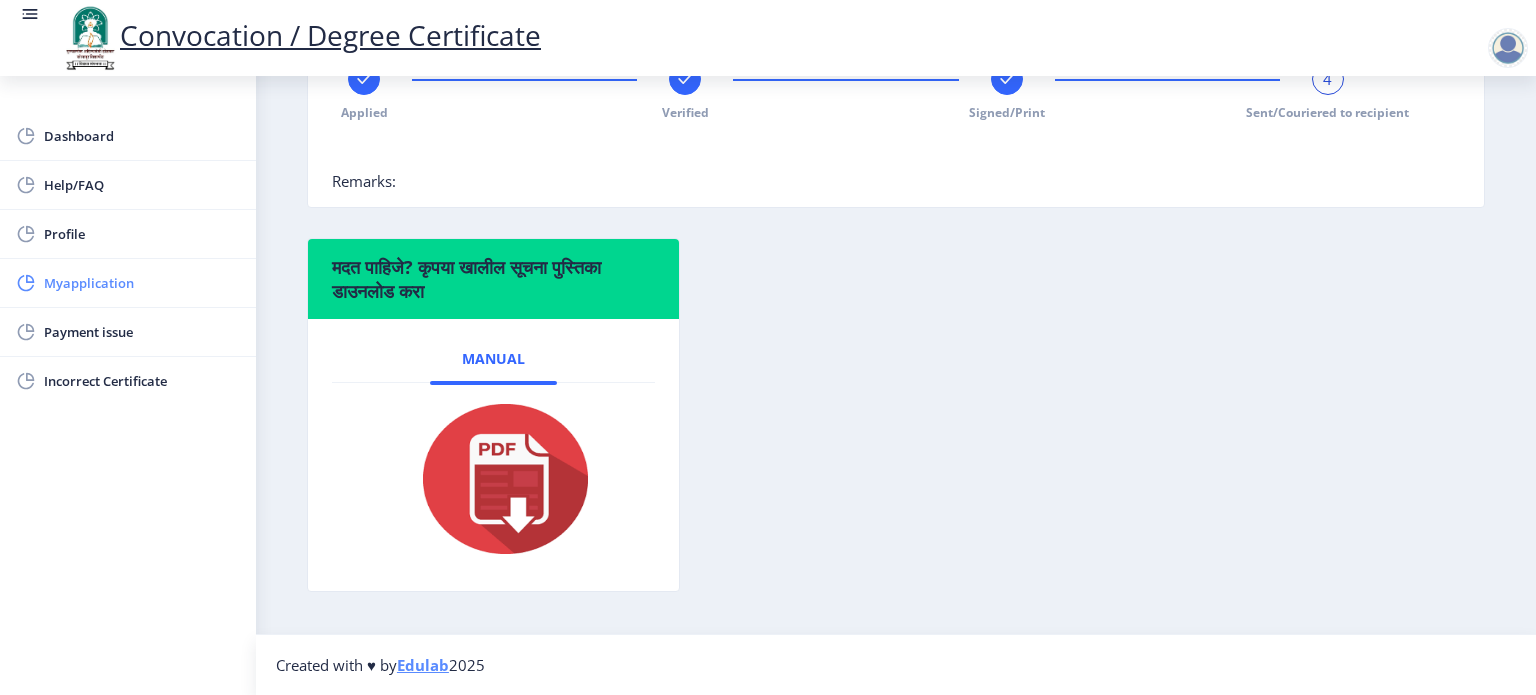 click on "Myapplication" 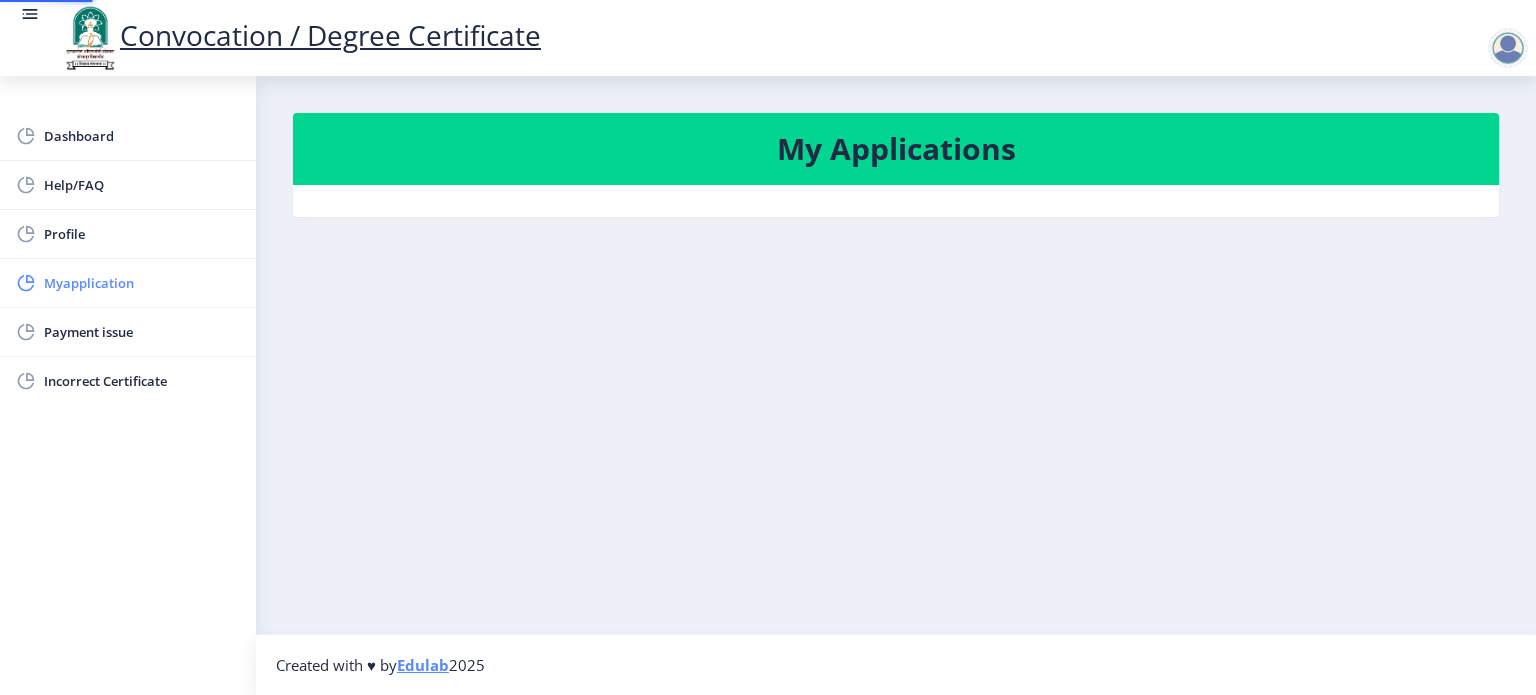 scroll, scrollTop: 0, scrollLeft: 0, axis: both 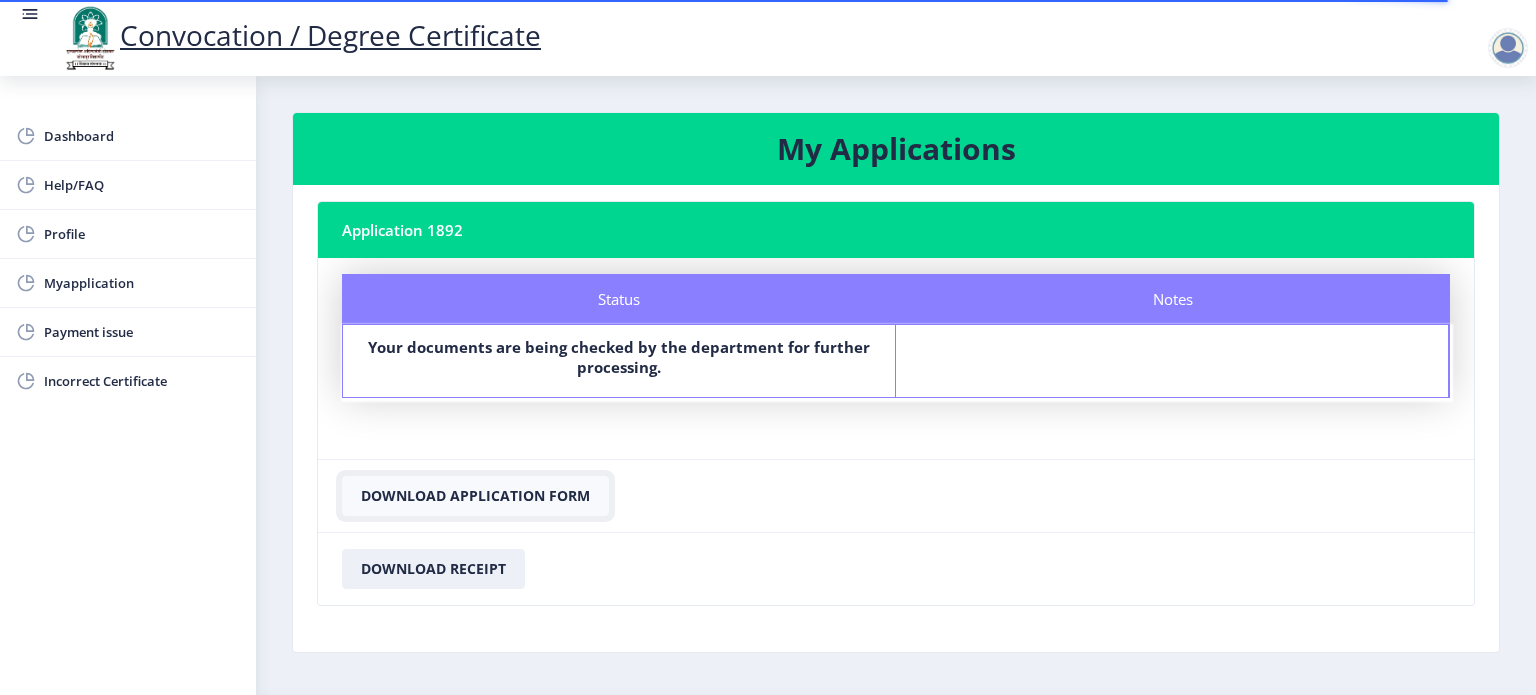 click on "Download Application Form" 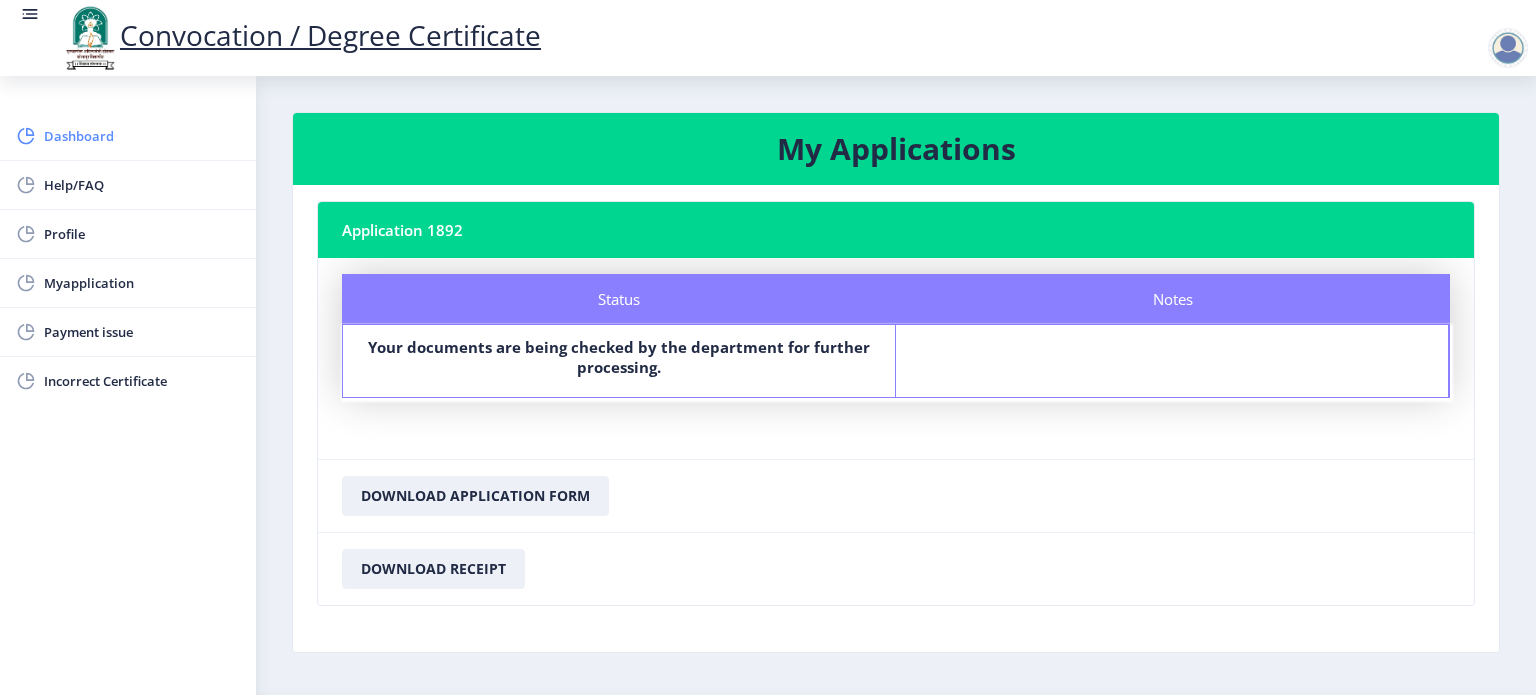 click on "Dashboard" 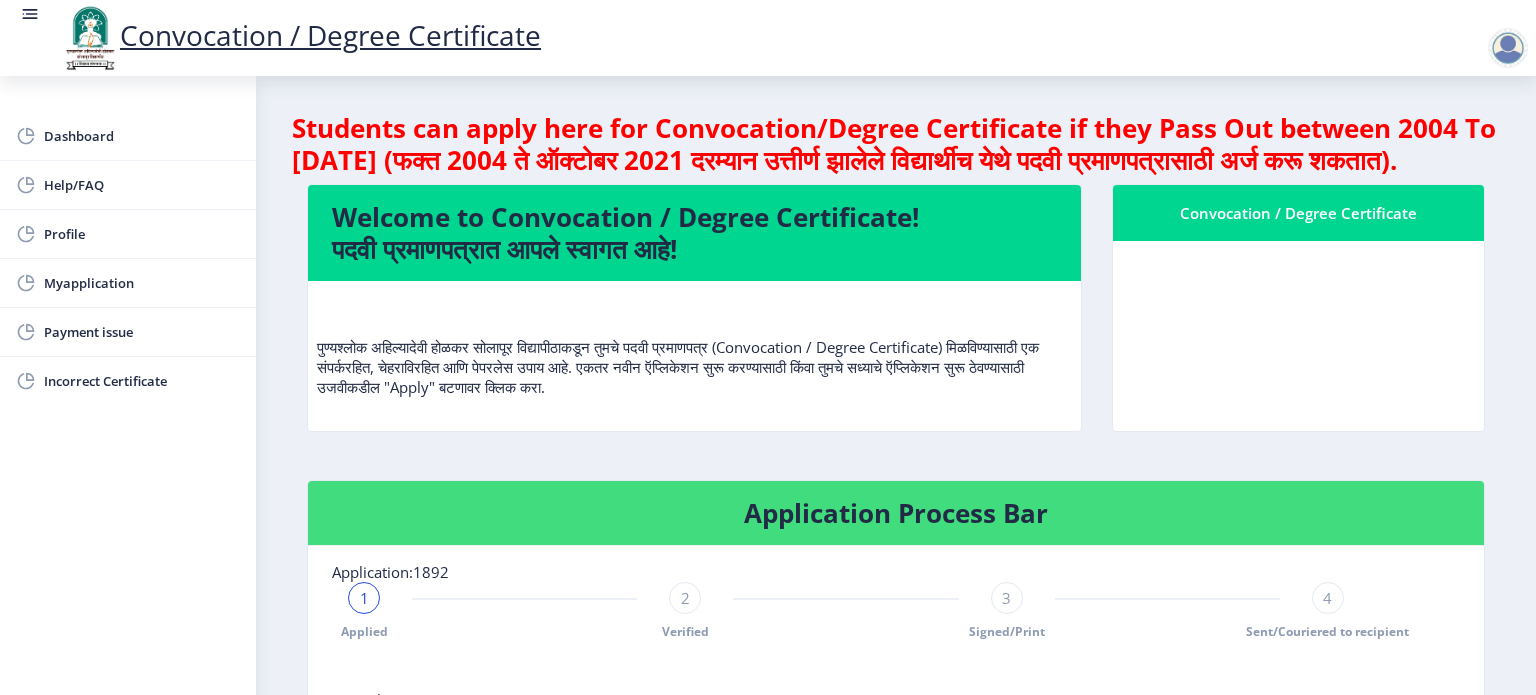 click 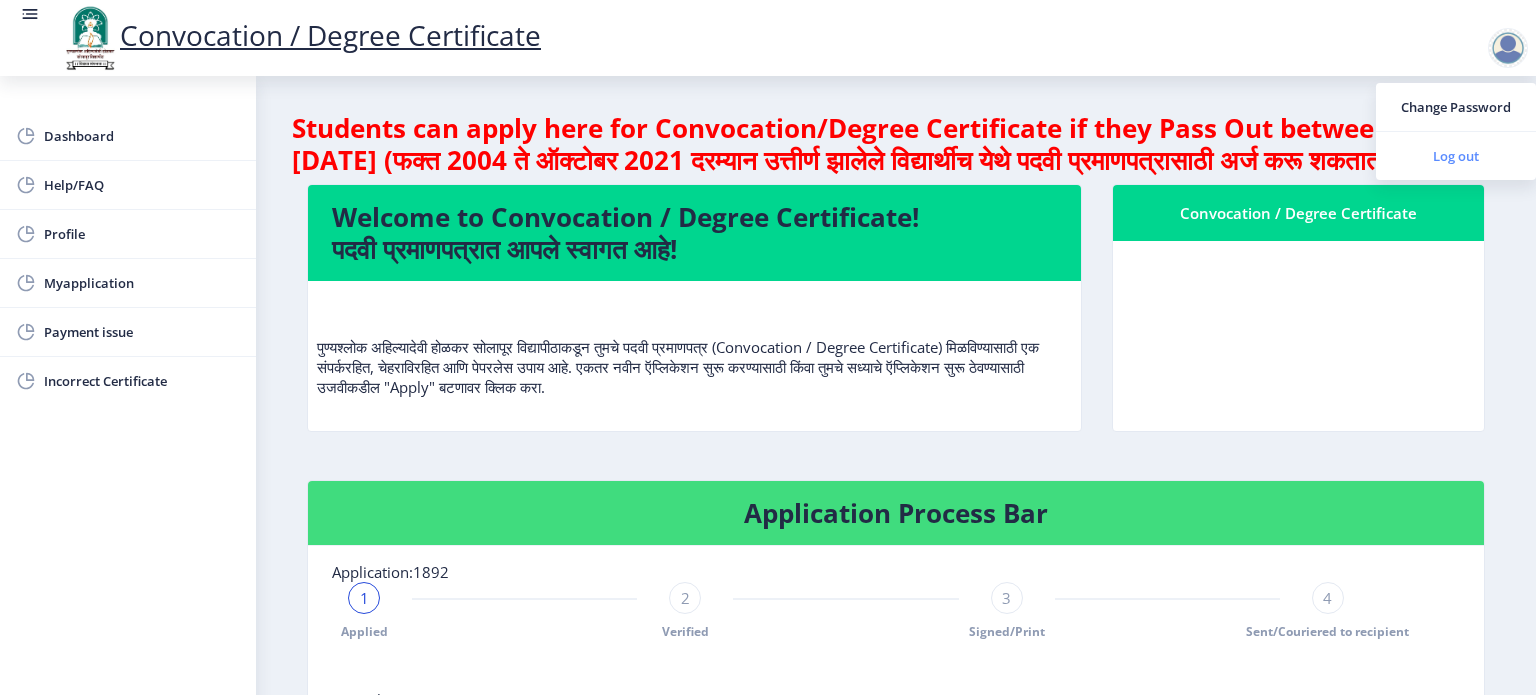 click on "Log out" at bounding box center (1456, 156) 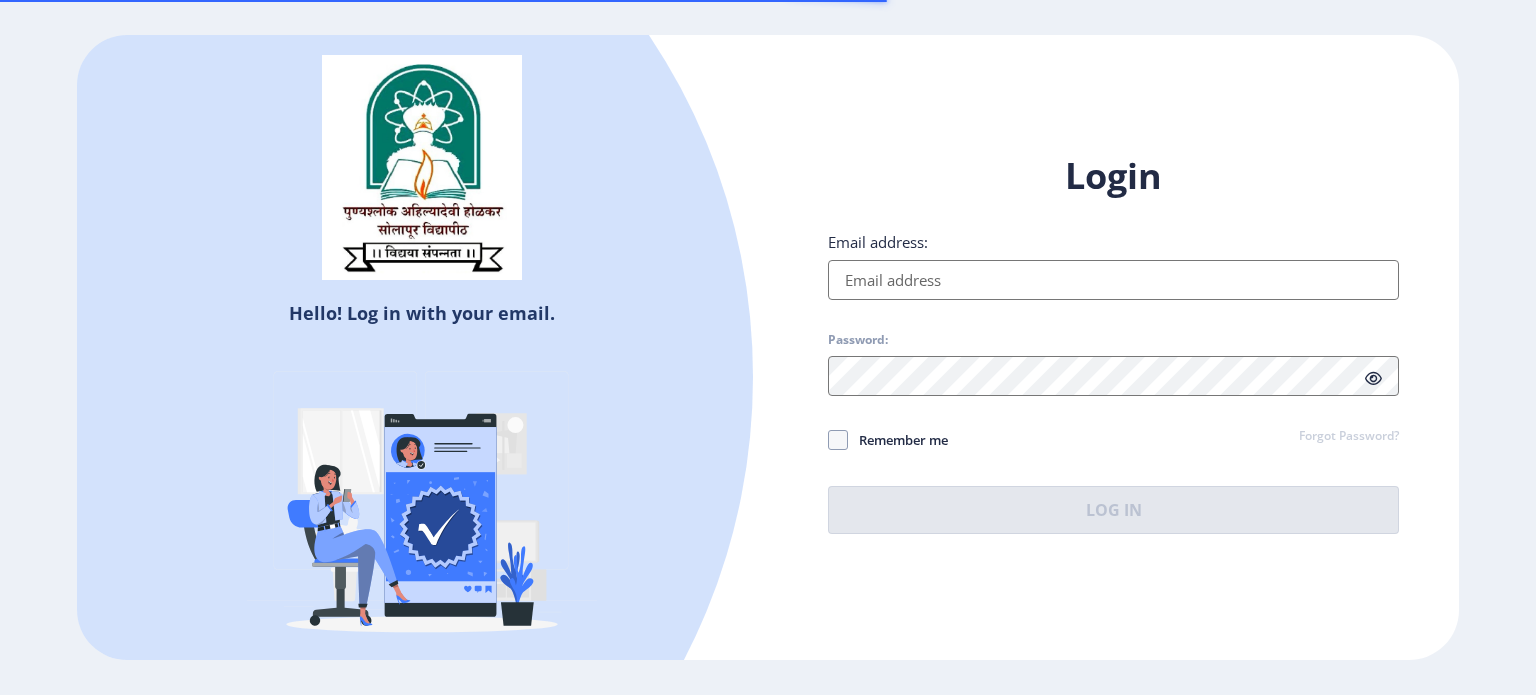 type on "[EMAIL_ADDRESS][DOMAIN_NAME]" 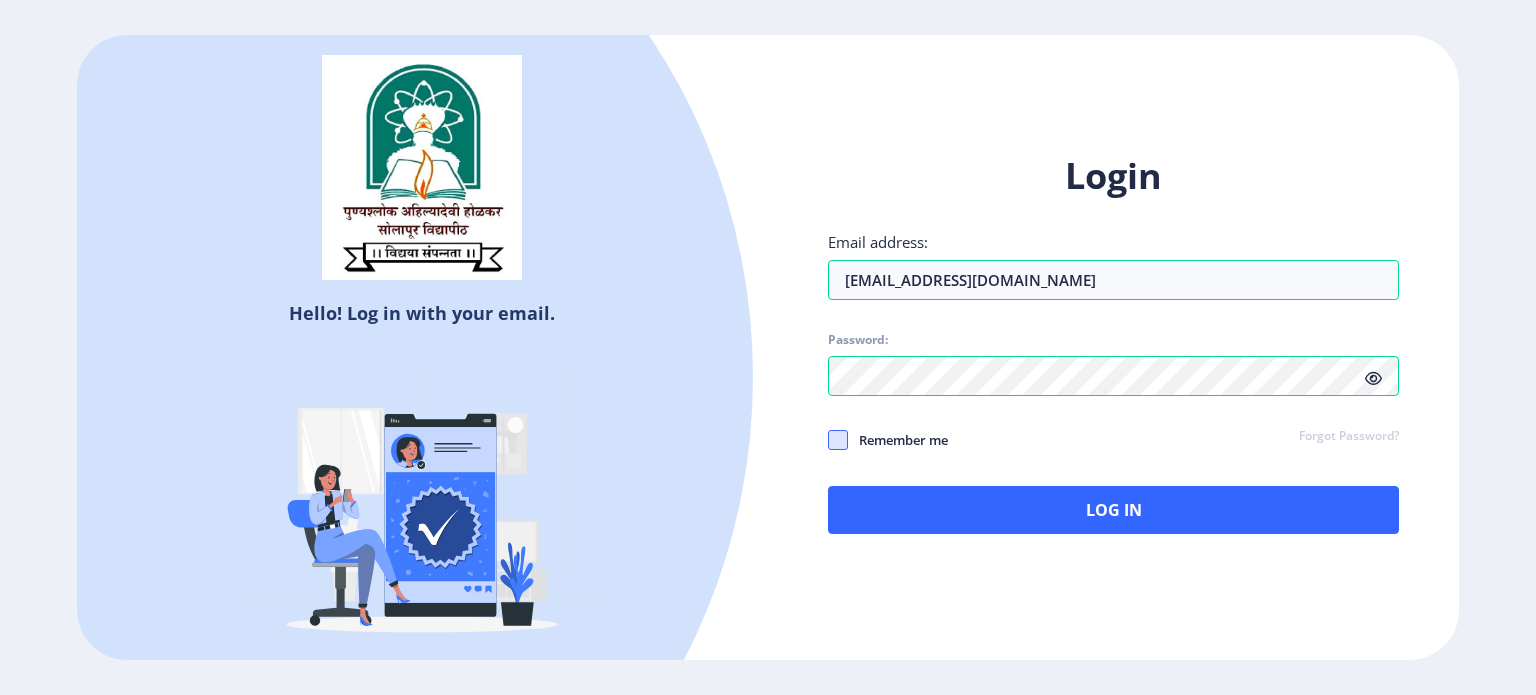 click 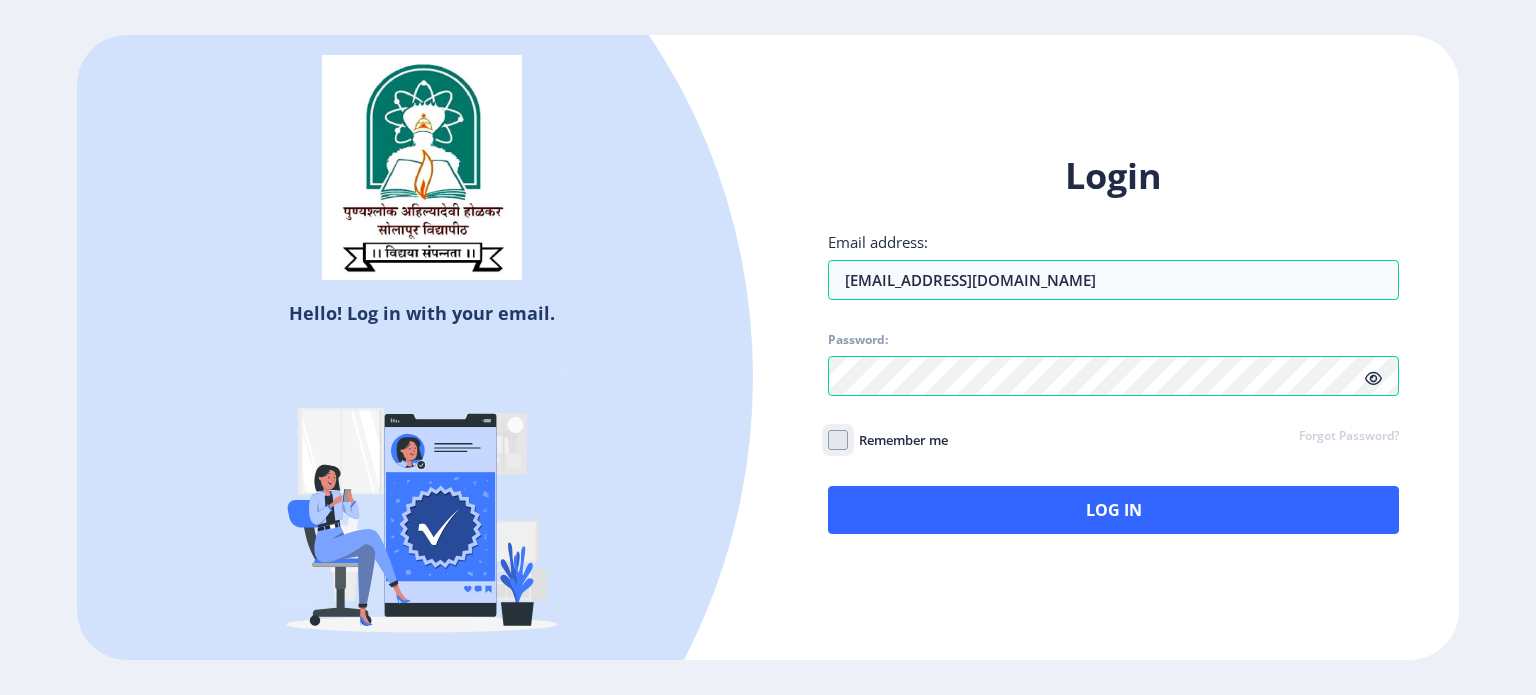 checkbox on "true" 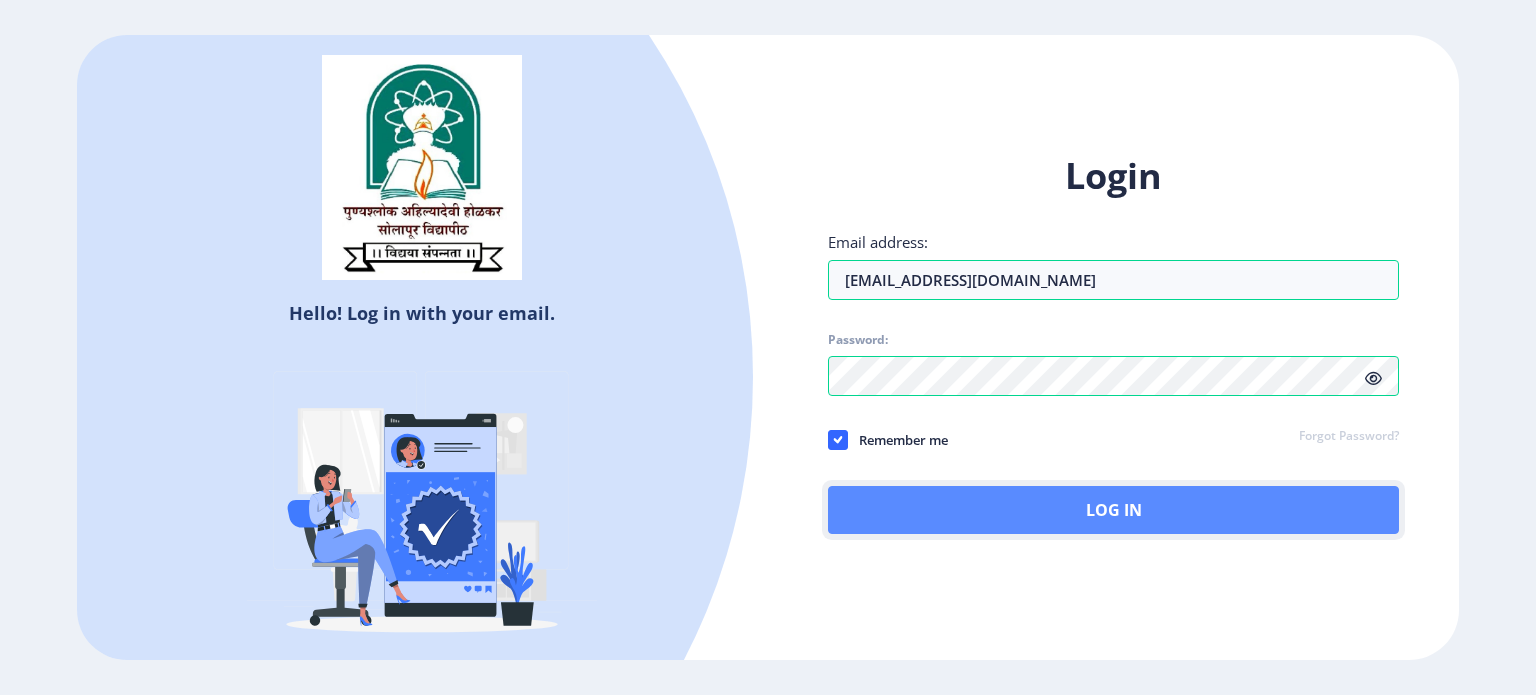 click on "Log In" 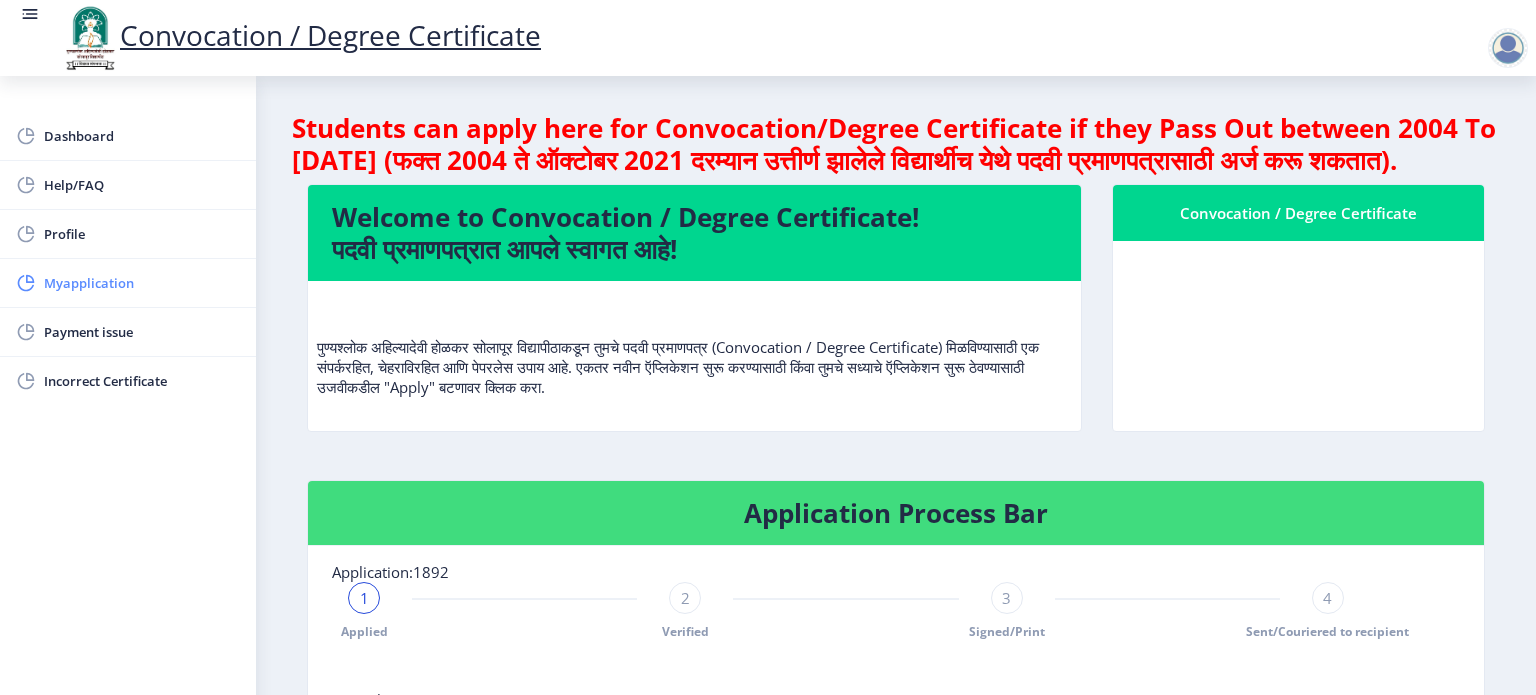 click on "Myapplication" 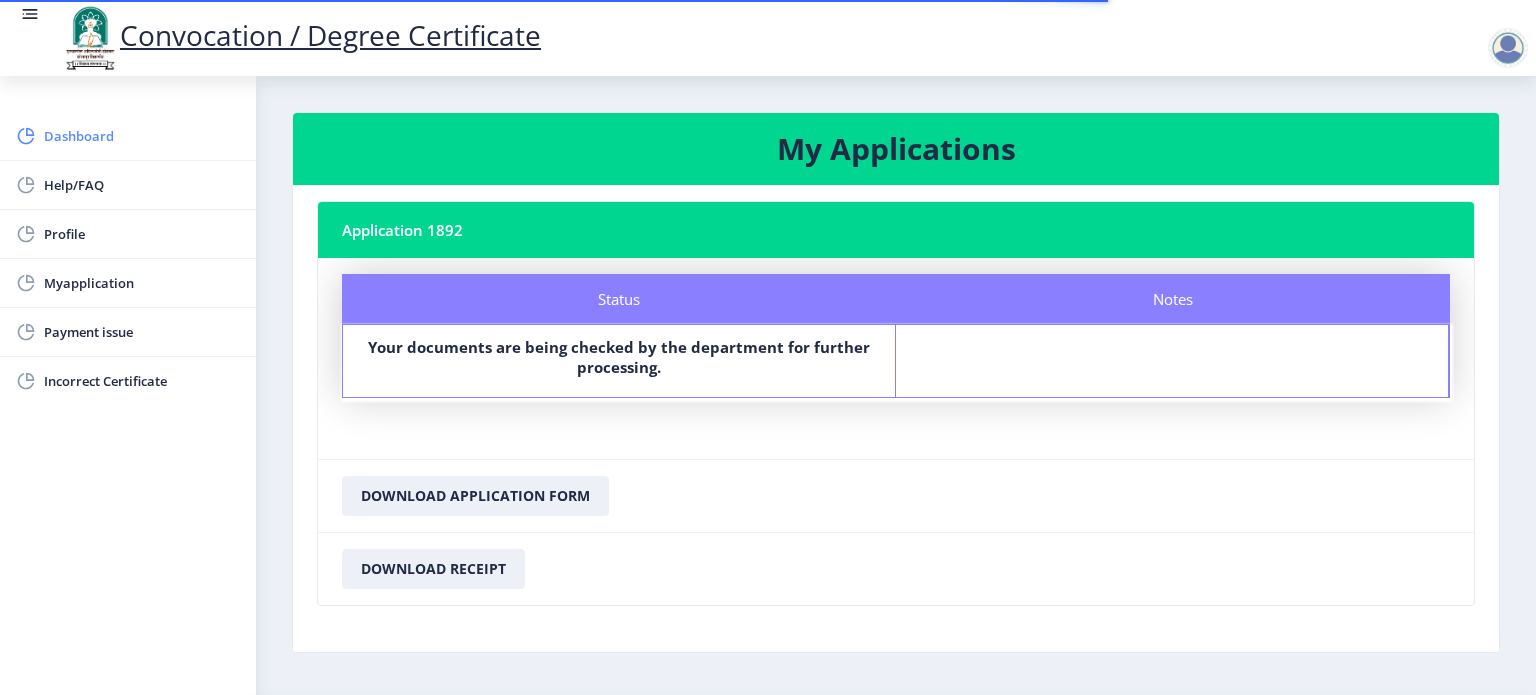 click on "Dashboard" 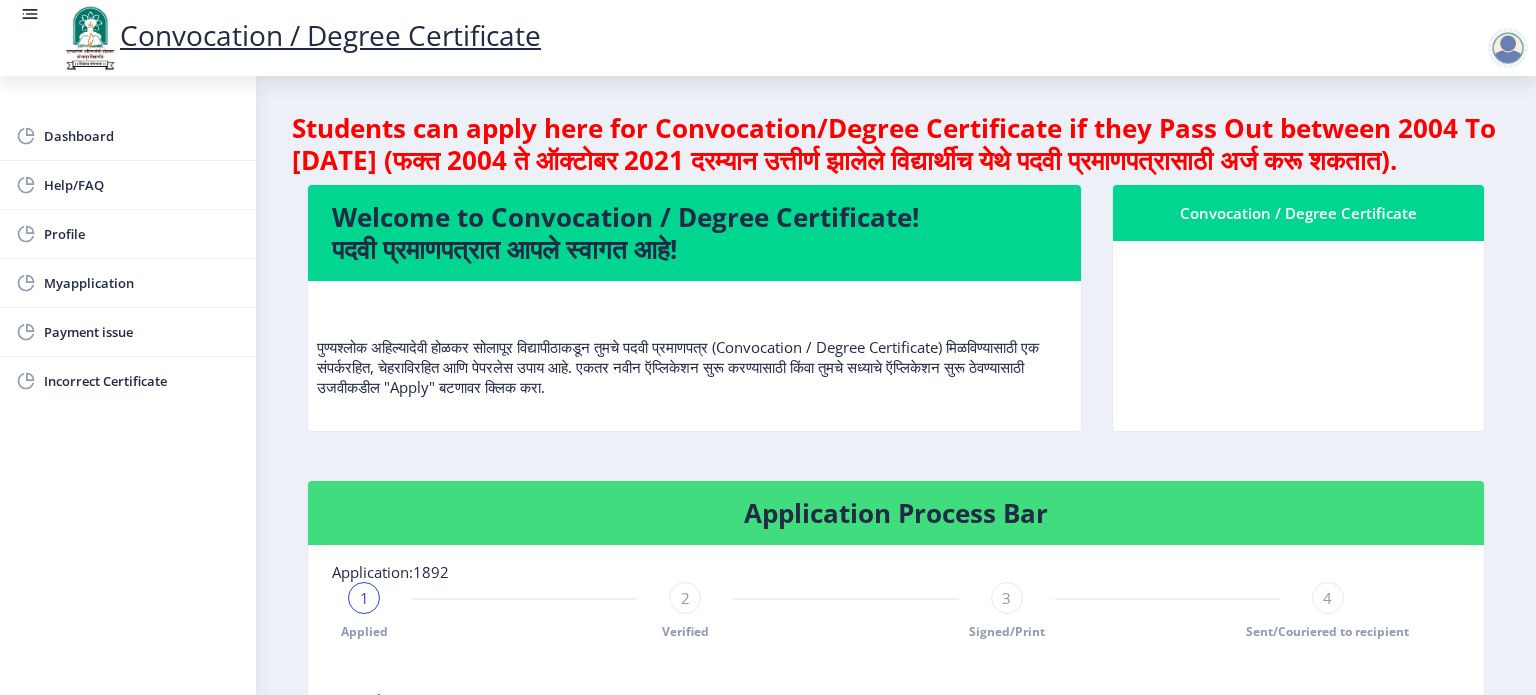 click on "1" 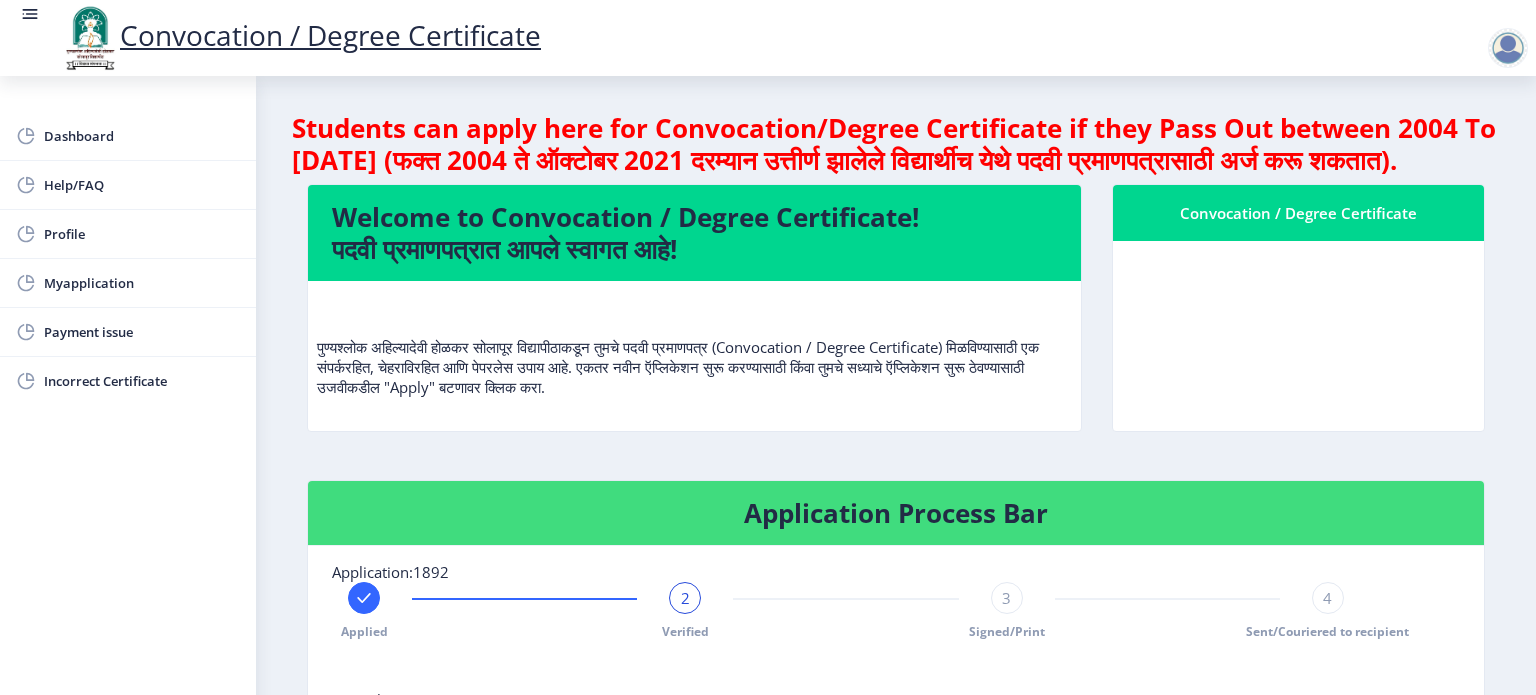 click on "3" 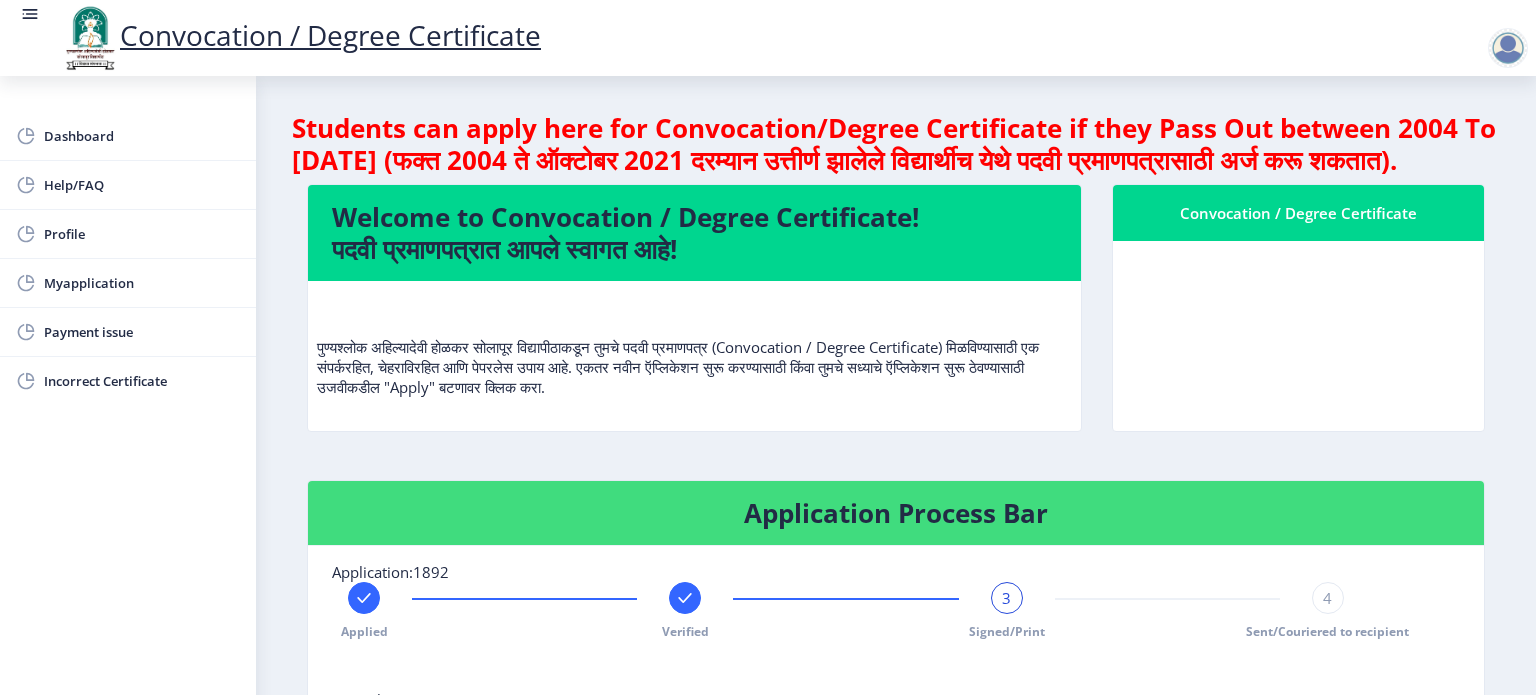 scroll, scrollTop: 548, scrollLeft: 0, axis: vertical 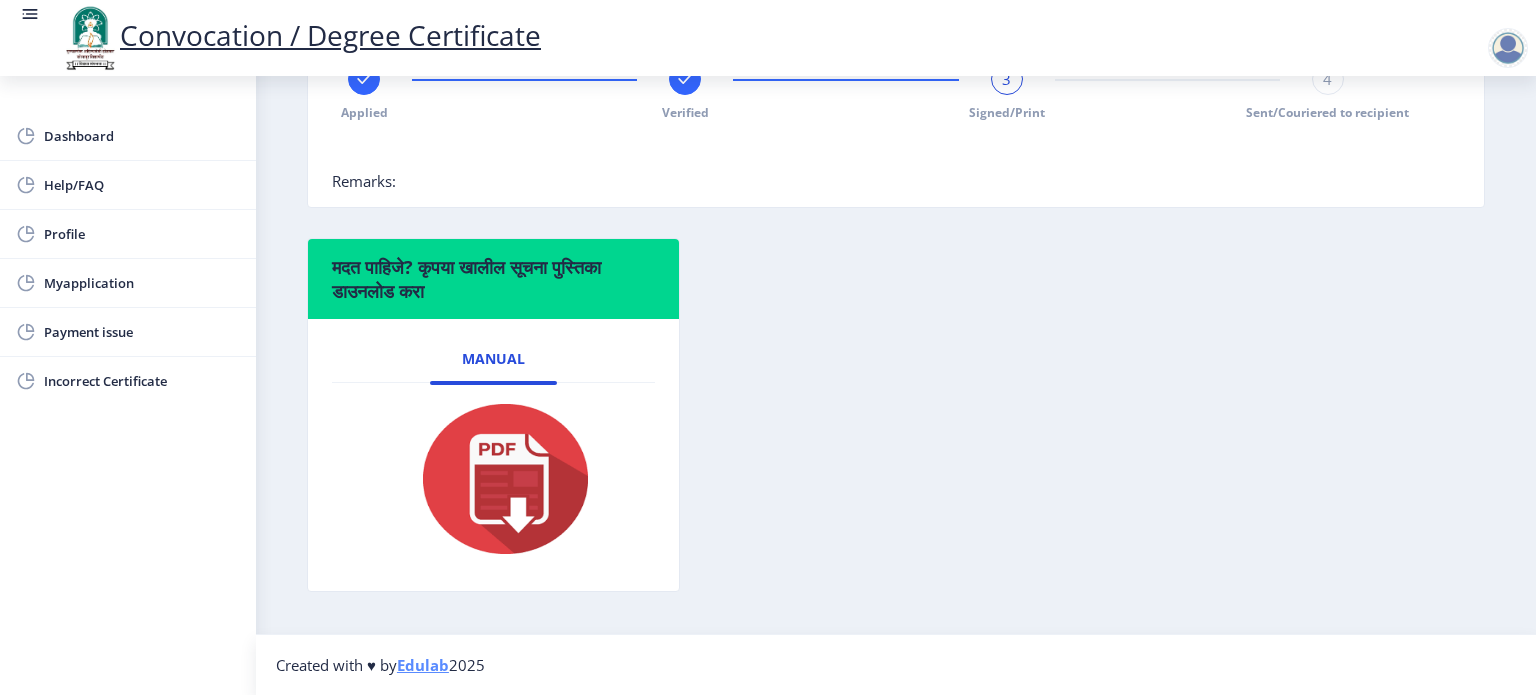 type 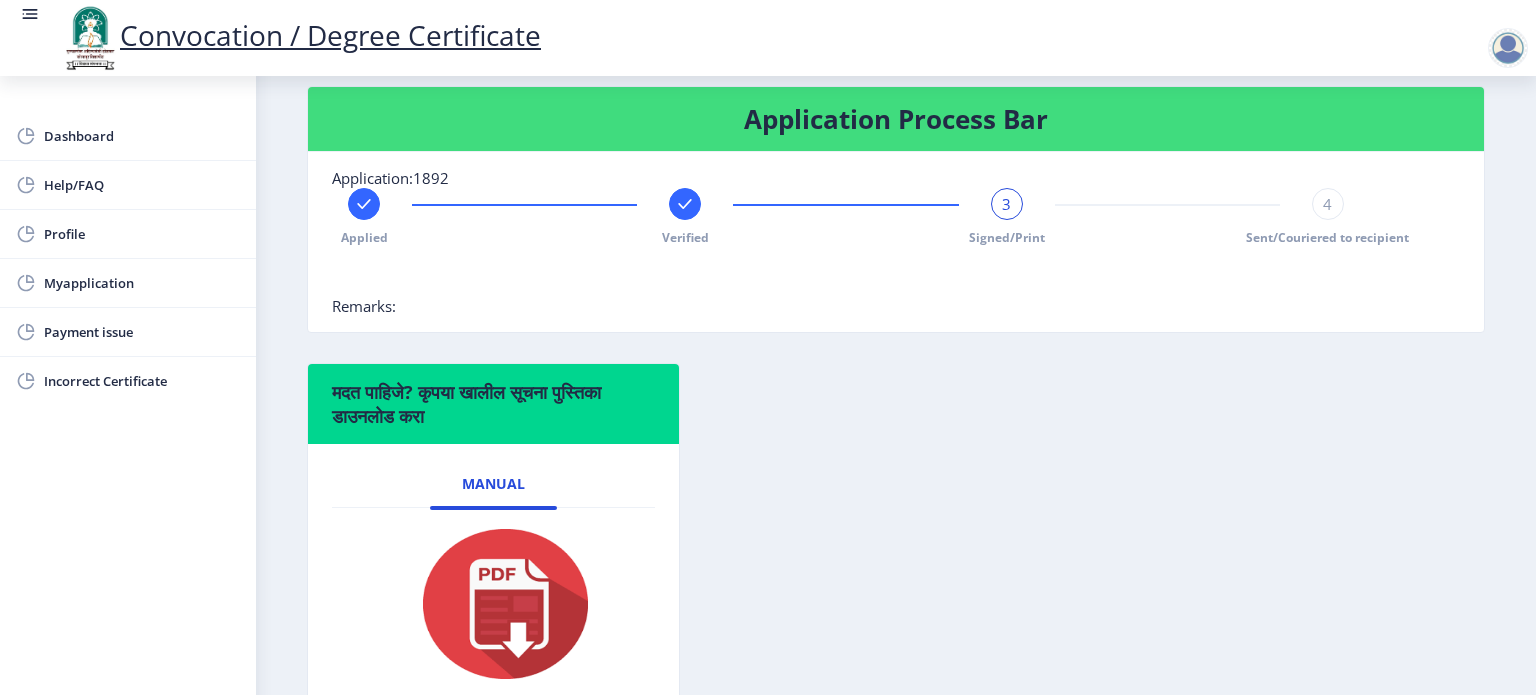 scroll, scrollTop: 400, scrollLeft: 0, axis: vertical 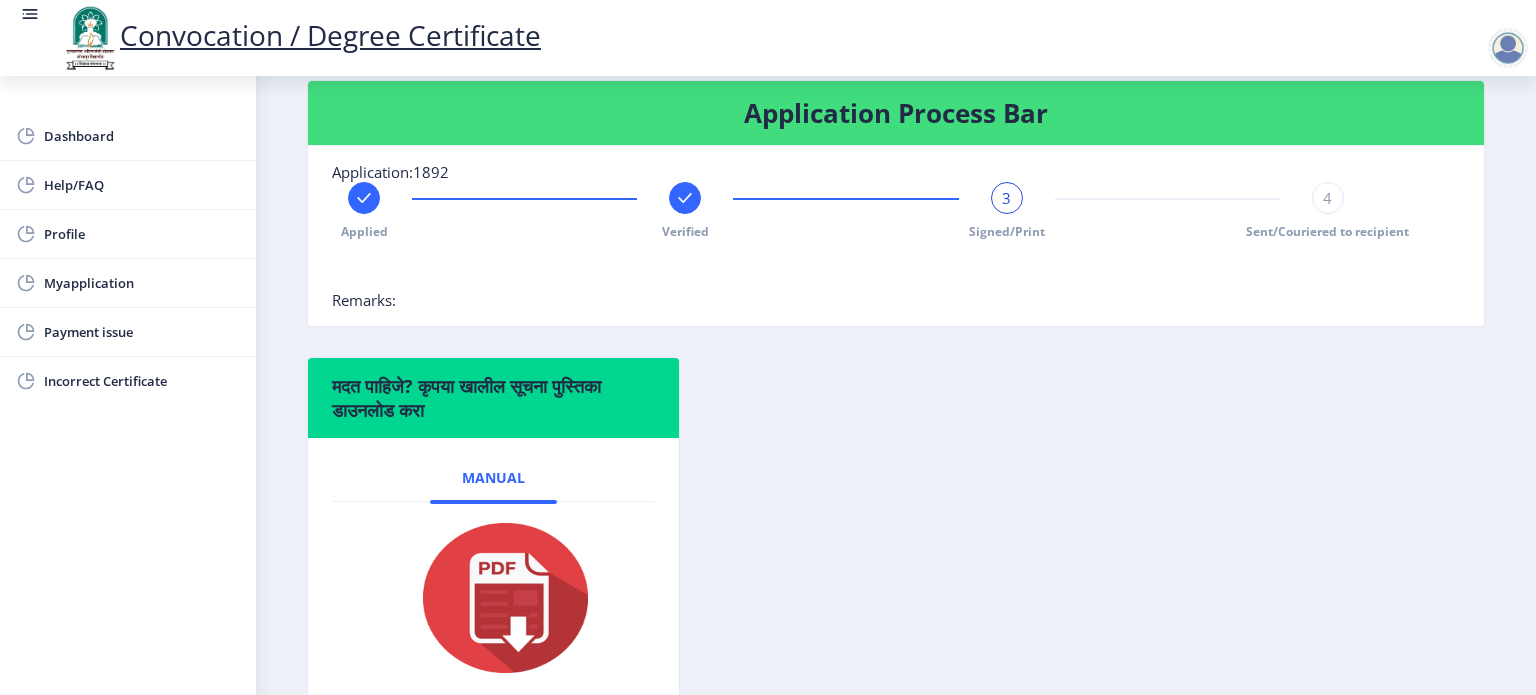 click 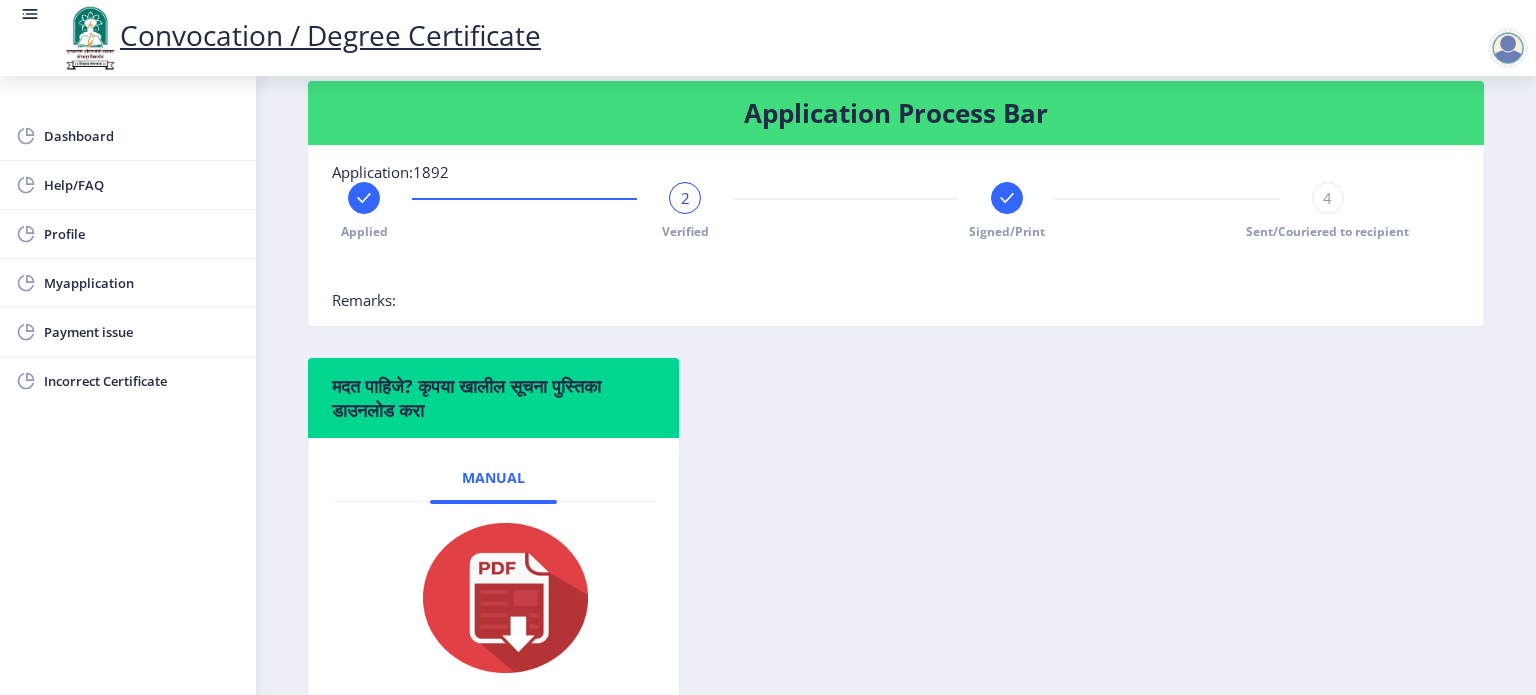 click 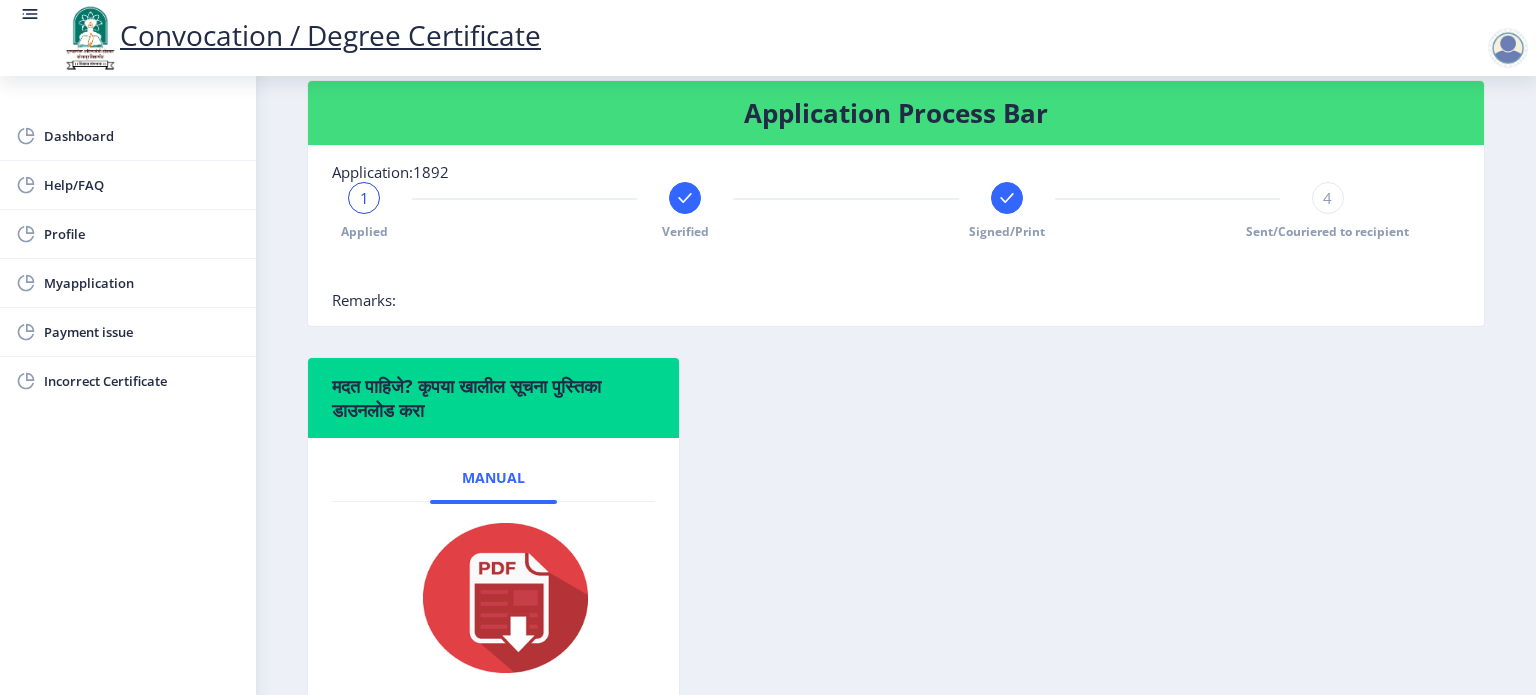click on "Verified" 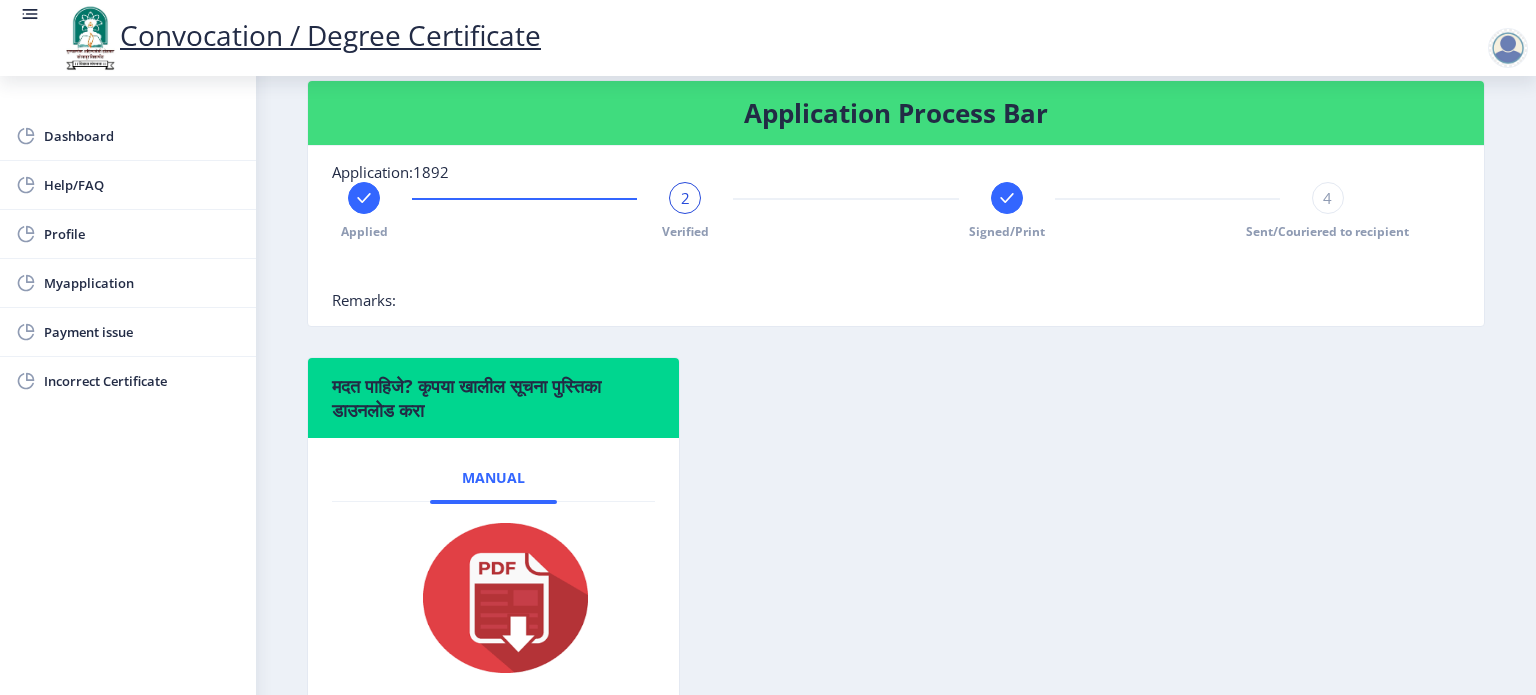 click 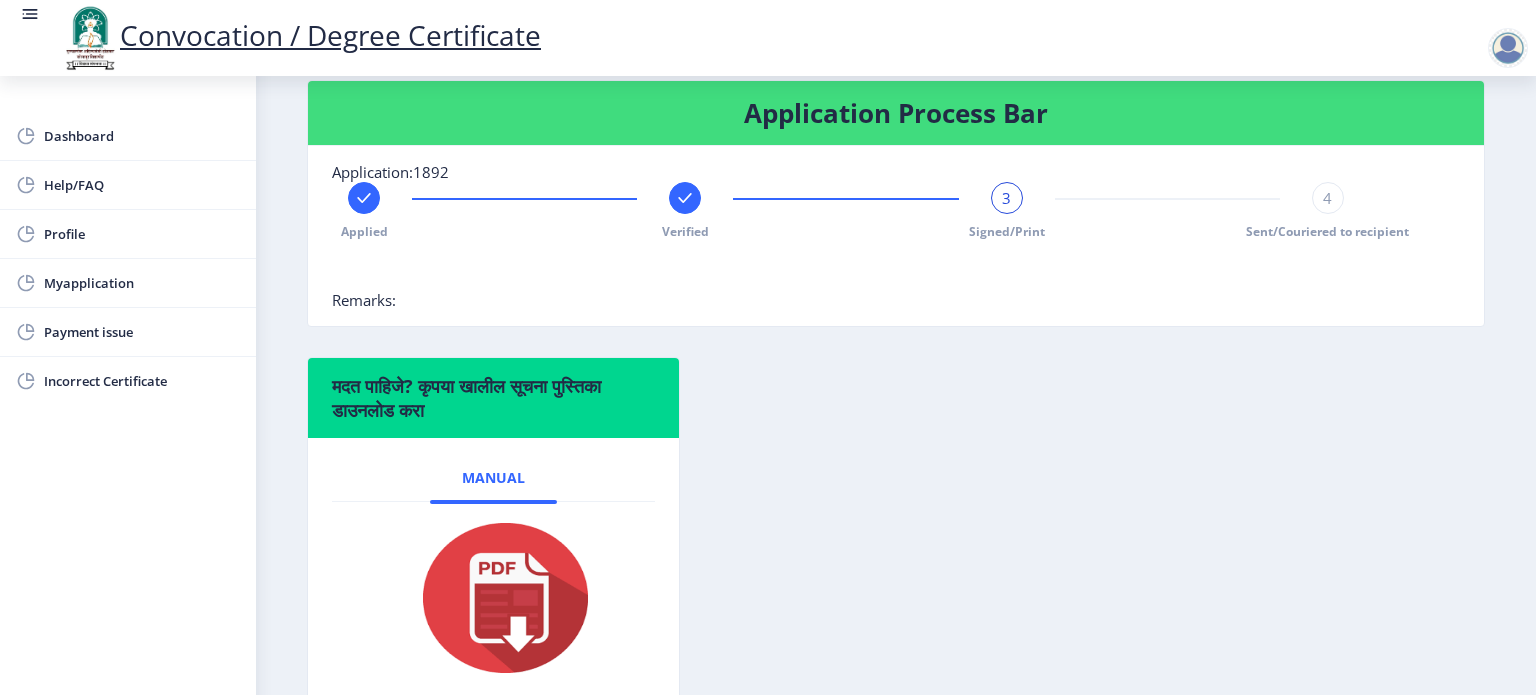 click on "मदत पाहिजे? कृपया खालील सूचना पुस्तिका डाउनलोड करा  Manual" 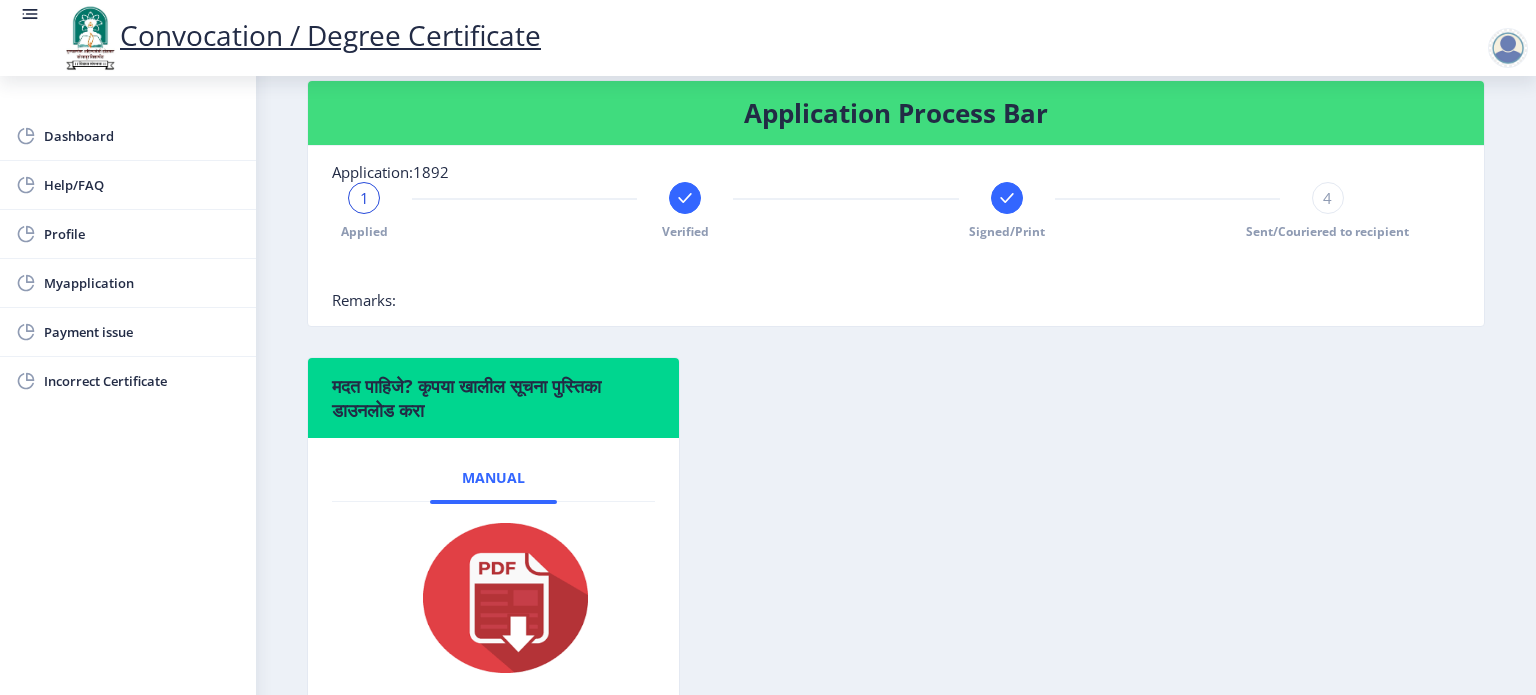 click 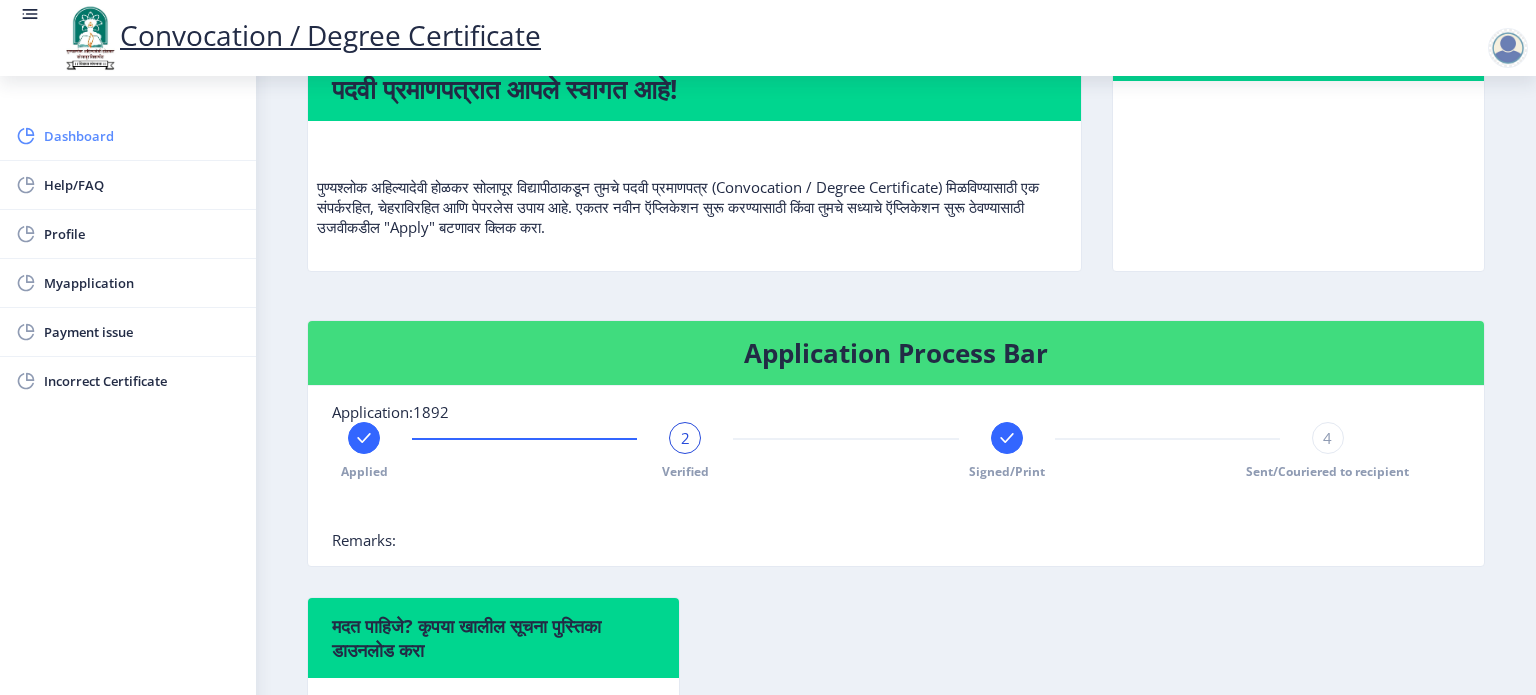 scroll, scrollTop: 120, scrollLeft: 0, axis: vertical 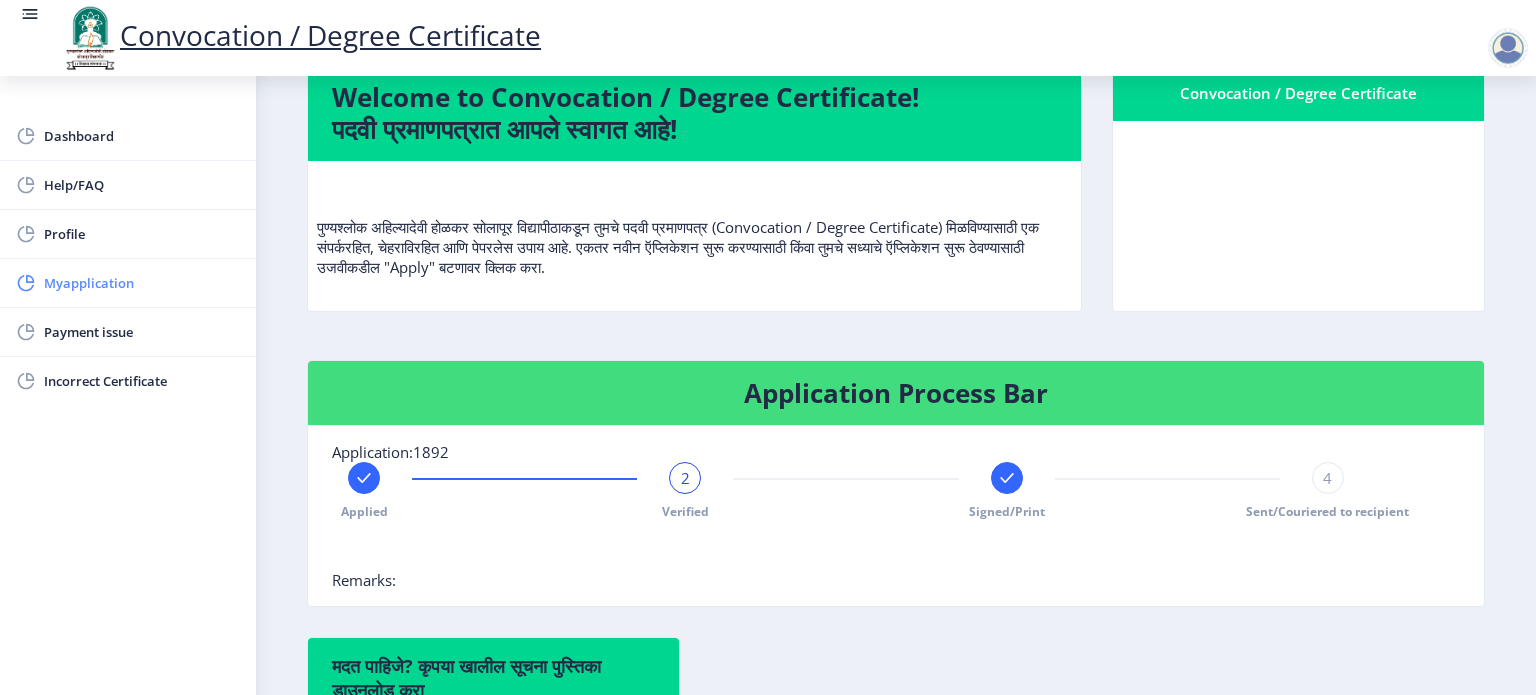 click on "Myapplication" 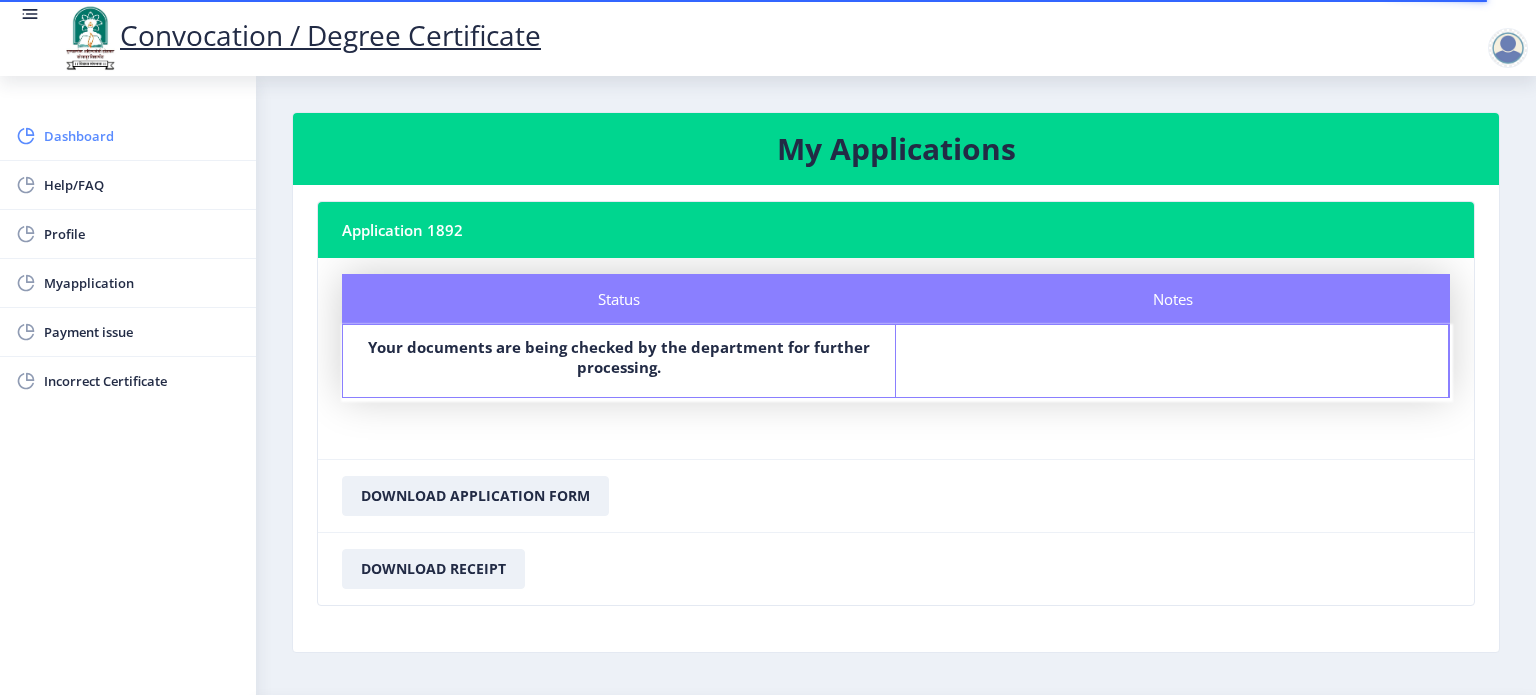 click on "Dashboard" 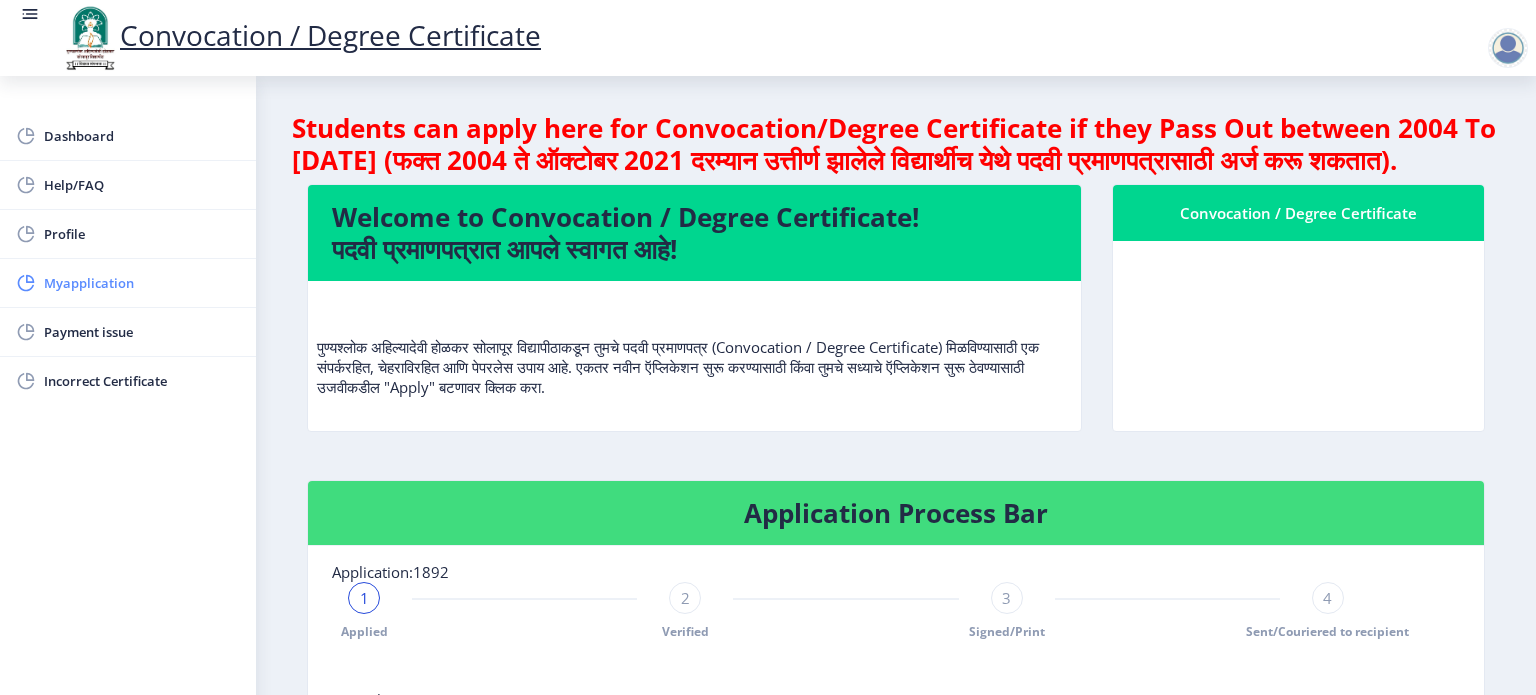 click on "Myapplication" 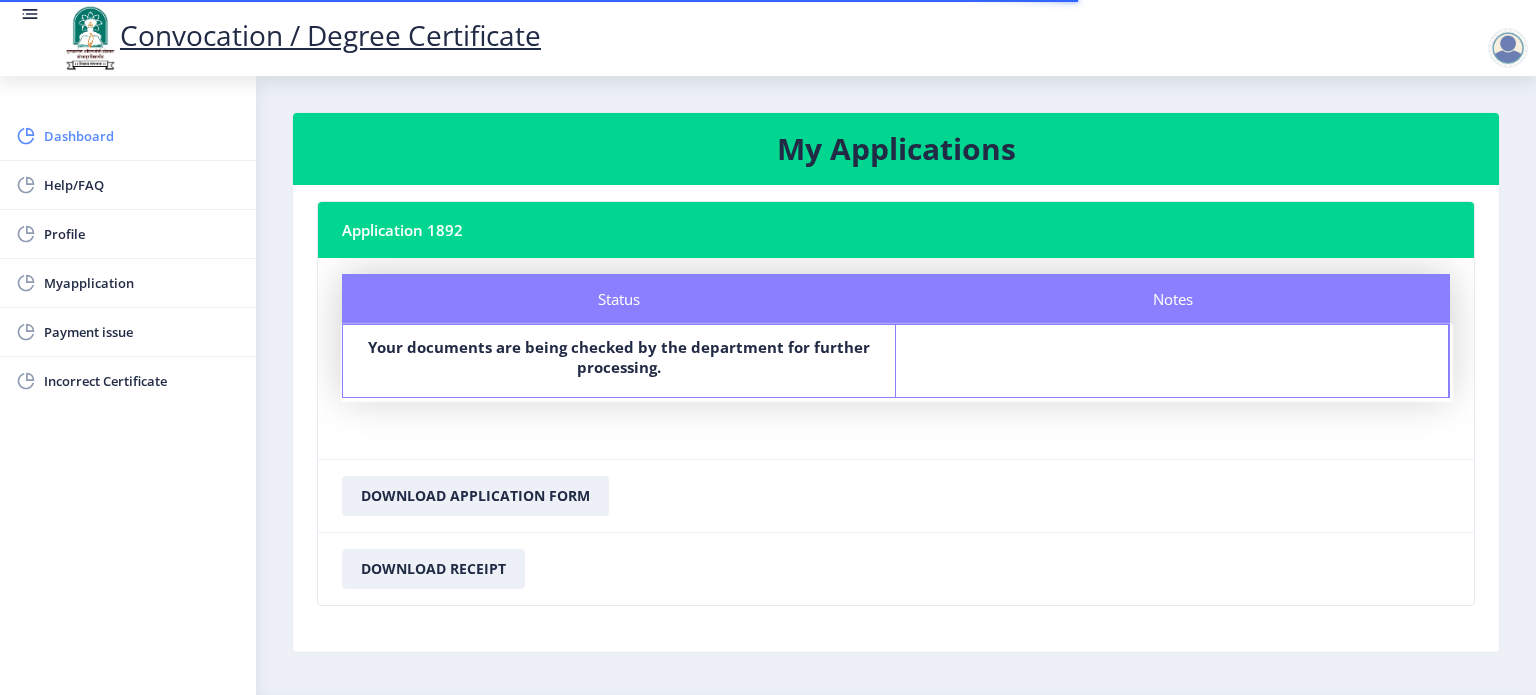 click on "Dashboard" 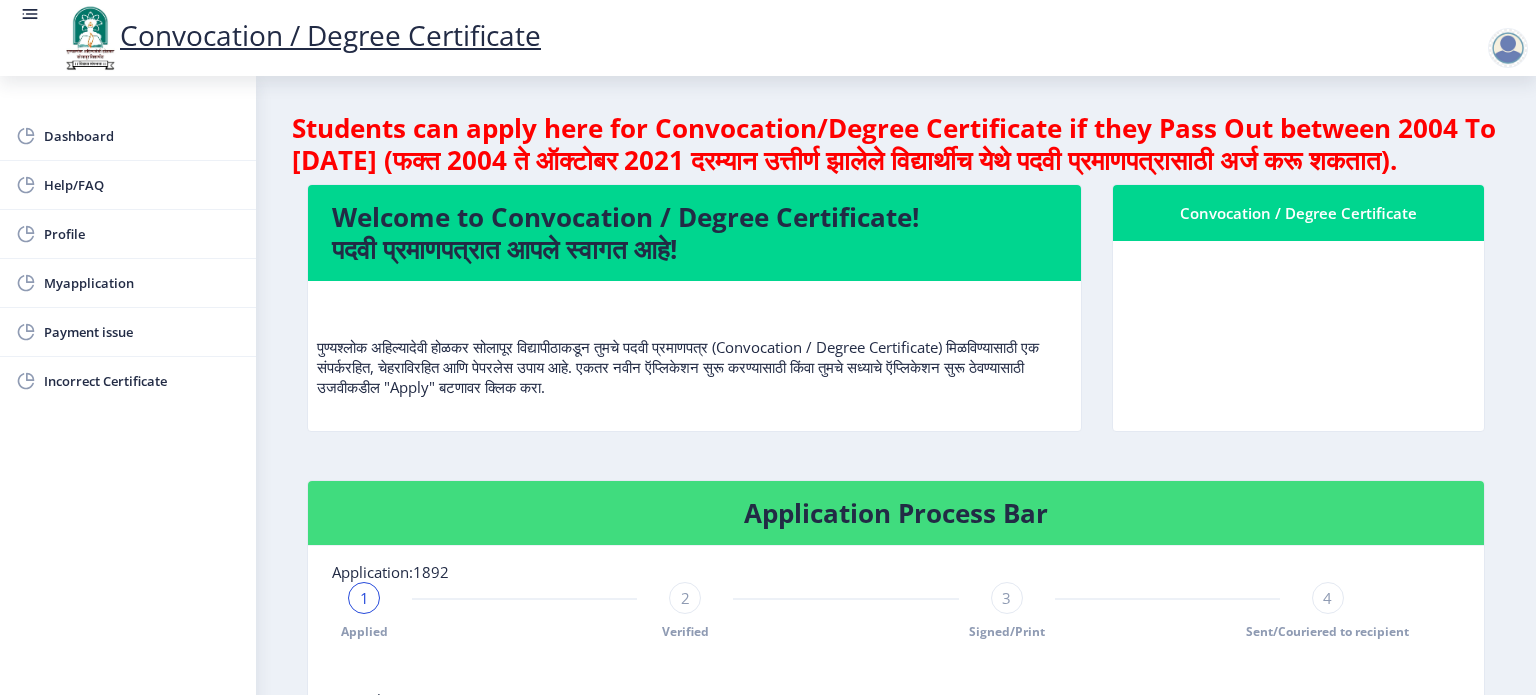 click 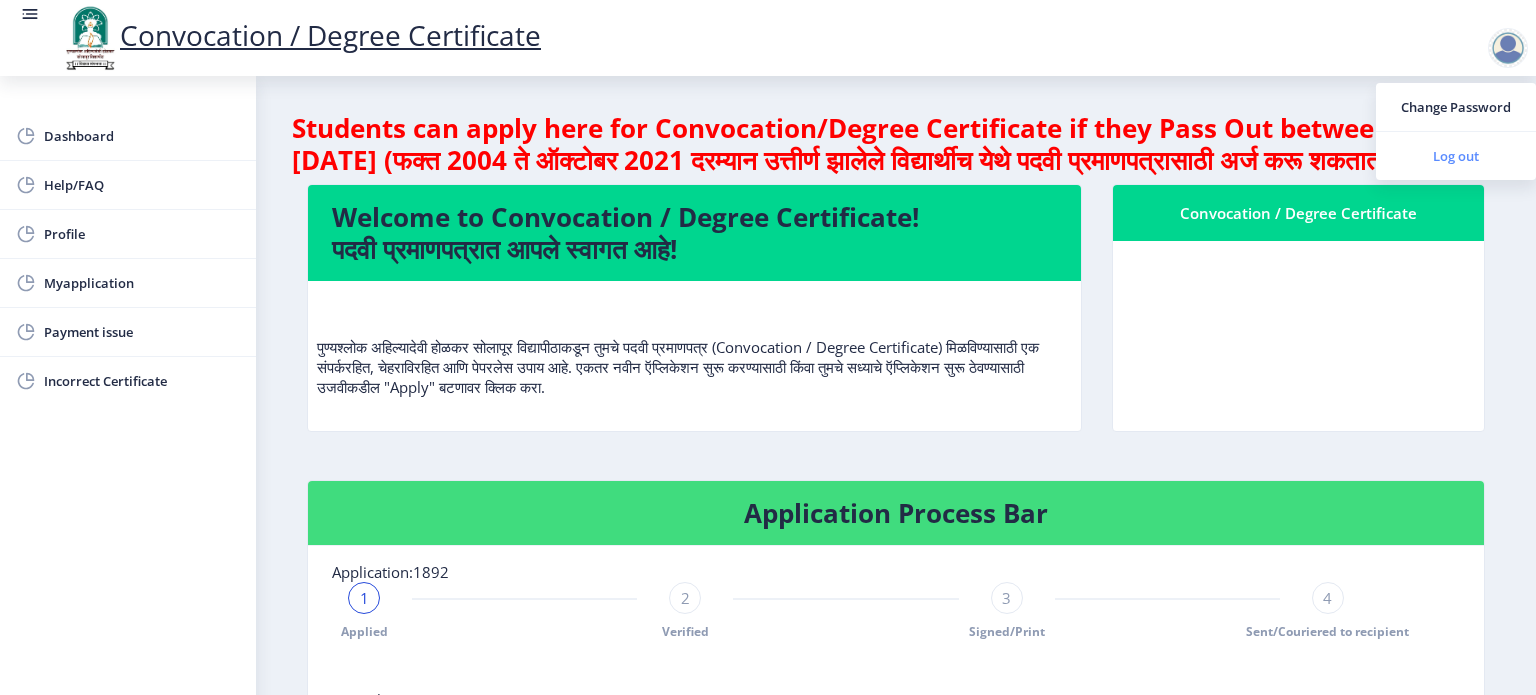 click on "Log out" at bounding box center [1456, 156] 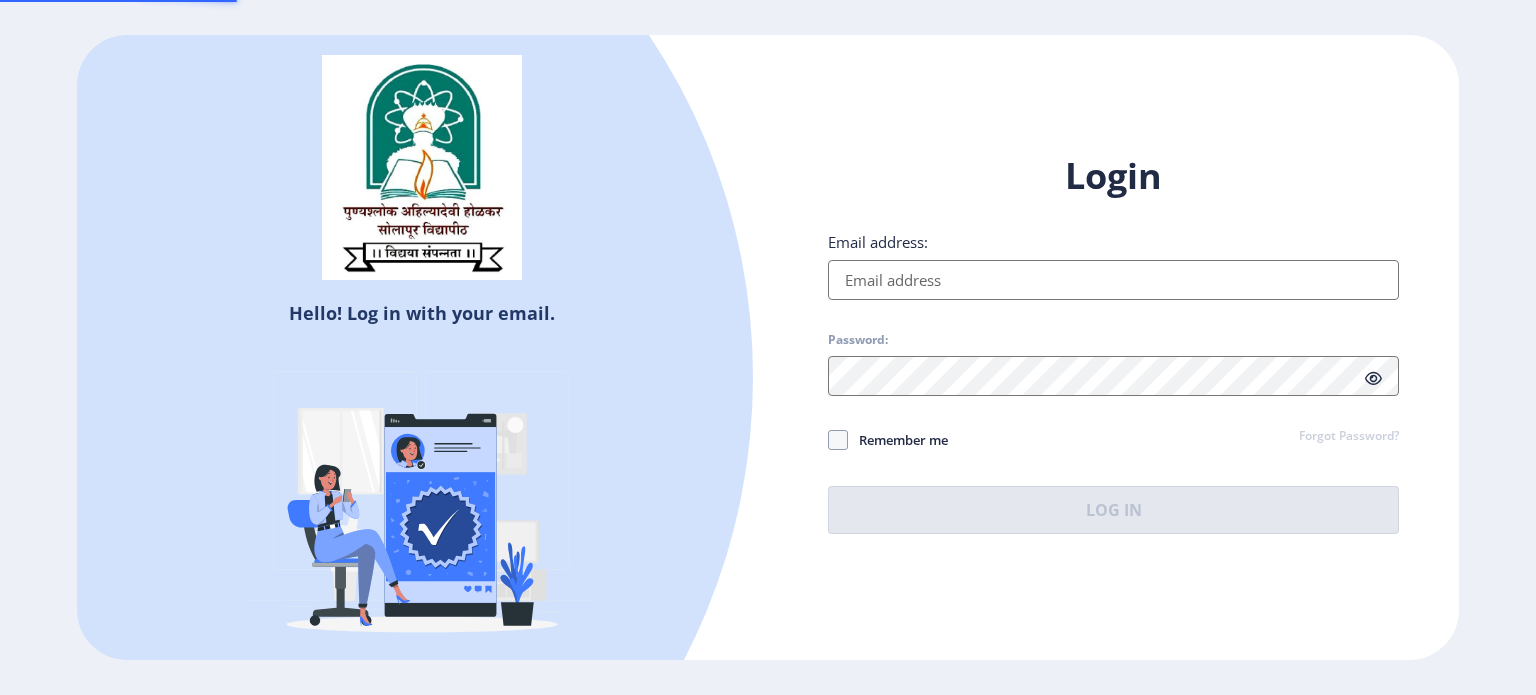 type on "[EMAIL_ADDRESS][DOMAIN_NAME]" 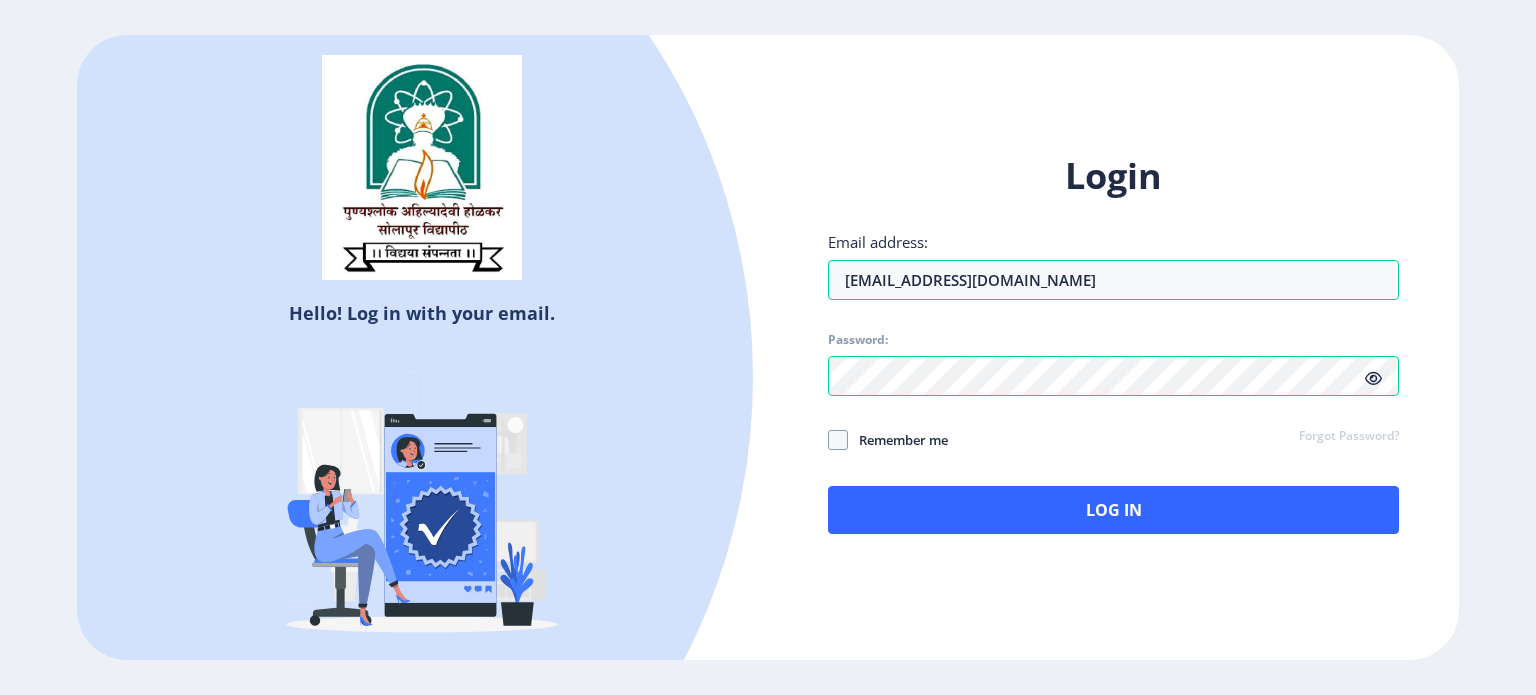 click 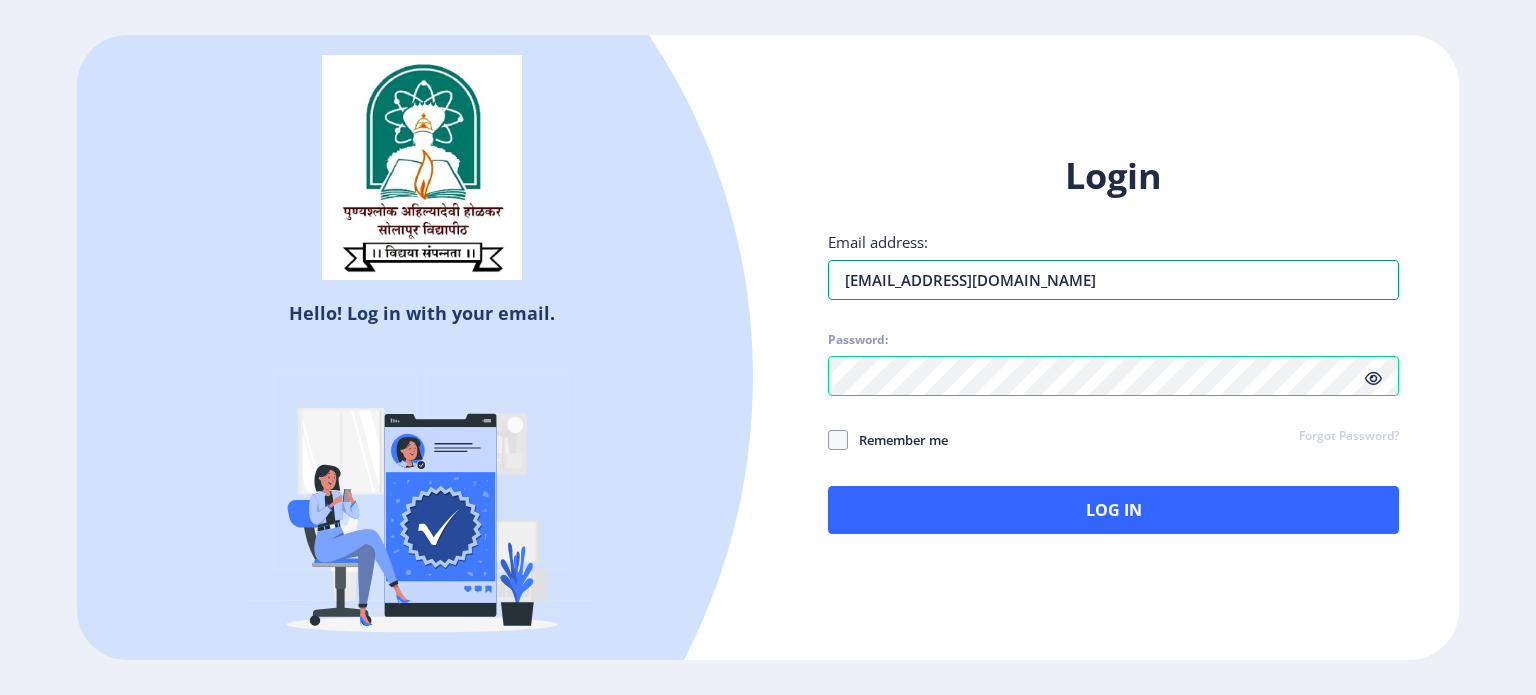 drag, startPoint x: 1084, startPoint y: 289, endPoint x: 840, endPoint y: 317, distance: 245.6013 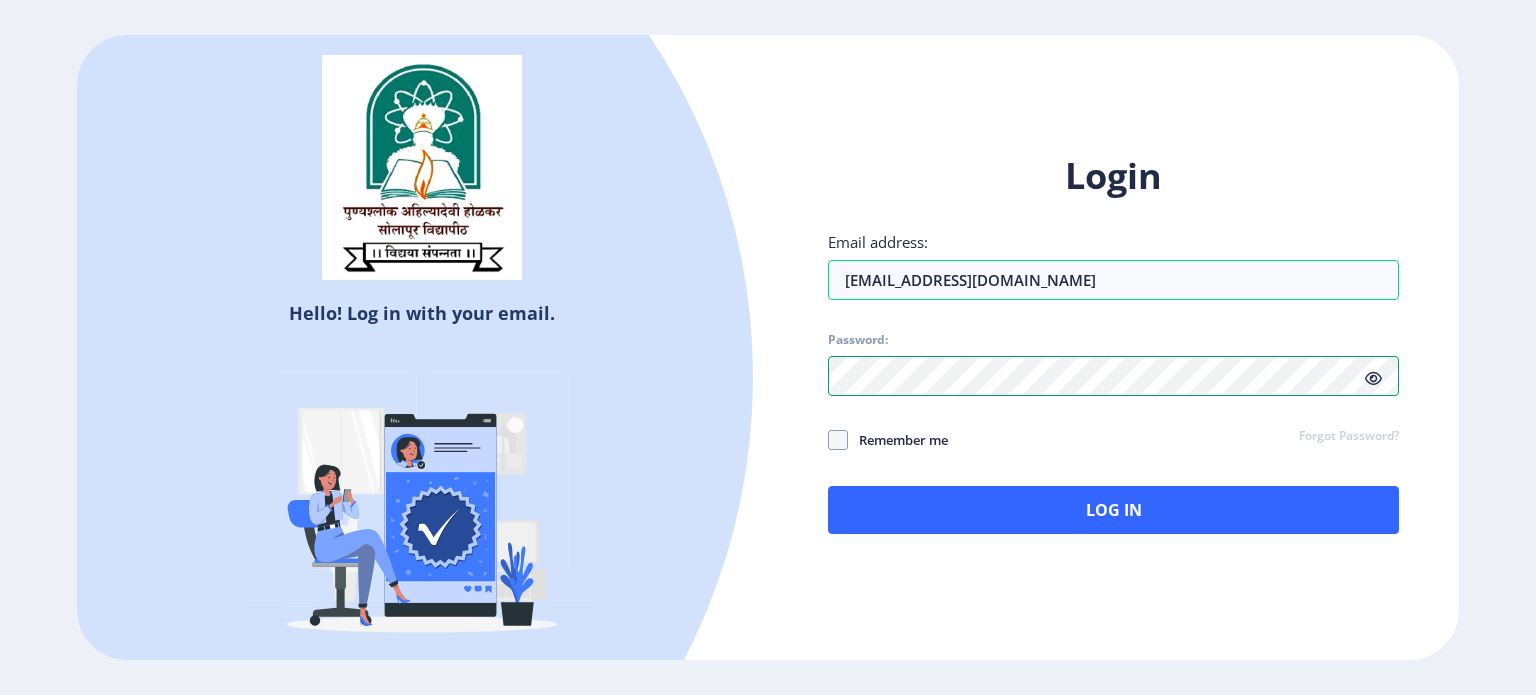 click on "Login Email address: shwetakanade2021@gmail.com Password: Remember me Forgot Password?  Log In   Don't have an account?  Register" 